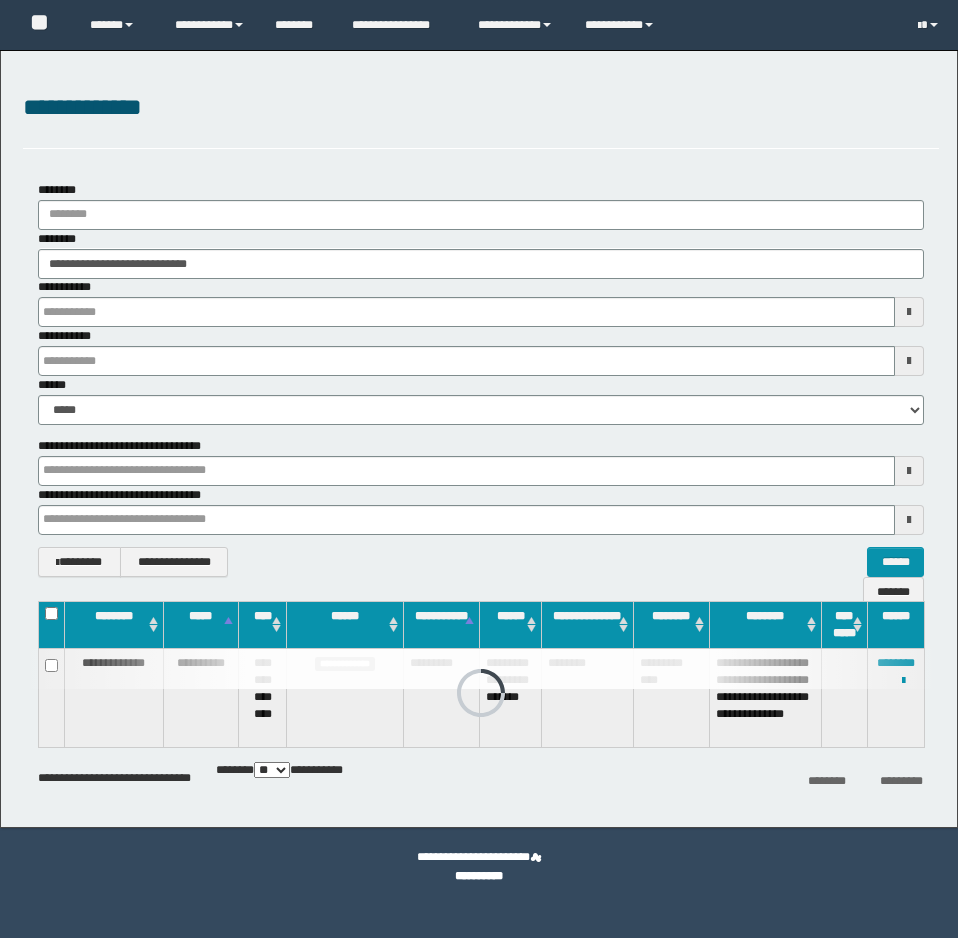 scroll, scrollTop: 0, scrollLeft: 0, axis: both 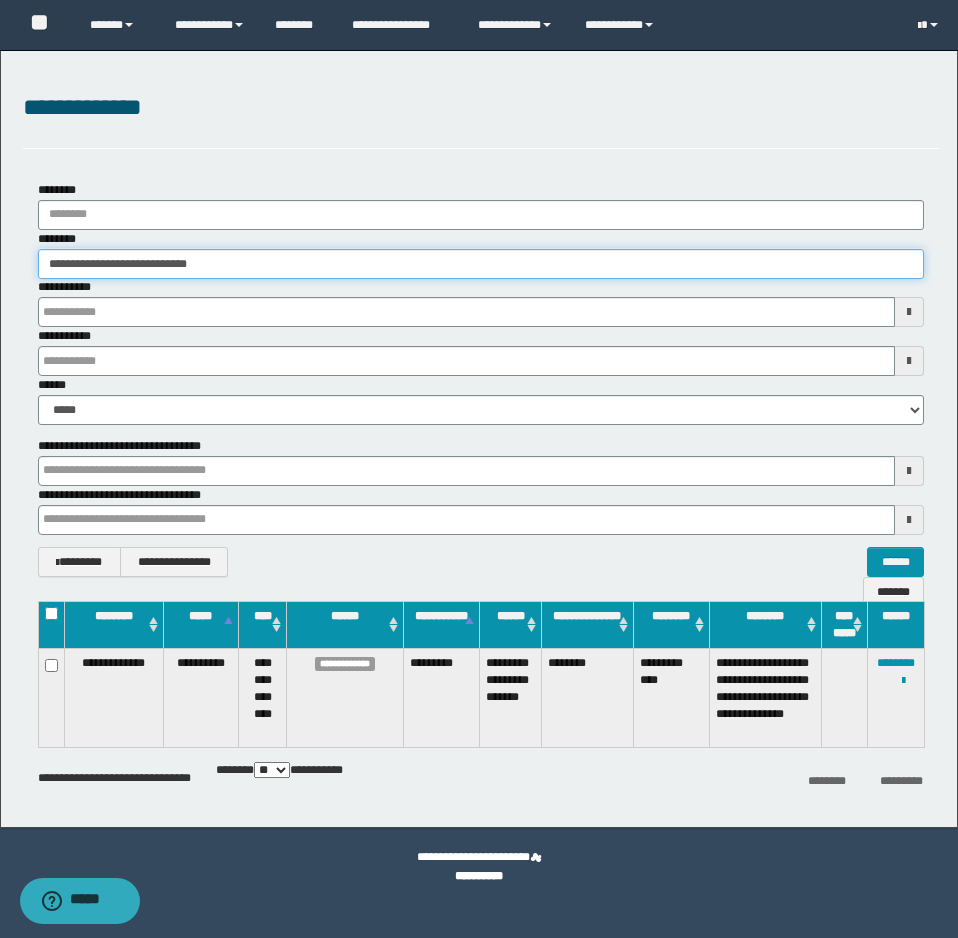 click on "**********" at bounding box center [481, 264] 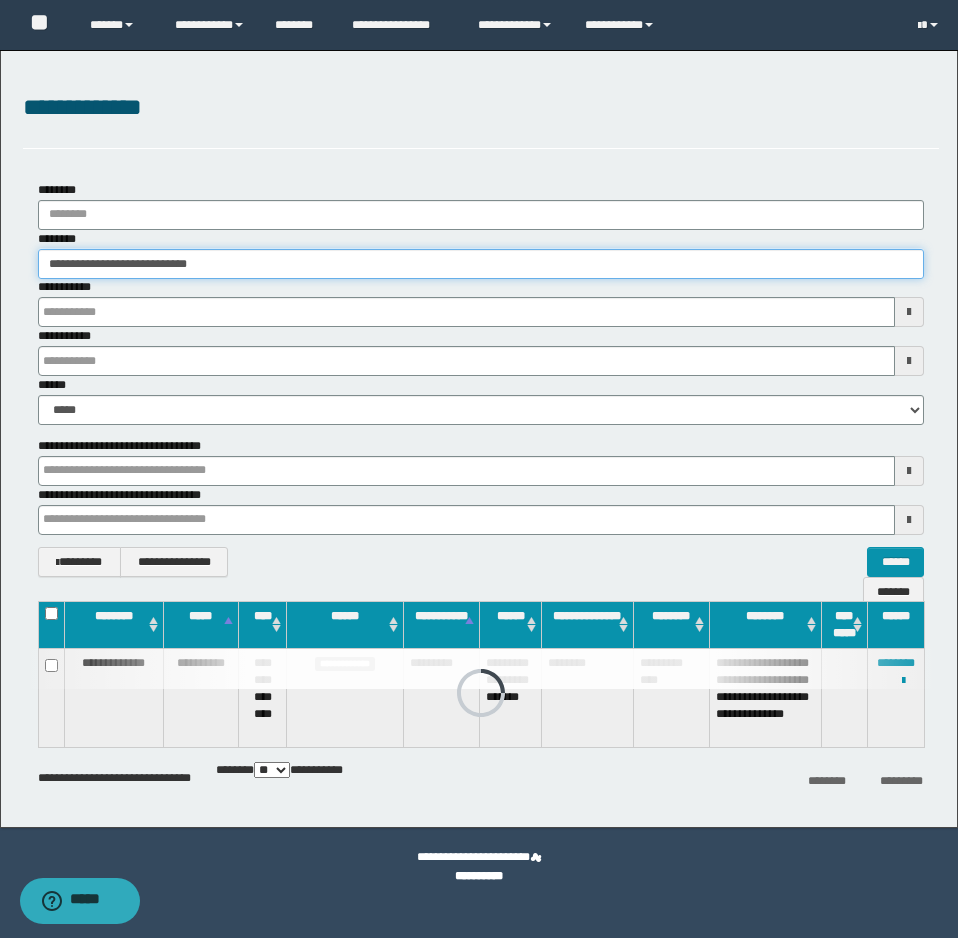 click on "**********" at bounding box center (481, 264) 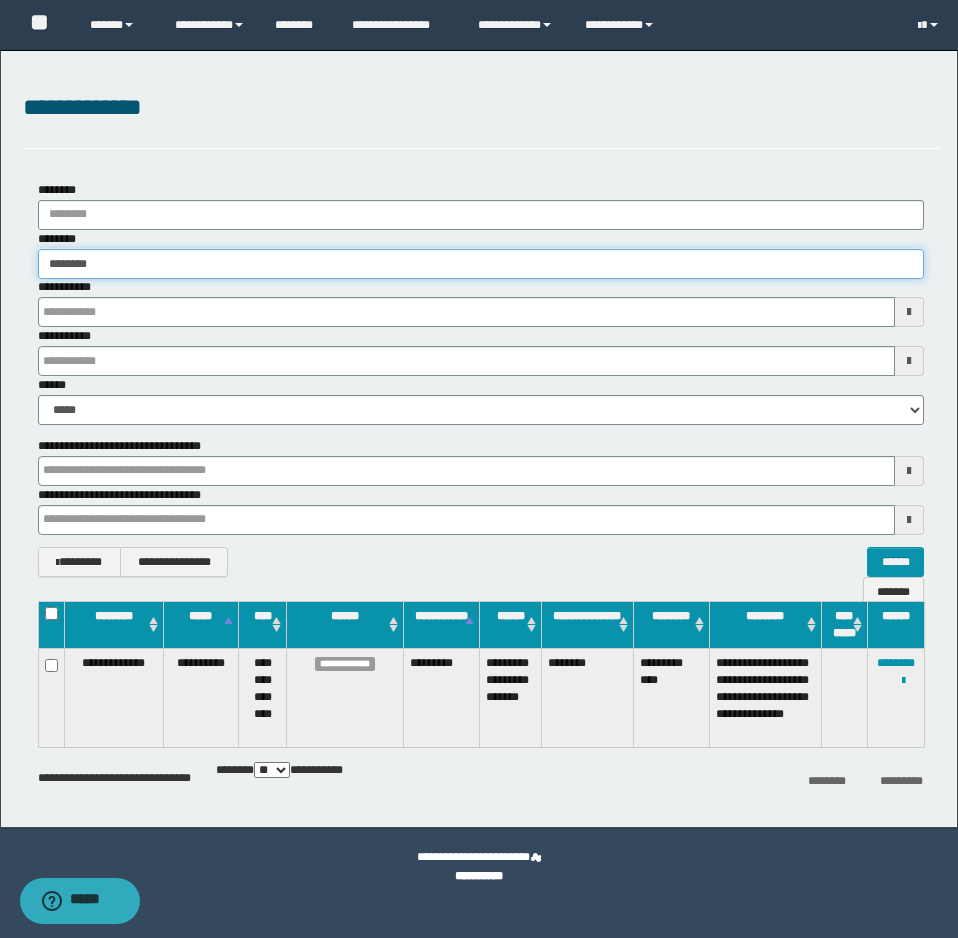type on "********" 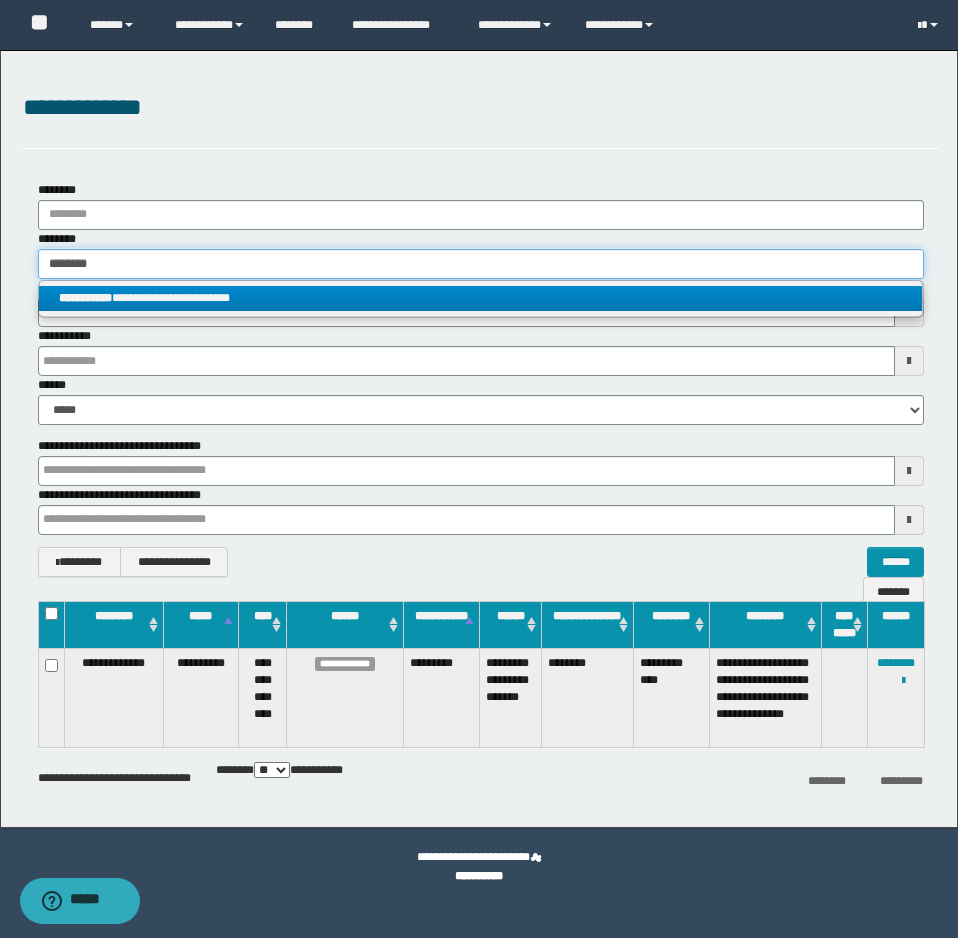 type on "********" 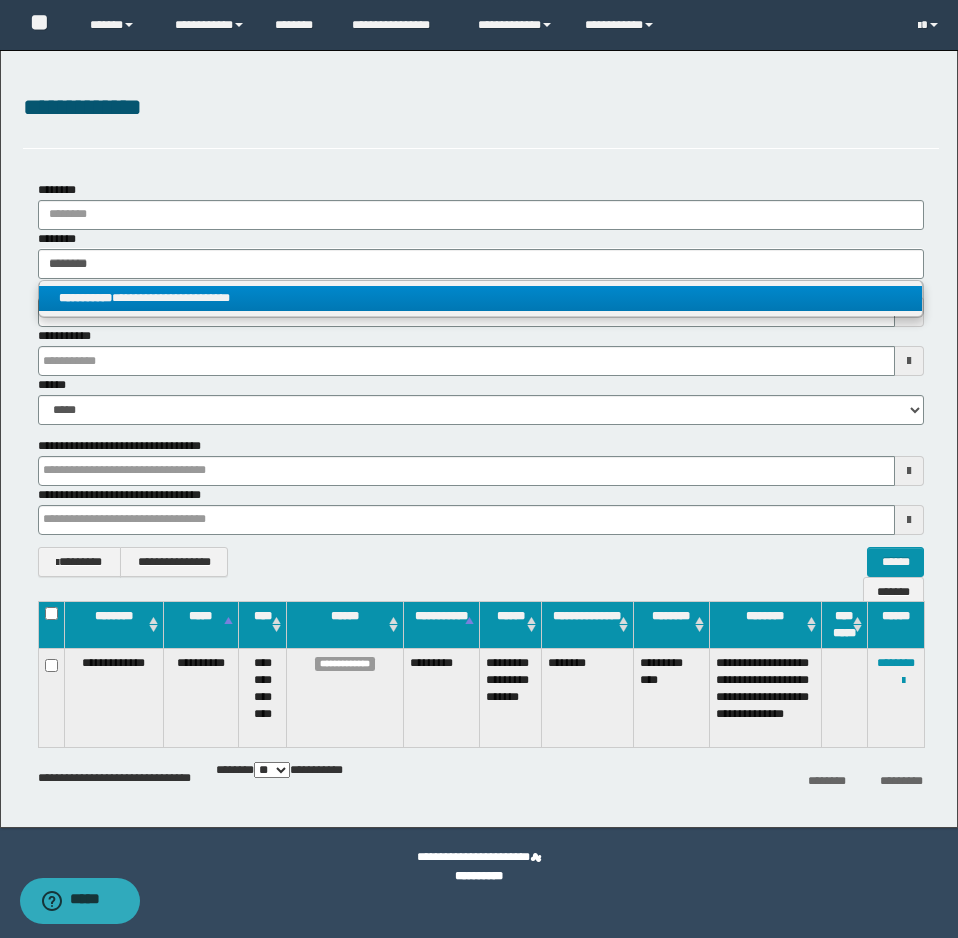 drag, startPoint x: 110, startPoint y: 290, endPoint x: 119, endPoint y: 299, distance: 12.727922 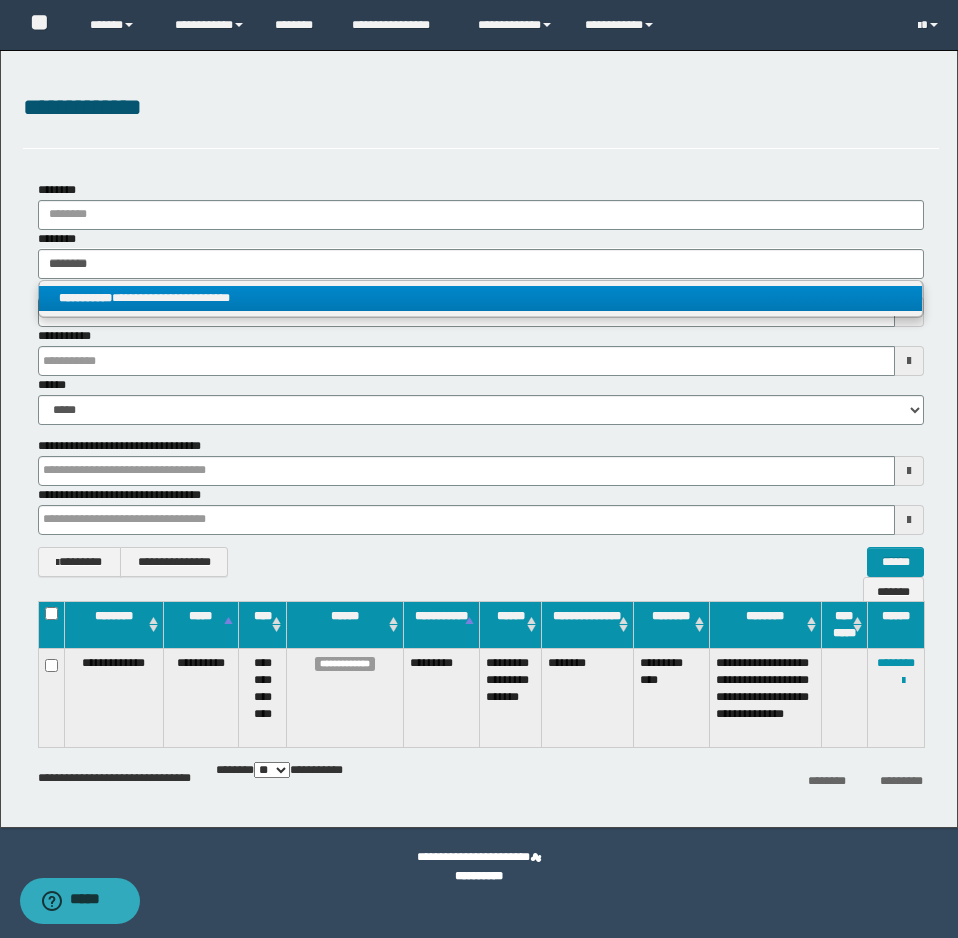 click on "**********" at bounding box center (85, 298) 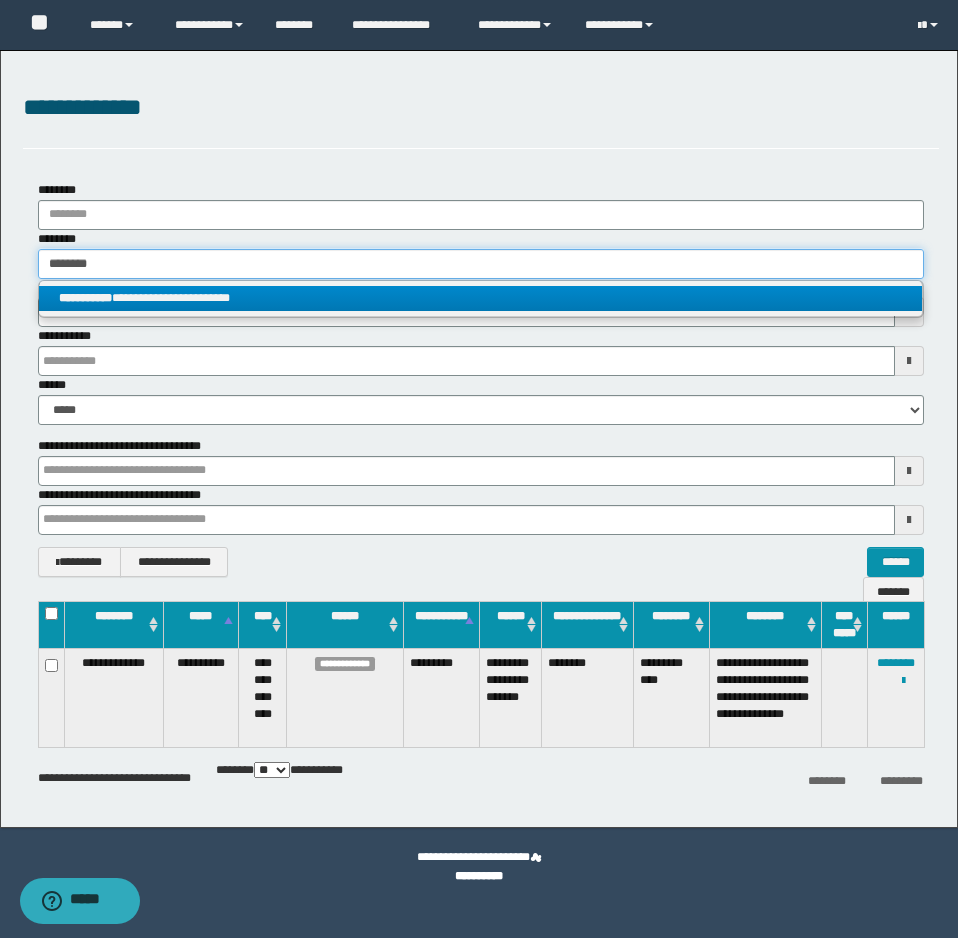 type 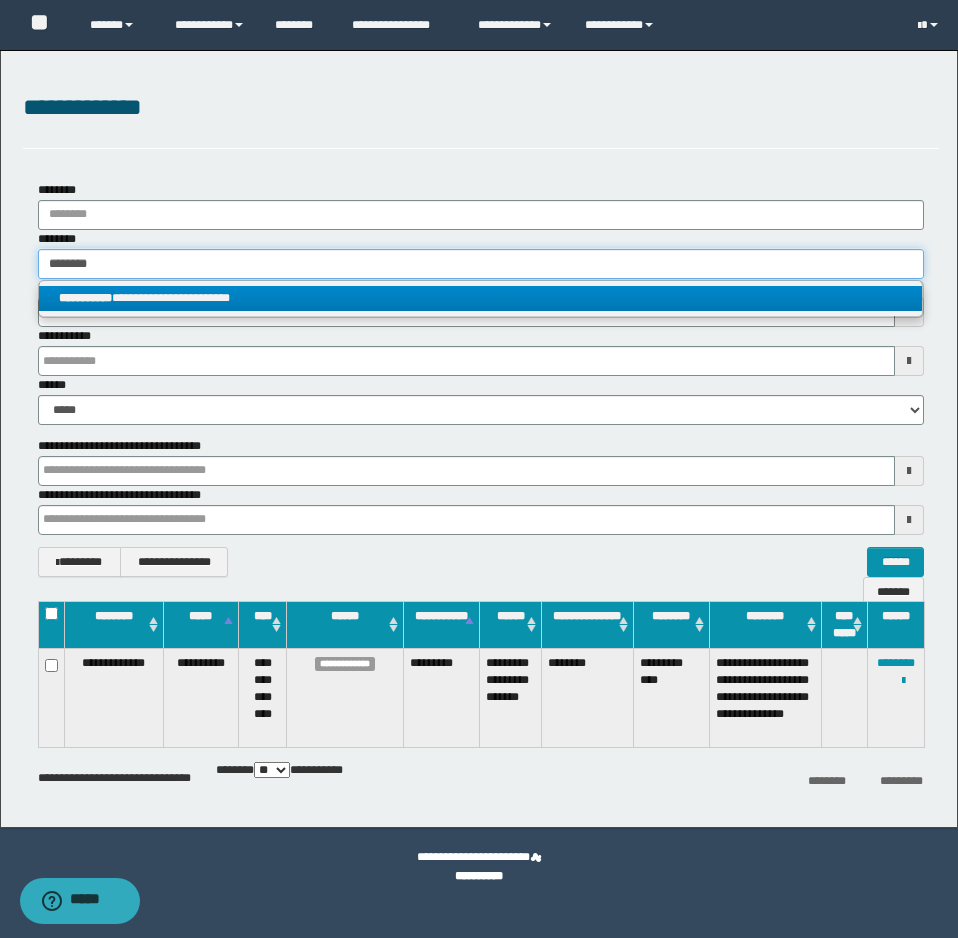 type on "**********" 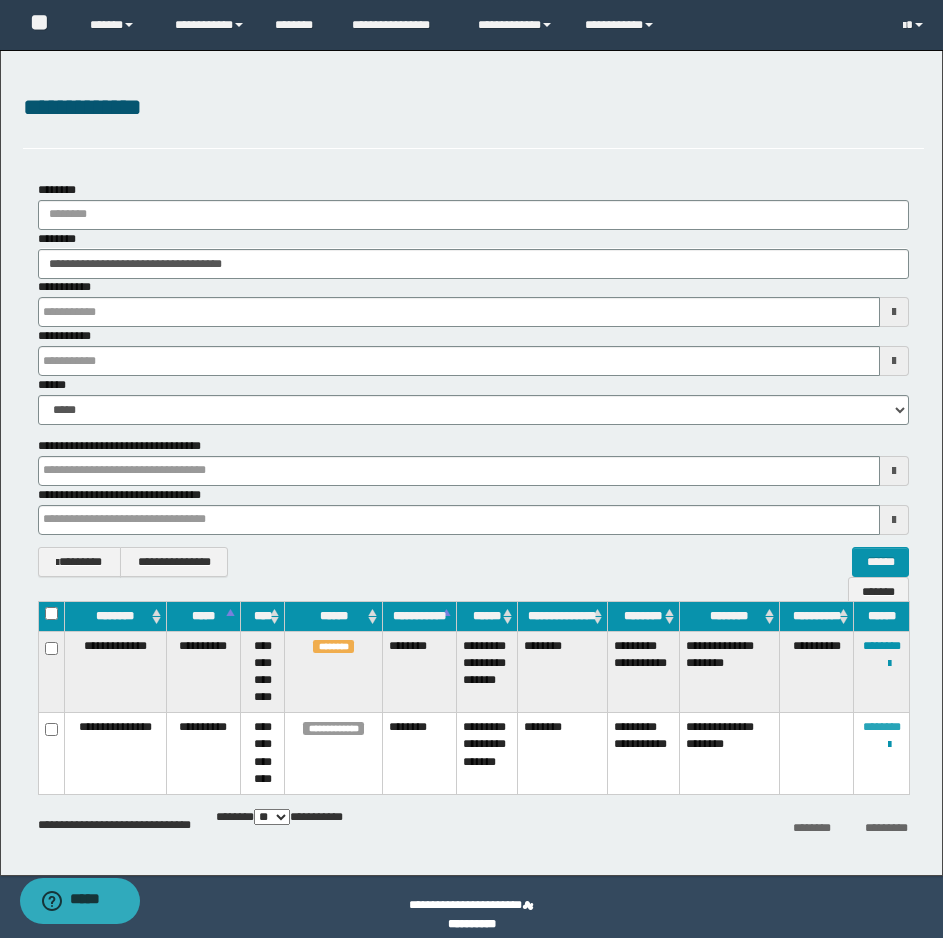 click on "********" at bounding box center (882, 727) 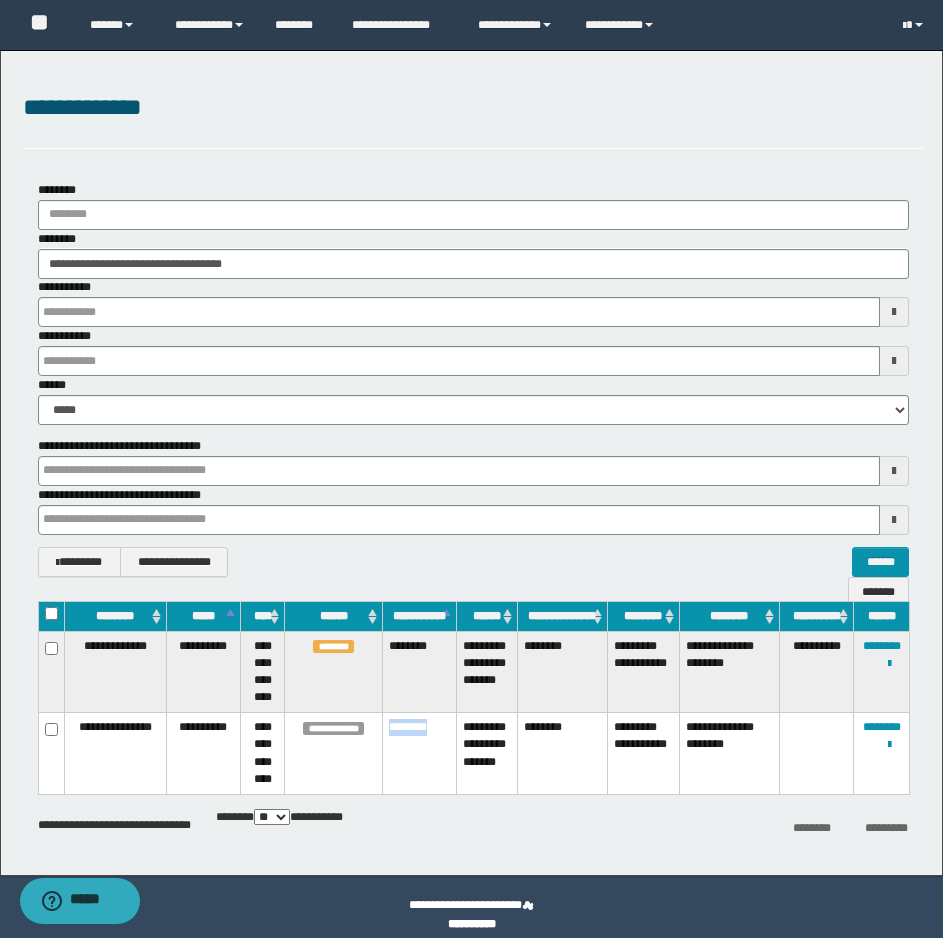 drag, startPoint x: 414, startPoint y: 736, endPoint x: 458, endPoint y: 725, distance: 45.35416 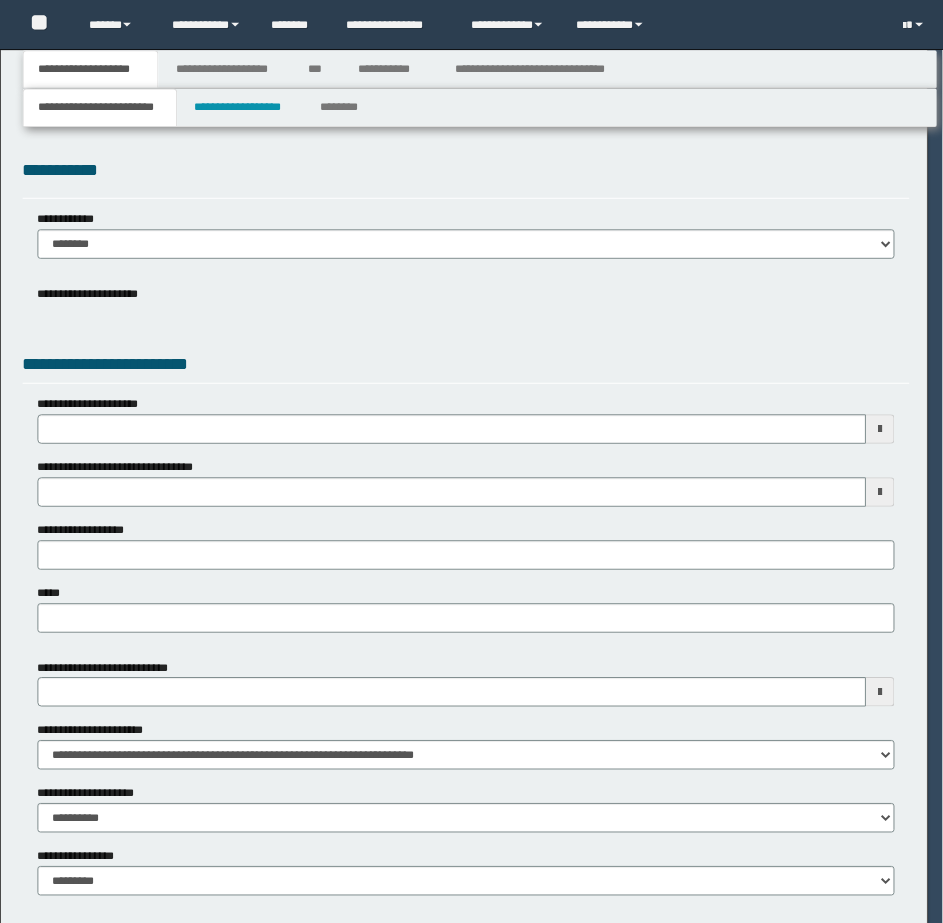 scroll, scrollTop: 0, scrollLeft: 0, axis: both 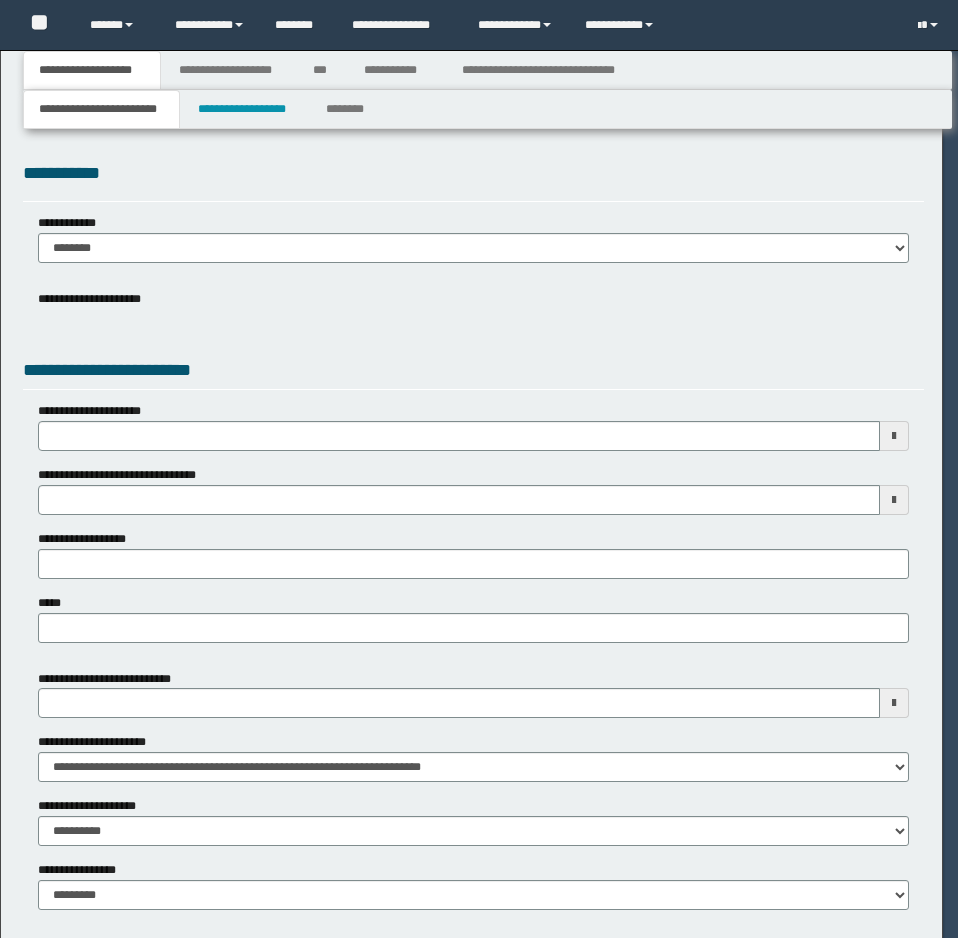 select on "*" 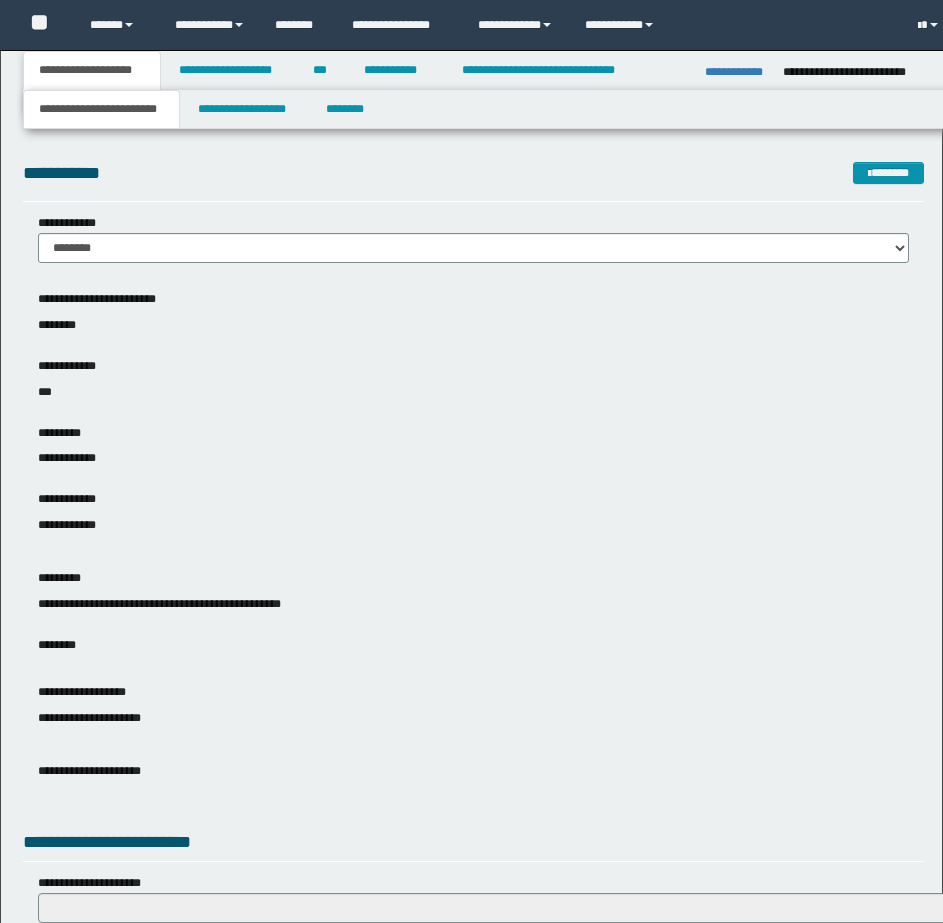 scroll, scrollTop: 0, scrollLeft: 0, axis: both 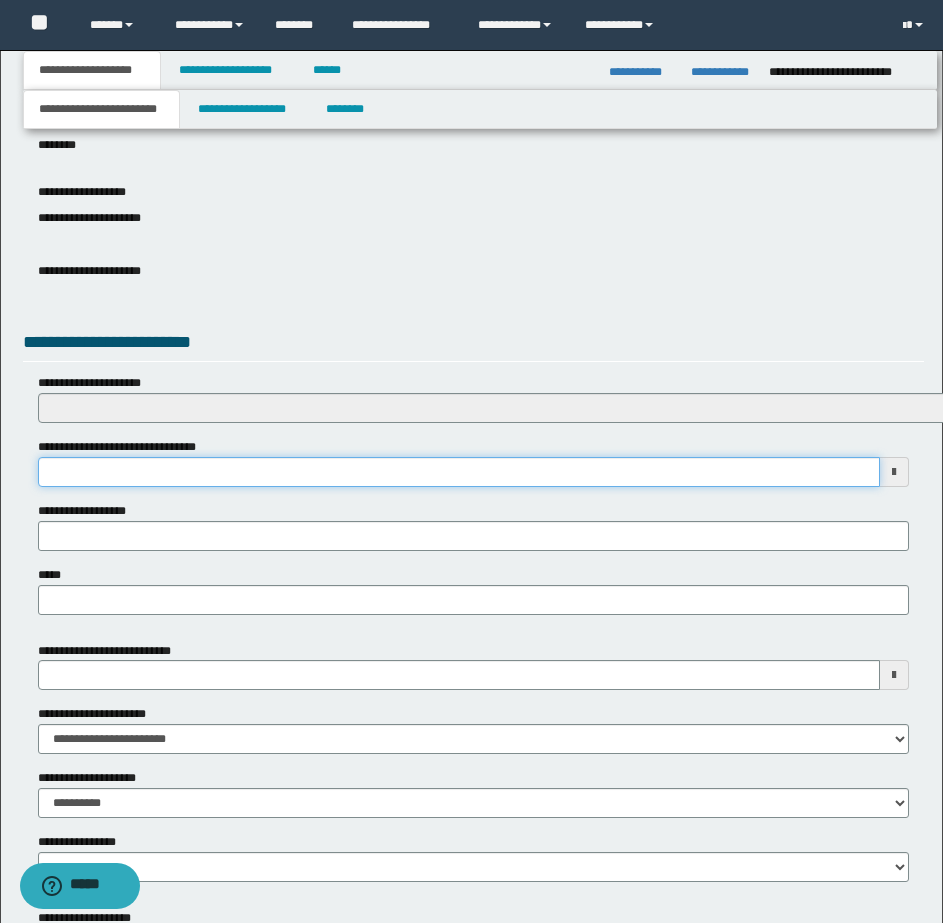 click on "**********" at bounding box center (459, 472) 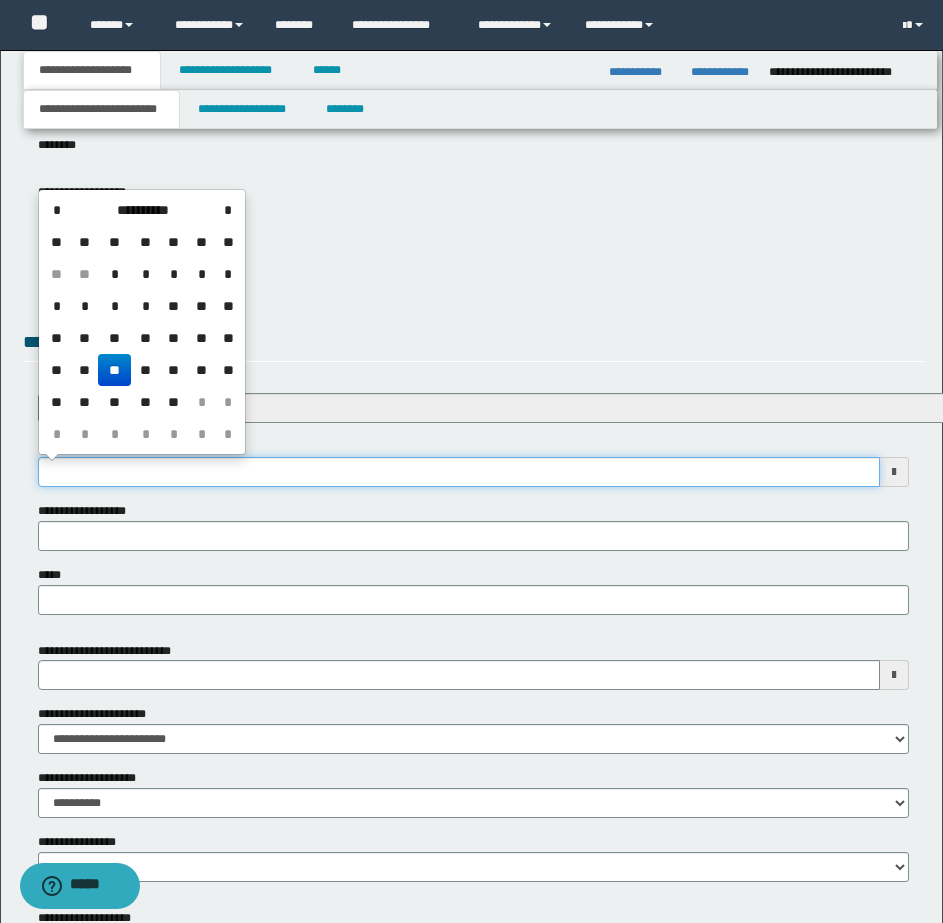 type on "**********" 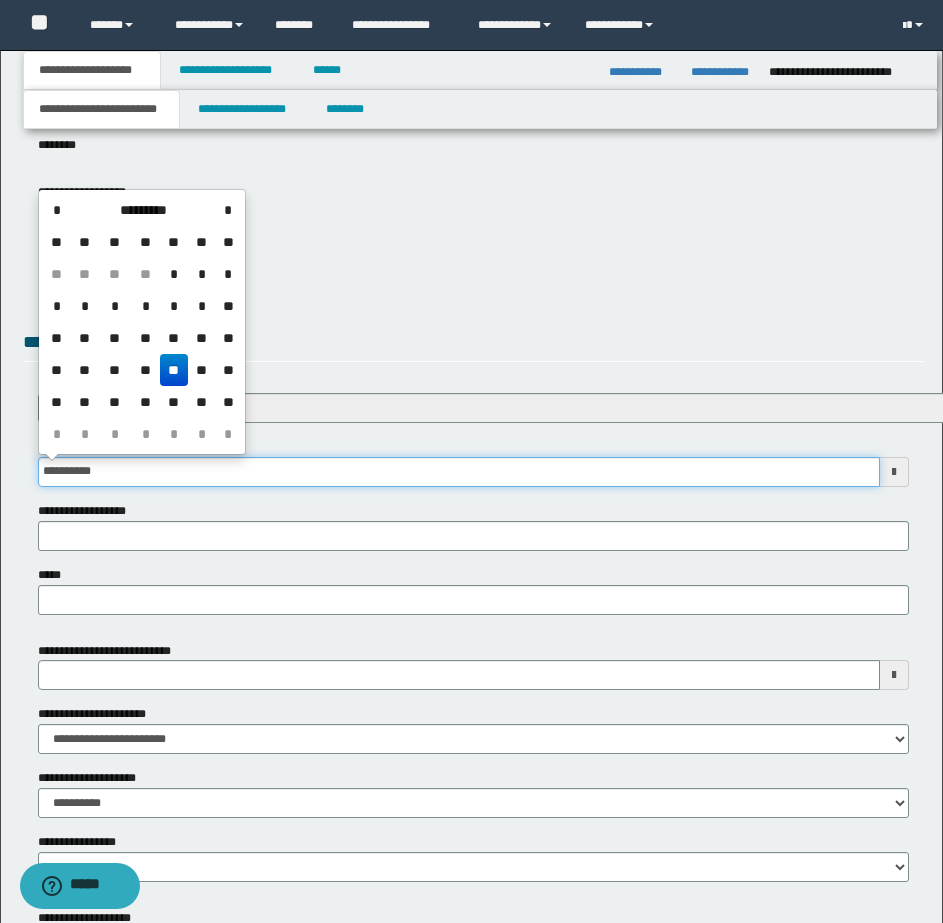 scroll, scrollTop: 722, scrollLeft: 0, axis: vertical 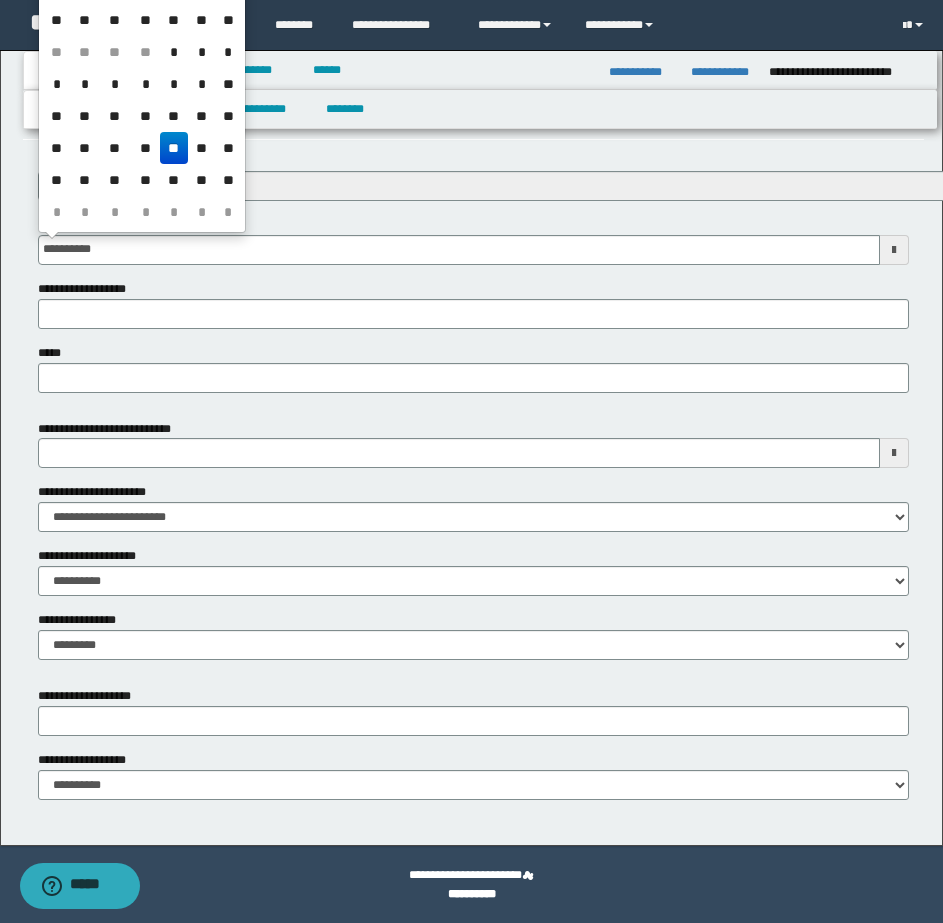 click on "**********" at bounding box center (78, 620) 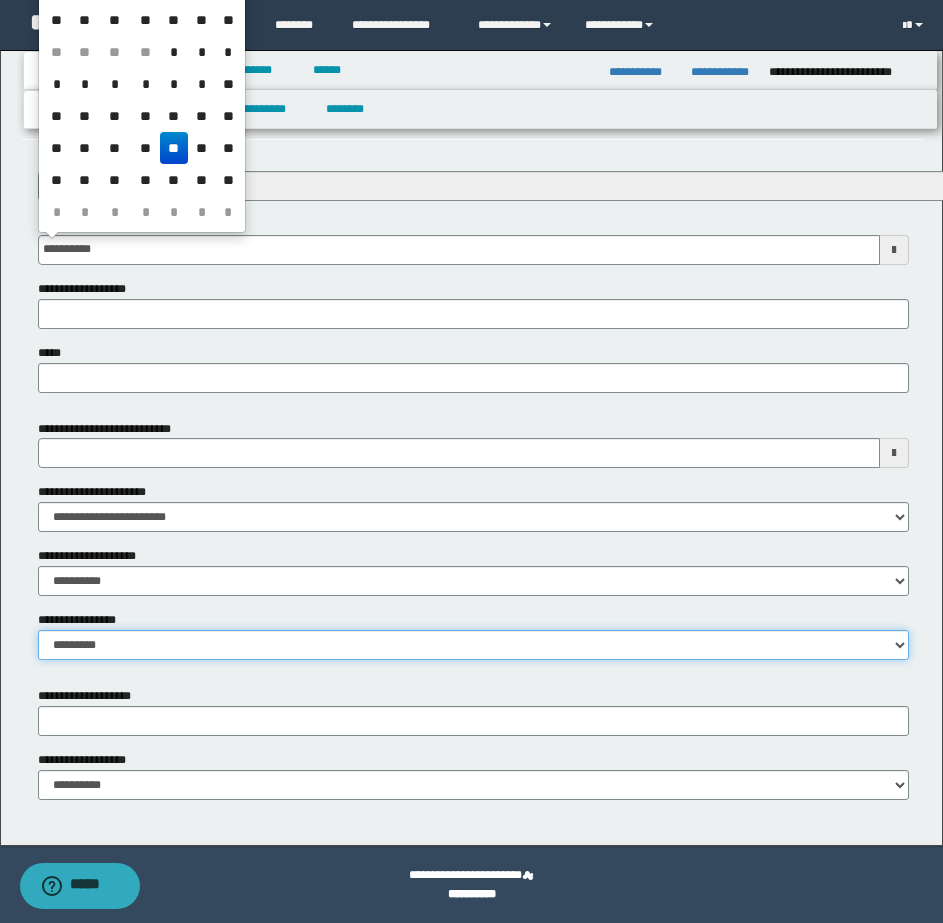 click on "**********" at bounding box center (473, 645) 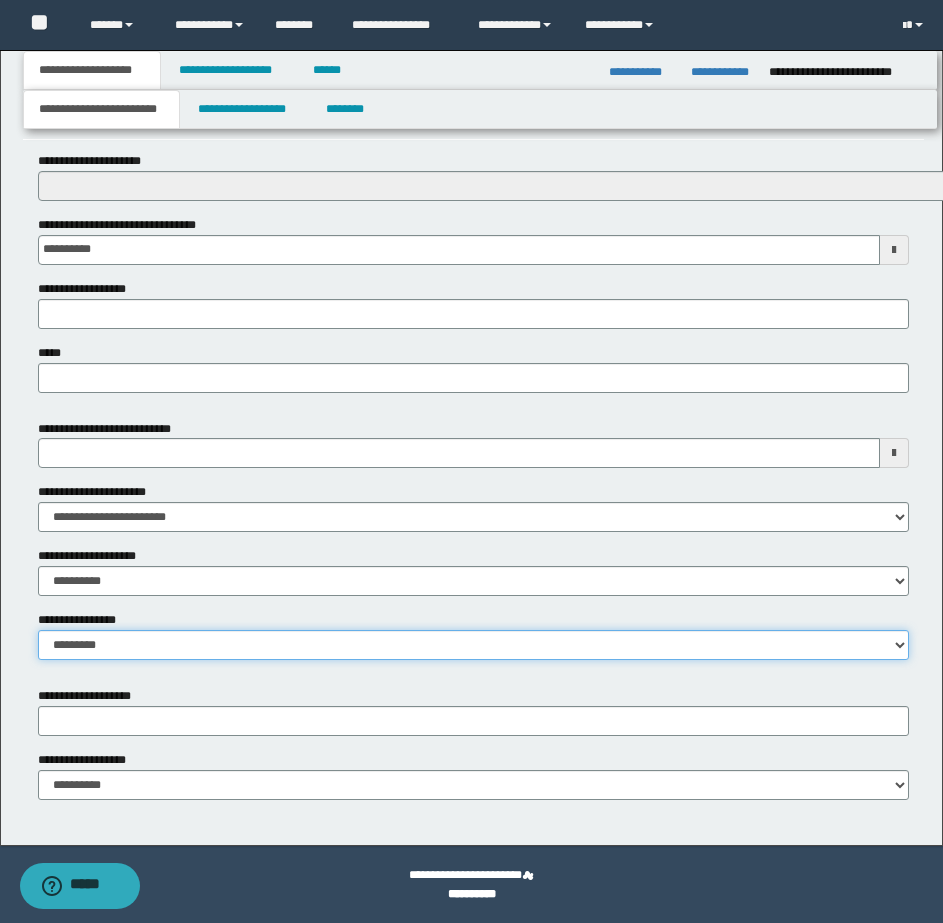 click on "**********" at bounding box center [473, 645] 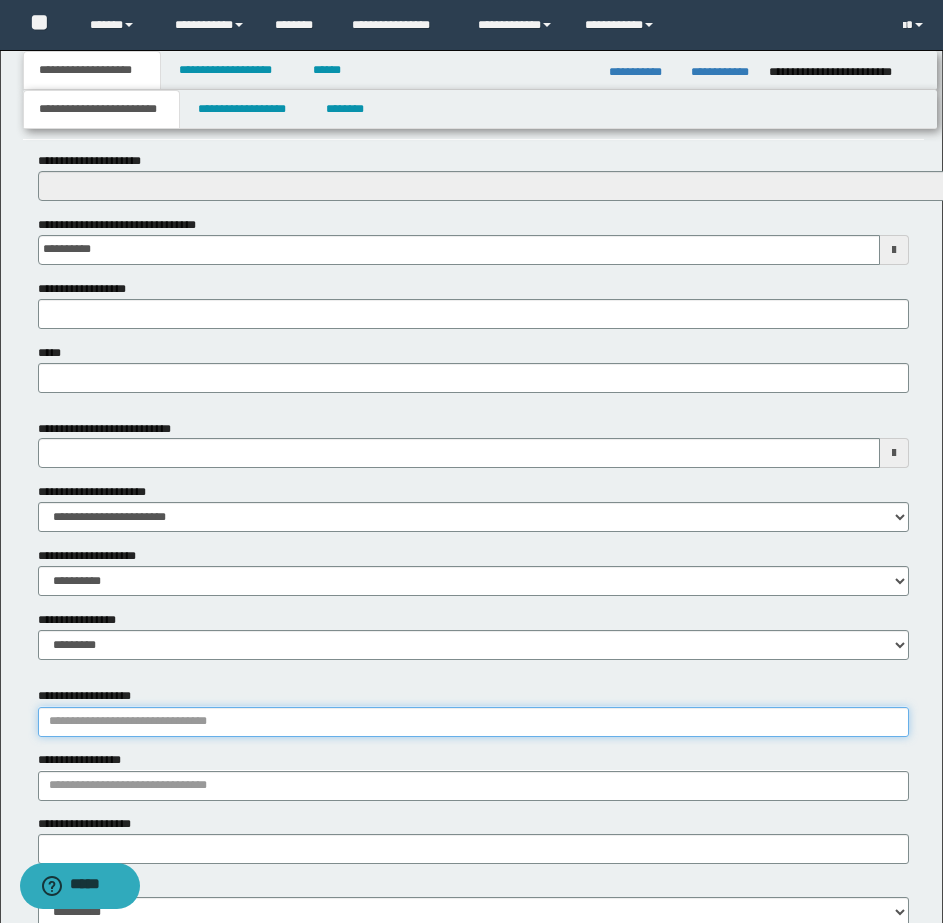 click on "**********" at bounding box center (473, 722) 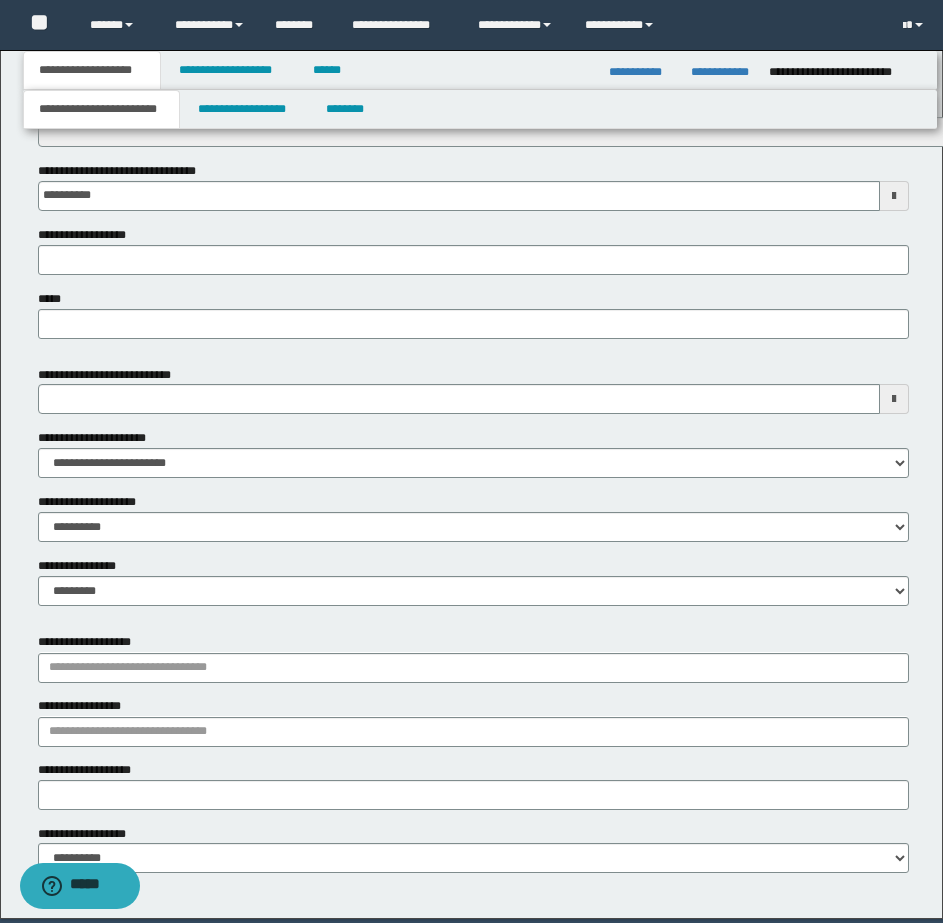 scroll, scrollTop: 850, scrollLeft: 0, axis: vertical 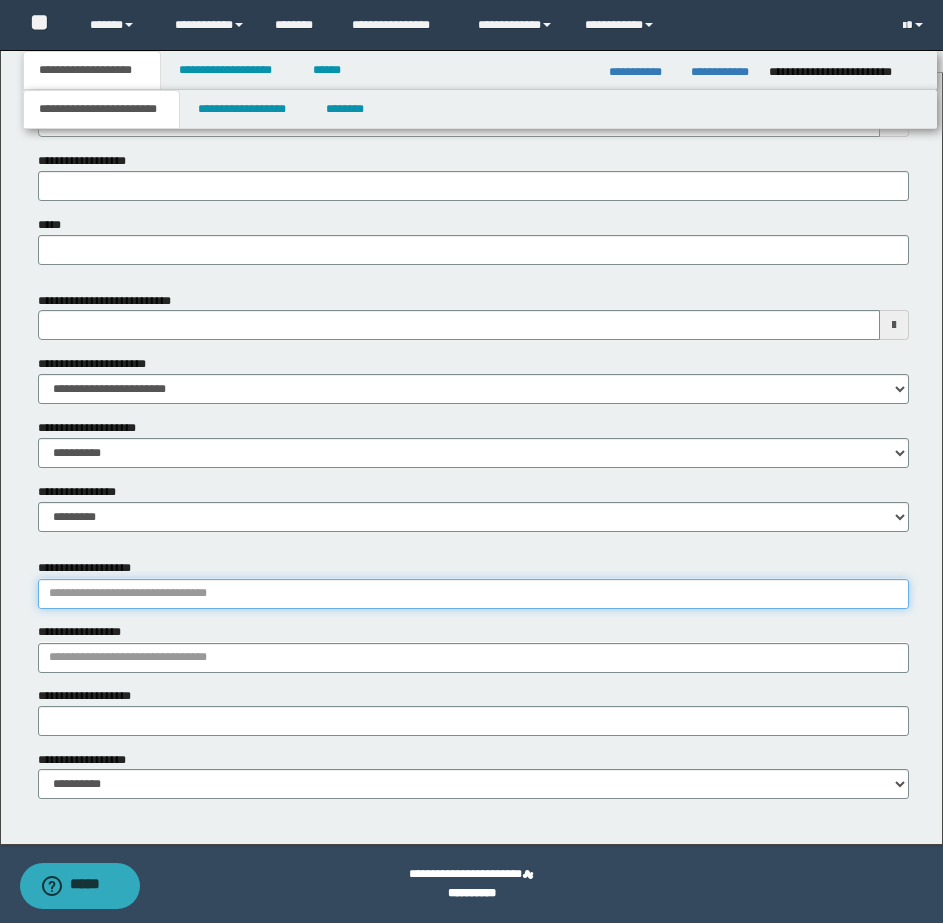 click on "**********" at bounding box center [473, 594] 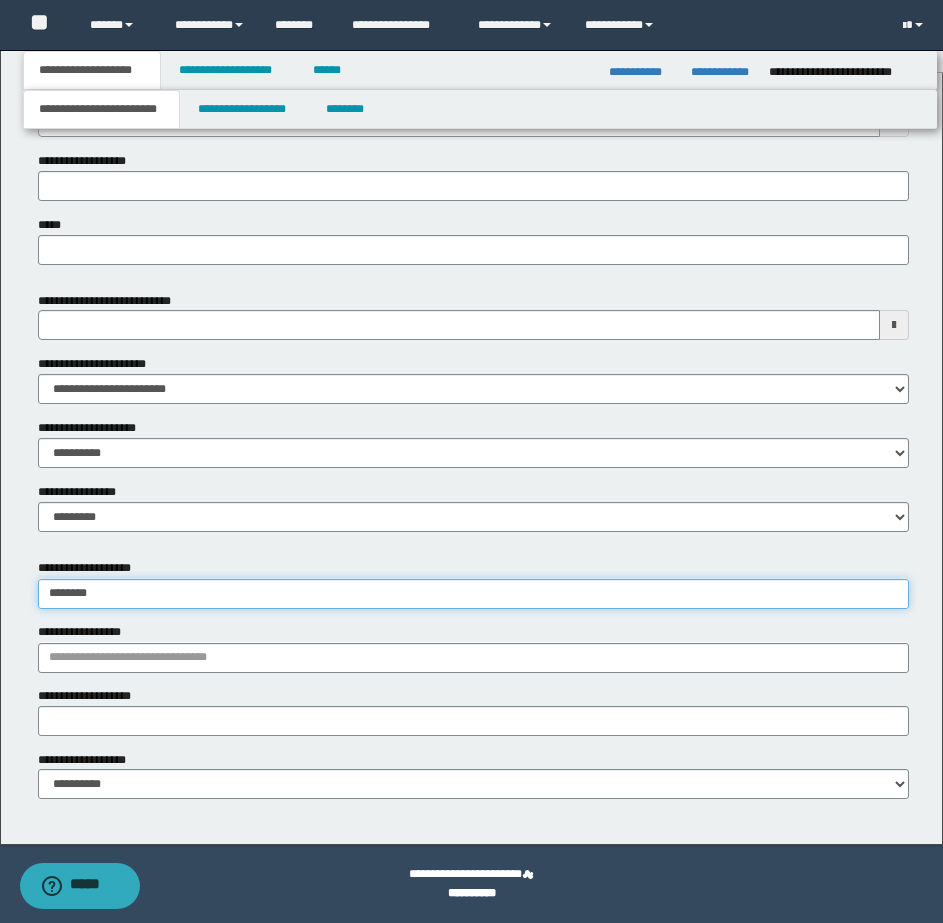 type on "*********" 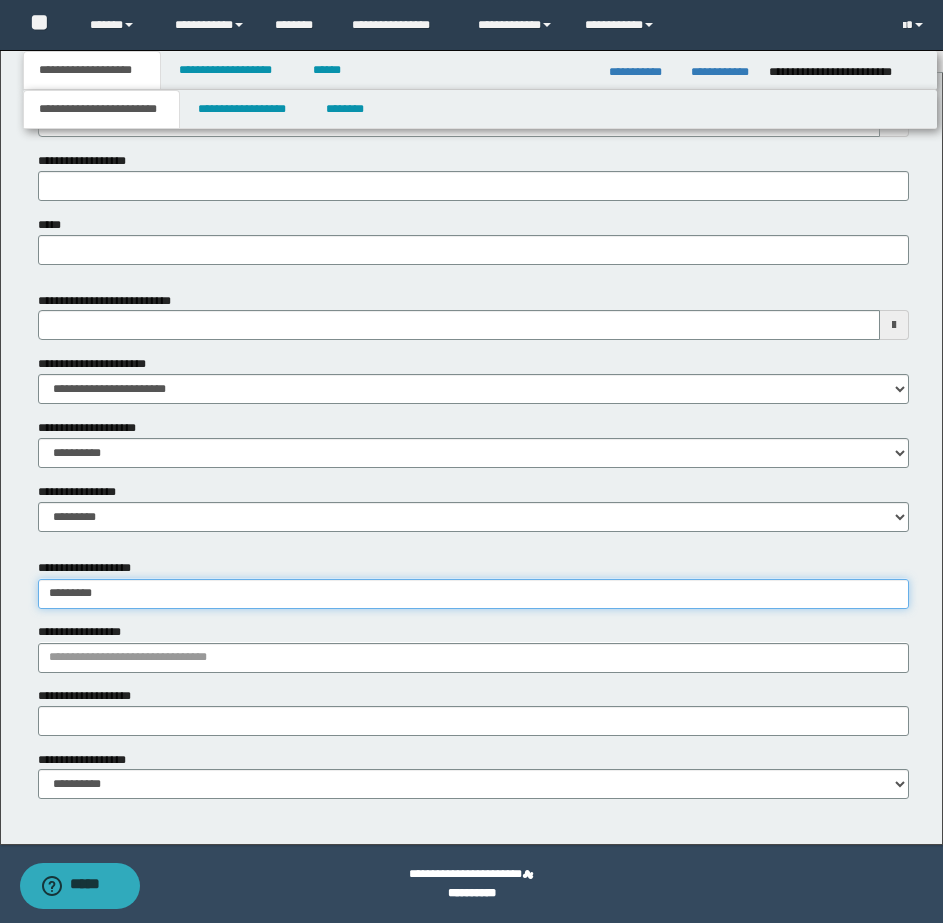 type on "*********" 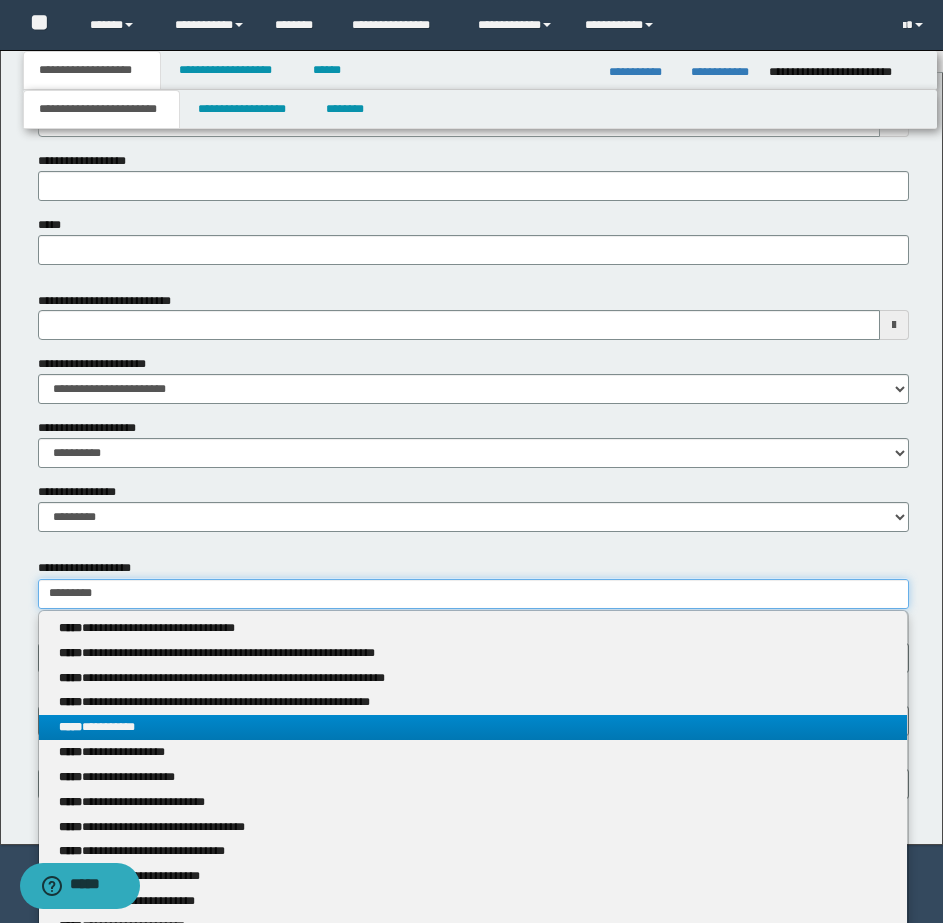 type on "*********" 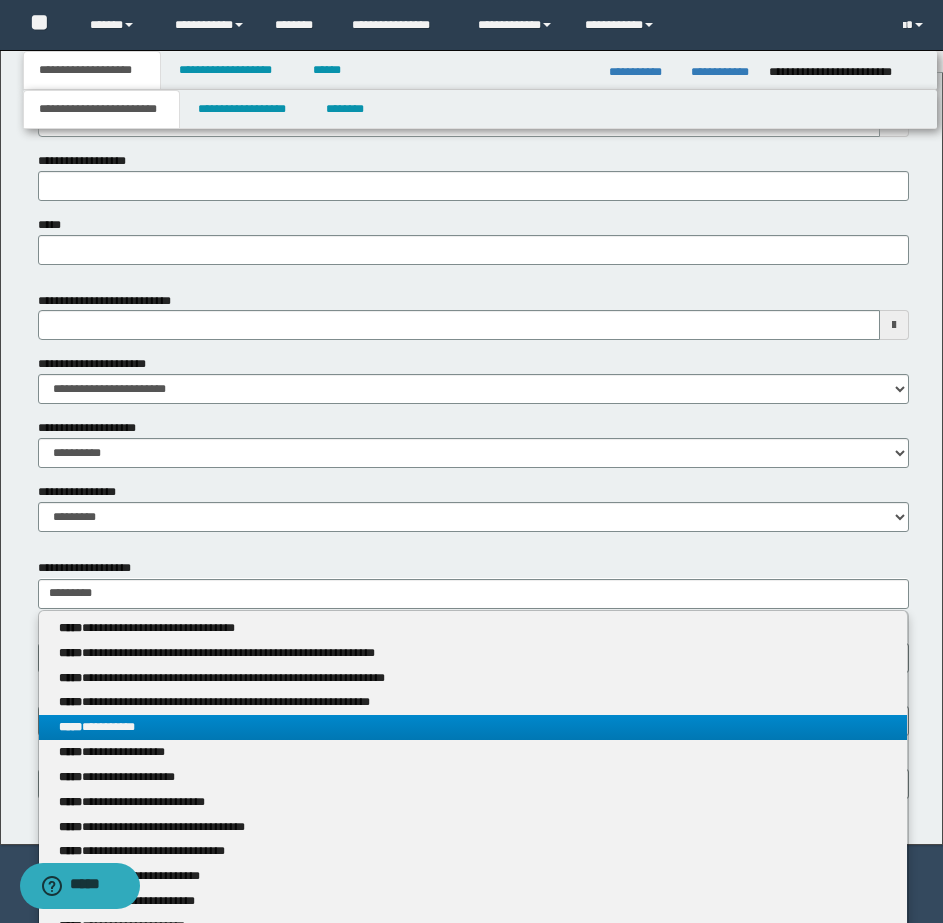 click on "**********" at bounding box center [473, 727] 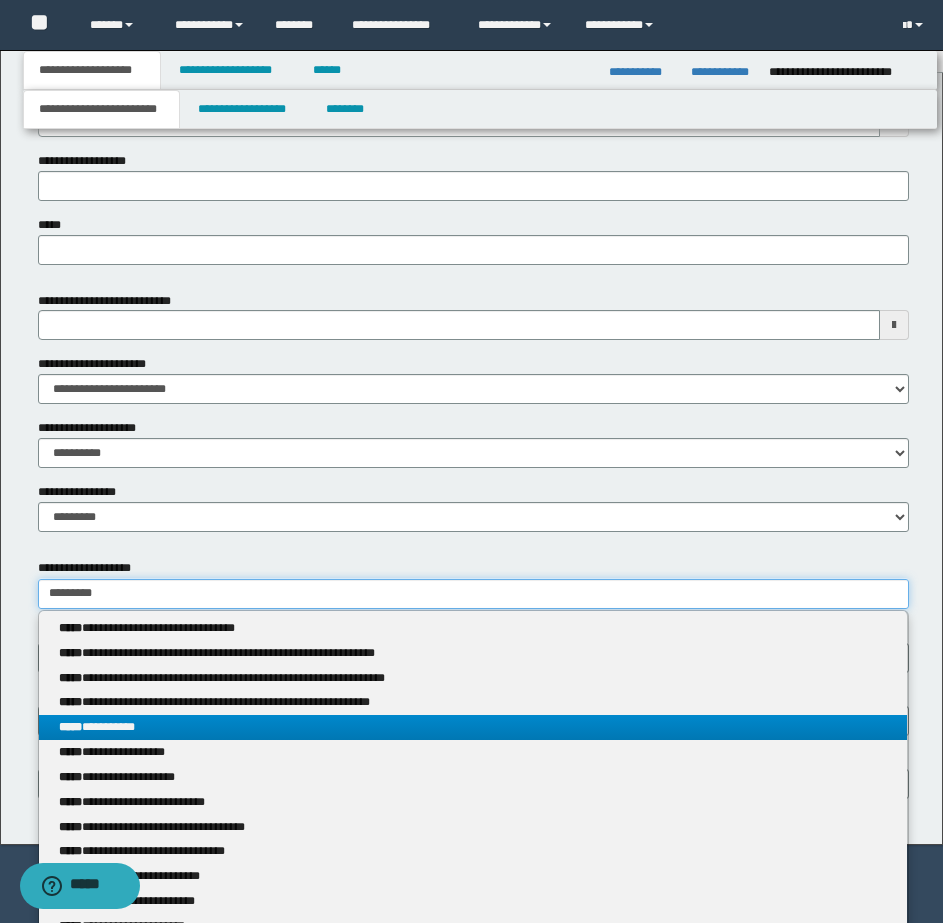 type 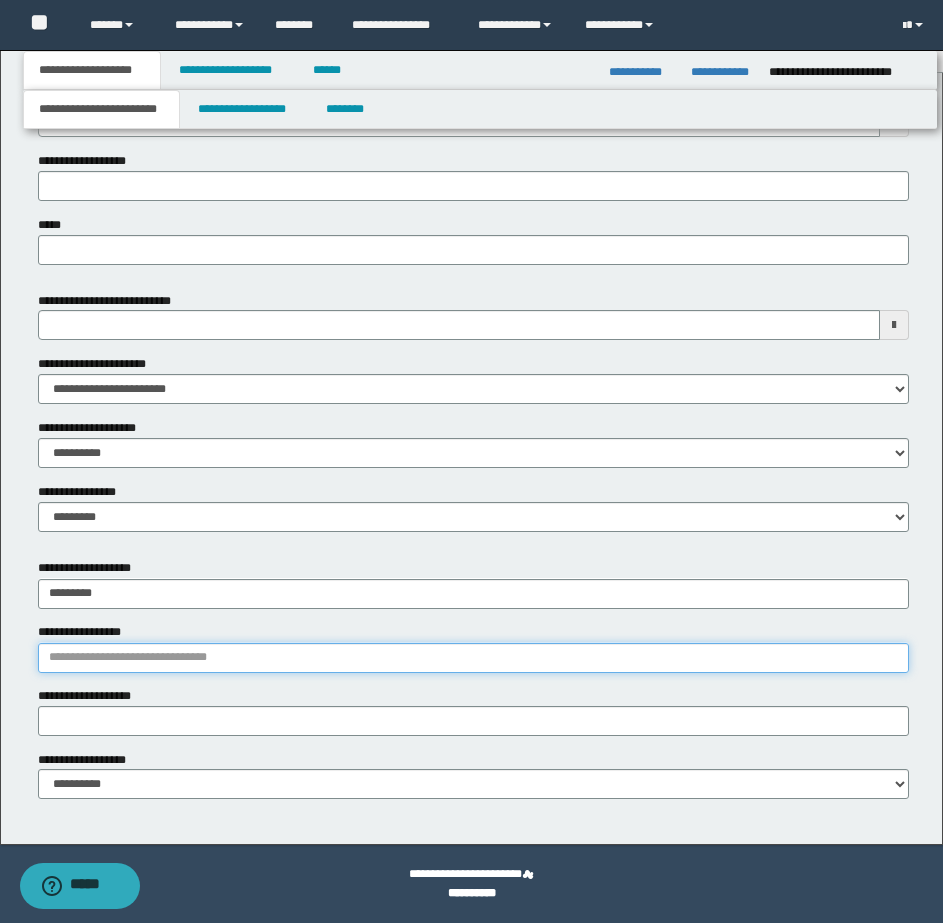 click on "**********" at bounding box center [473, 658] 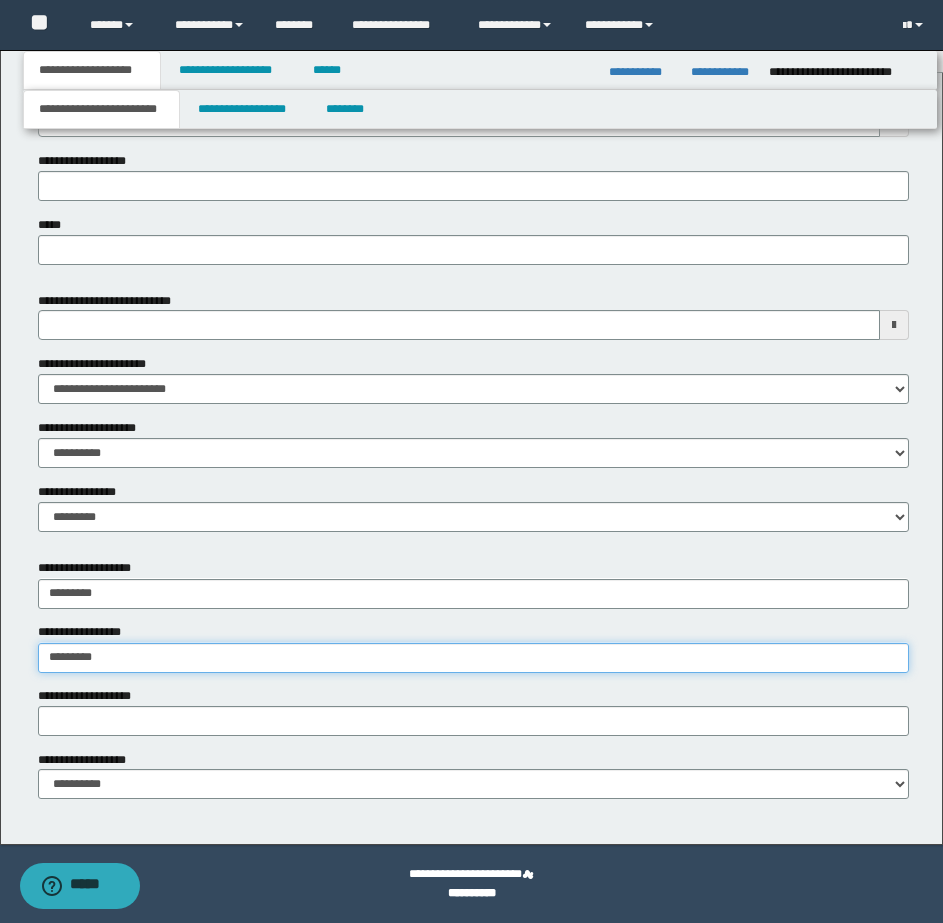 type on "**********" 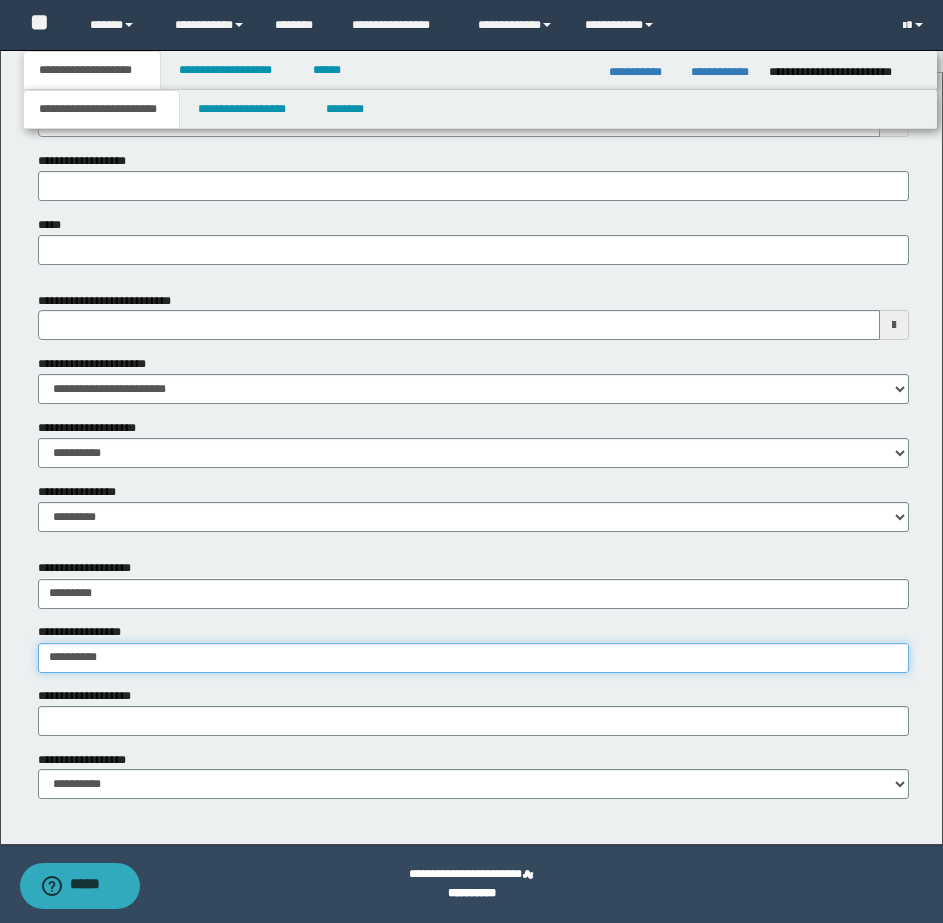 type on "**********" 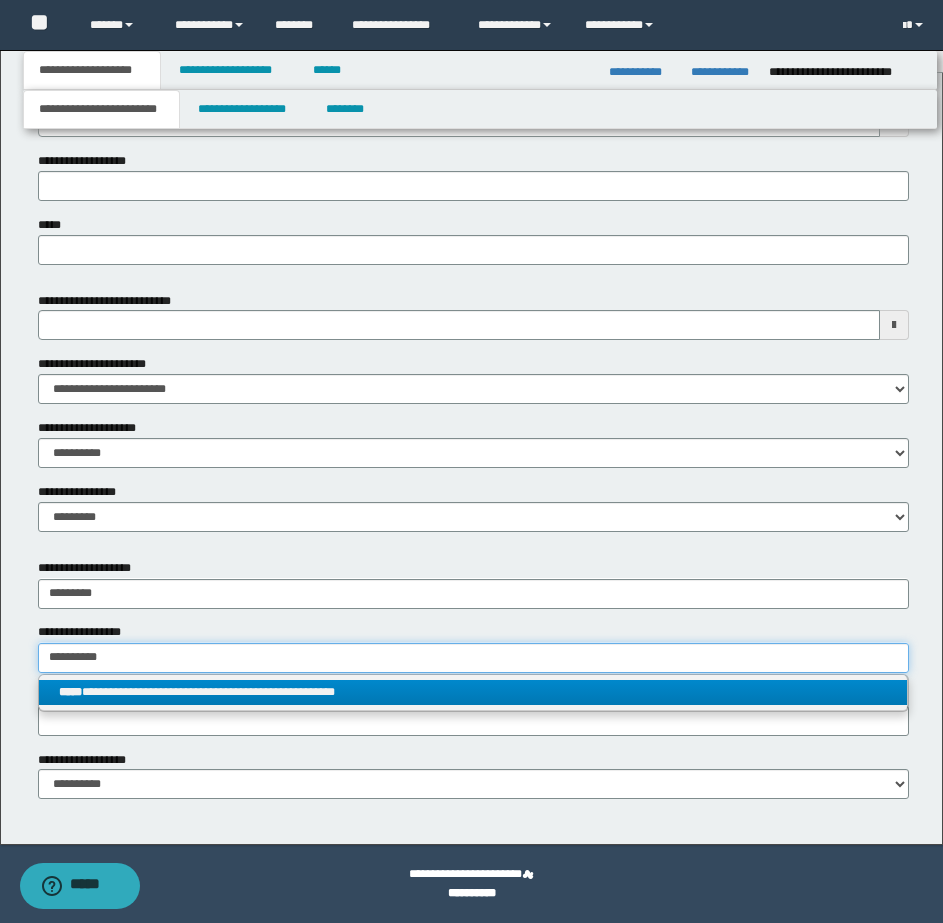 type on "**********" 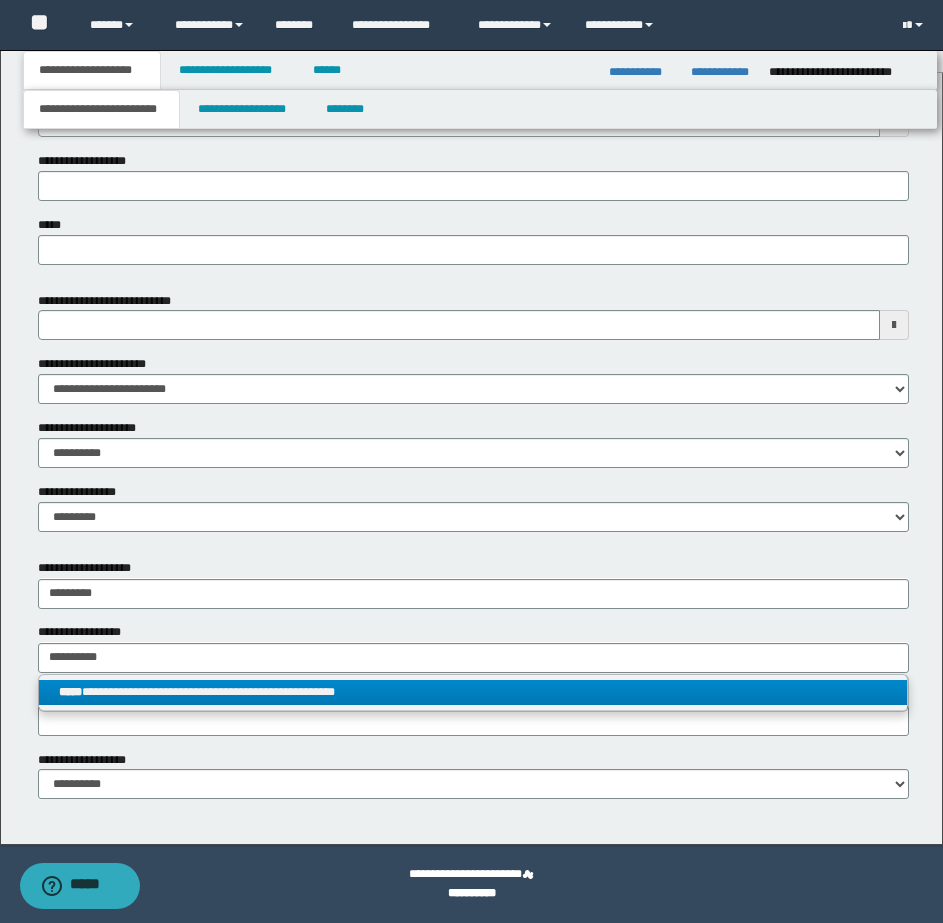 click on "**********" at bounding box center (473, 692) 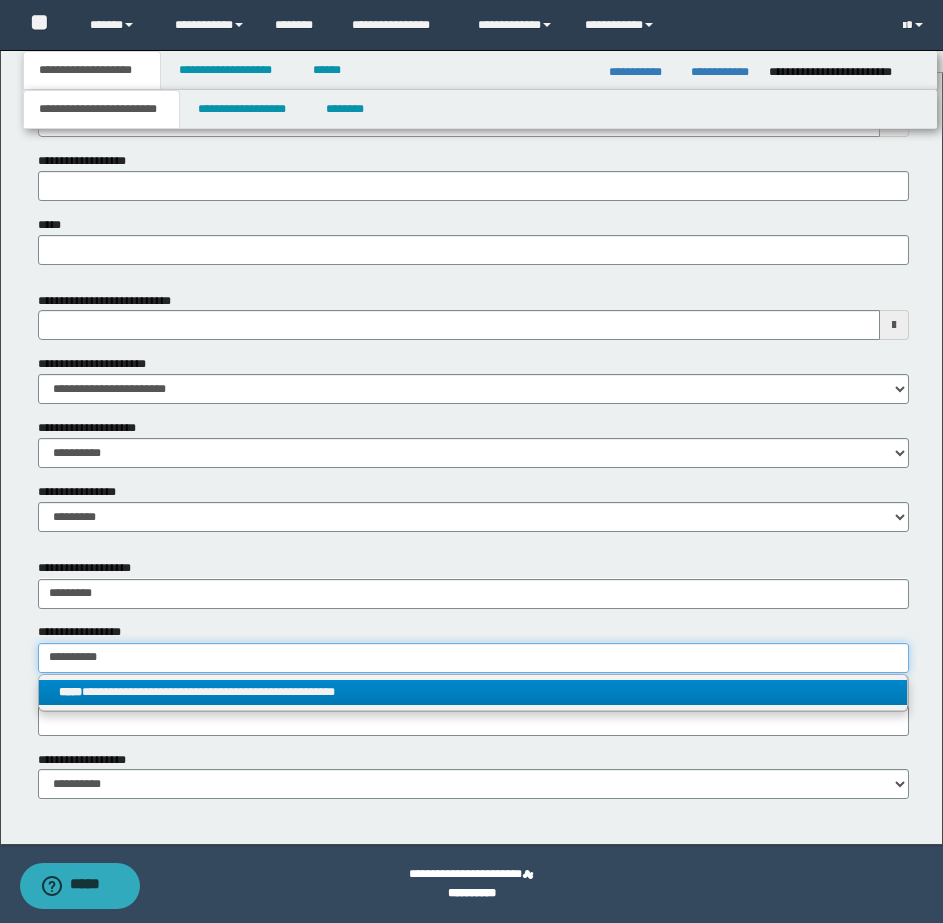 type 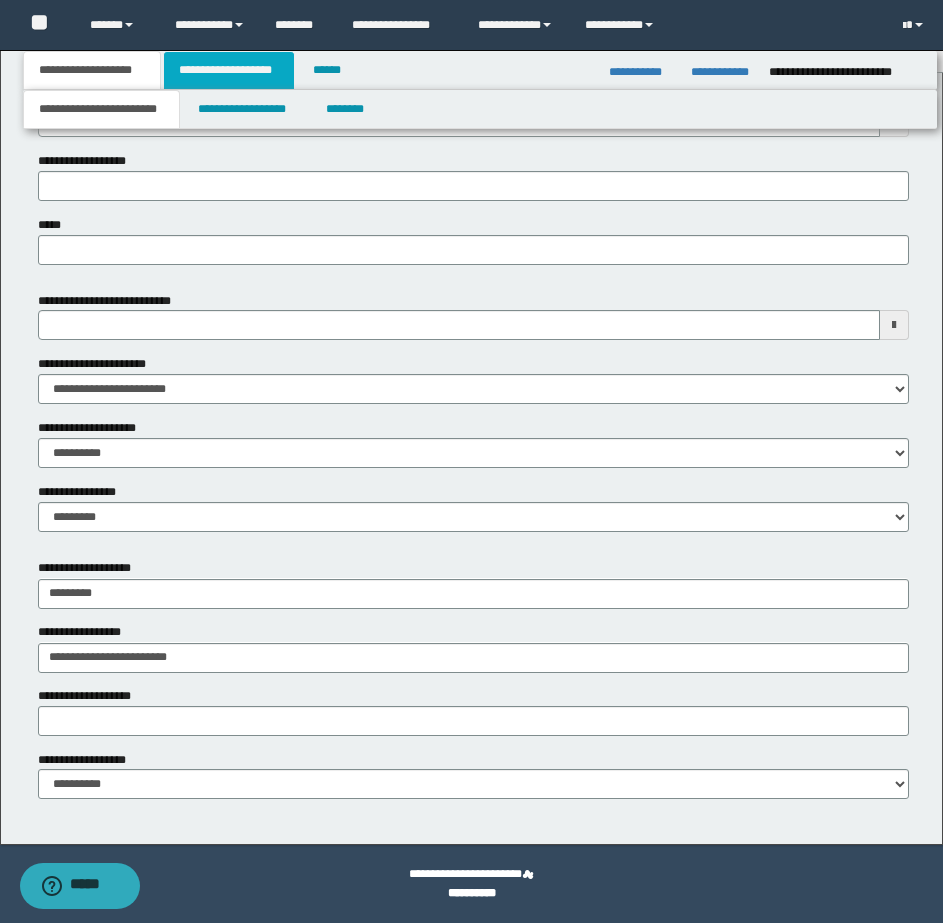 click on "**********" at bounding box center (229, 70) 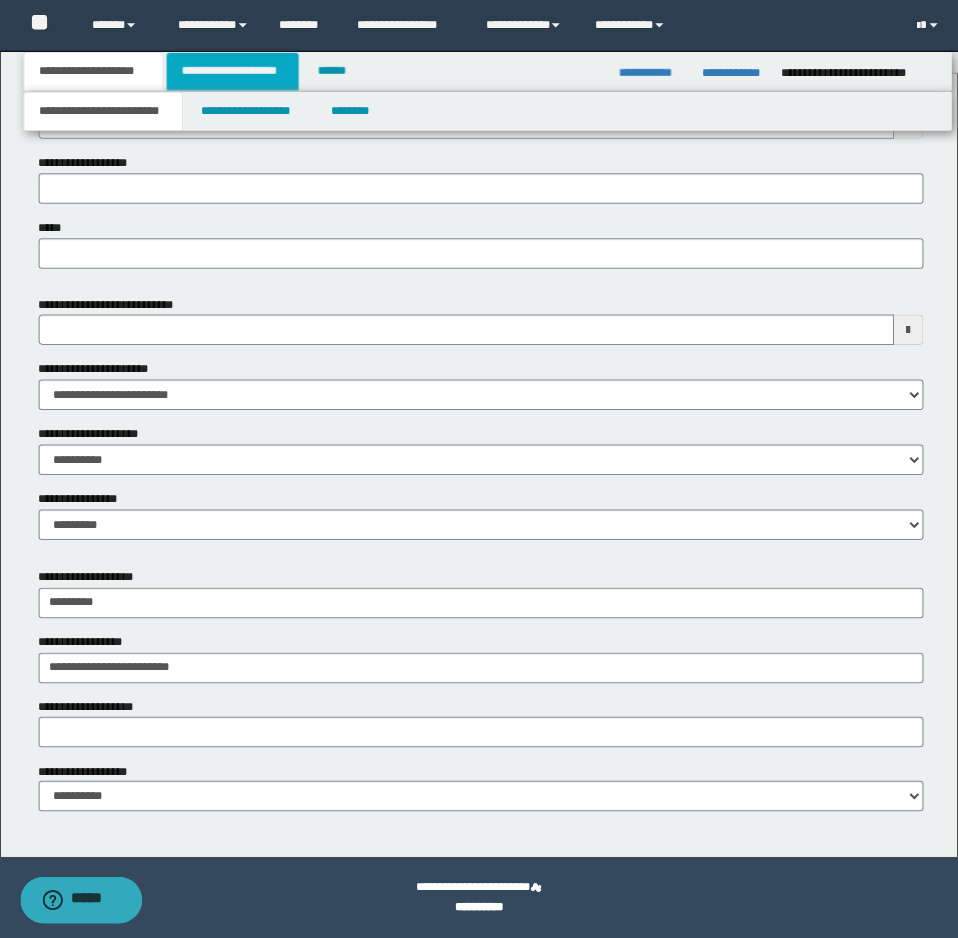 scroll, scrollTop: 0, scrollLeft: 0, axis: both 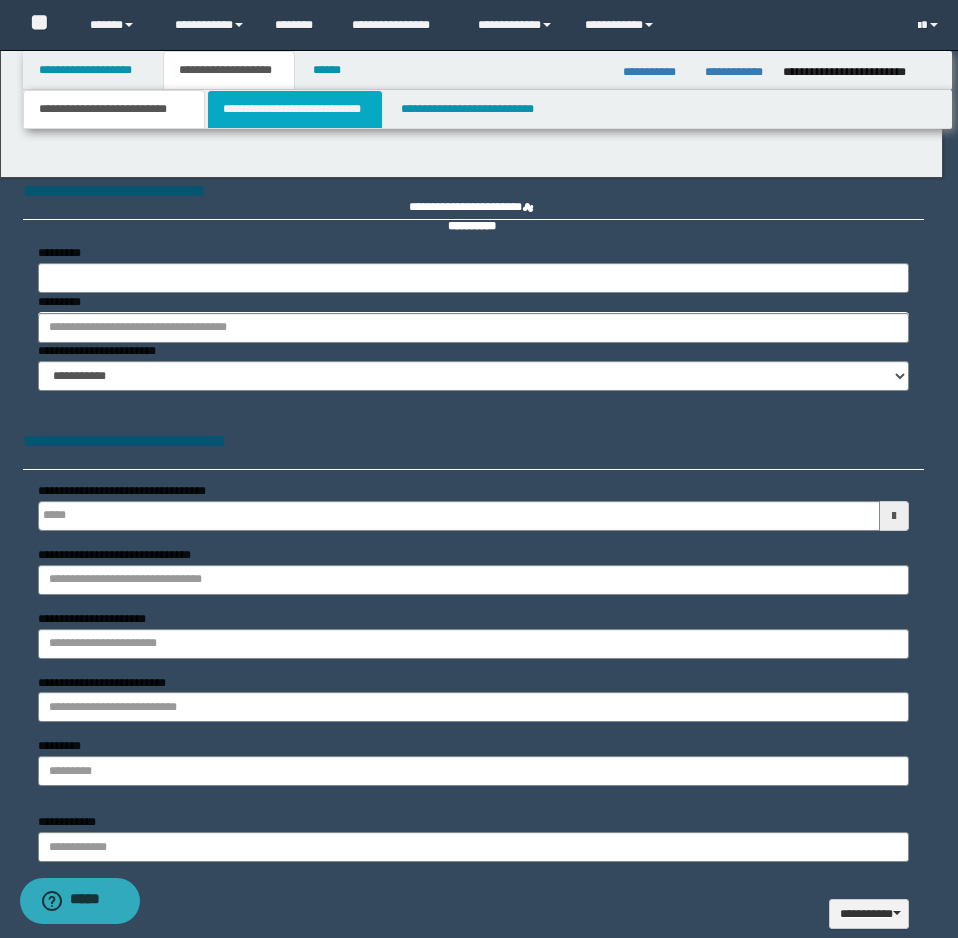 type 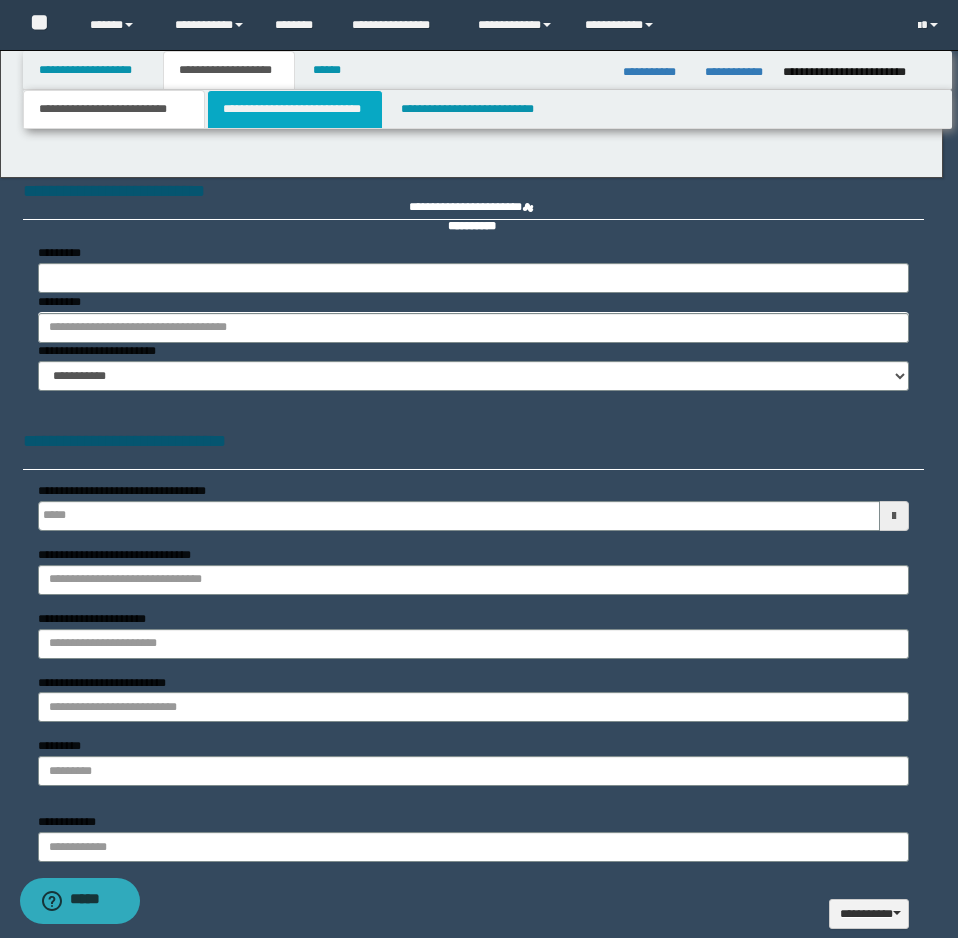 scroll, scrollTop: 0, scrollLeft: 0, axis: both 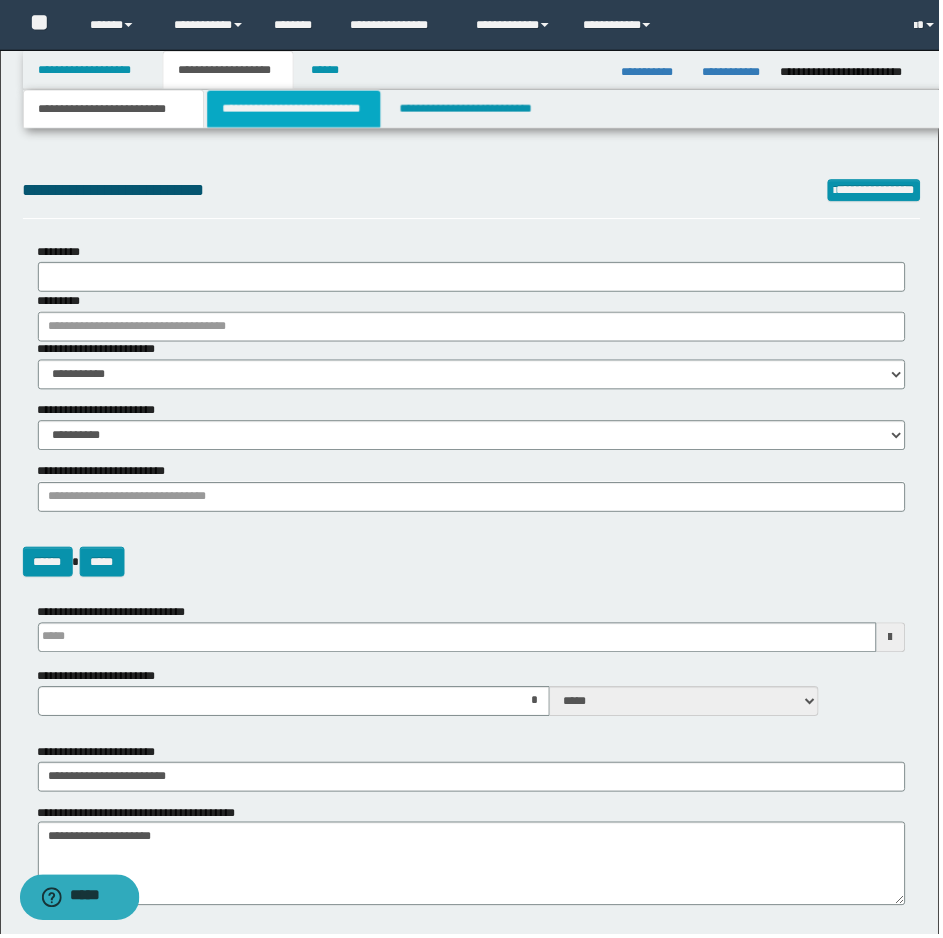 click on "**********" at bounding box center (295, 109) 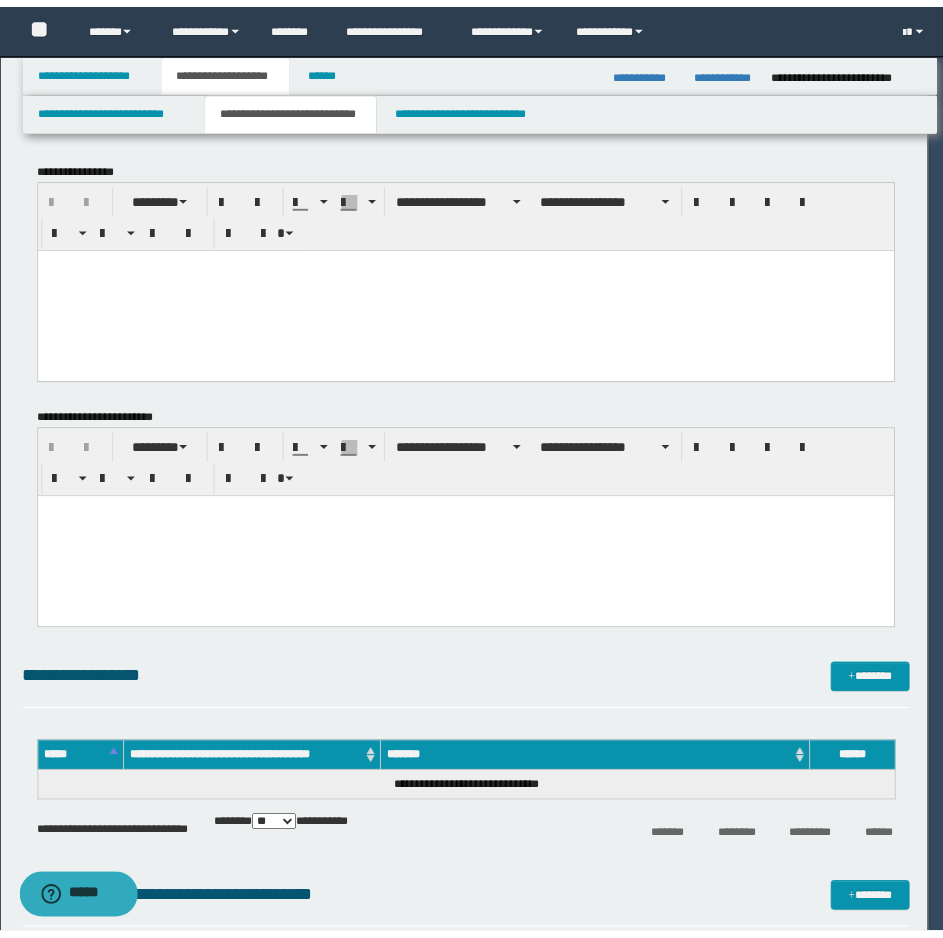 scroll, scrollTop: 0, scrollLeft: 0, axis: both 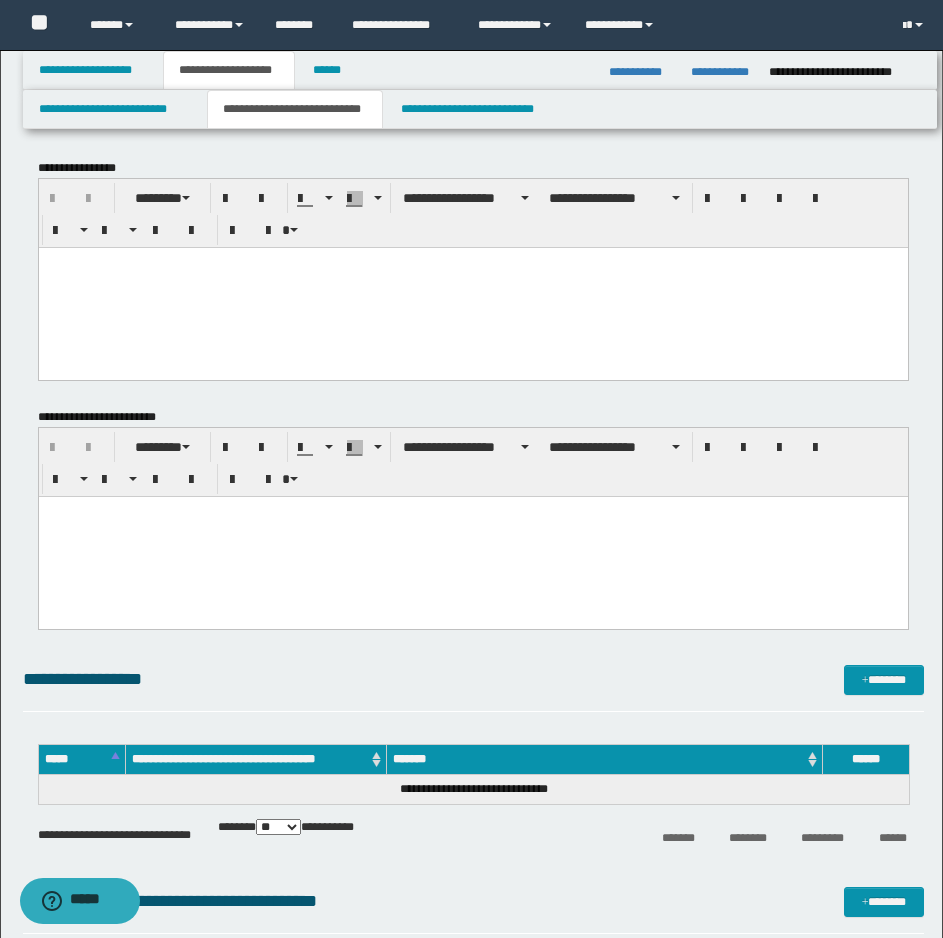 click at bounding box center [472, 287] 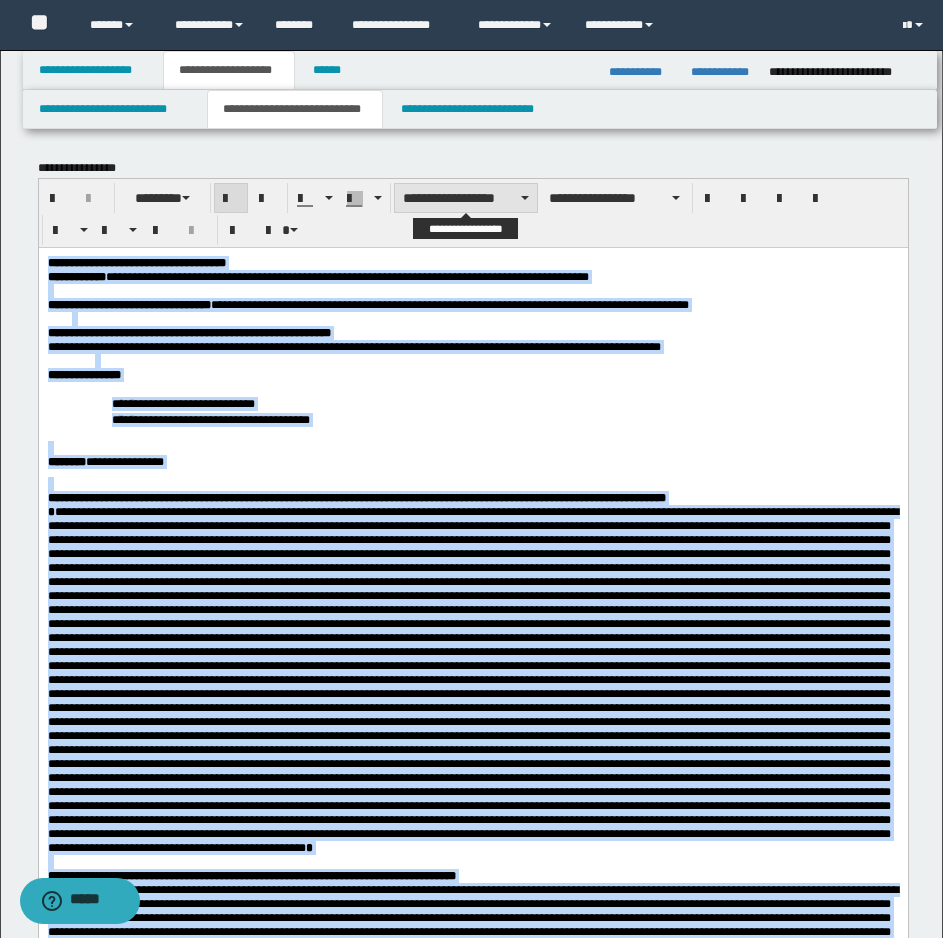 click on "**********" at bounding box center [466, 198] 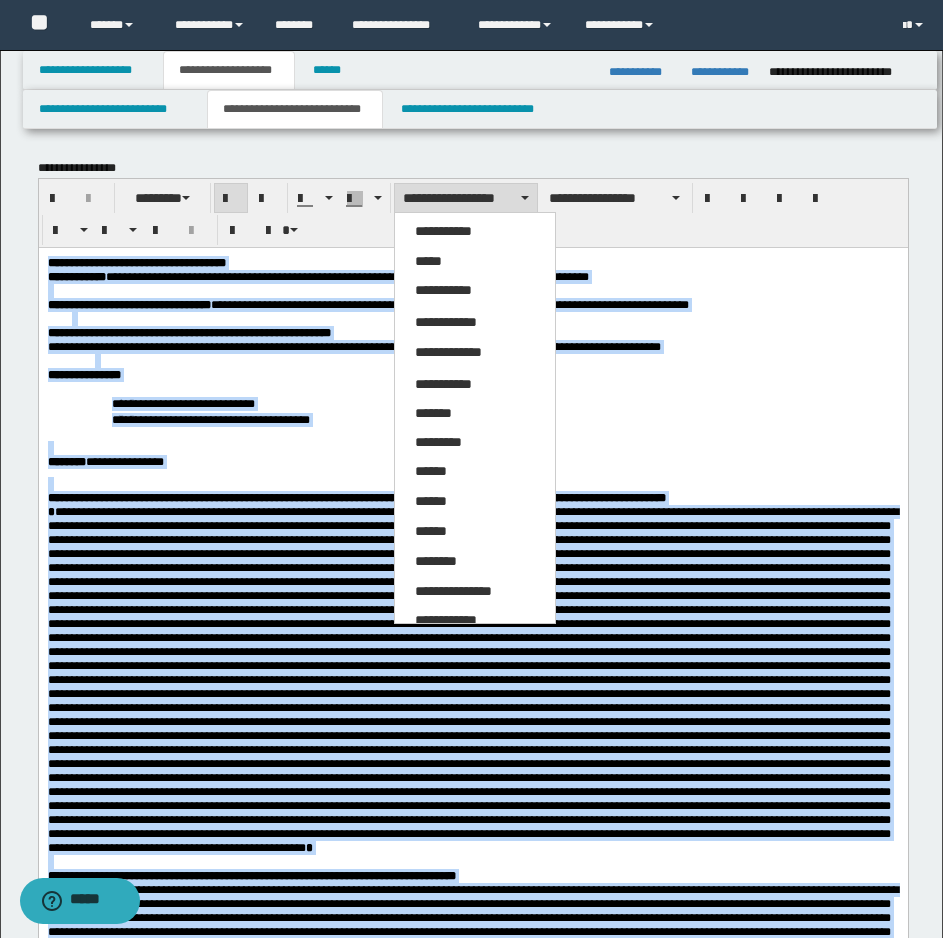 click on "*****" at bounding box center (475, 262) 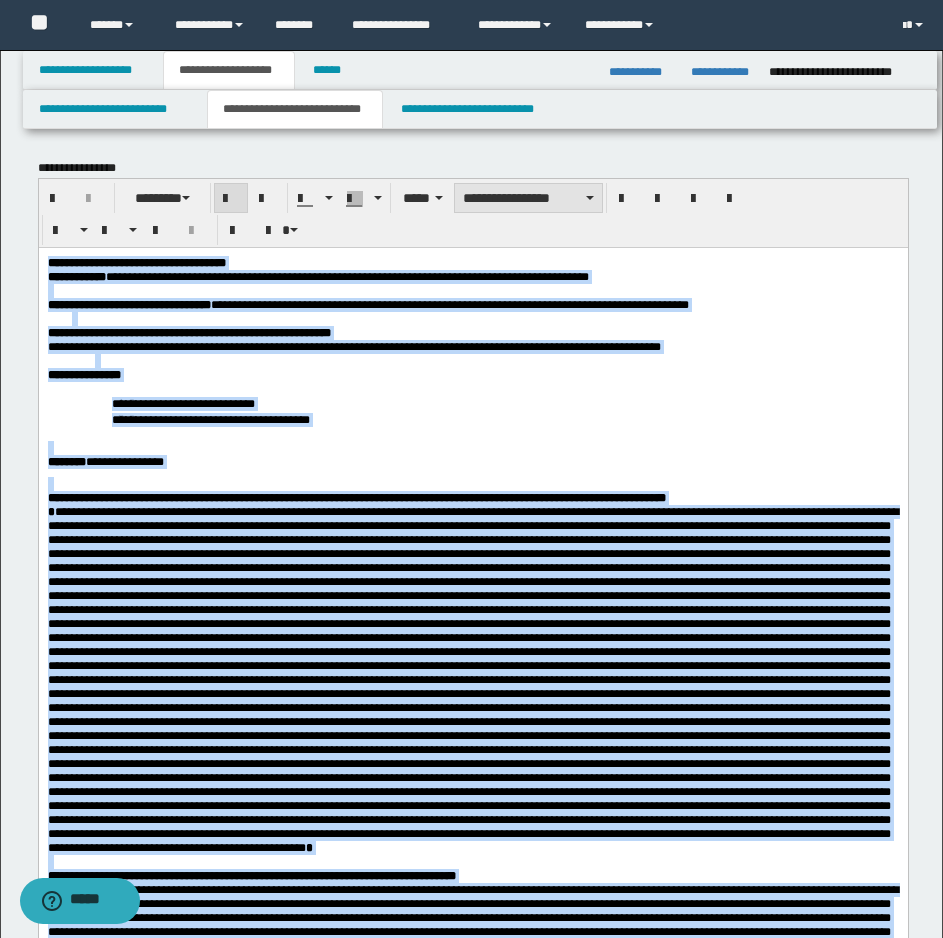 click on "**********" at bounding box center (528, 198) 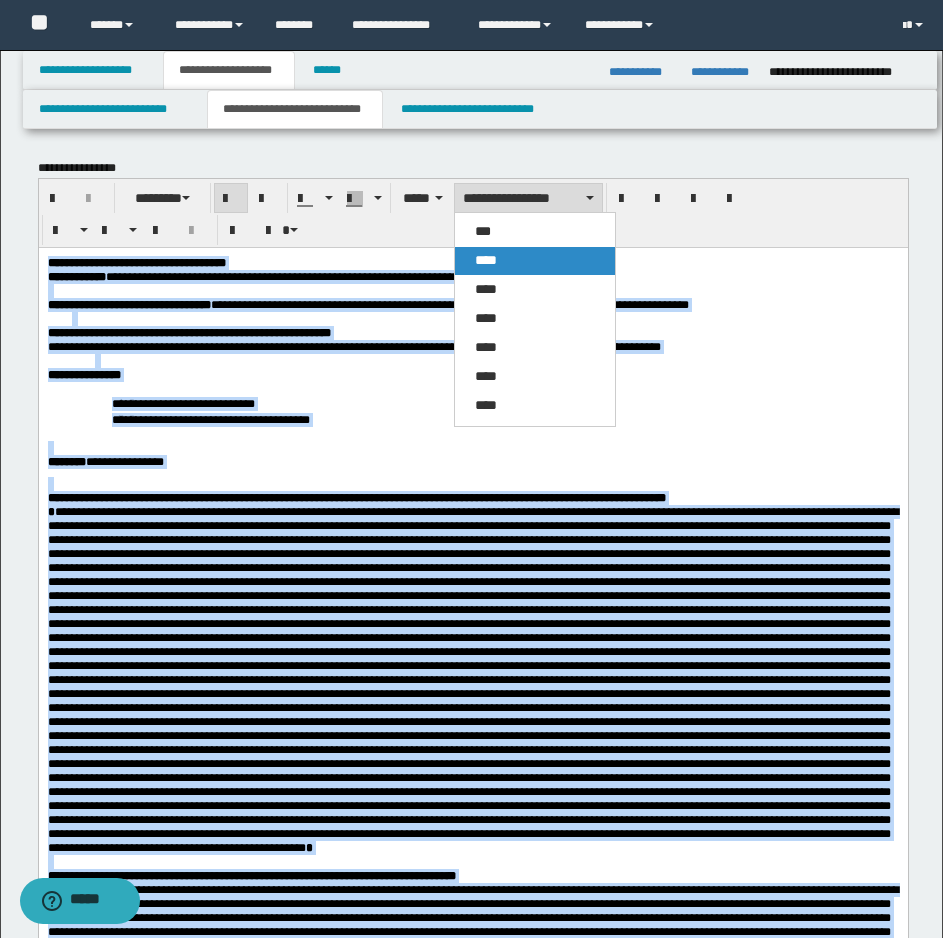 click on "****" at bounding box center (535, 261) 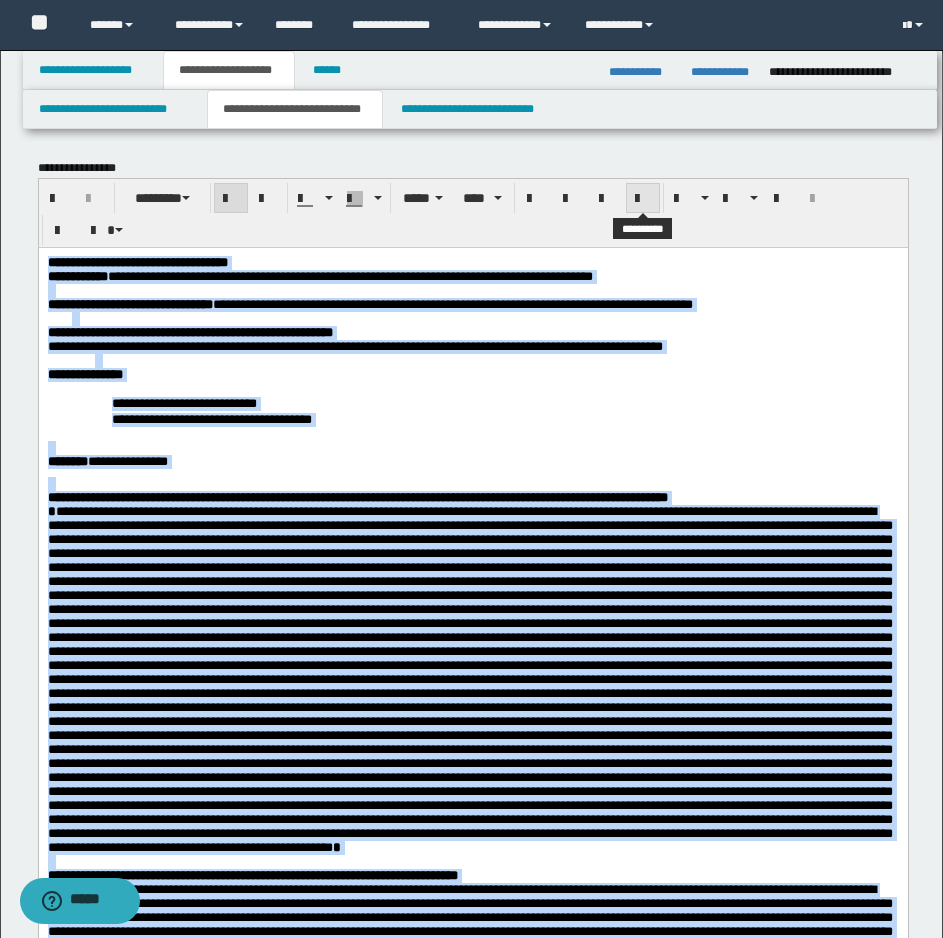 click at bounding box center [643, 198] 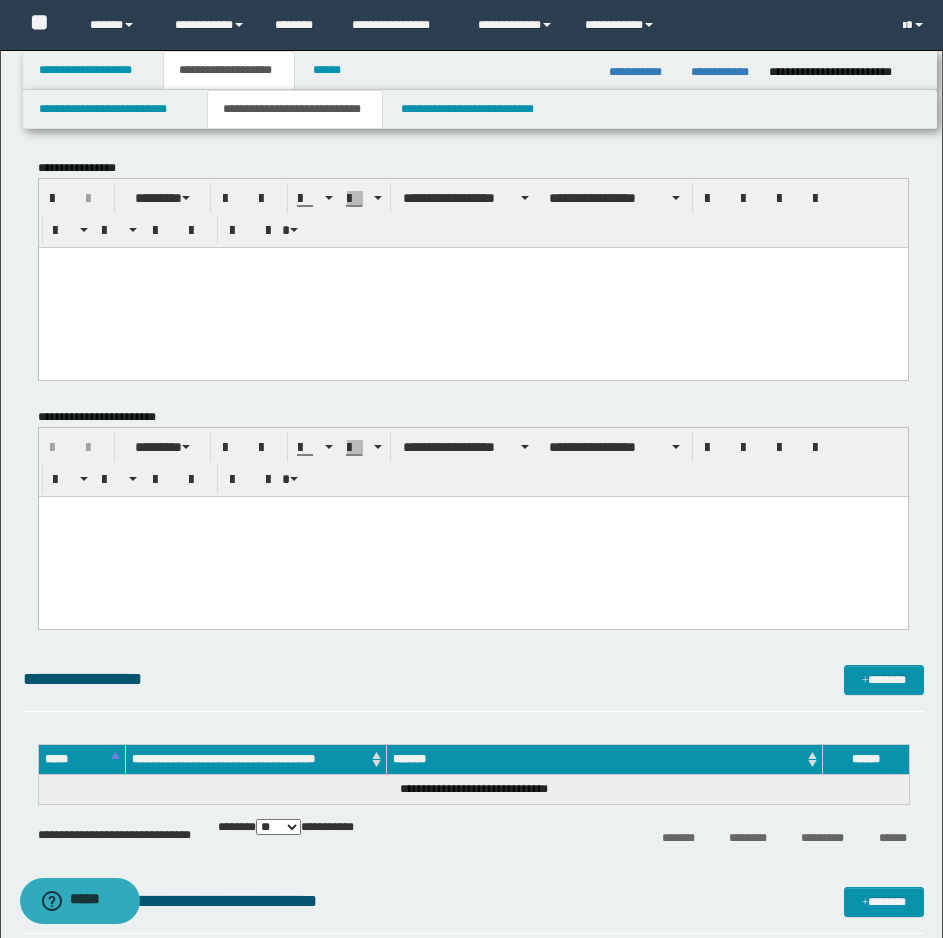 drag, startPoint x: 216, startPoint y: 308, endPoint x: 446, endPoint y: 249, distance: 237.44684 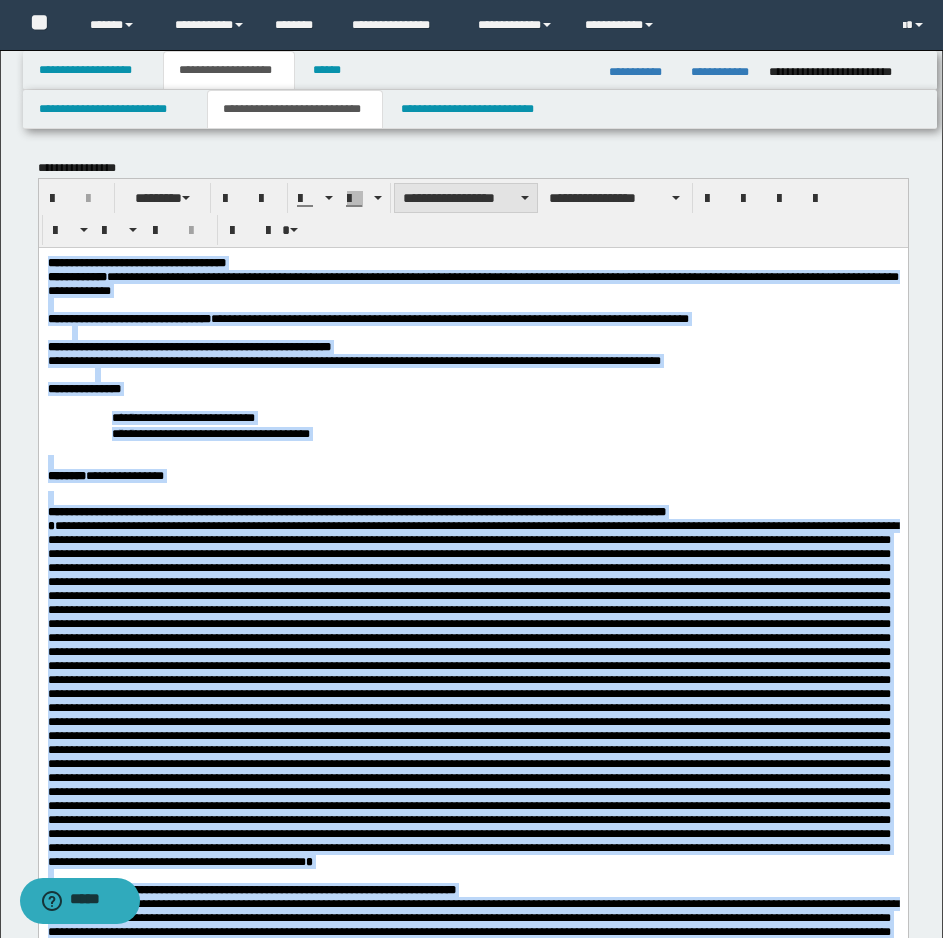 click on "**********" at bounding box center [466, 198] 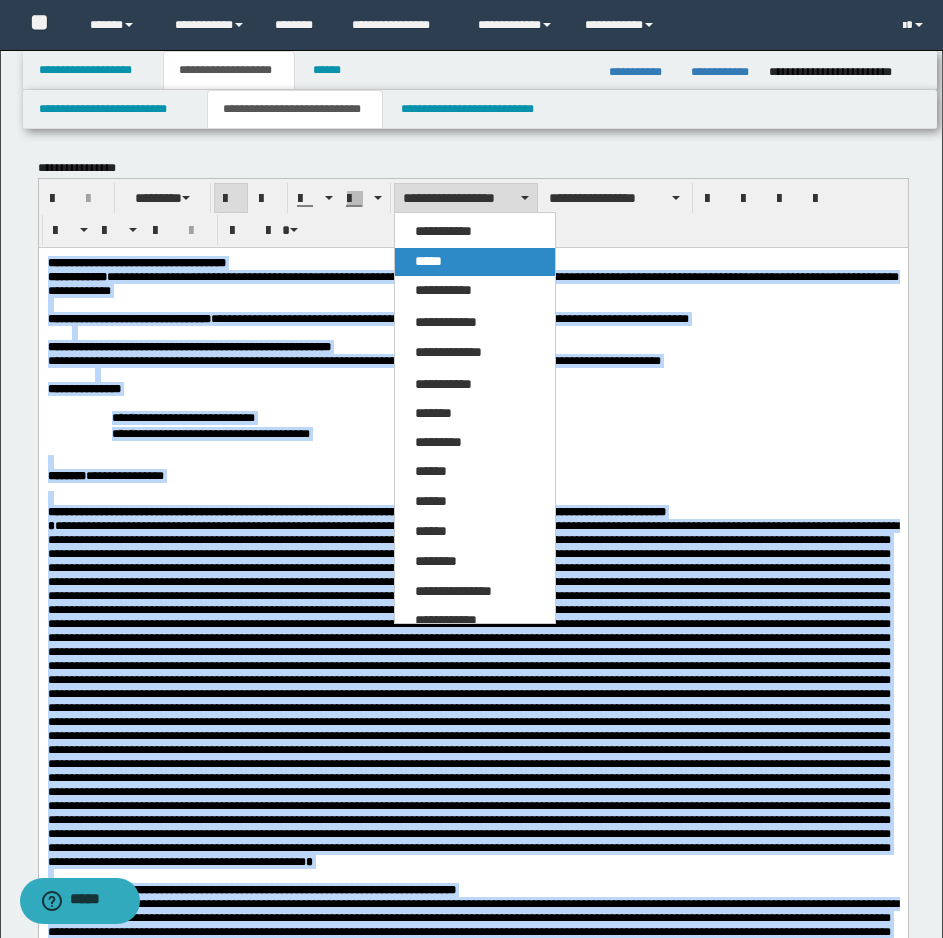 click on "*****" at bounding box center [475, 262] 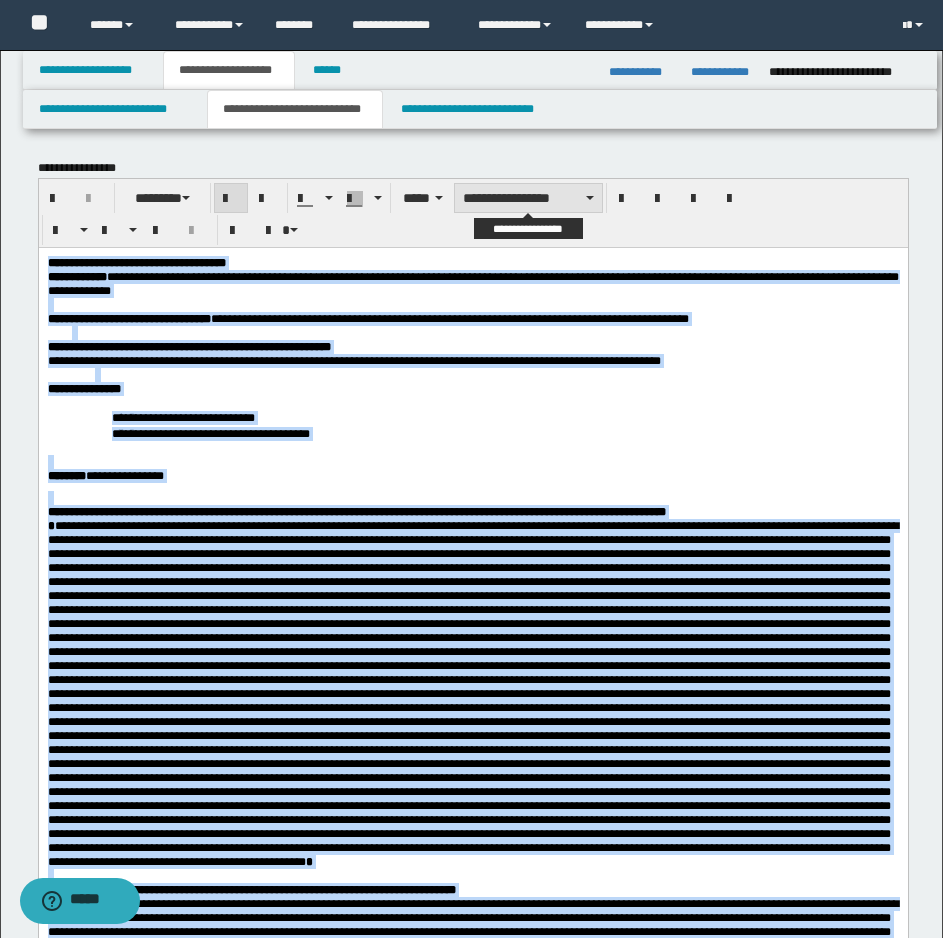 click on "**********" at bounding box center [528, 198] 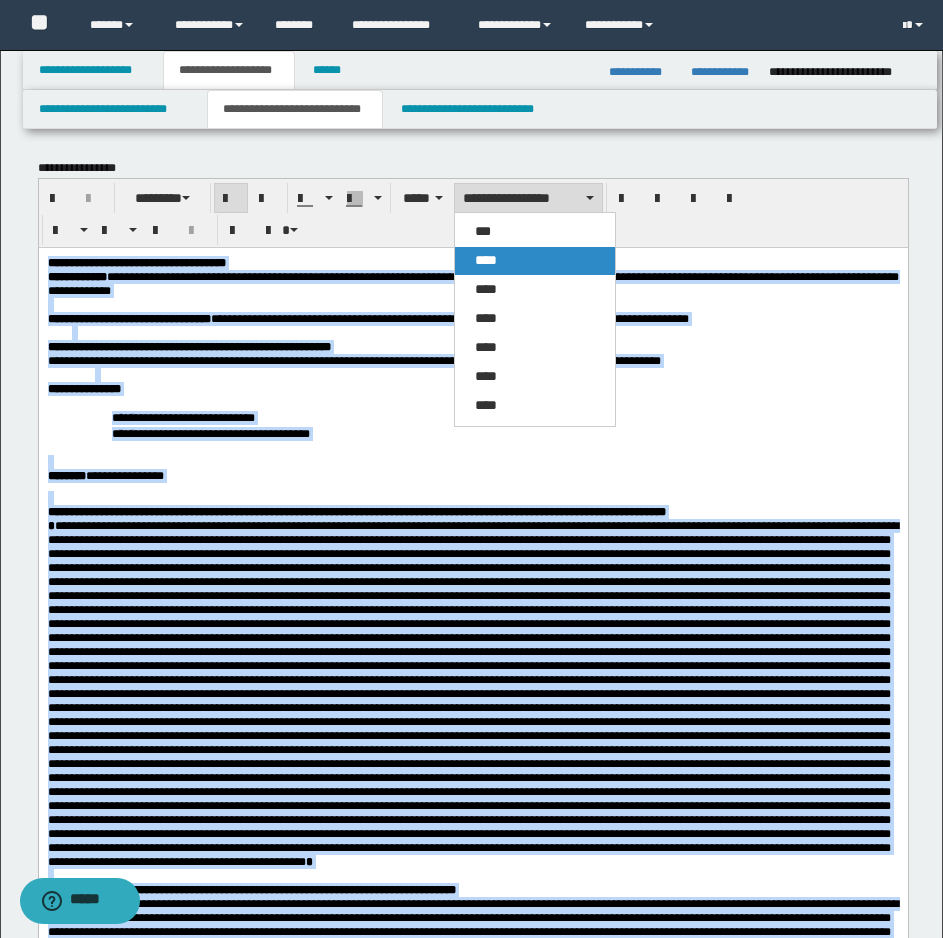 click on "****" at bounding box center [535, 261] 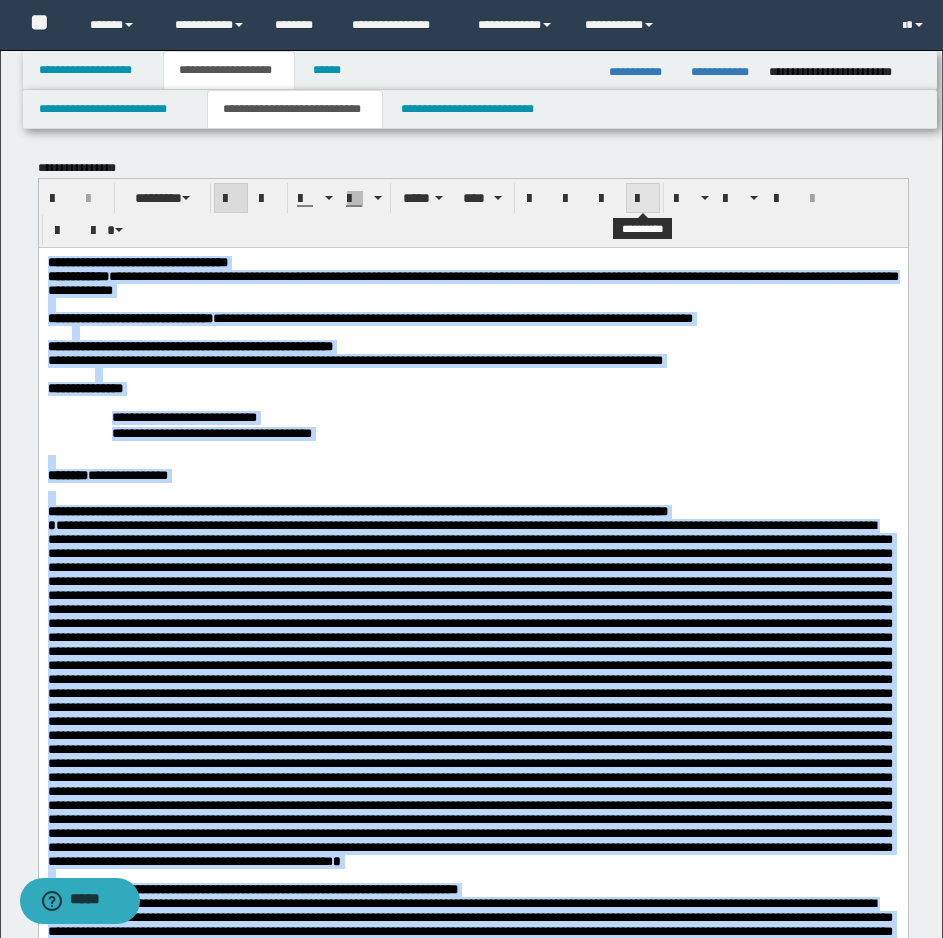 click at bounding box center [643, 199] 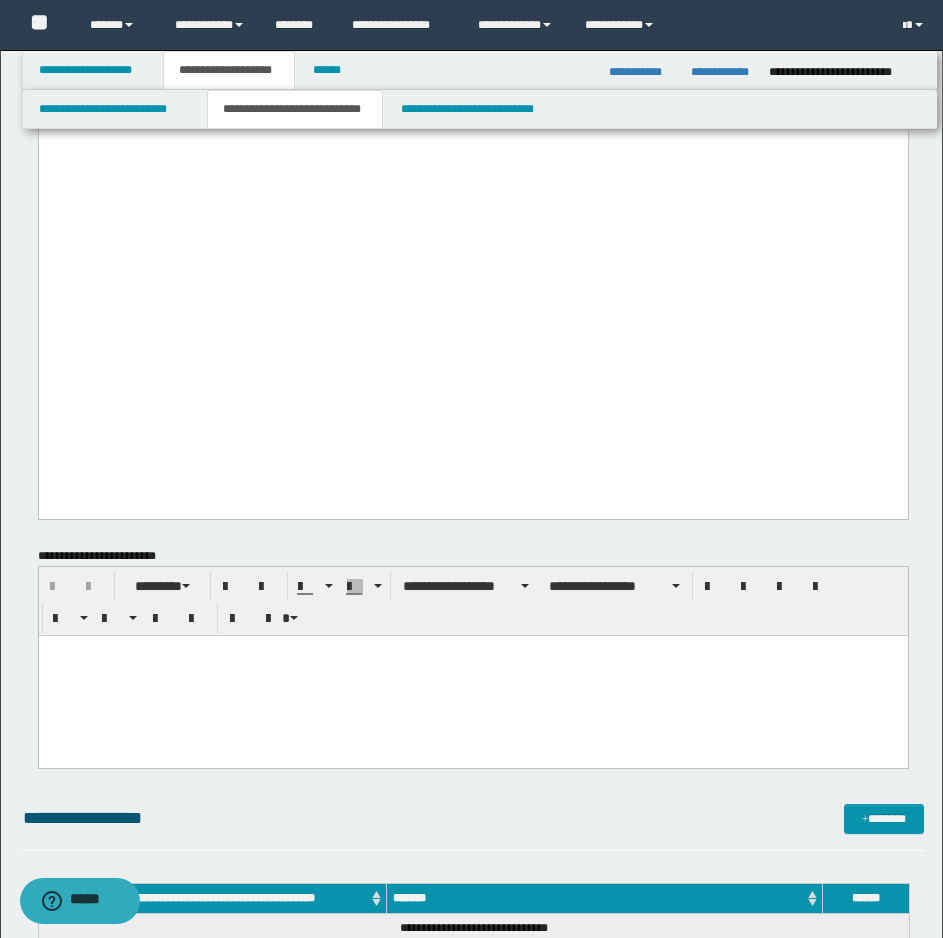 scroll, scrollTop: 3000, scrollLeft: 0, axis: vertical 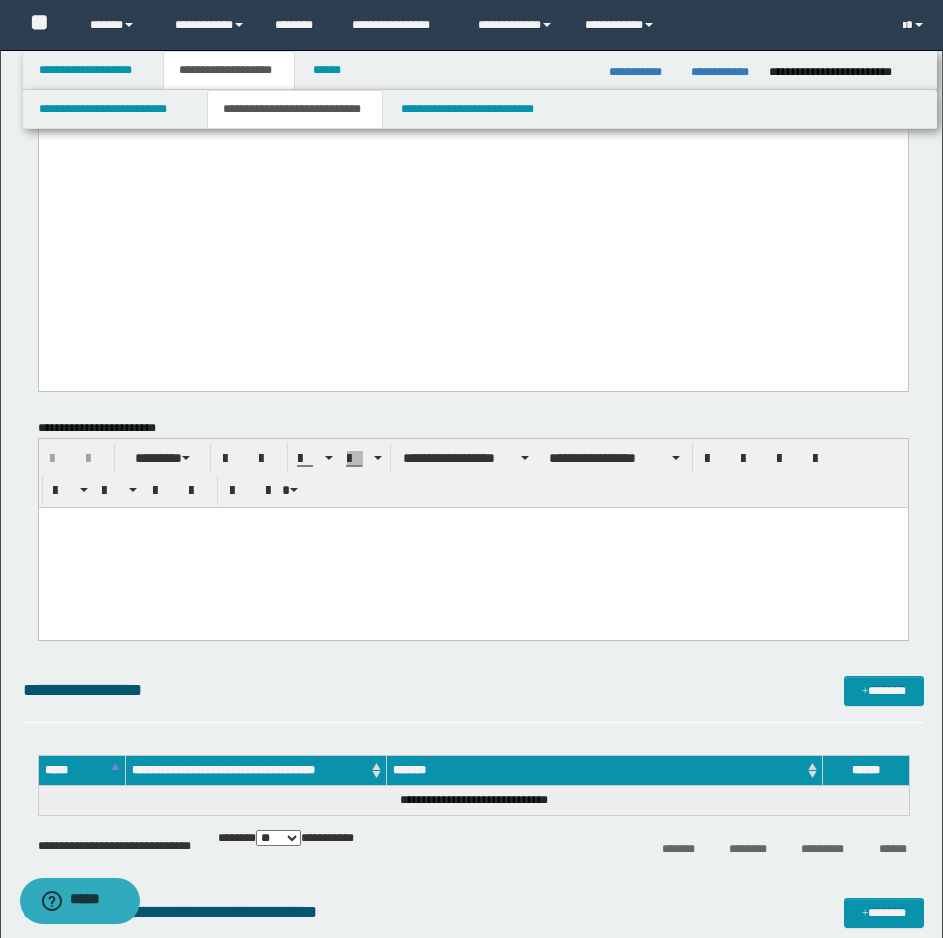 drag, startPoint x: 334, startPoint y: 529, endPoint x: 250, endPoint y: 520, distance: 84.48077 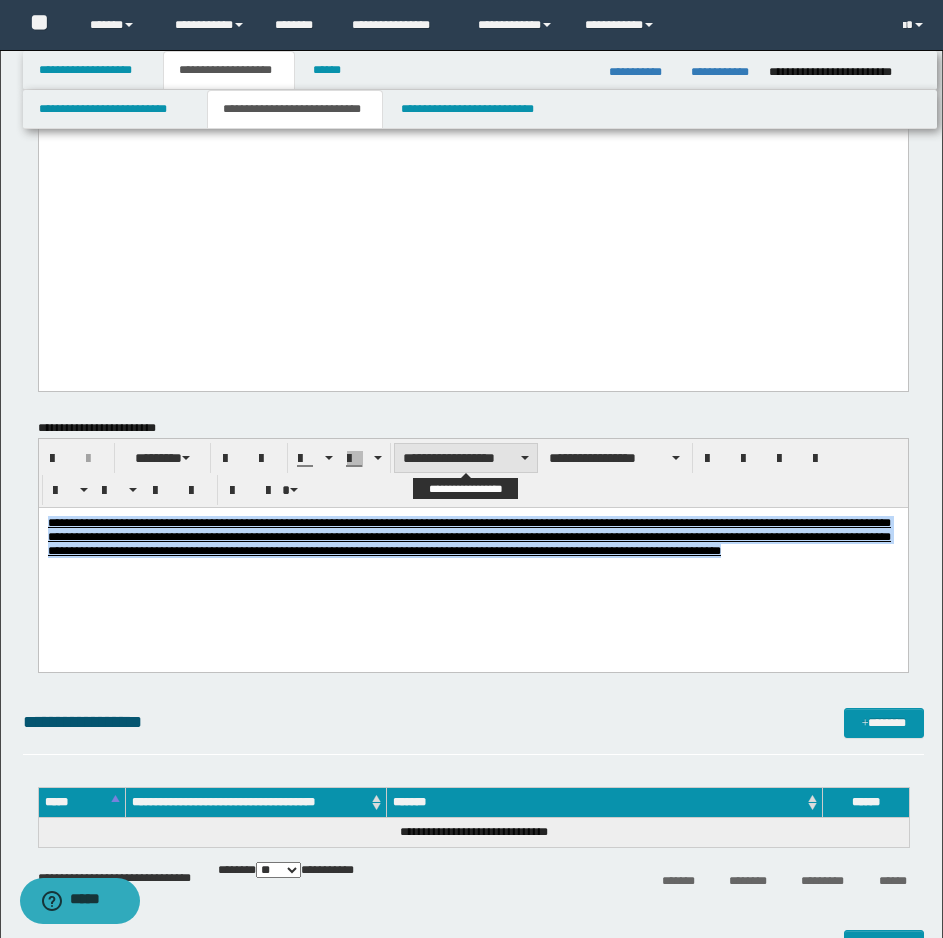 click on "**********" at bounding box center (466, 458) 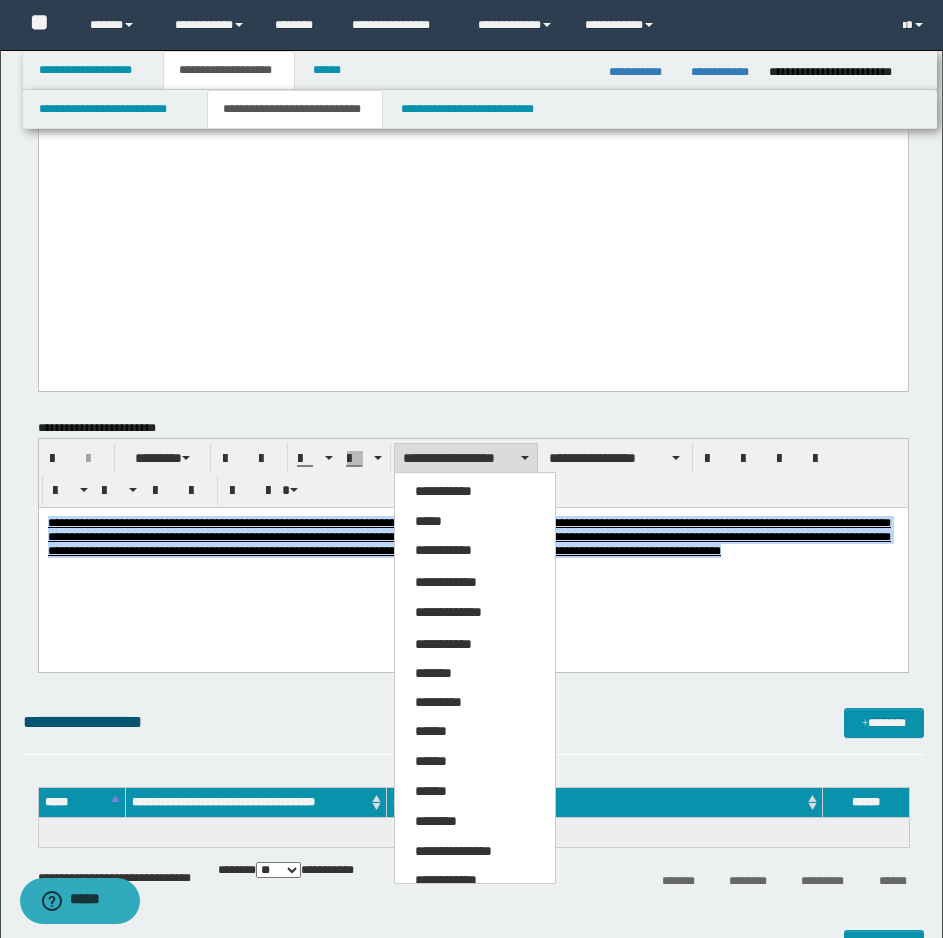 drag, startPoint x: 425, startPoint y: 526, endPoint x: 478, endPoint y: 493, distance: 62.433964 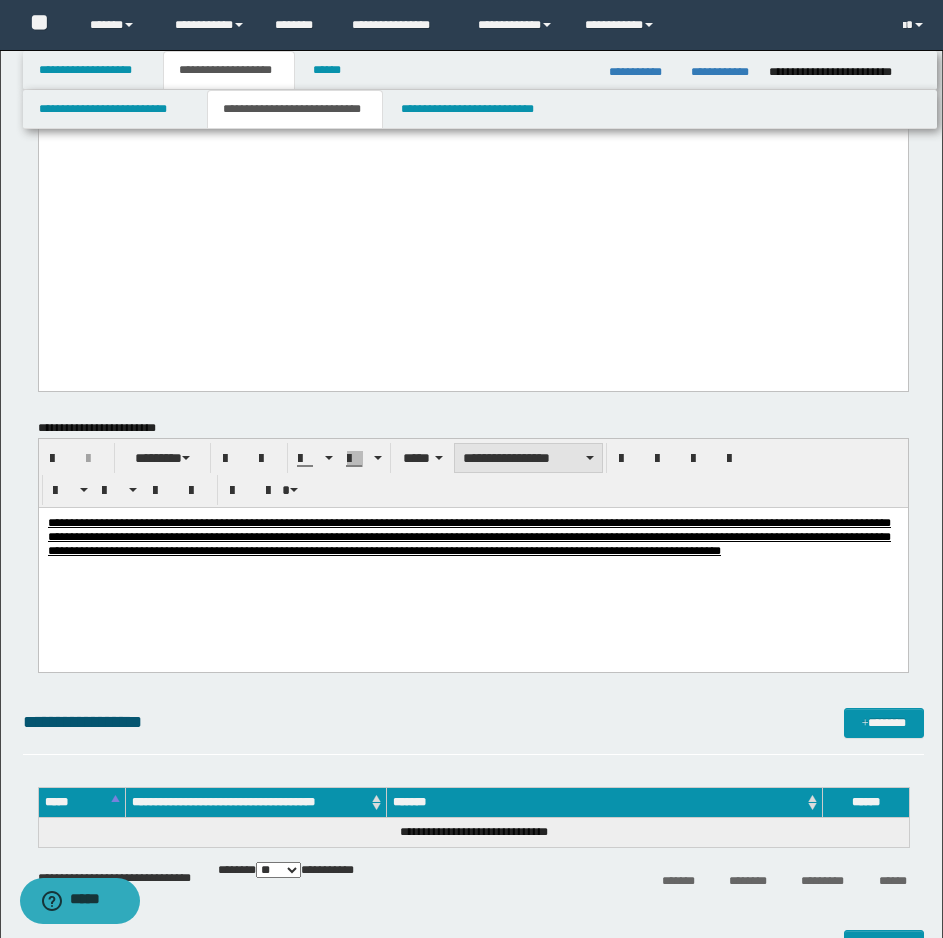 click on "**********" at bounding box center (528, 458) 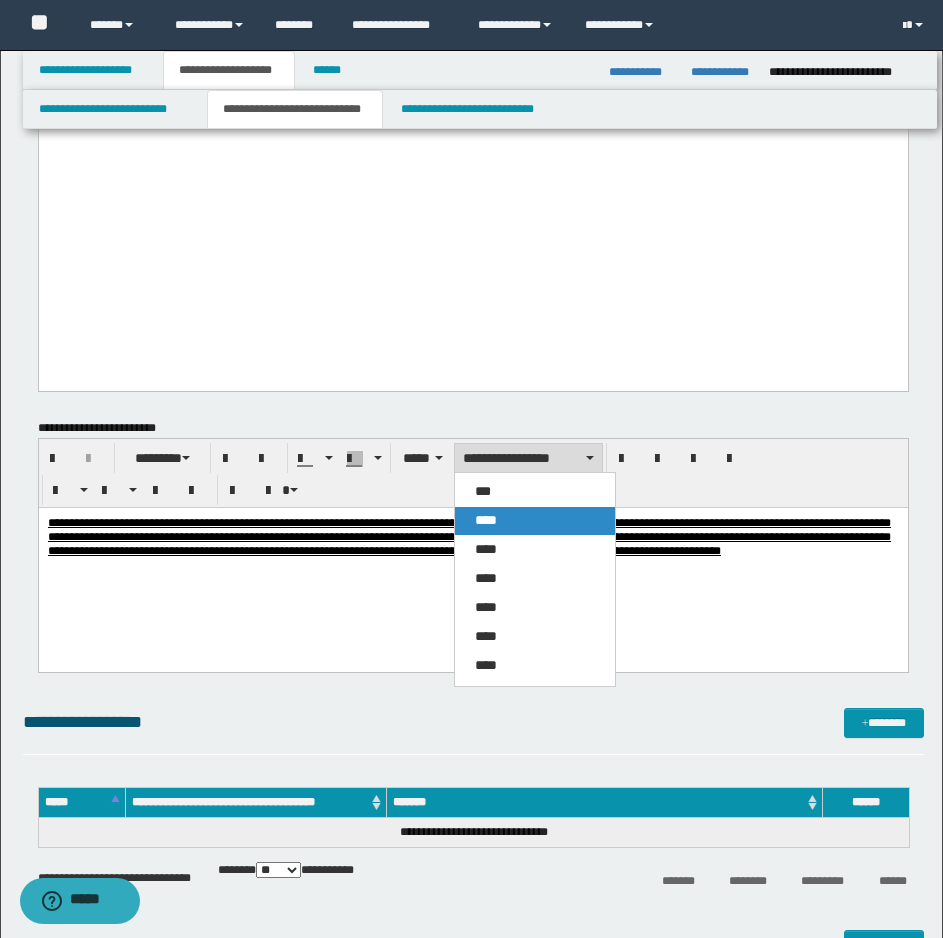 click on "****" at bounding box center [535, 521] 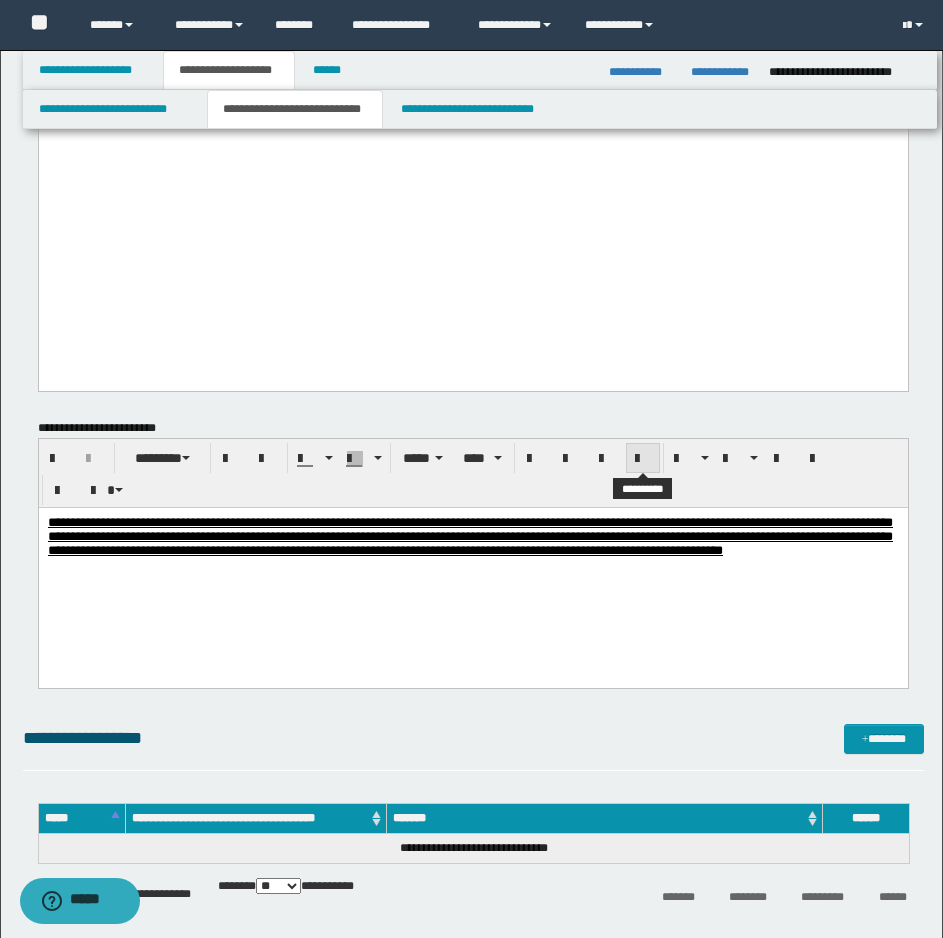 click at bounding box center (643, 459) 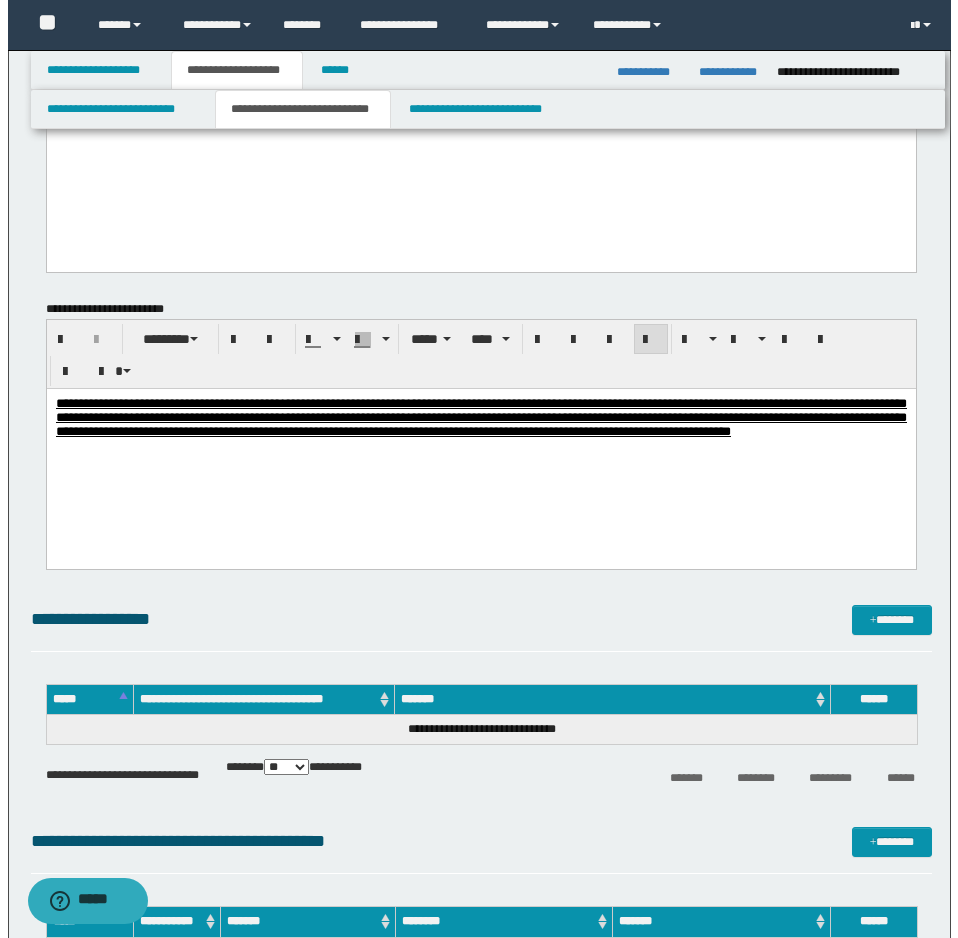 scroll, scrollTop: 3300, scrollLeft: 0, axis: vertical 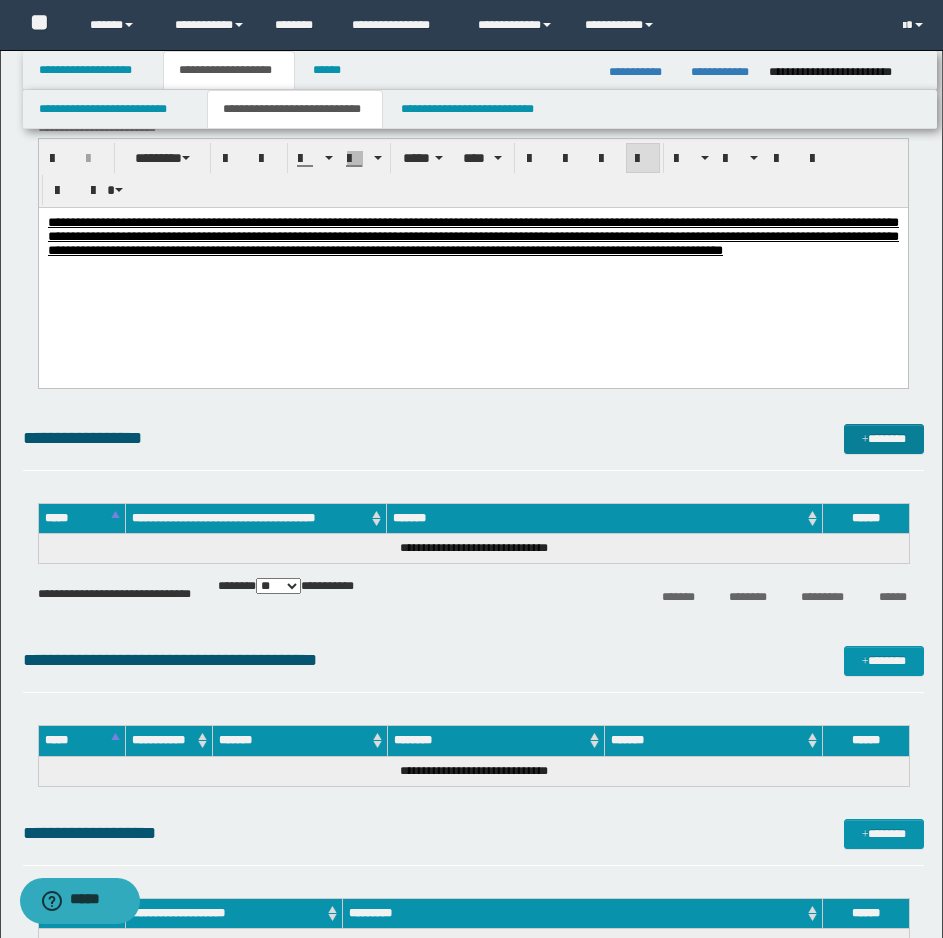 click at bounding box center (865, 440) 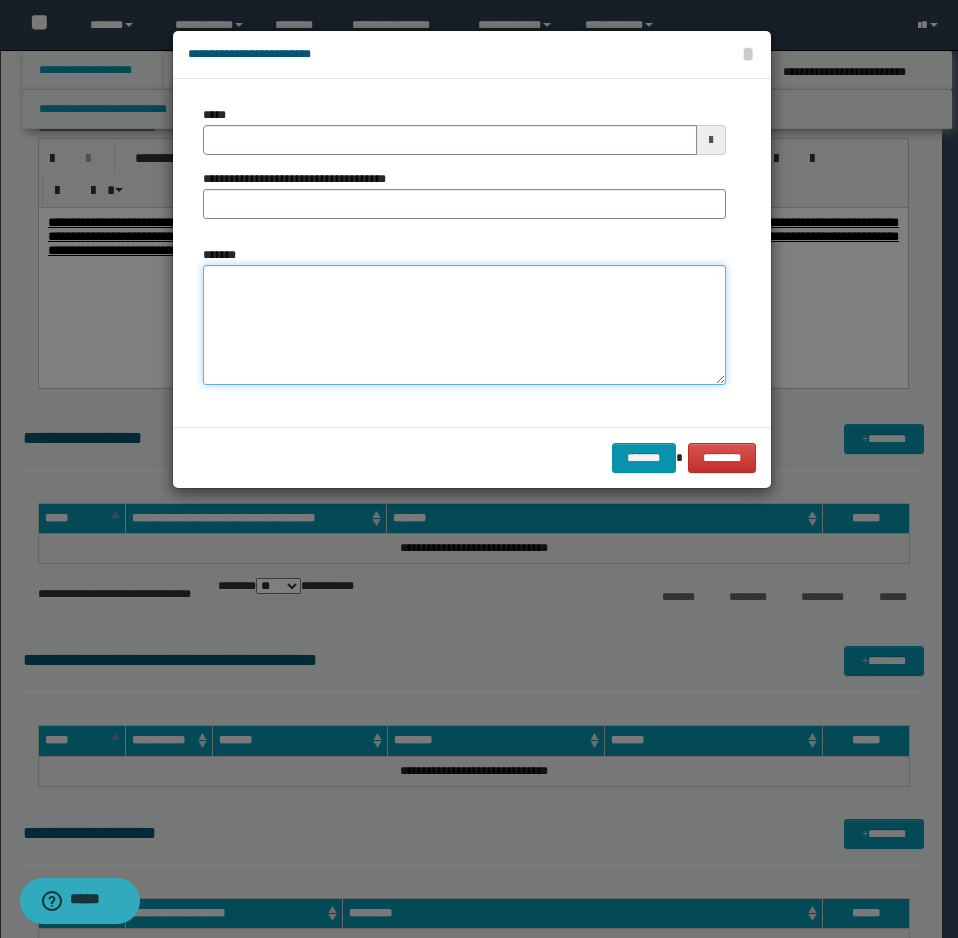 click on "*******" at bounding box center [464, 325] 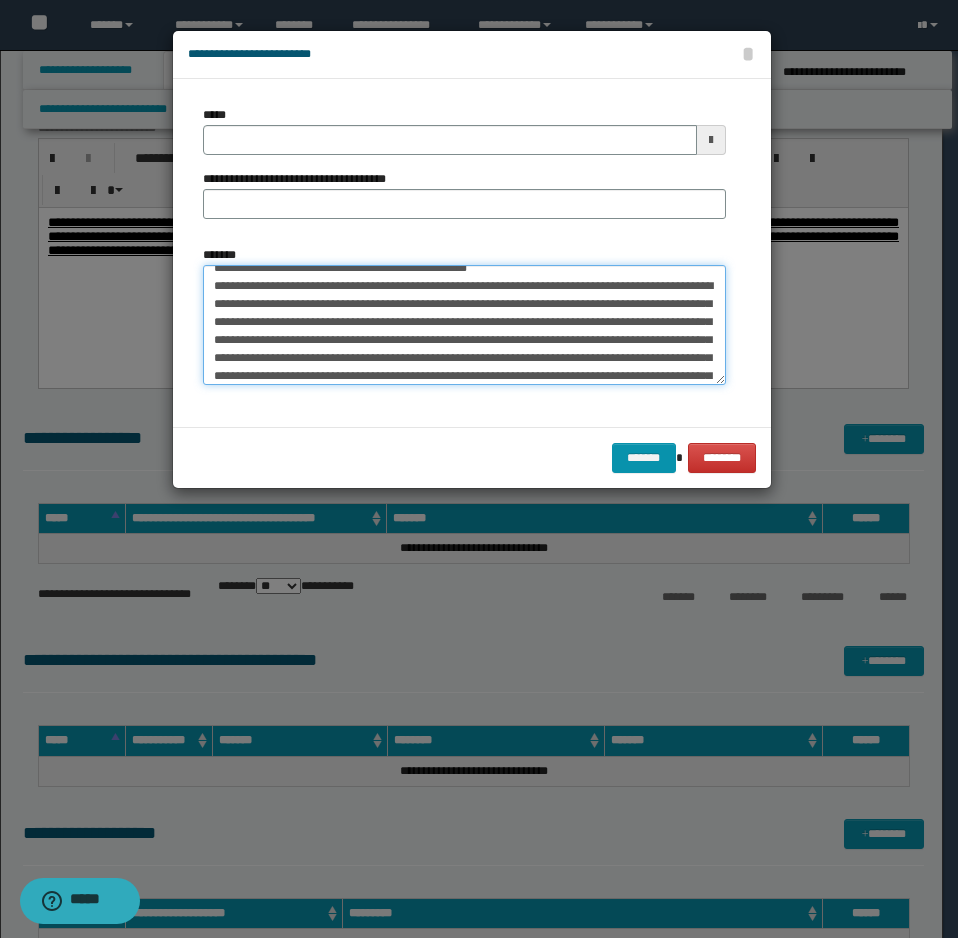 scroll, scrollTop: 0, scrollLeft: 0, axis: both 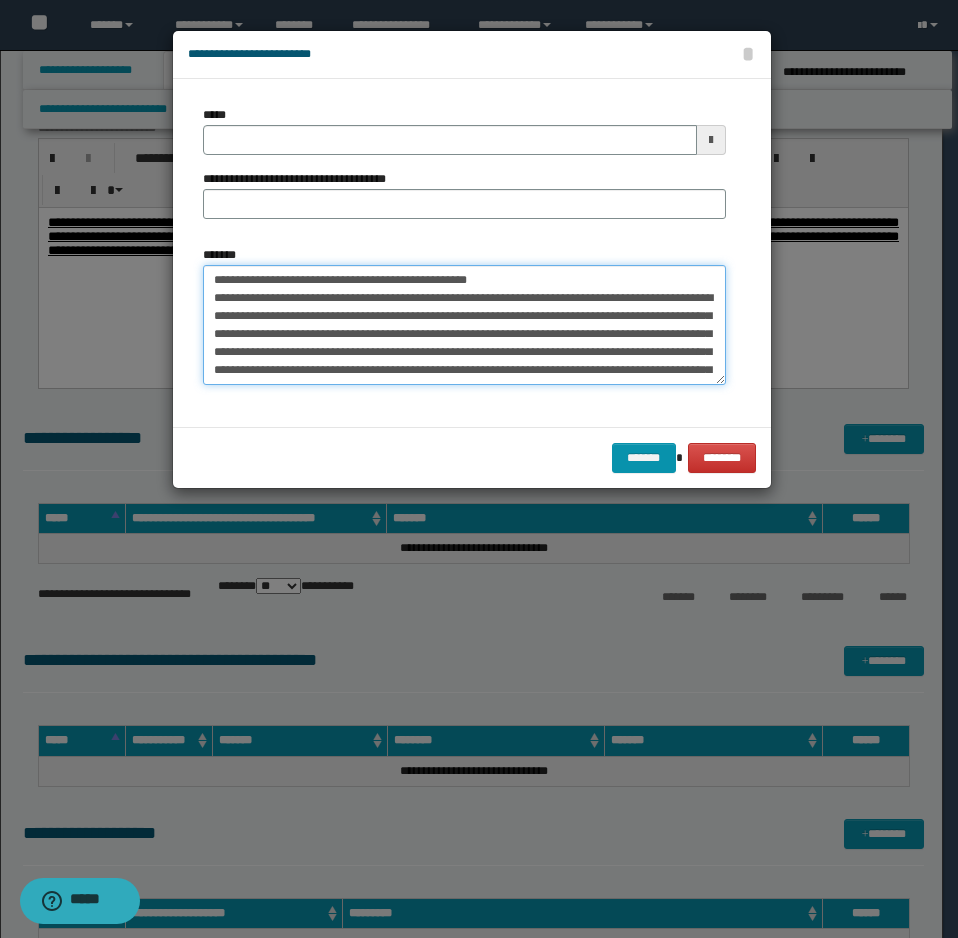 click on "*******" at bounding box center [464, 325] 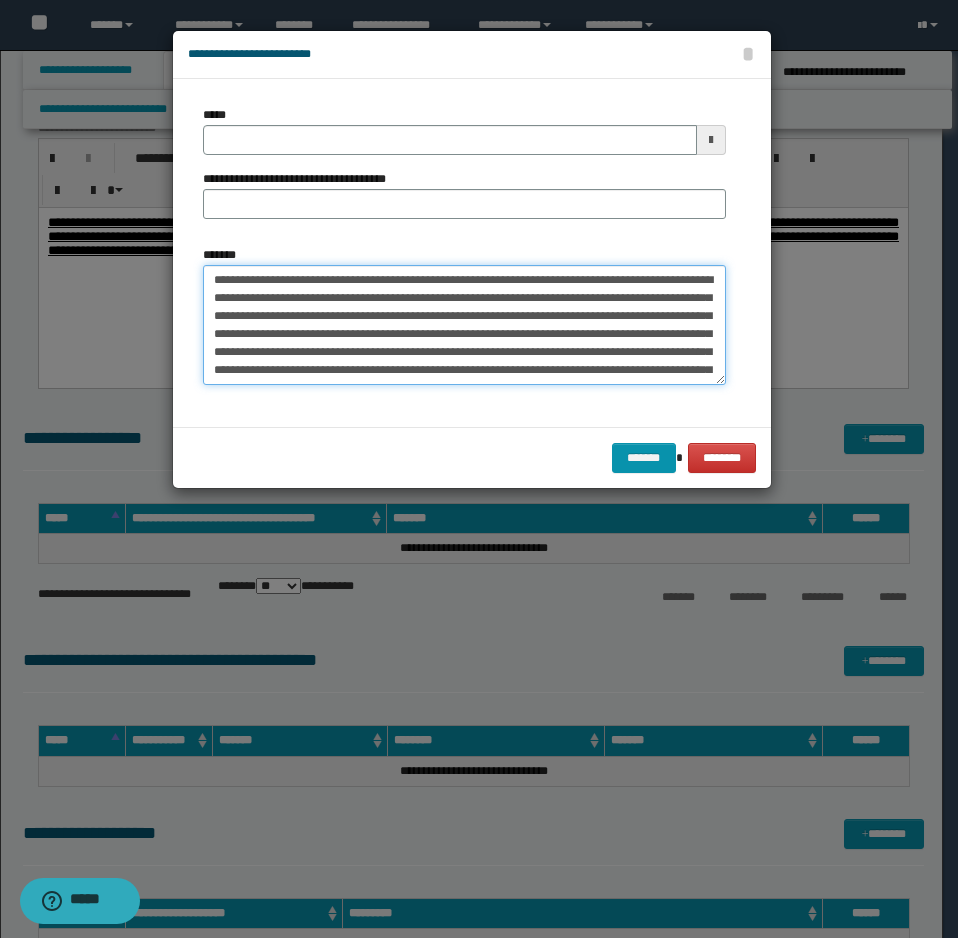 type 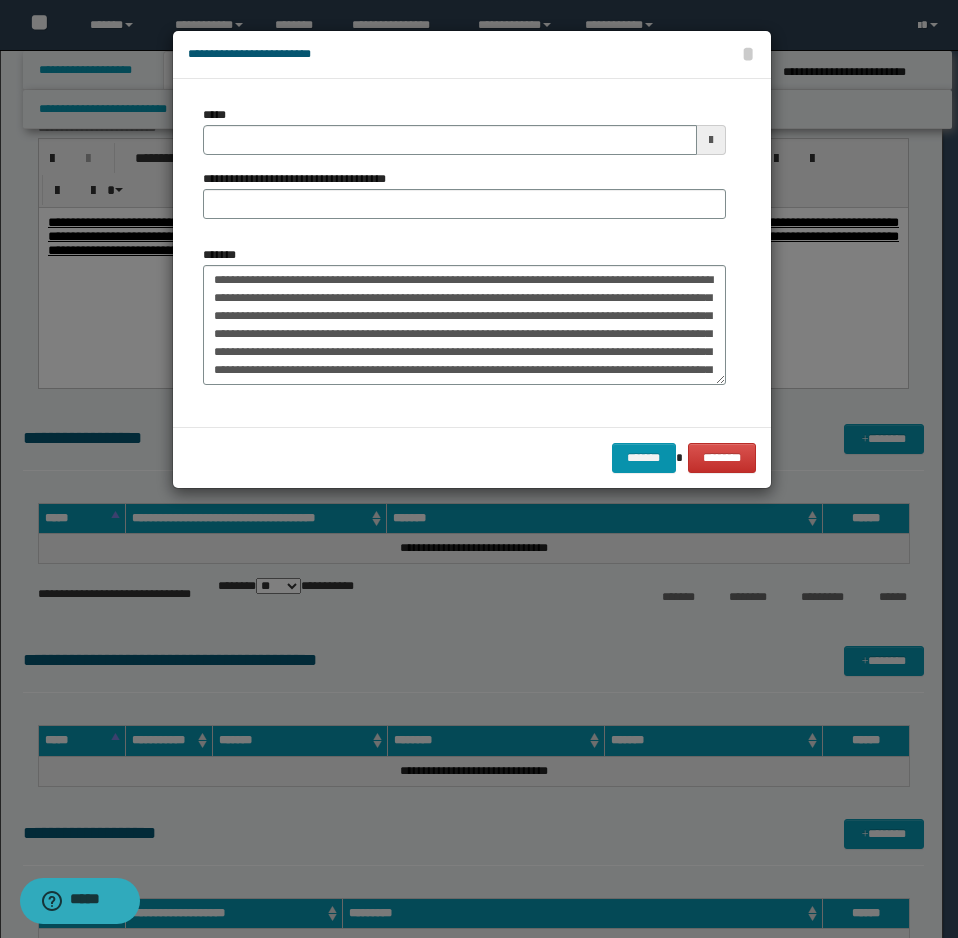 click on "*****" at bounding box center [464, 130] 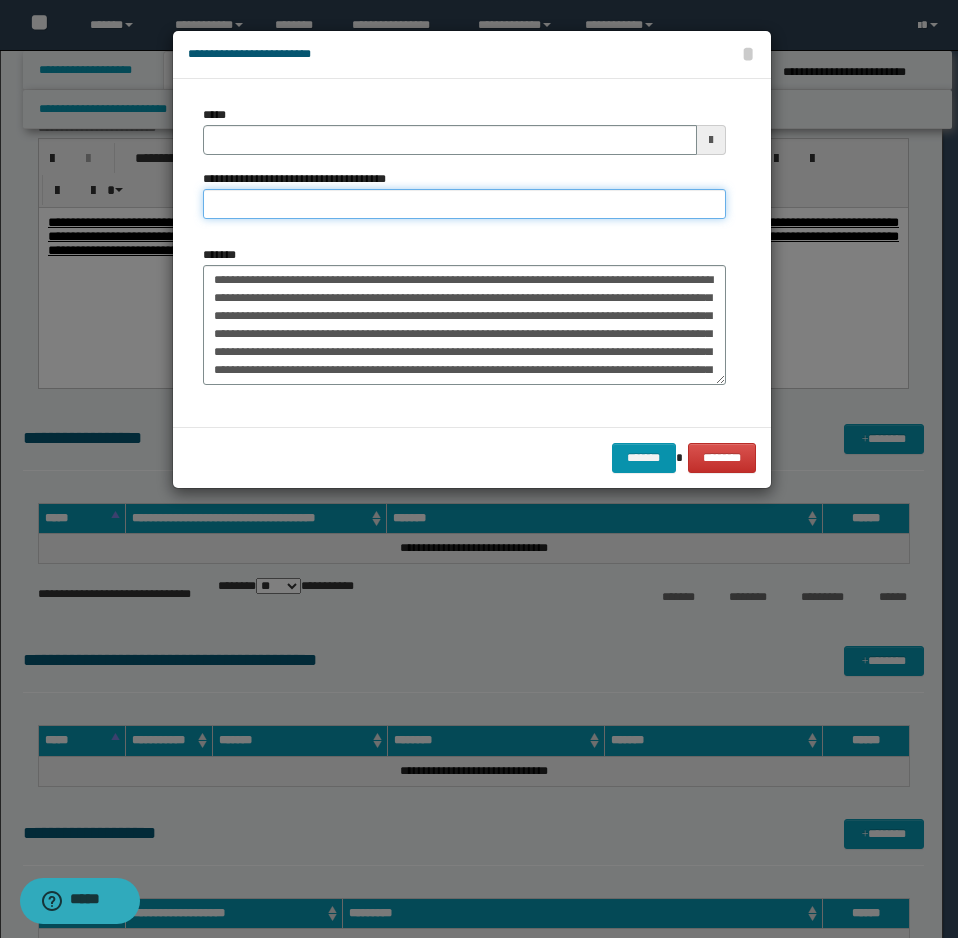 drag, startPoint x: 474, startPoint y: 189, endPoint x: 357, endPoint y: 142, distance: 126.08727 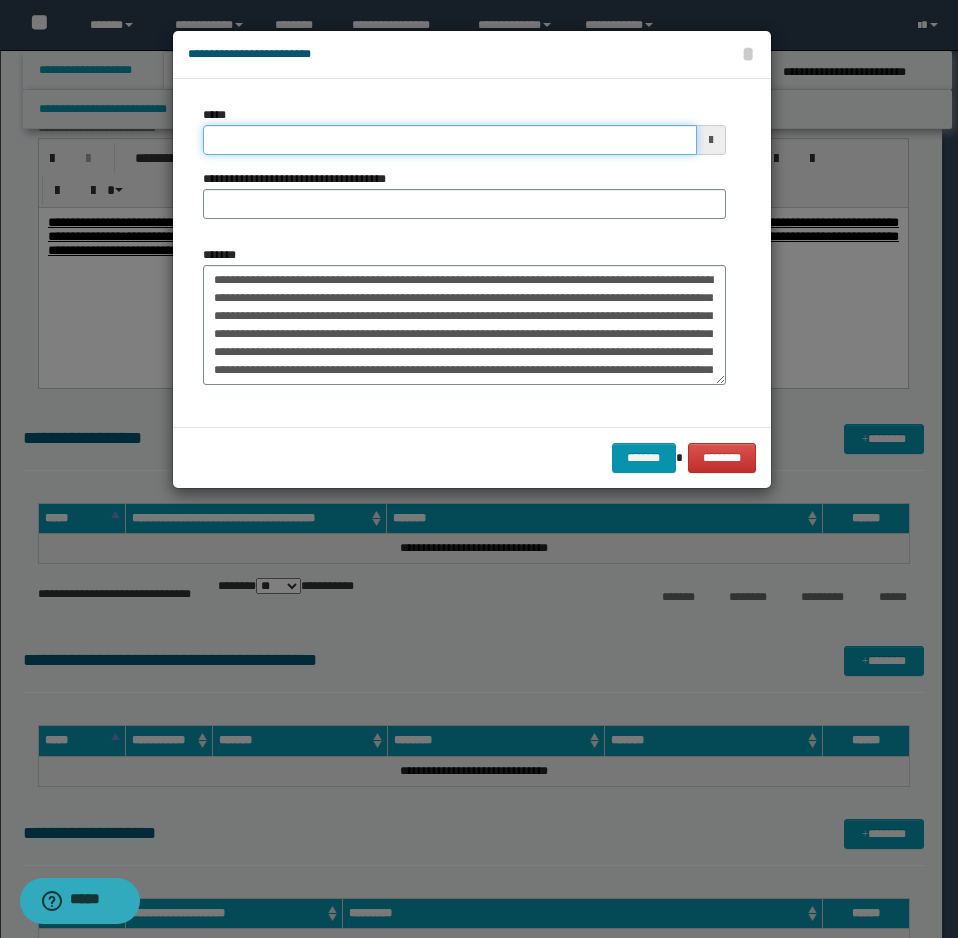 drag, startPoint x: 342, startPoint y: 135, endPoint x: 347, endPoint y: 149, distance: 14.866069 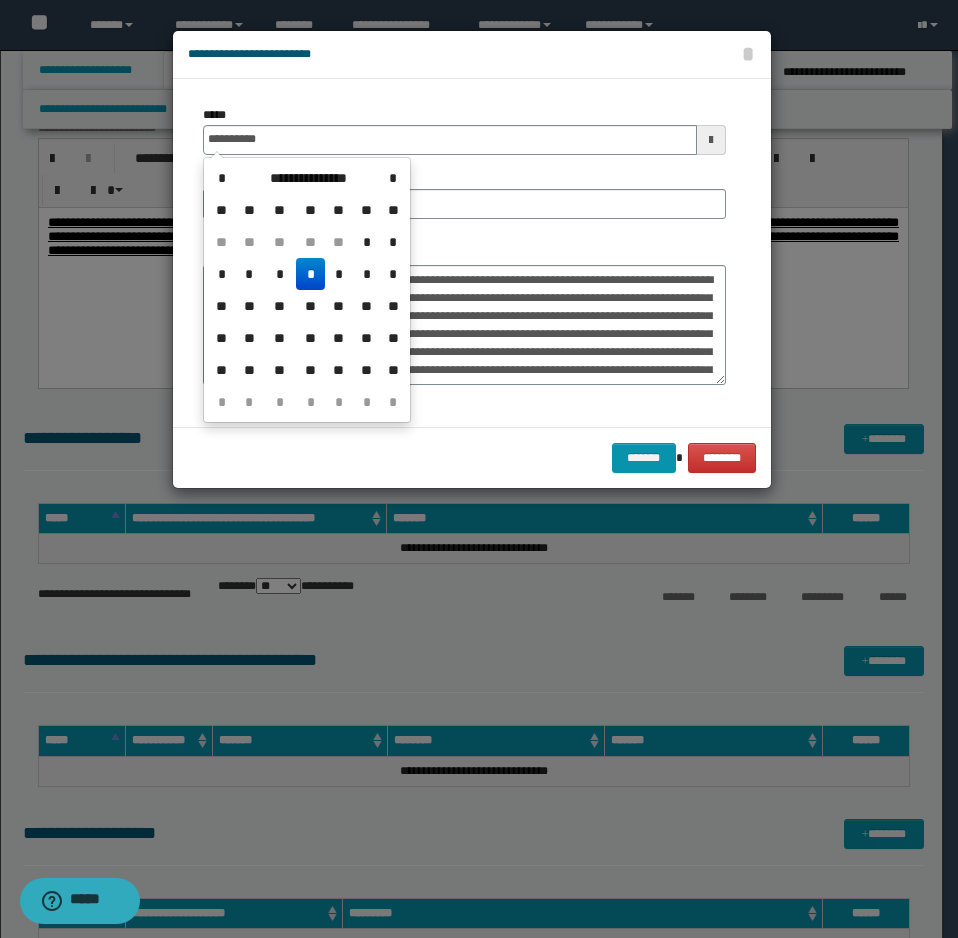 drag, startPoint x: 347, startPoint y: 149, endPoint x: 448, endPoint y: 214, distance: 120.108284 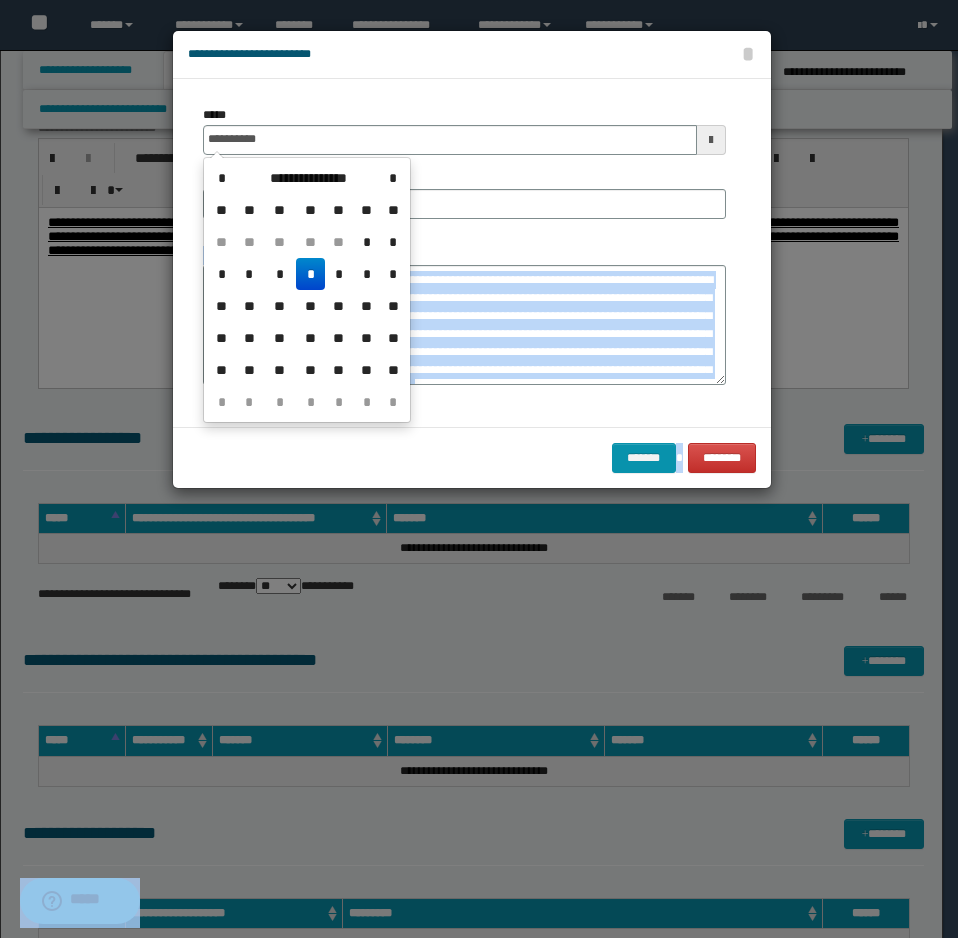 drag, startPoint x: 390, startPoint y: 209, endPoint x: 412, endPoint y: 211, distance: 22.090721 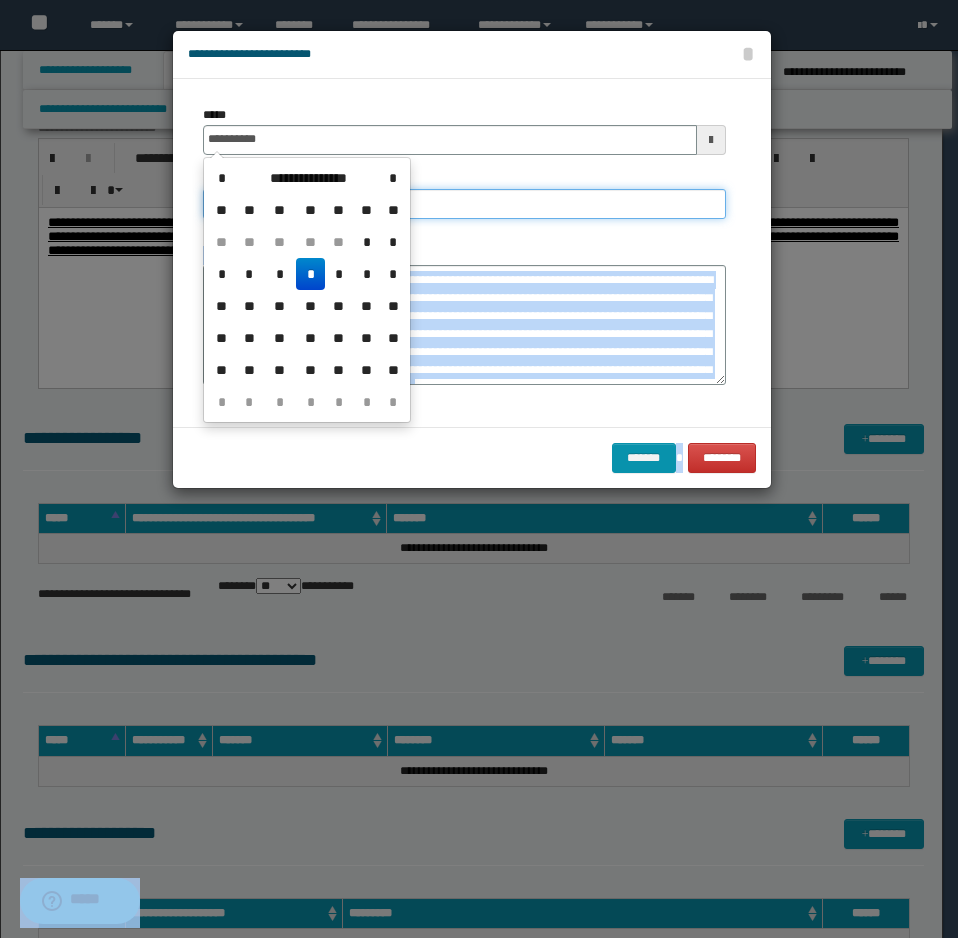 type on "**********" 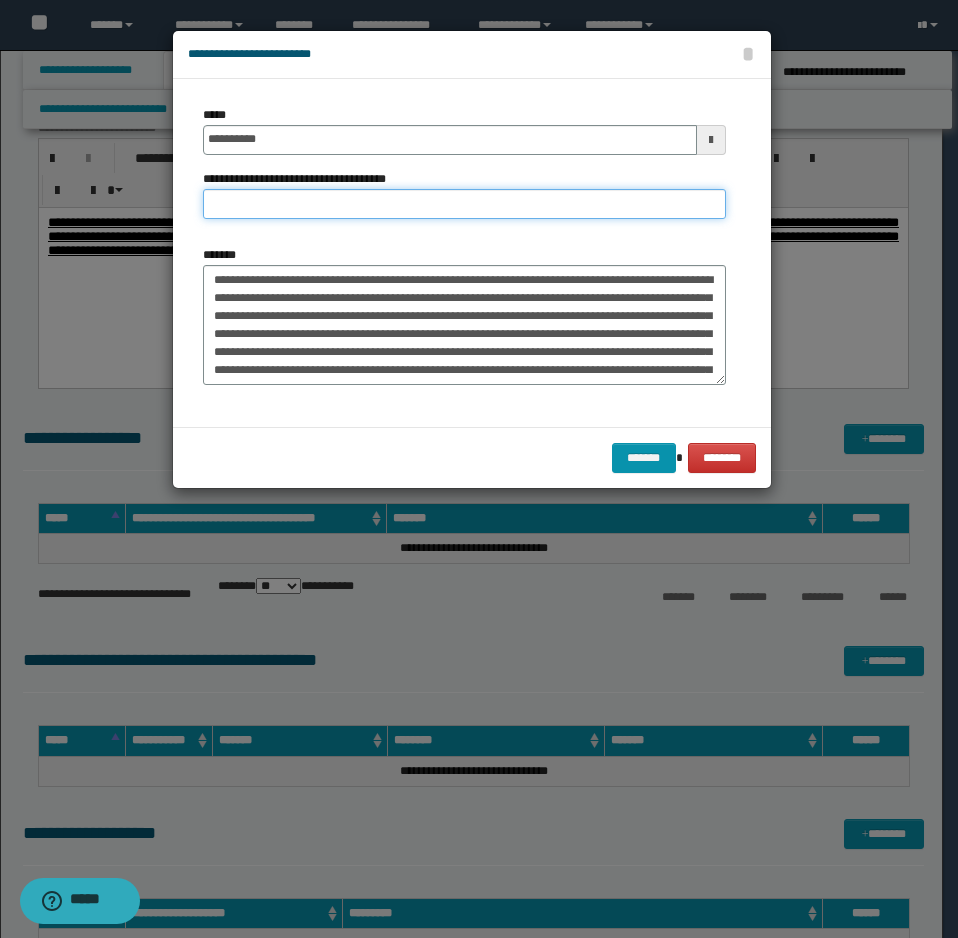 paste on "**********" 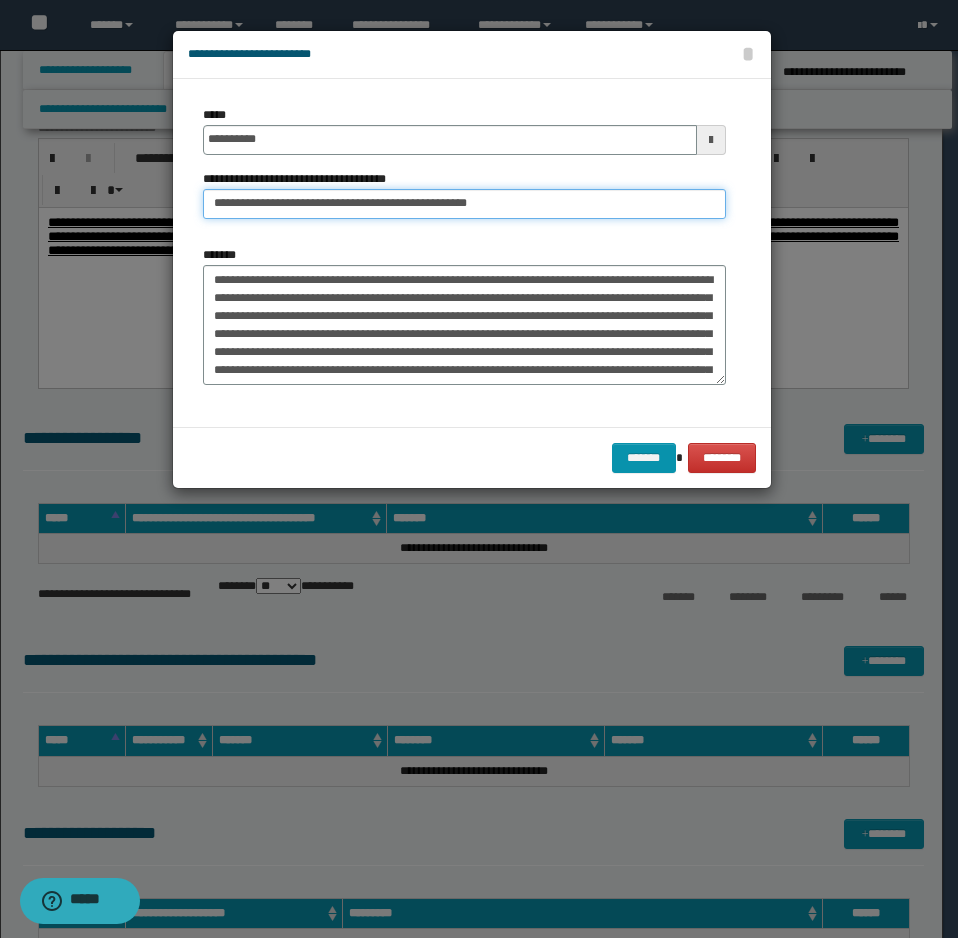 drag, startPoint x: 290, startPoint y: 201, endPoint x: 118, endPoint y: 225, distance: 173.66635 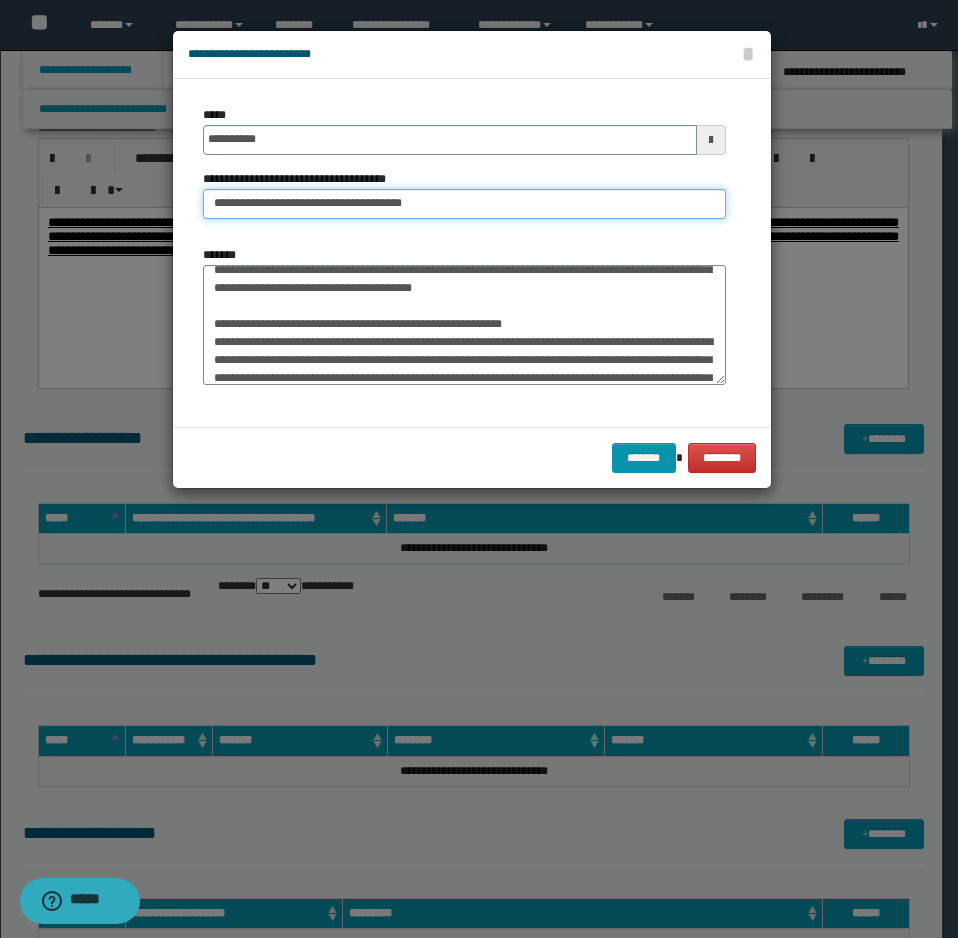 type on "**********" 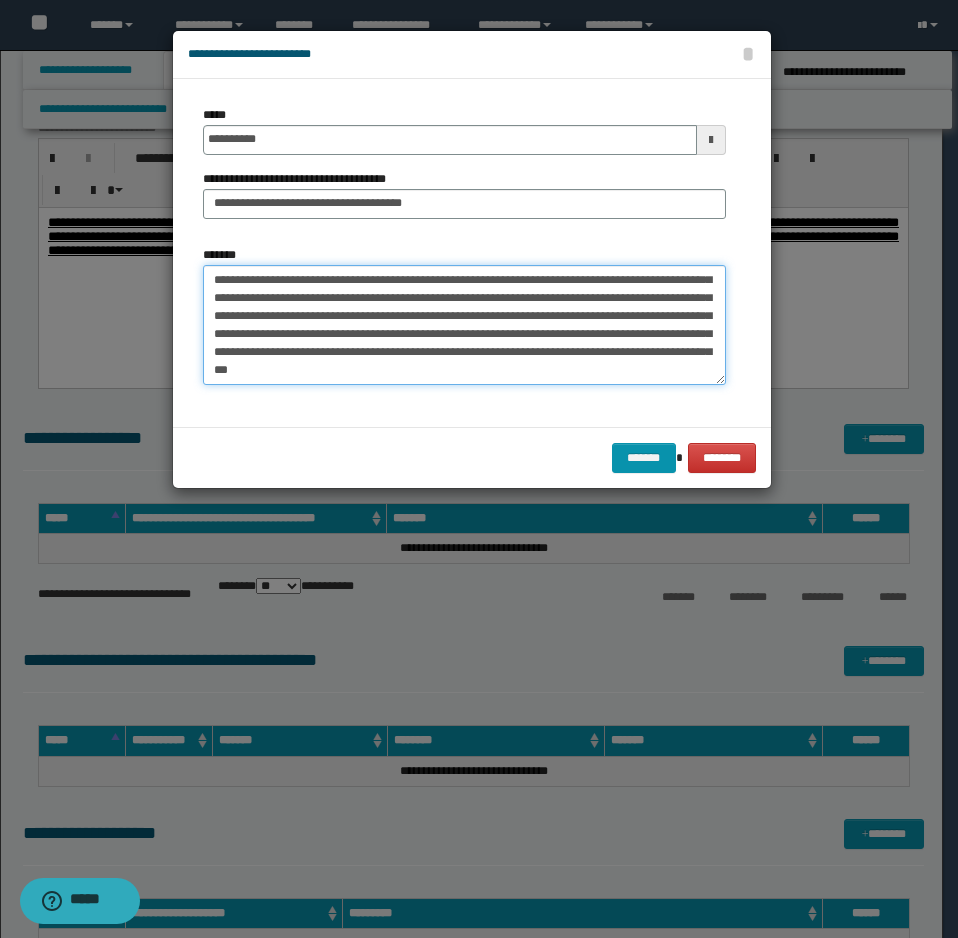 drag, startPoint x: 213, startPoint y: 340, endPoint x: 310, endPoint y: 390, distance: 109.128365 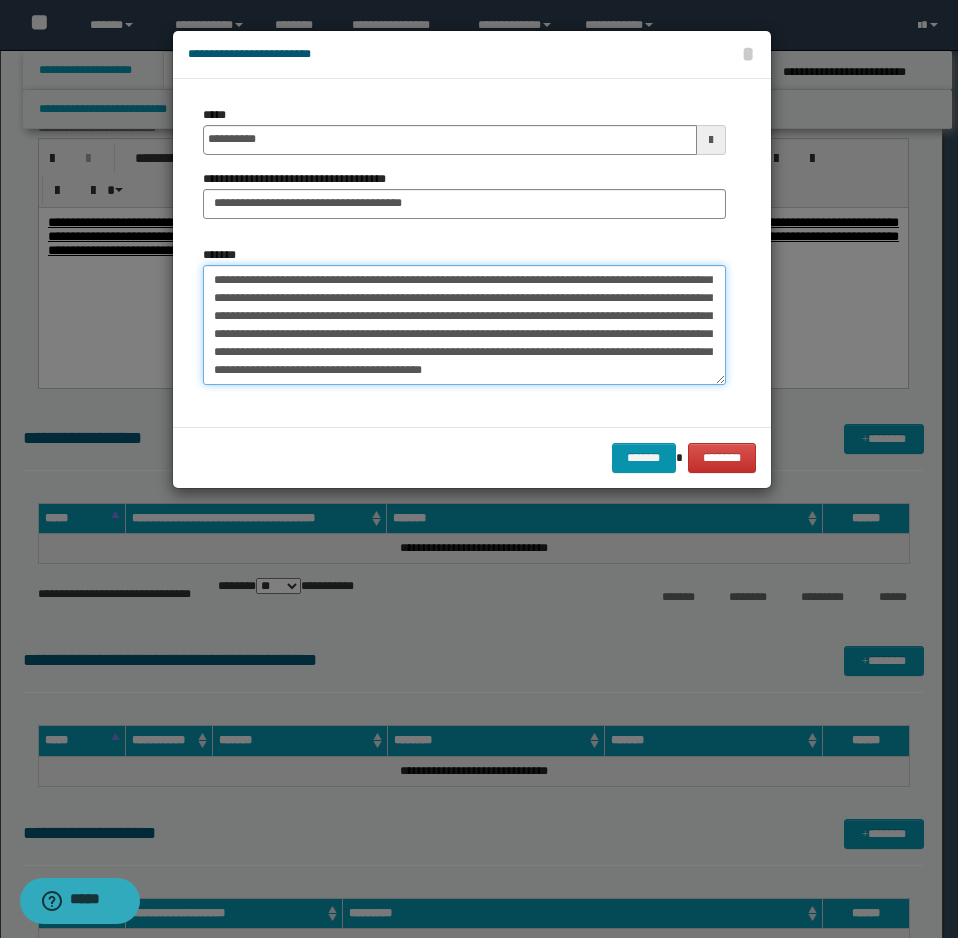 scroll, scrollTop: 72, scrollLeft: 0, axis: vertical 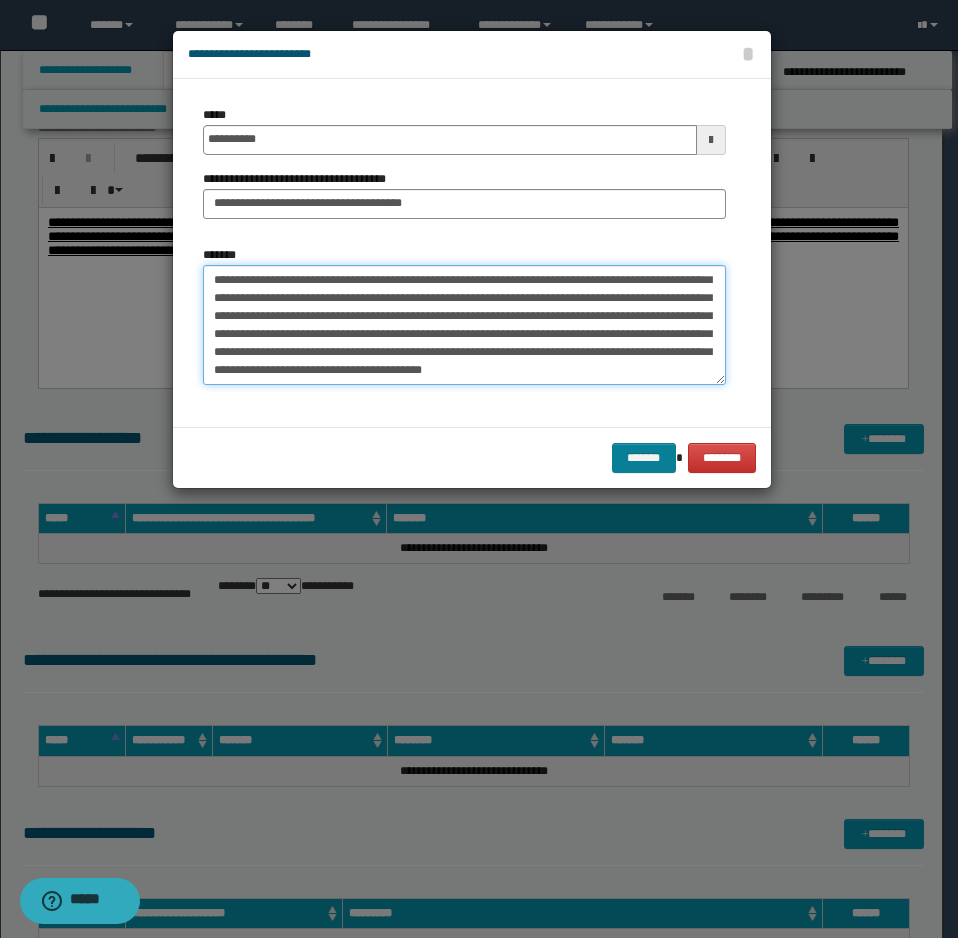 type on "**********" 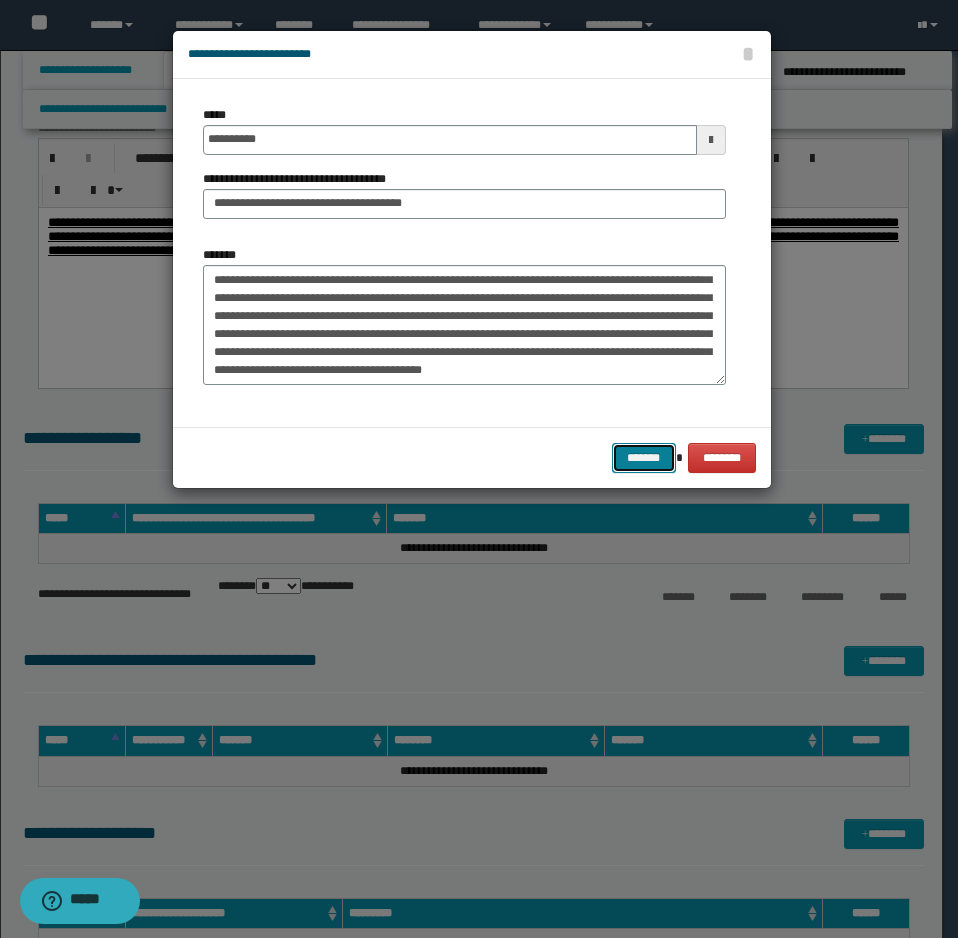 click on "*******" at bounding box center (644, 458) 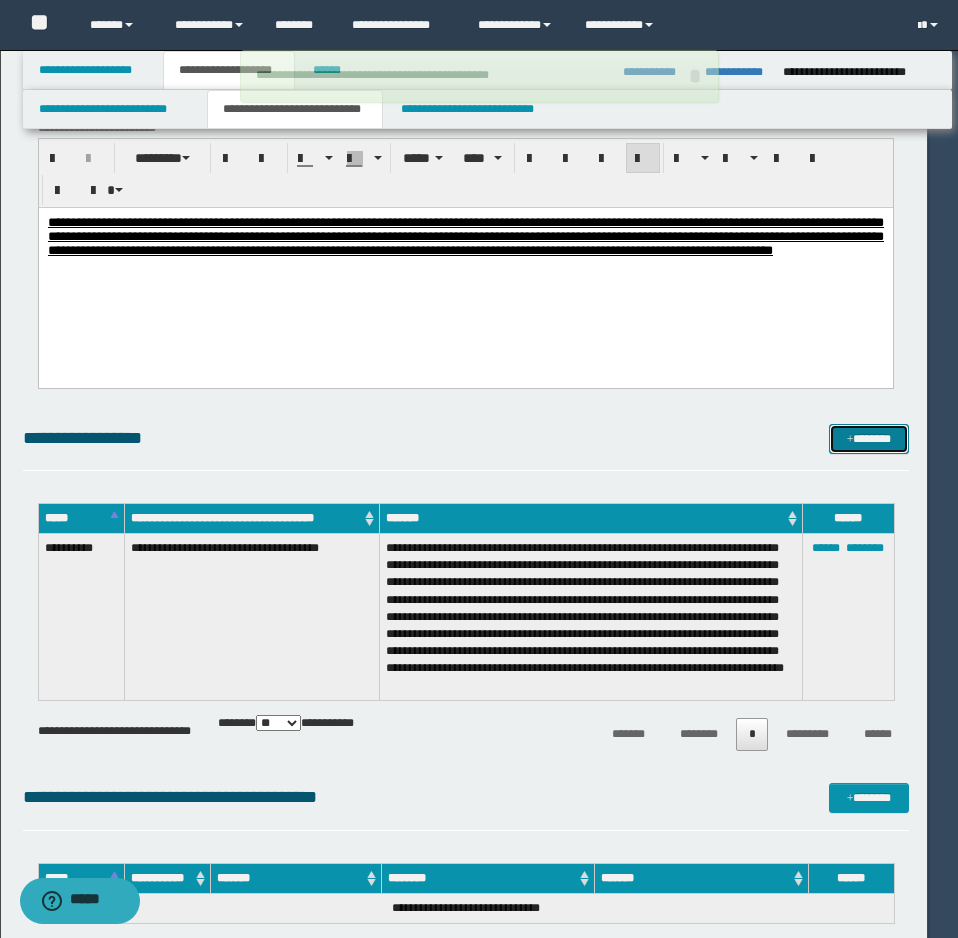 type 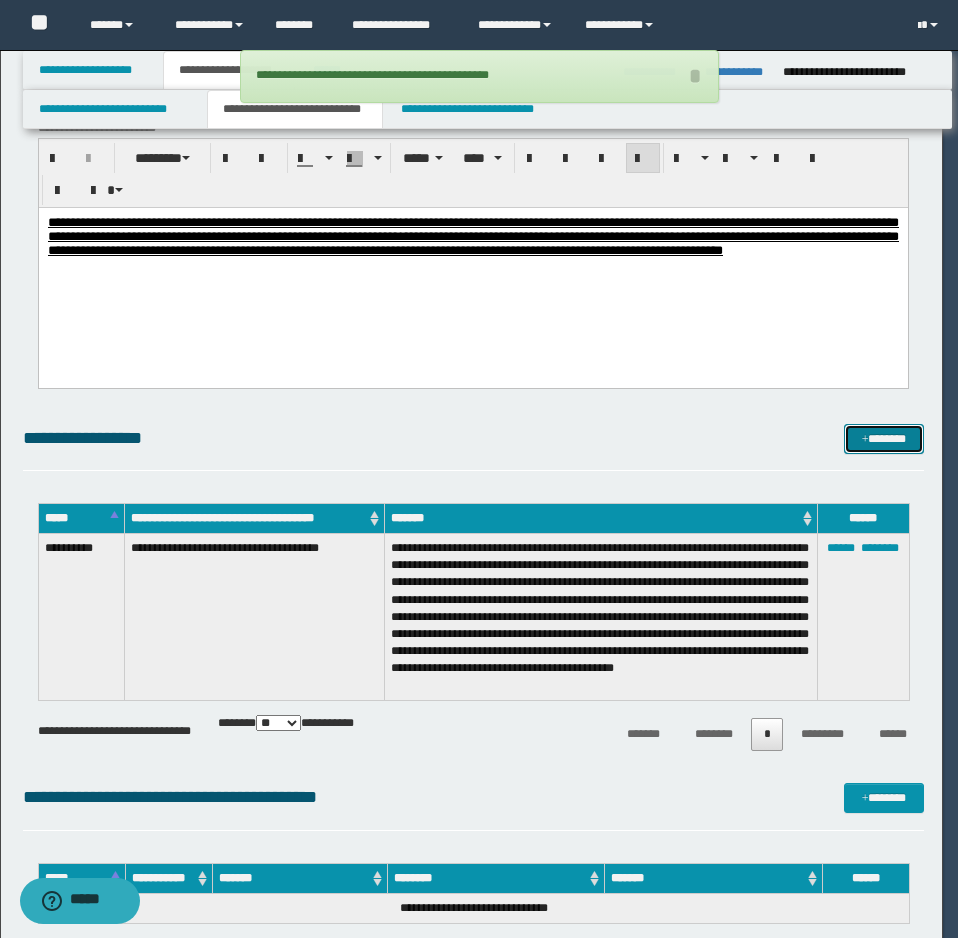 scroll, scrollTop: 0, scrollLeft: 0, axis: both 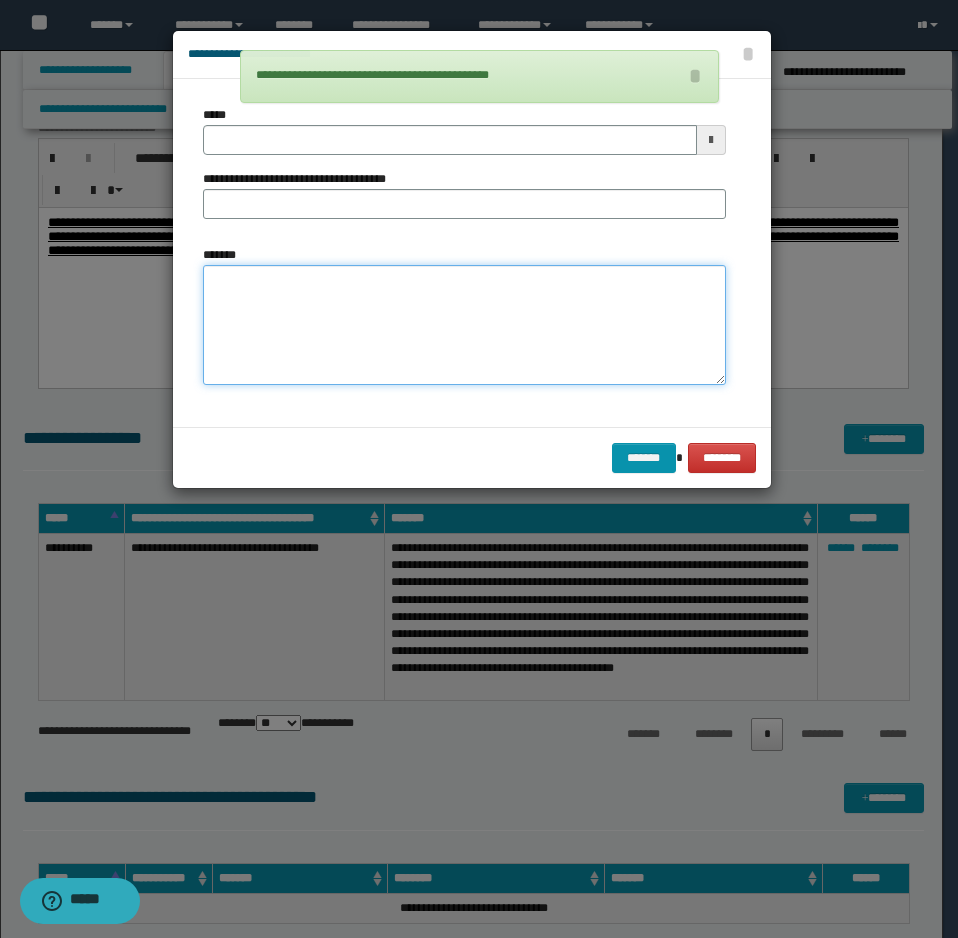 click on "*******" at bounding box center [464, 325] 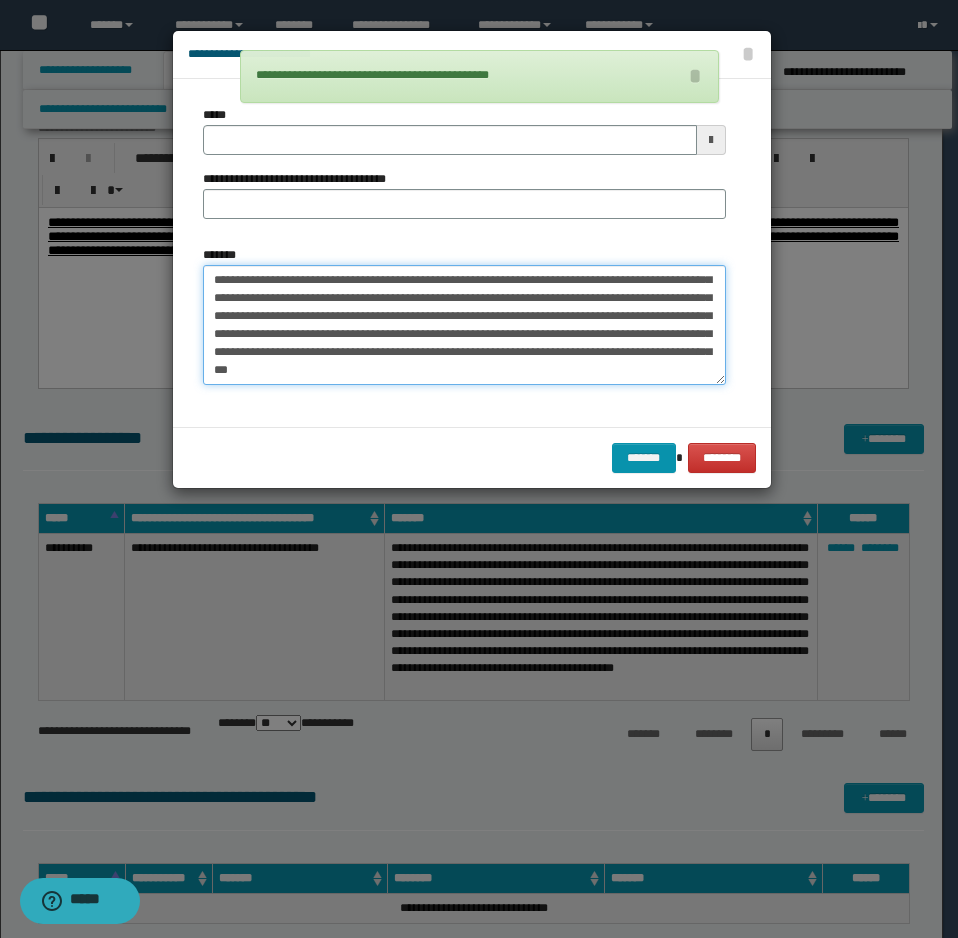 scroll, scrollTop: 0, scrollLeft: 0, axis: both 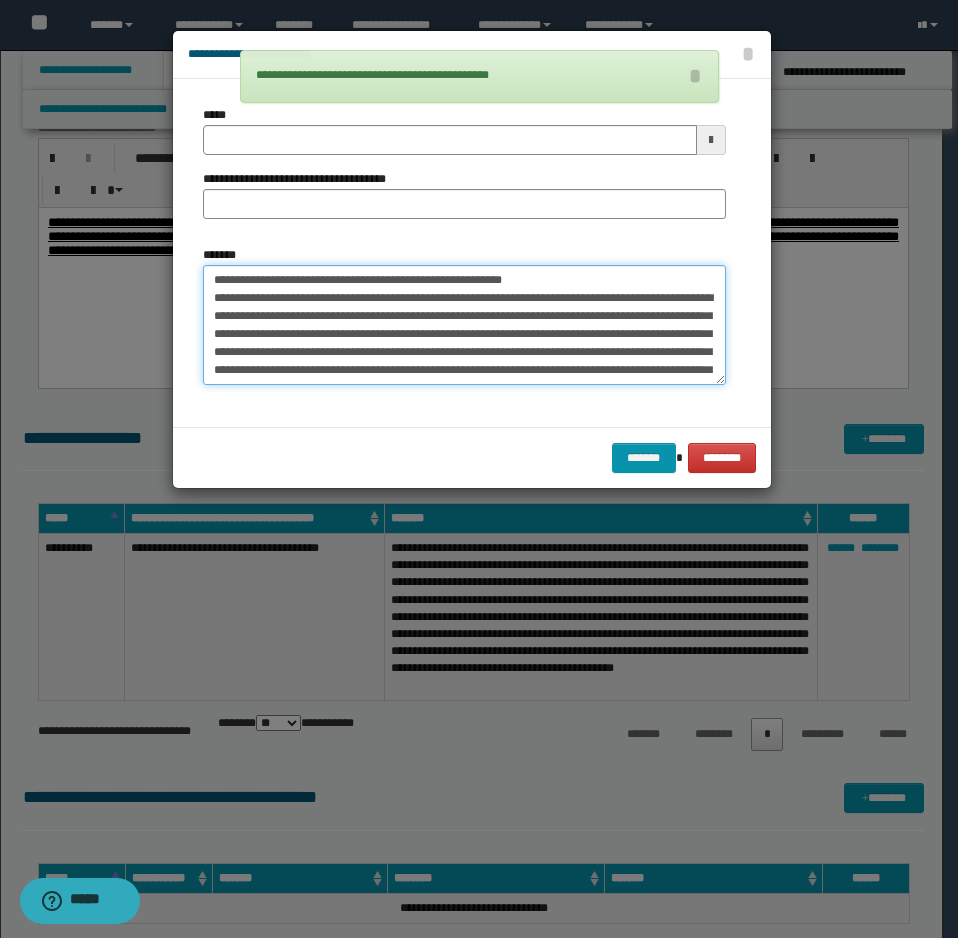 click on "*******" at bounding box center (464, 325) 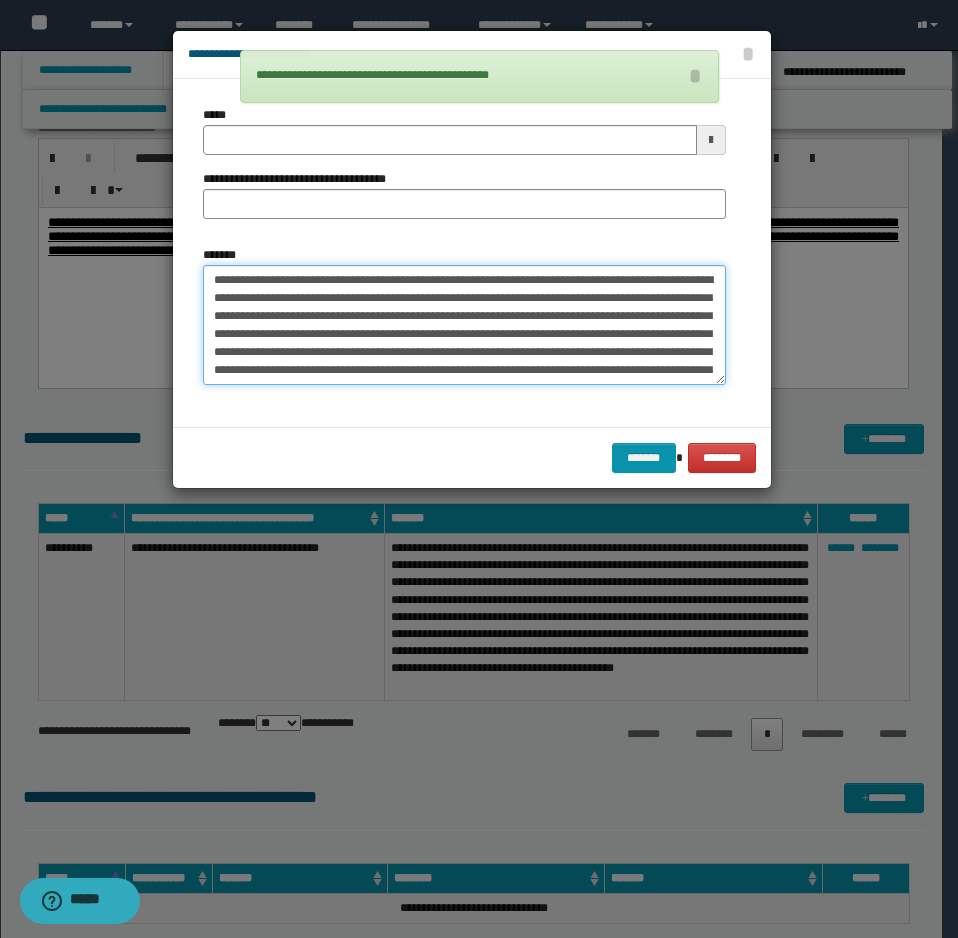 type on "**********" 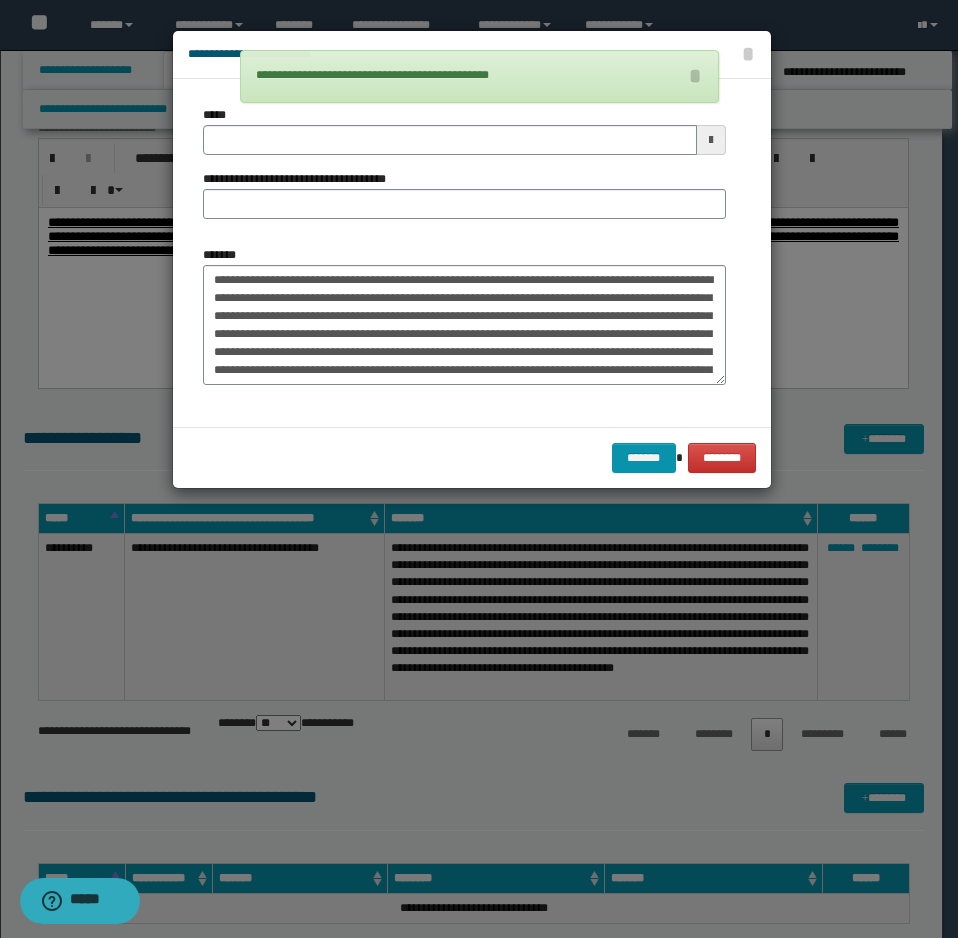 click on "**********" at bounding box center [464, 170] 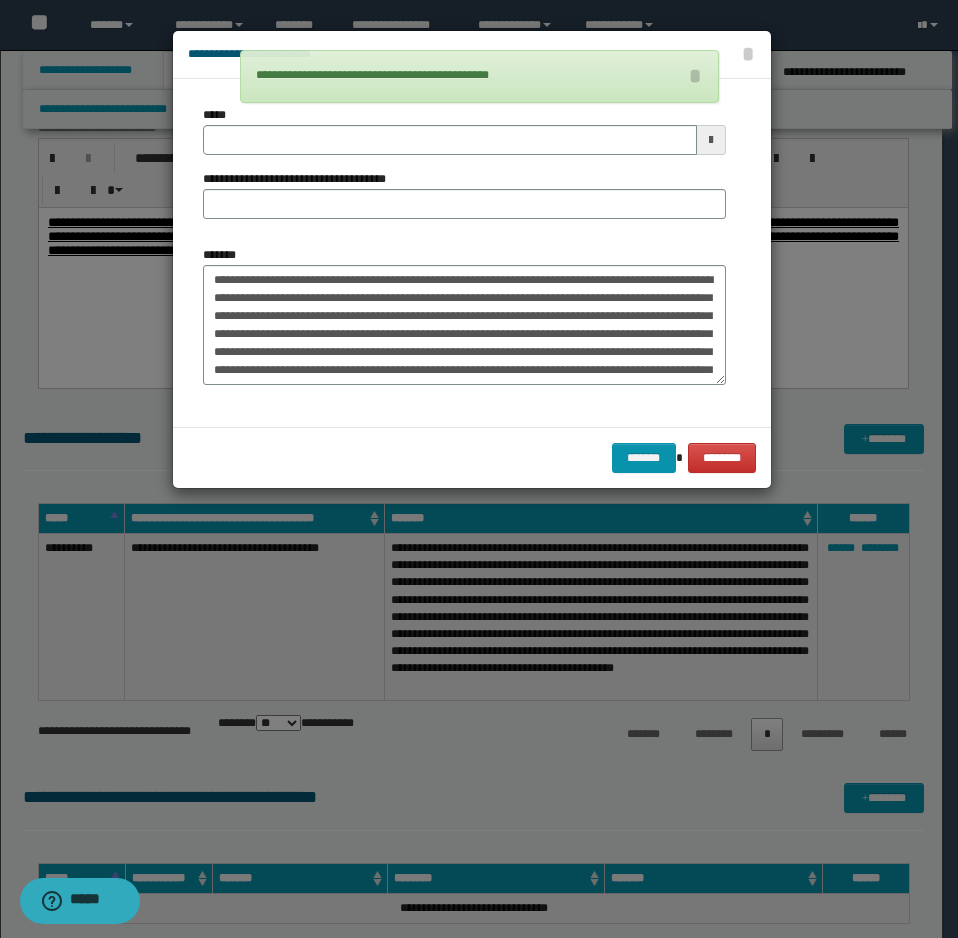 click on "*****" at bounding box center [464, 130] 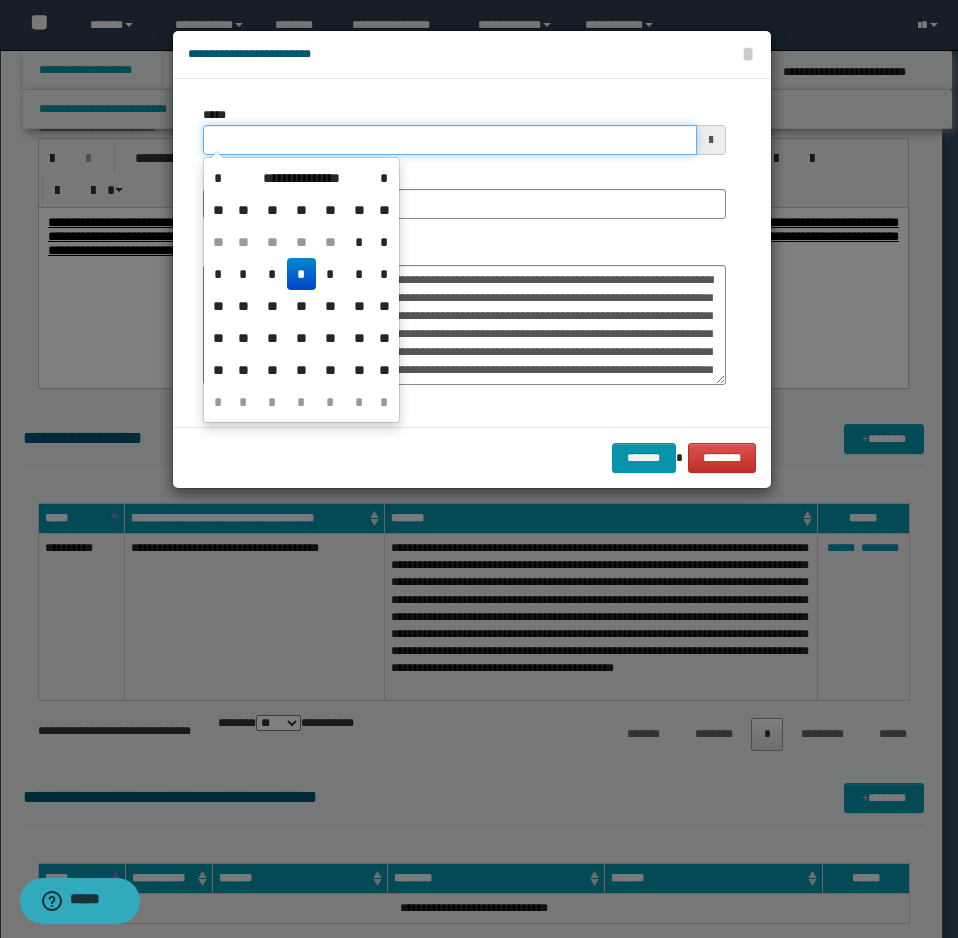 click on "*****" at bounding box center [450, 140] 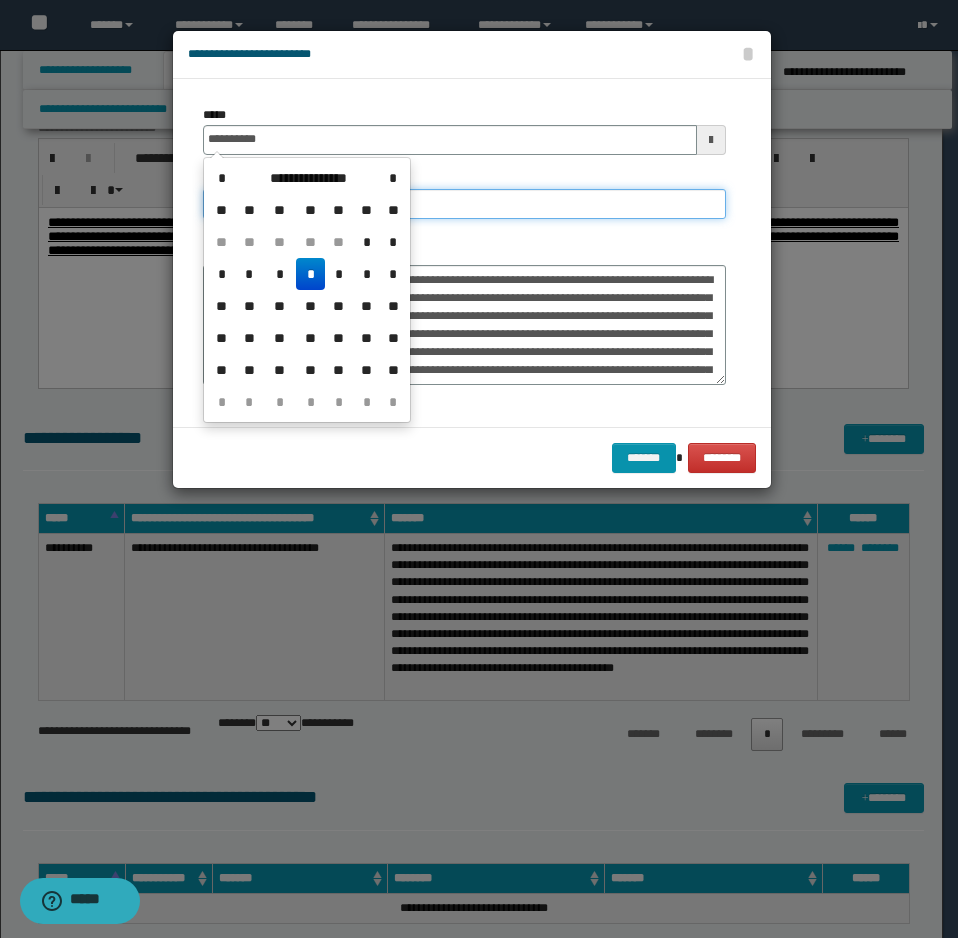 type on "**********" 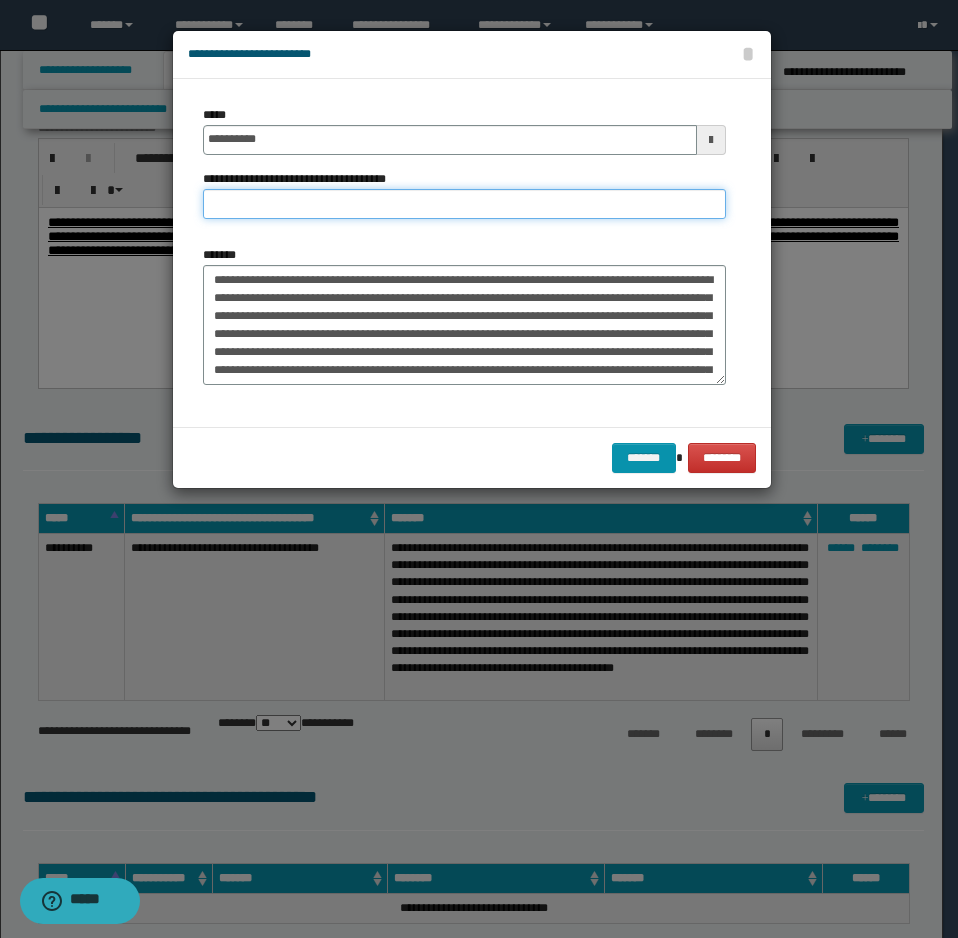 paste on "**********" 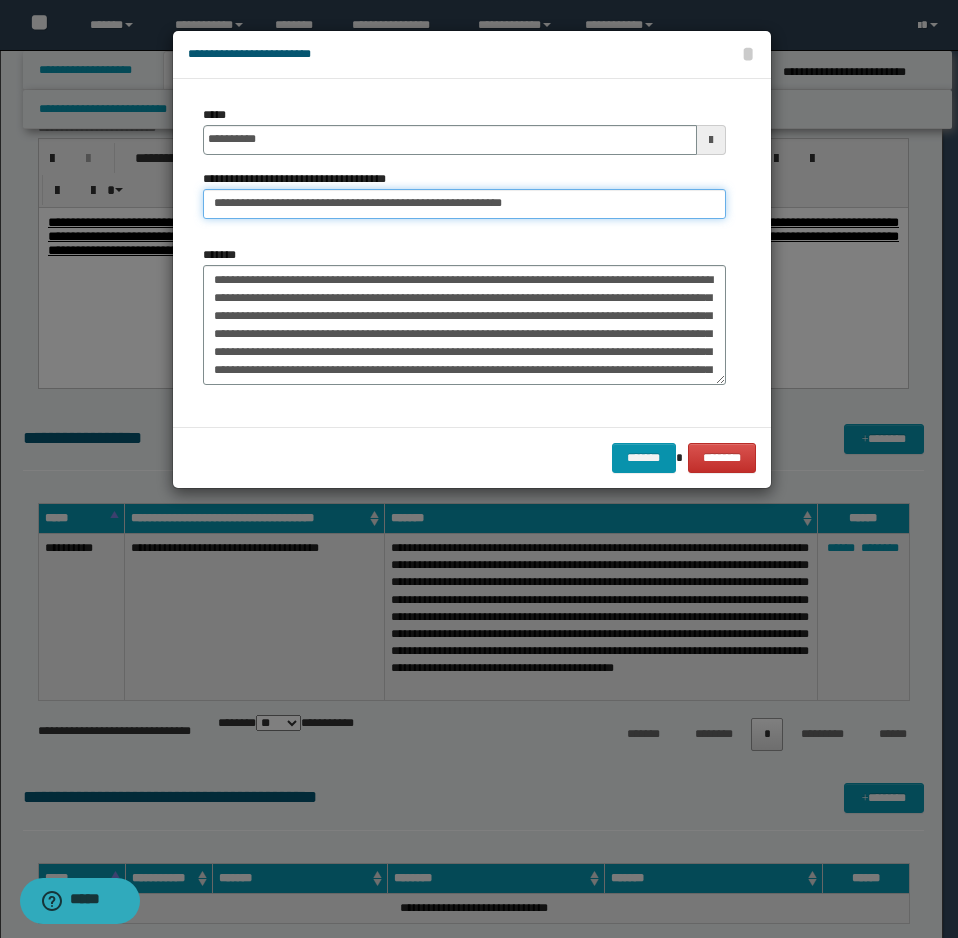 drag, startPoint x: 472, startPoint y: 206, endPoint x: 474, endPoint y: 217, distance: 11.18034 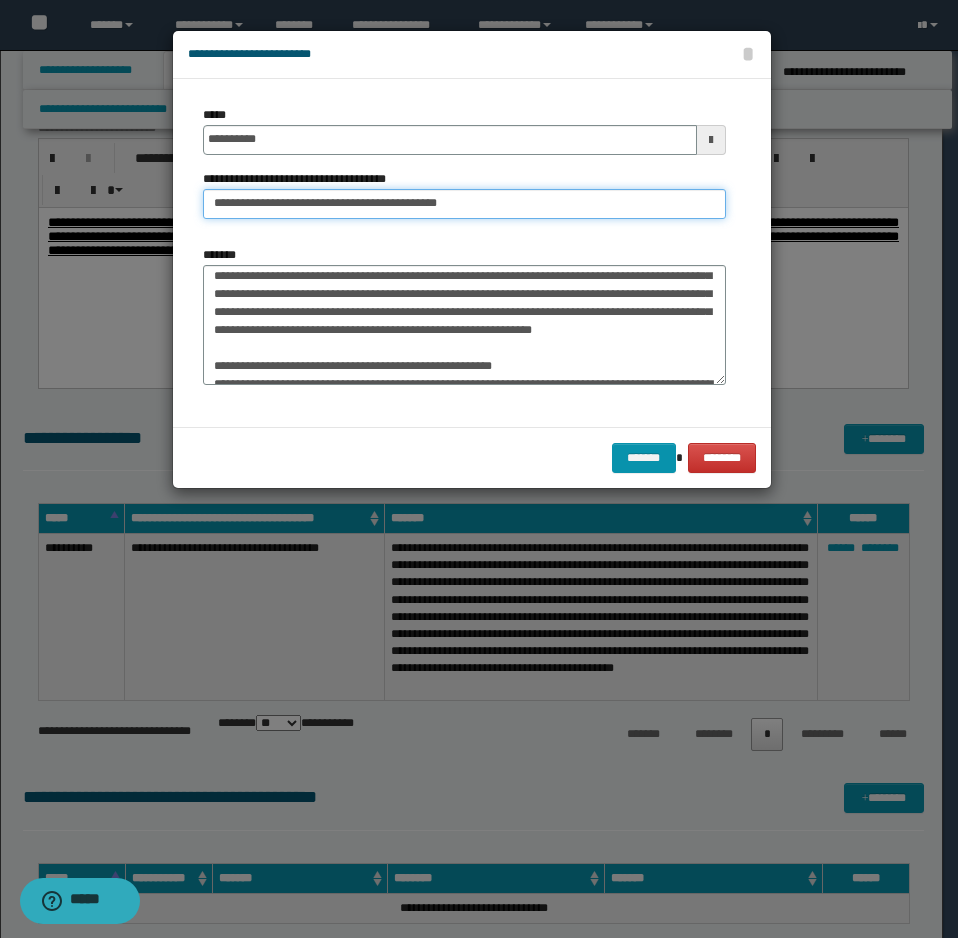 scroll, scrollTop: 200, scrollLeft: 0, axis: vertical 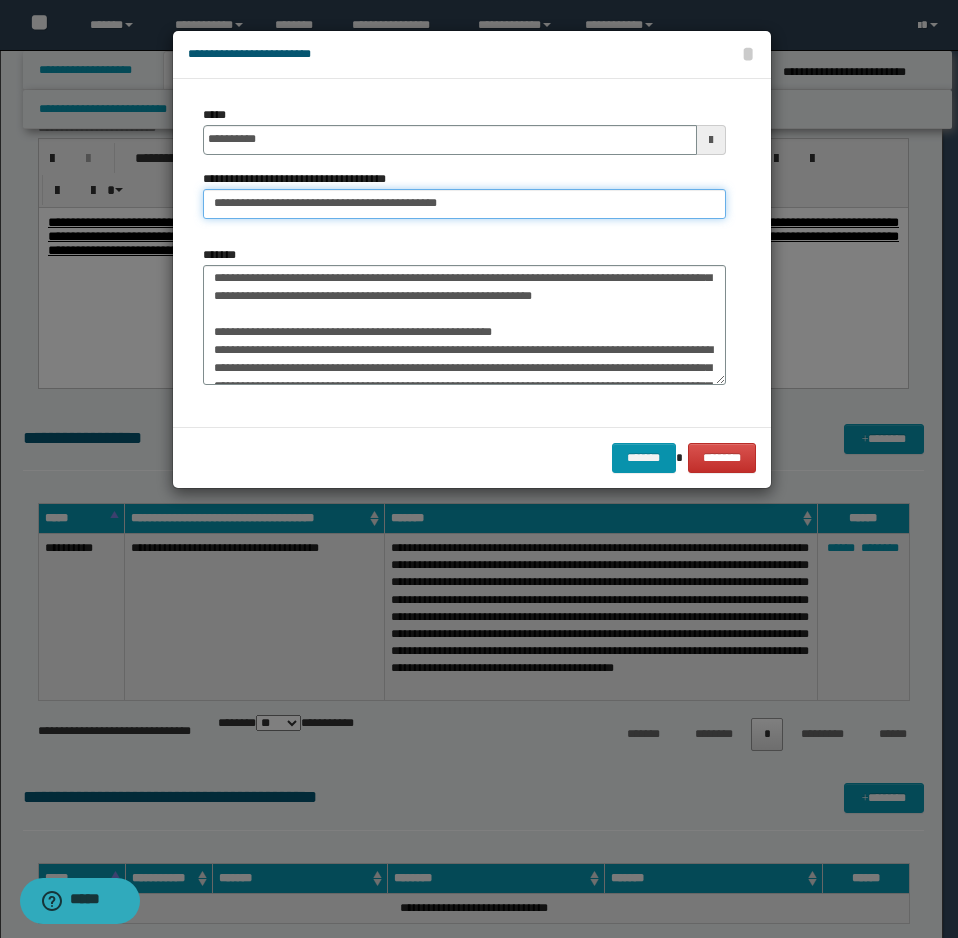 type on "**********" 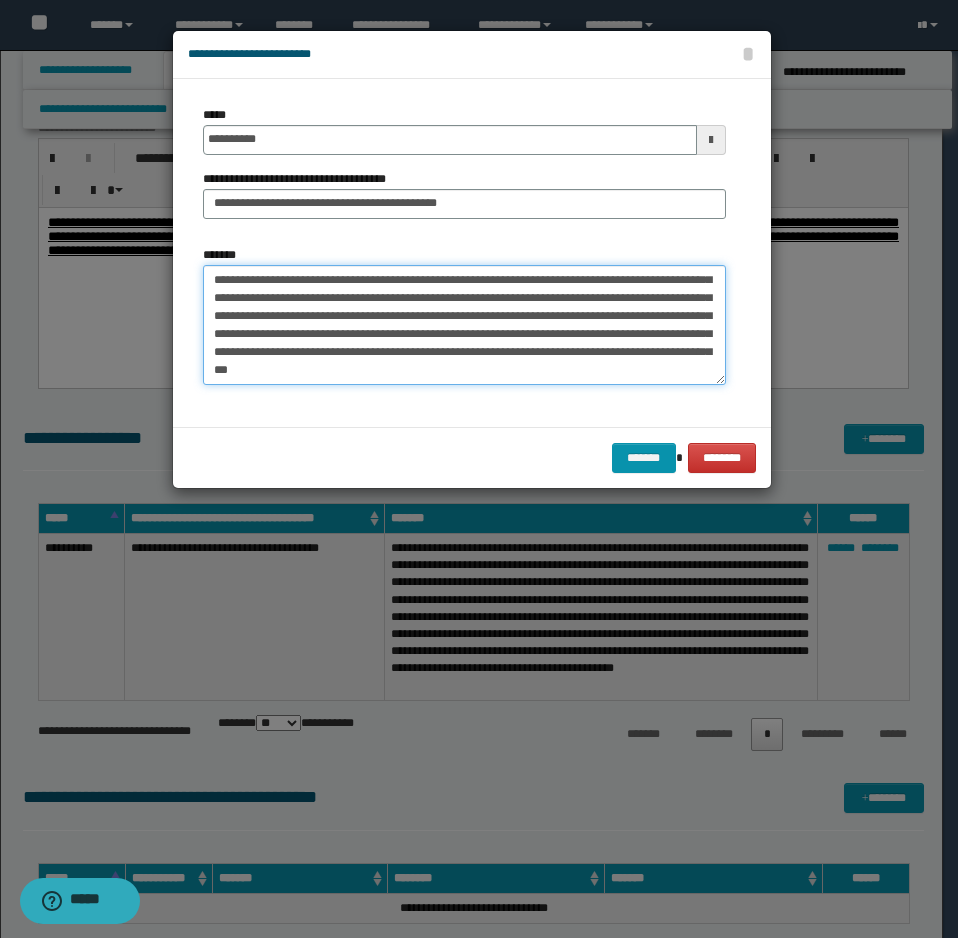 drag, startPoint x: 211, startPoint y: 363, endPoint x: 308, endPoint y: 443, distance: 125.73385 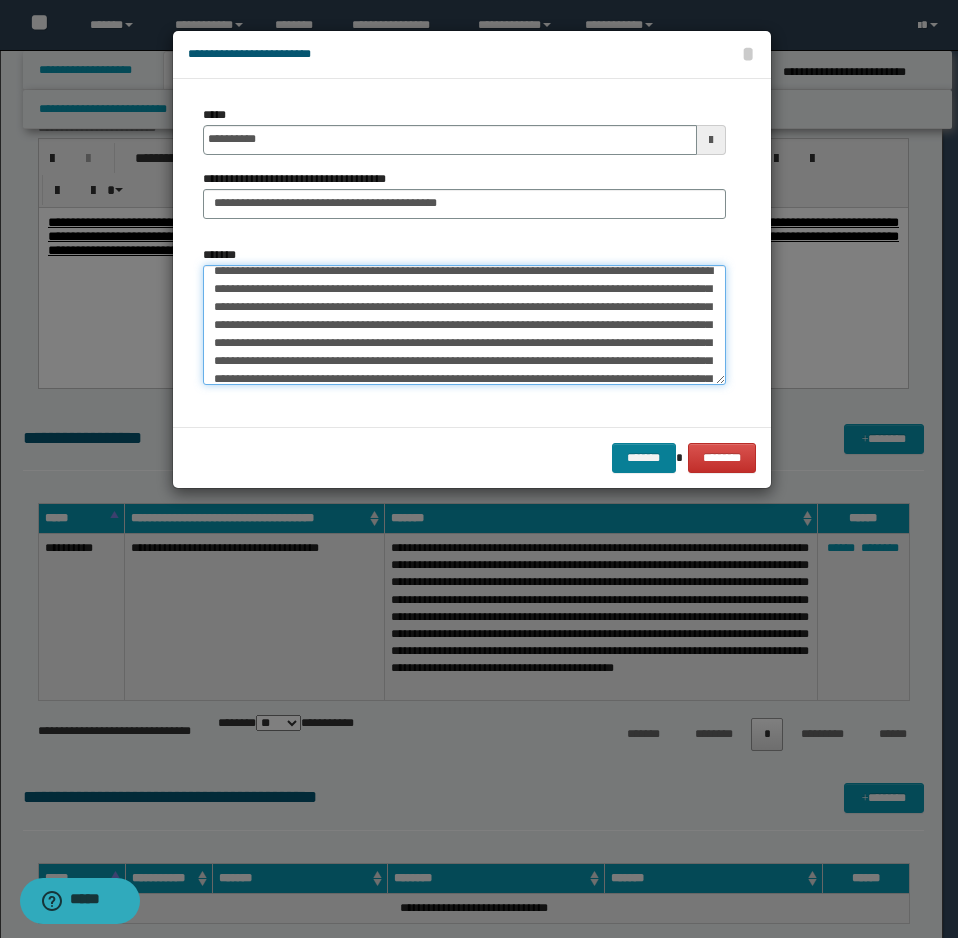 scroll, scrollTop: 0, scrollLeft: 0, axis: both 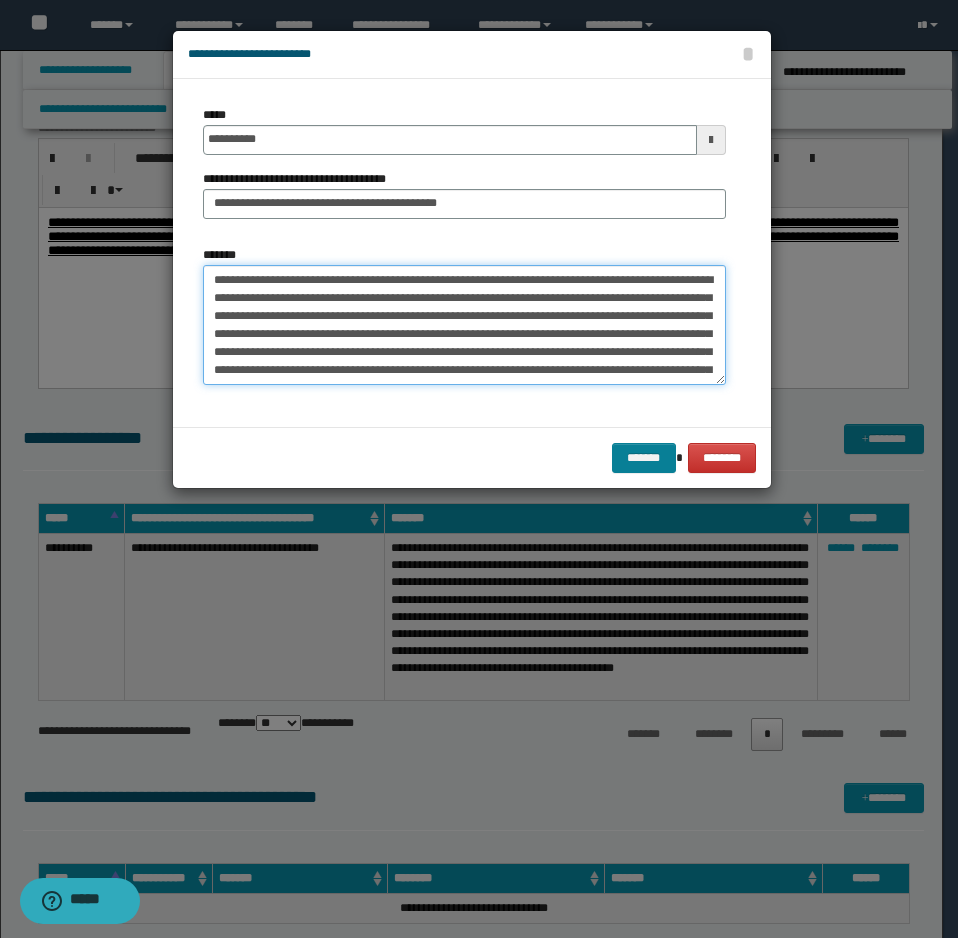 type on "**********" 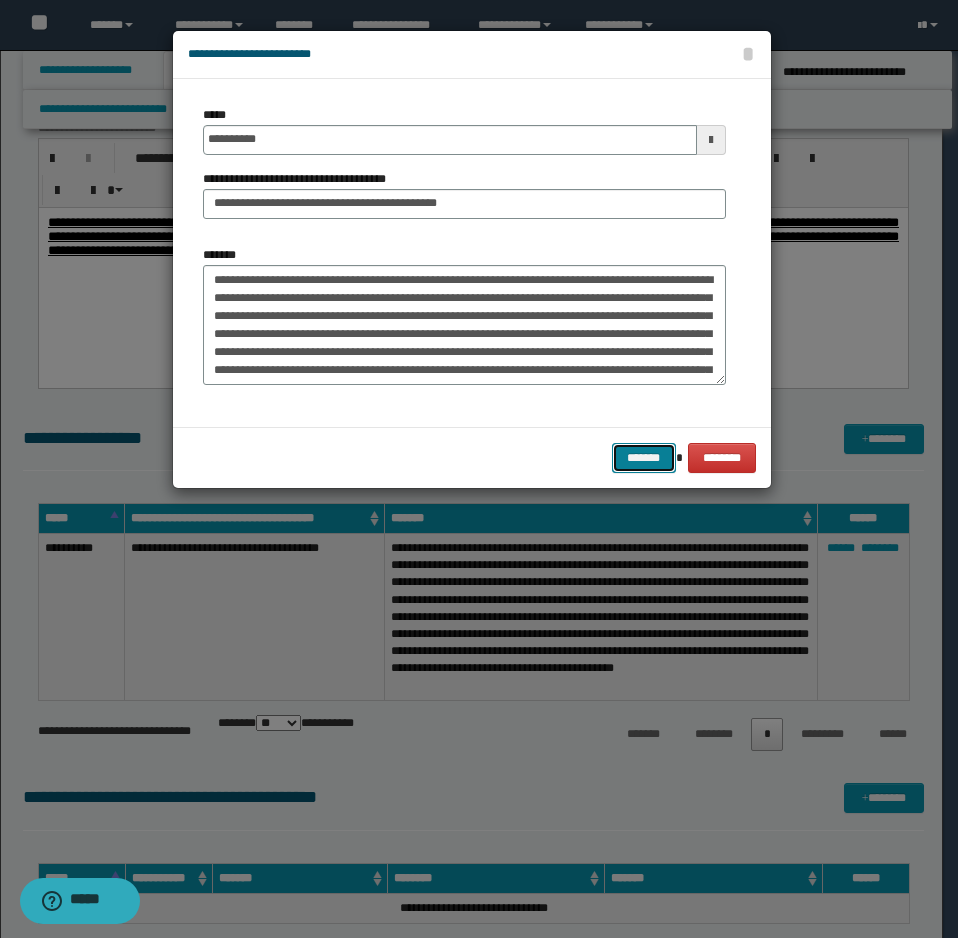 click on "*******" at bounding box center (644, 458) 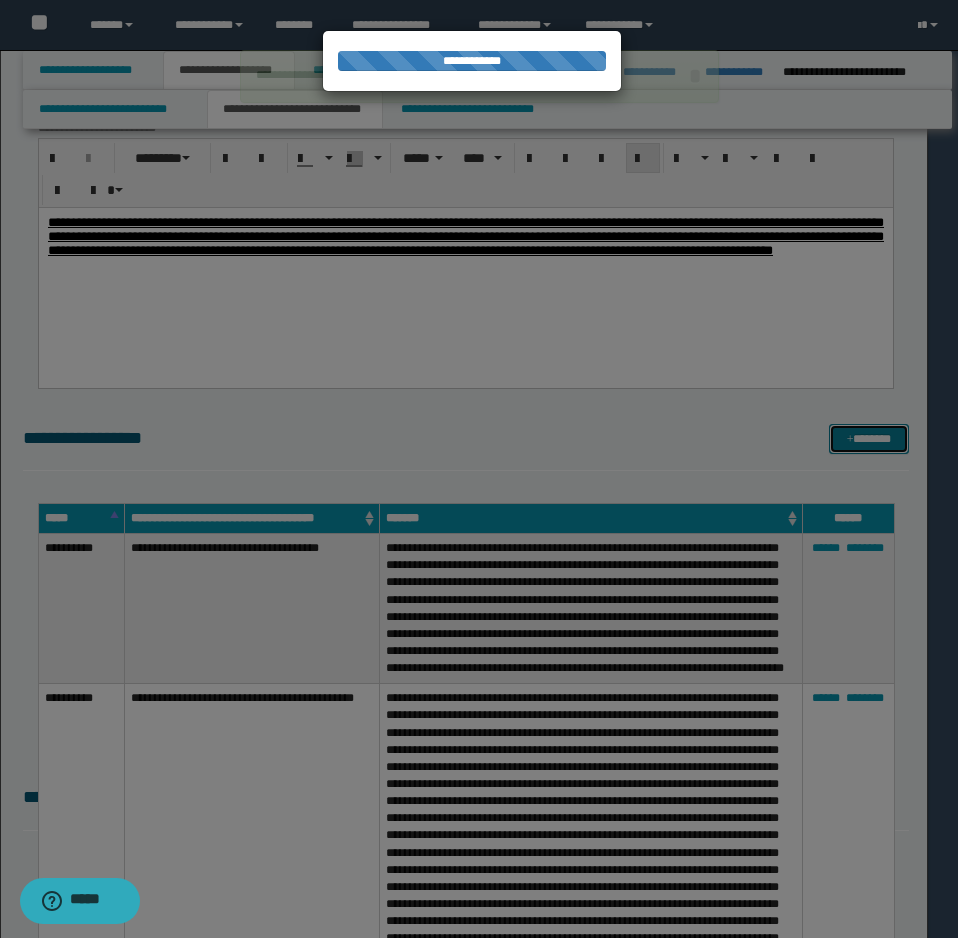 type 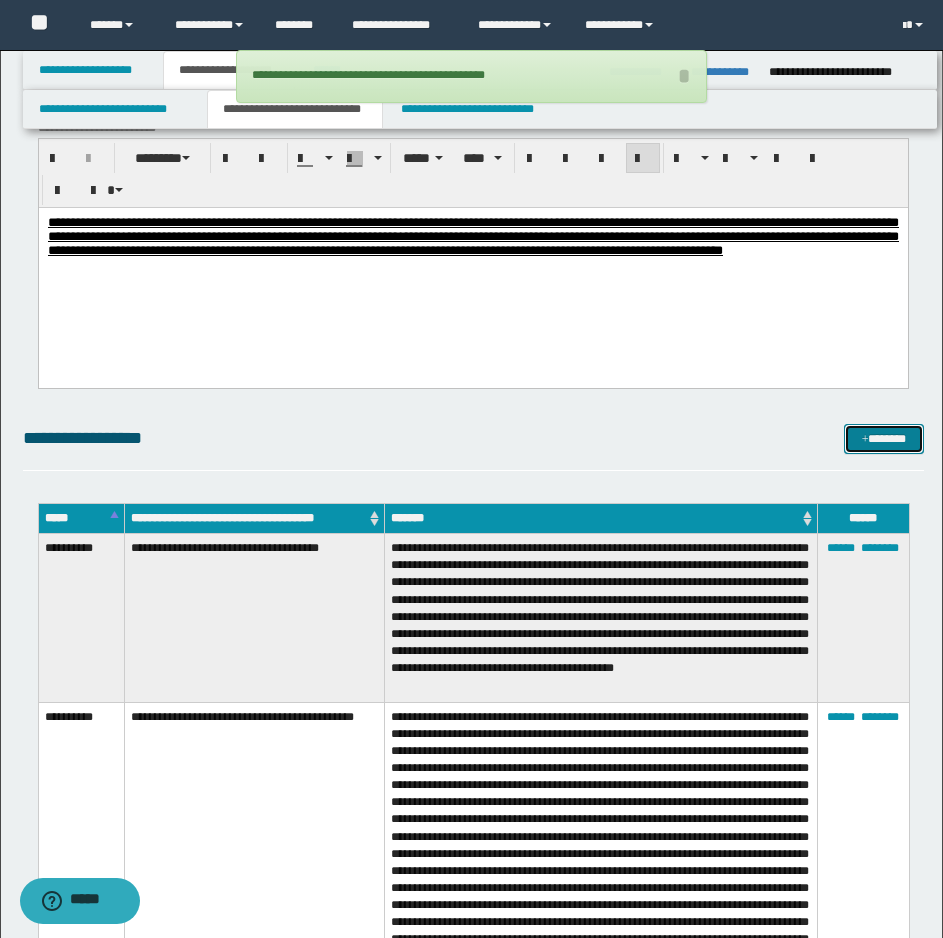 click at bounding box center [865, 440] 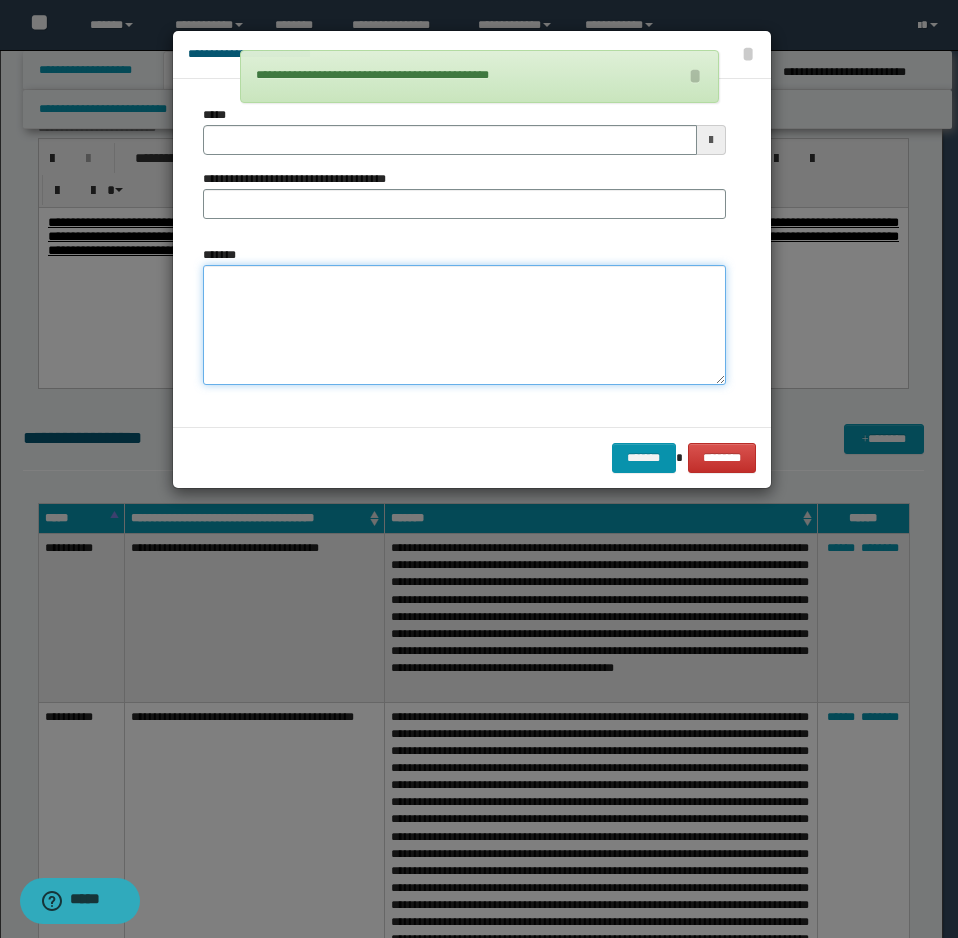 click on "*******" at bounding box center (464, 325) 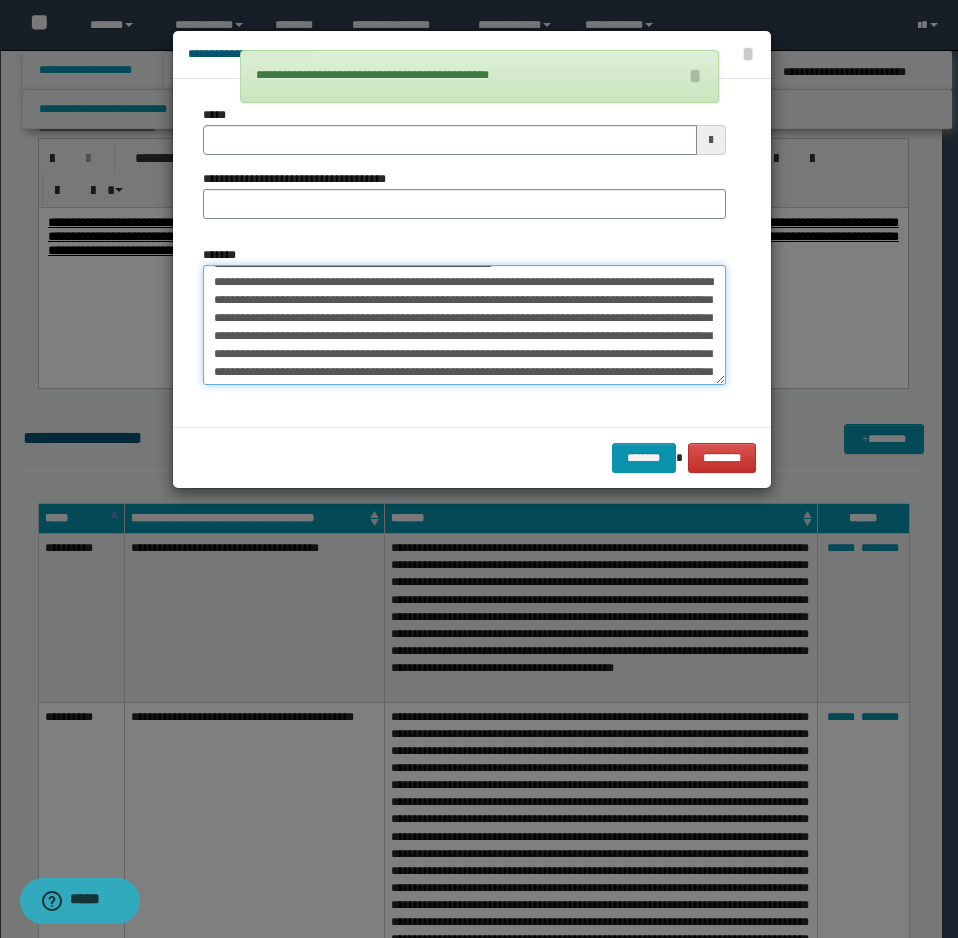 scroll, scrollTop: 0, scrollLeft: 0, axis: both 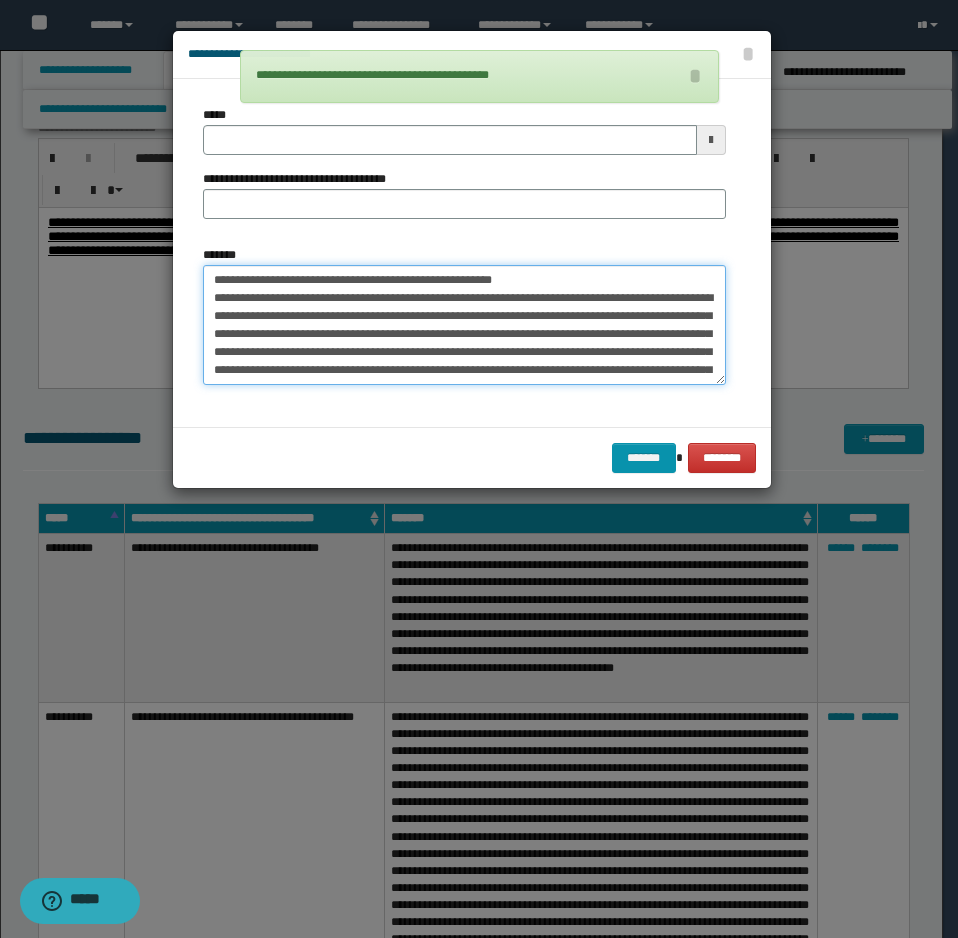click on "**********" at bounding box center [464, 325] 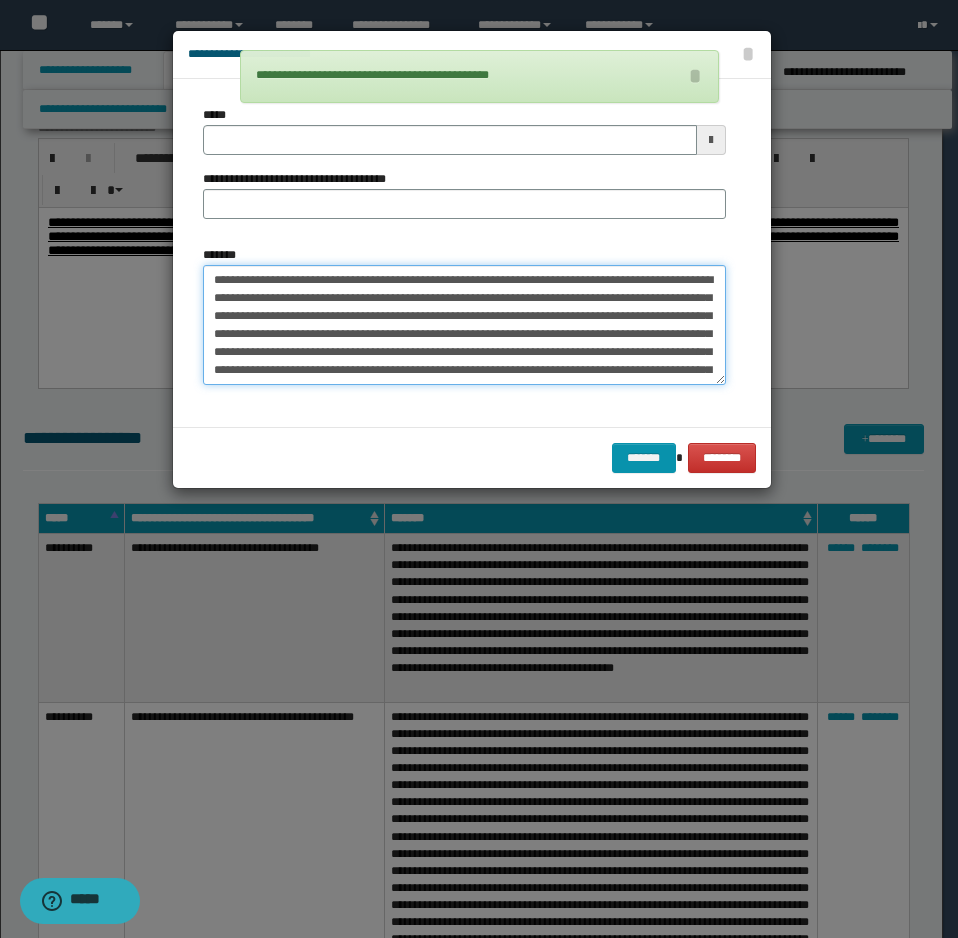 type 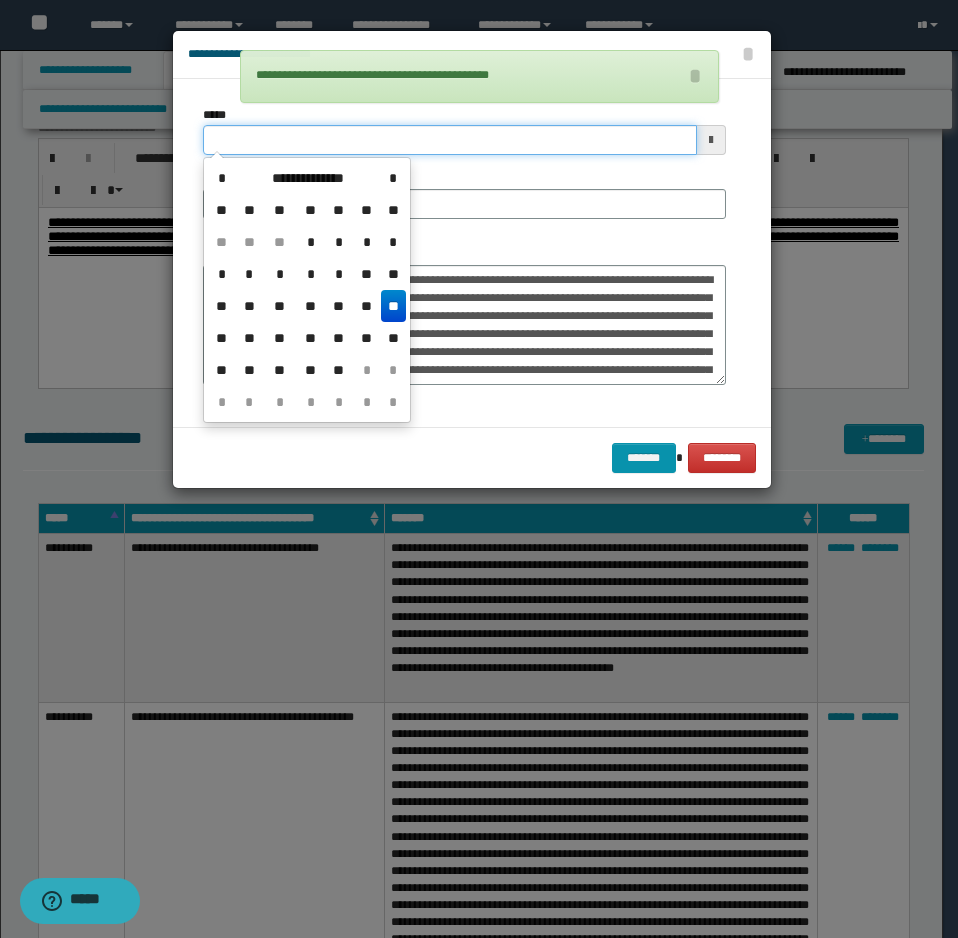 click on "*****" at bounding box center (450, 140) 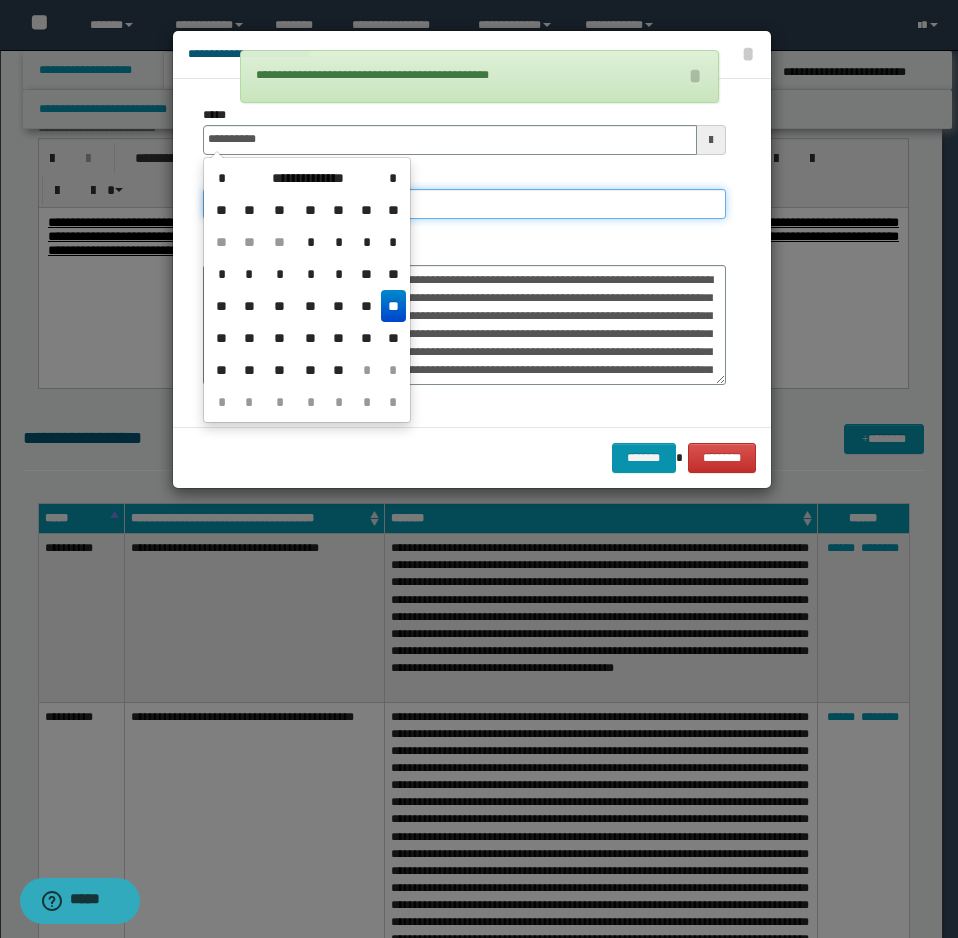 type on "**********" 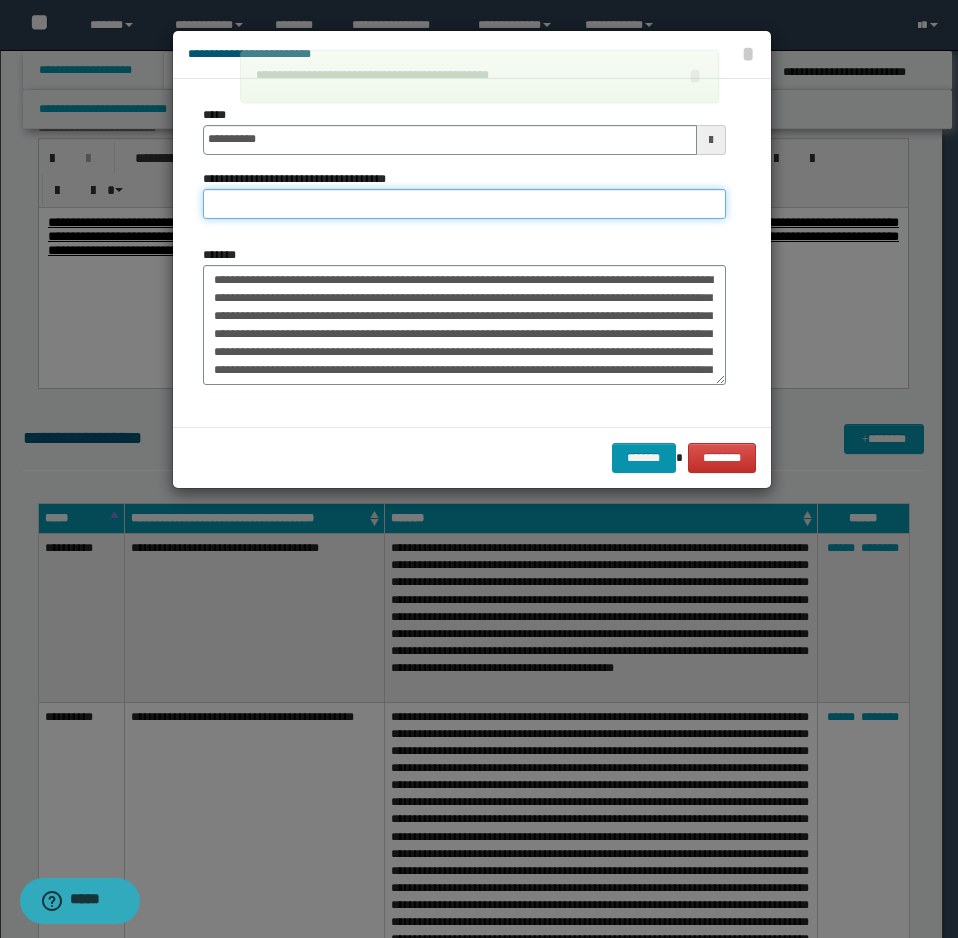 drag, startPoint x: 443, startPoint y: 215, endPoint x: 312, endPoint y: 205, distance: 131.38112 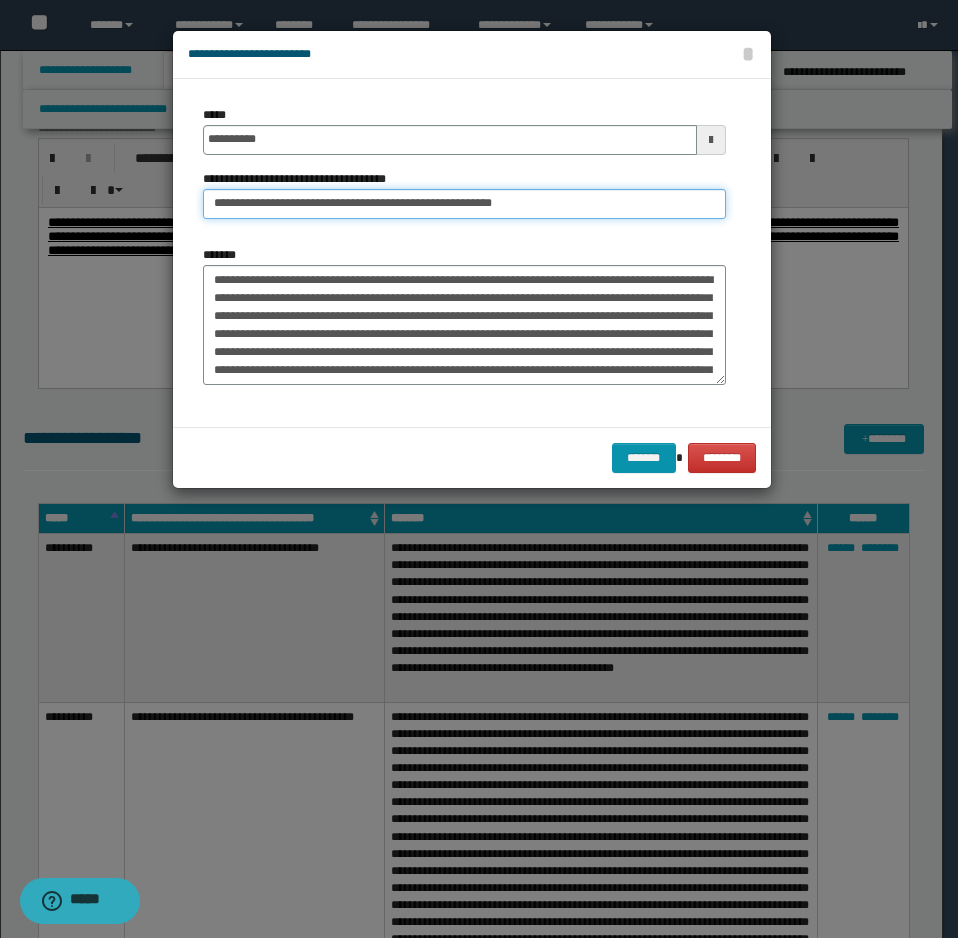 drag, startPoint x: 275, startPoint y: 209, endPoint x: 142, endPoint y: 240, distance: 136.565 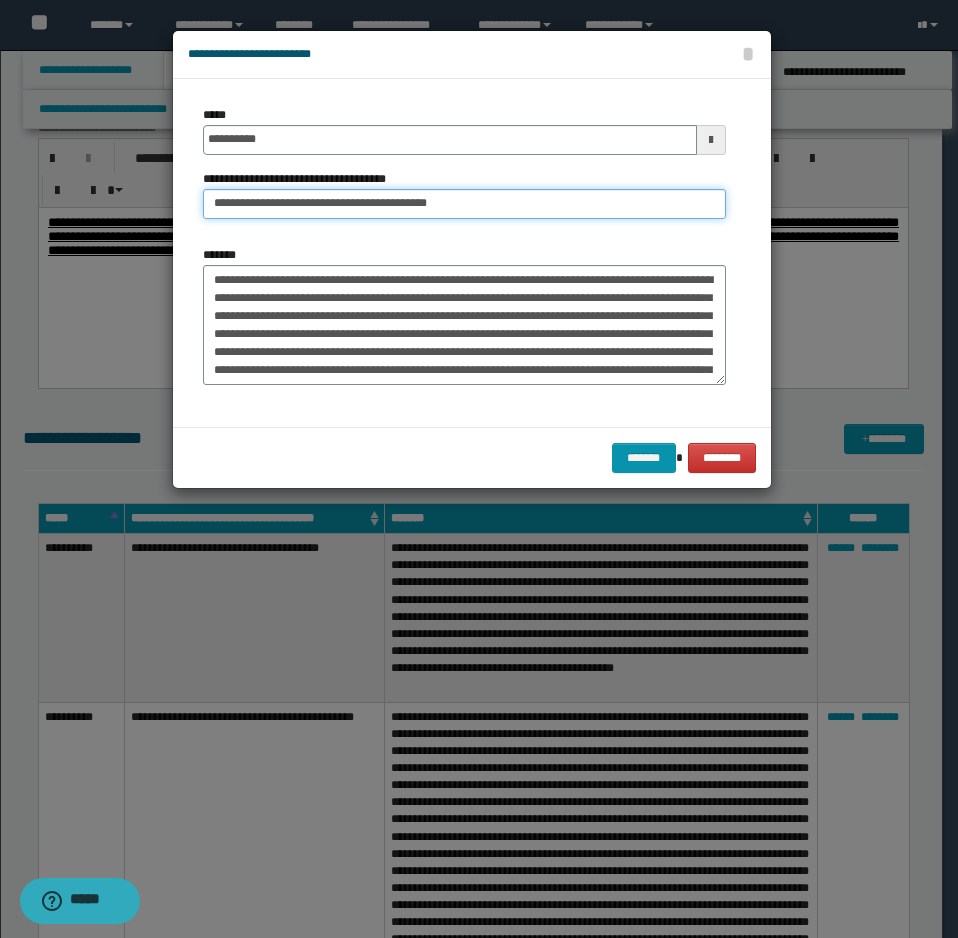 type on "**********" 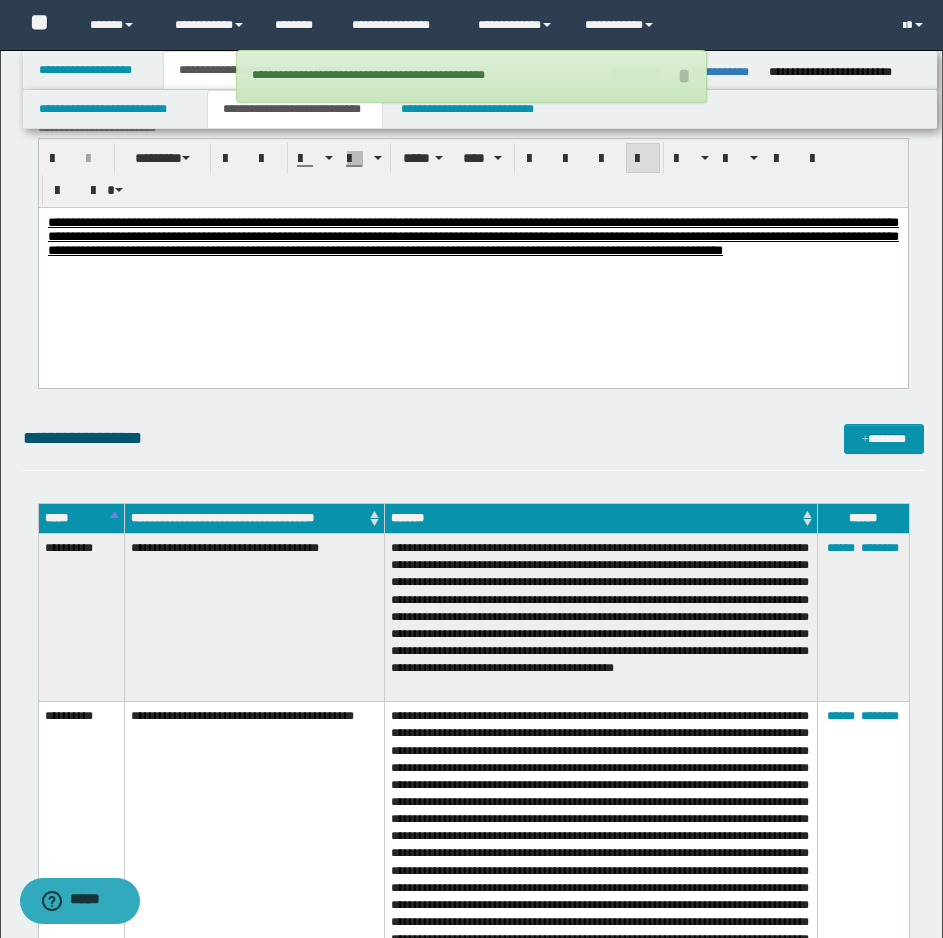 click on "**********" at bounding box center [473, 447] 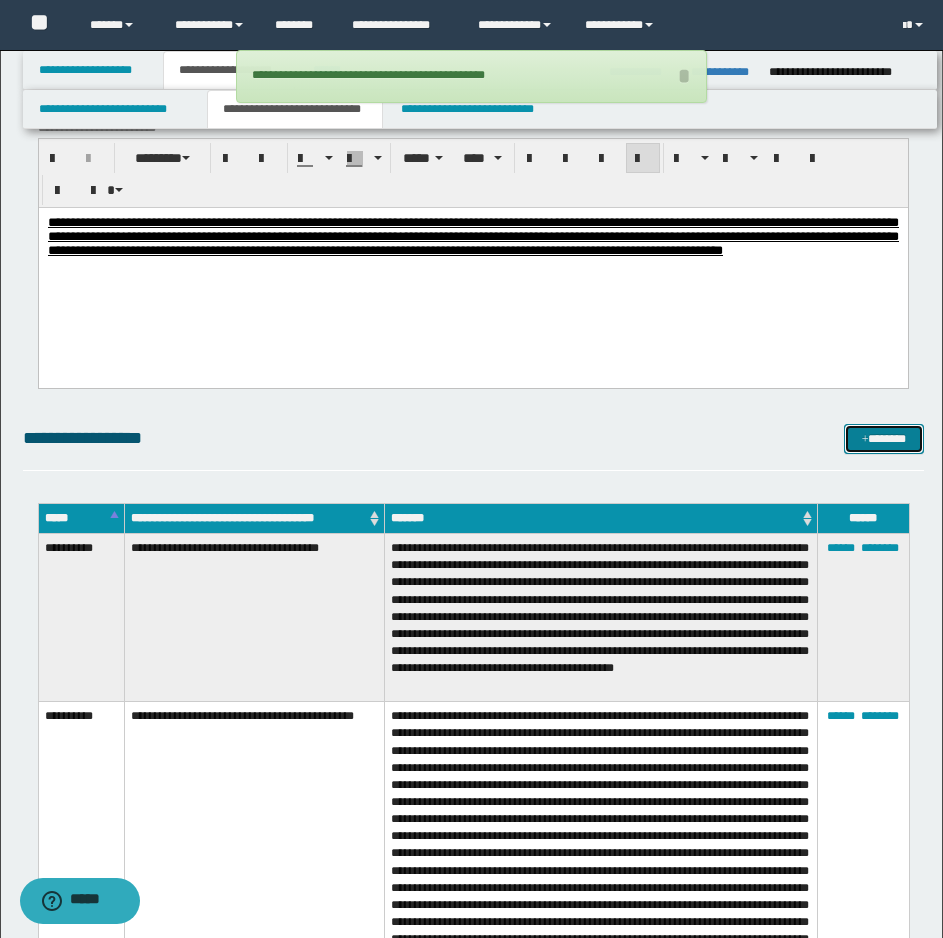 click at bounding box center [865, 440] 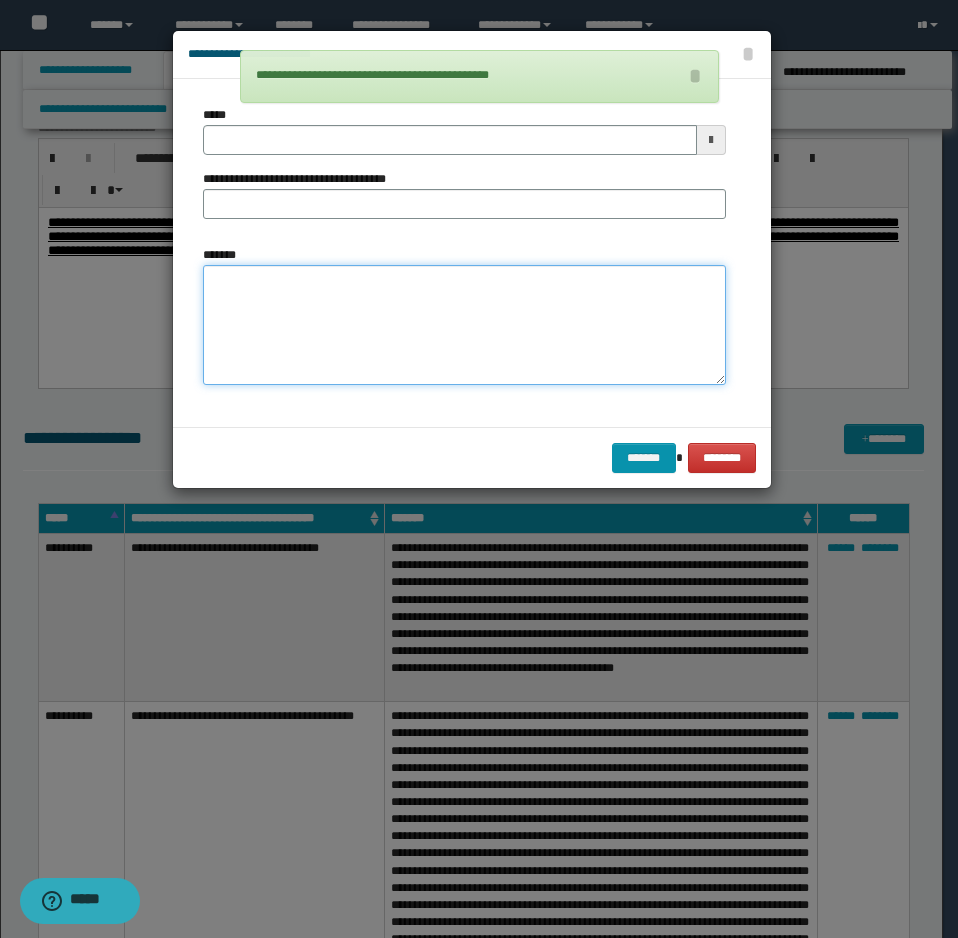 drag, startPoint x: 358, startPoint y: 278, endPoint x: 11, endPoint y: 447, distance: 385.9663 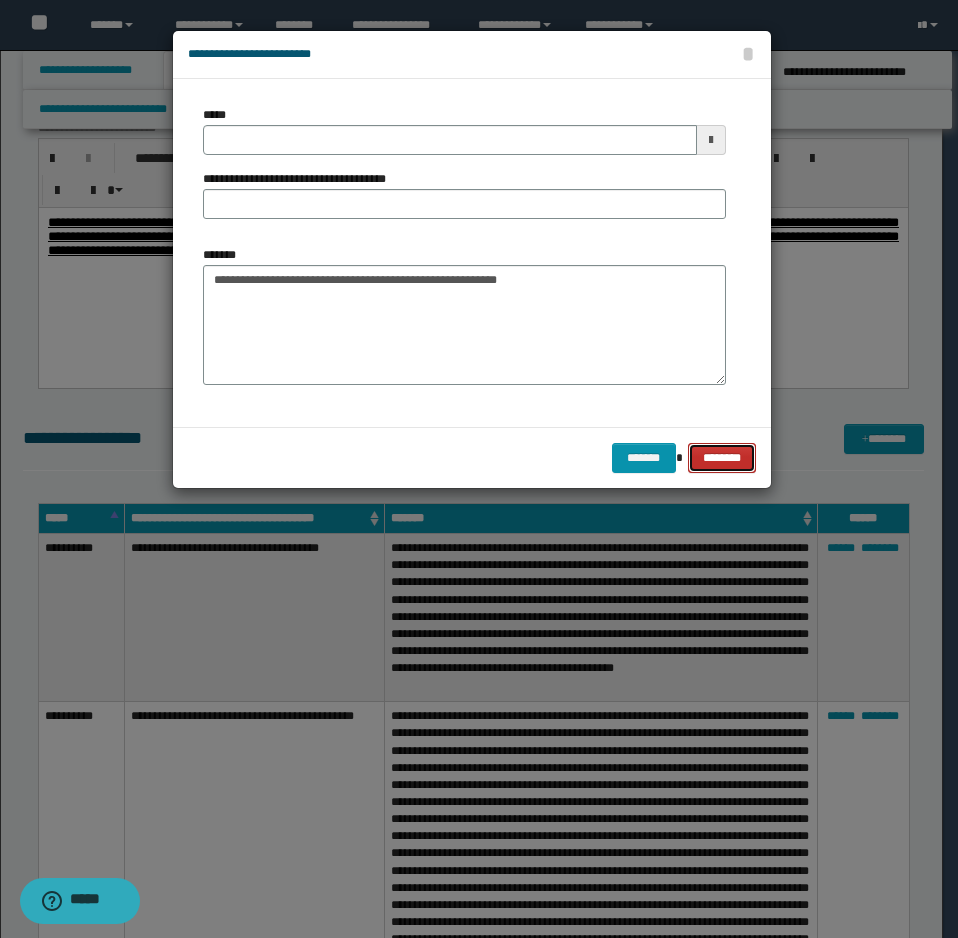 click on "********" at bounding box center [721, 458] 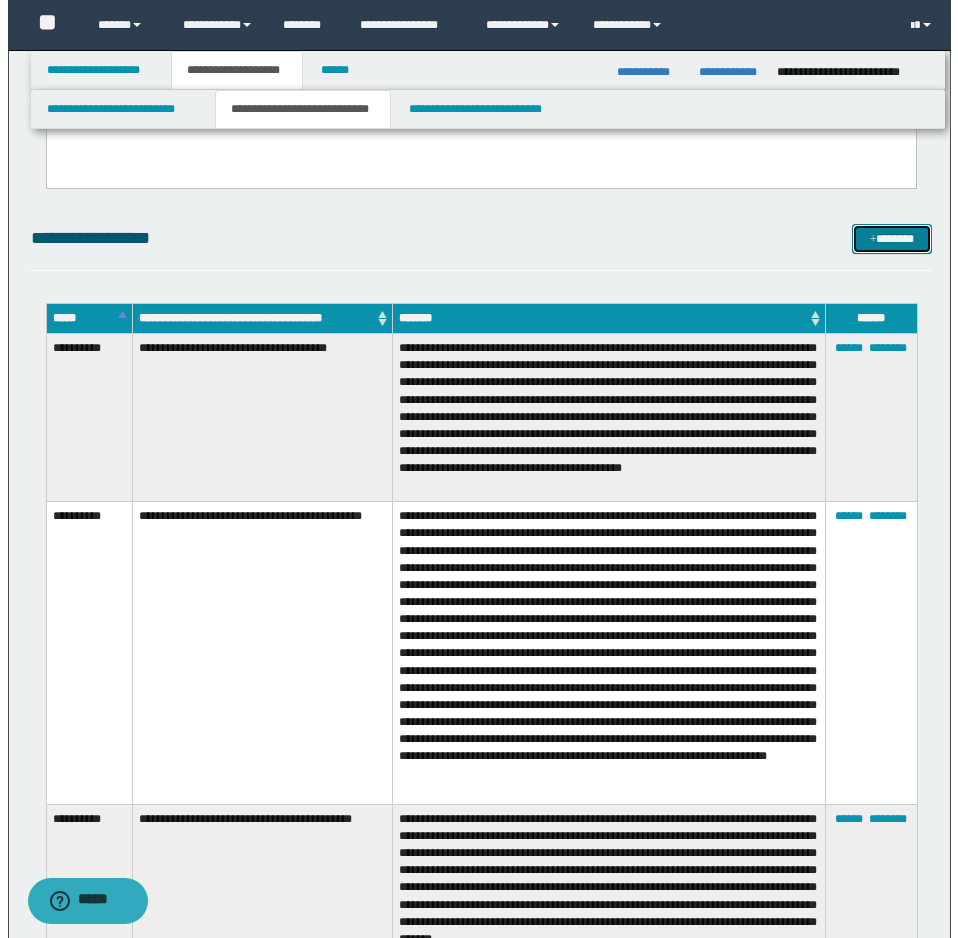 scroll, scrollTop: 3600, scrollLeft: 0, axis: vertical 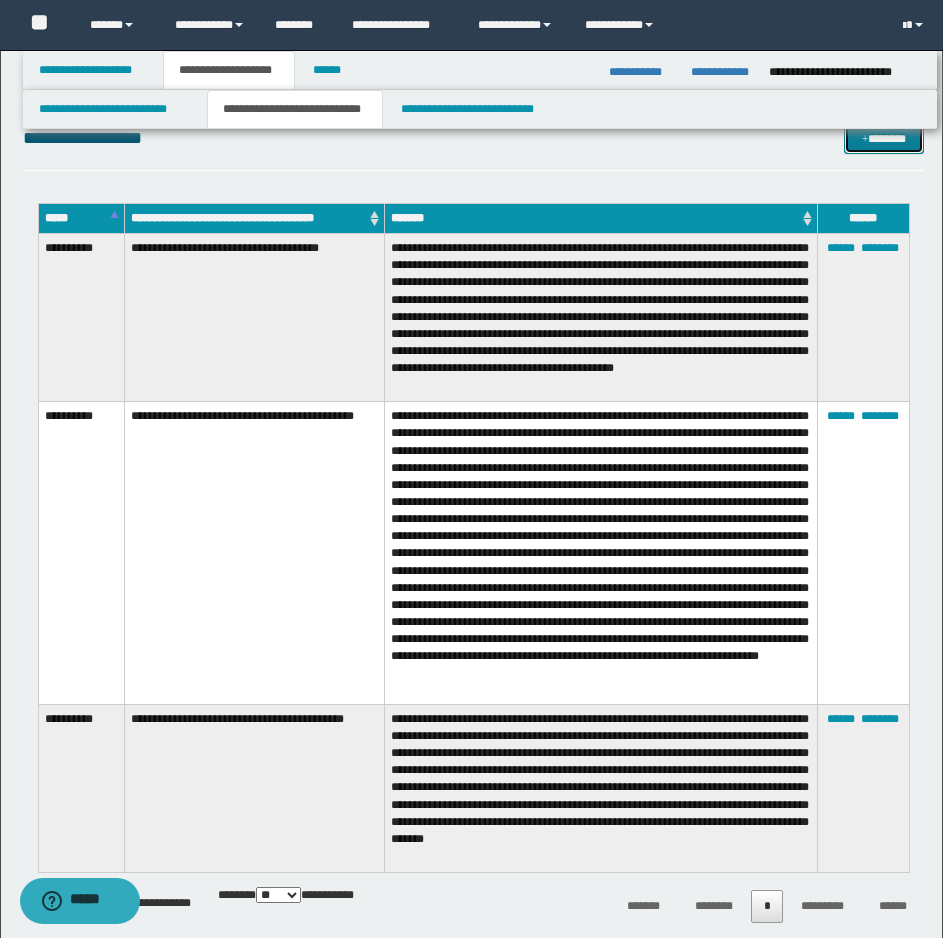 click on "*******" at bounding box center [884, 139] 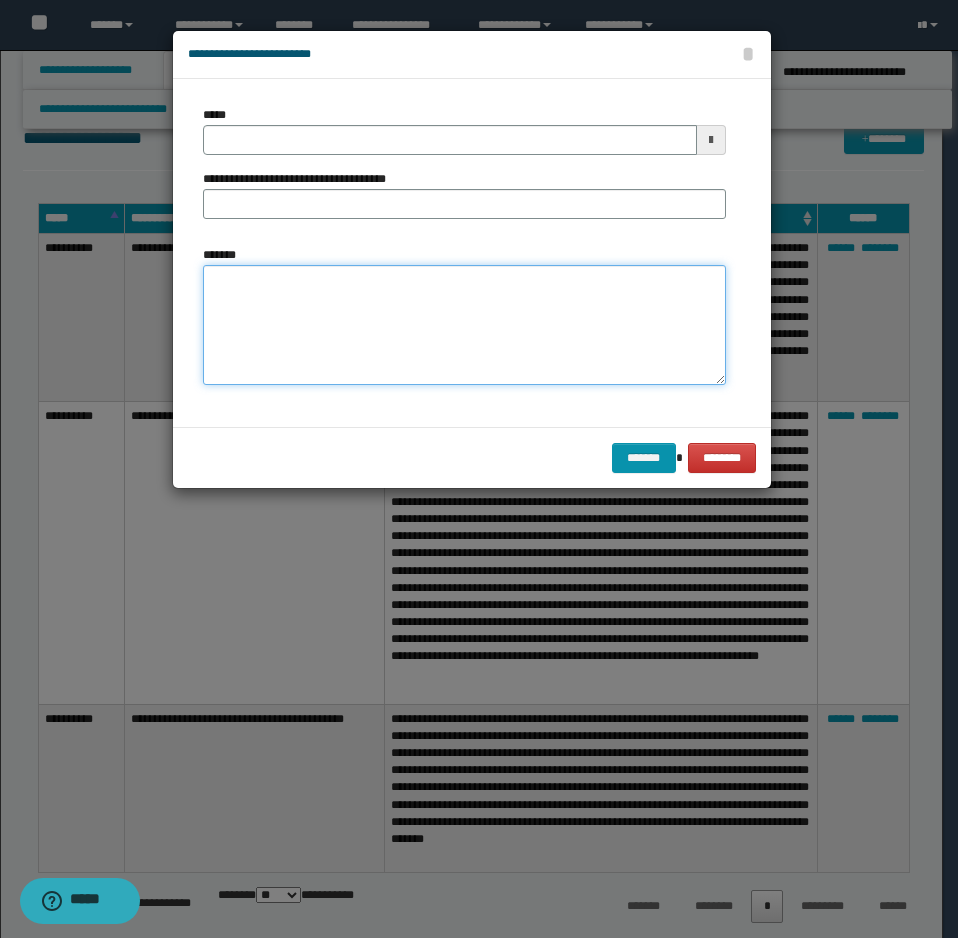 click on "*******" at bounding box center [464, 325] 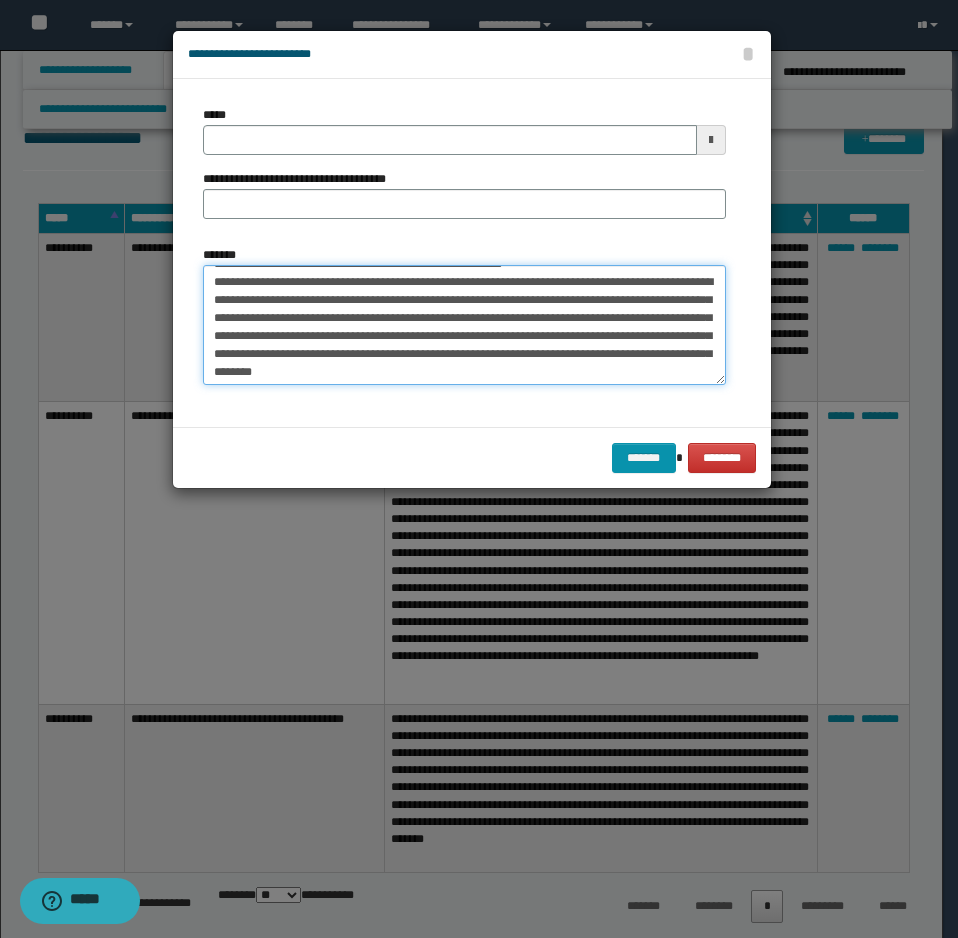 scroll, scrollTop: 0, scrollLeft: 0, axis: both 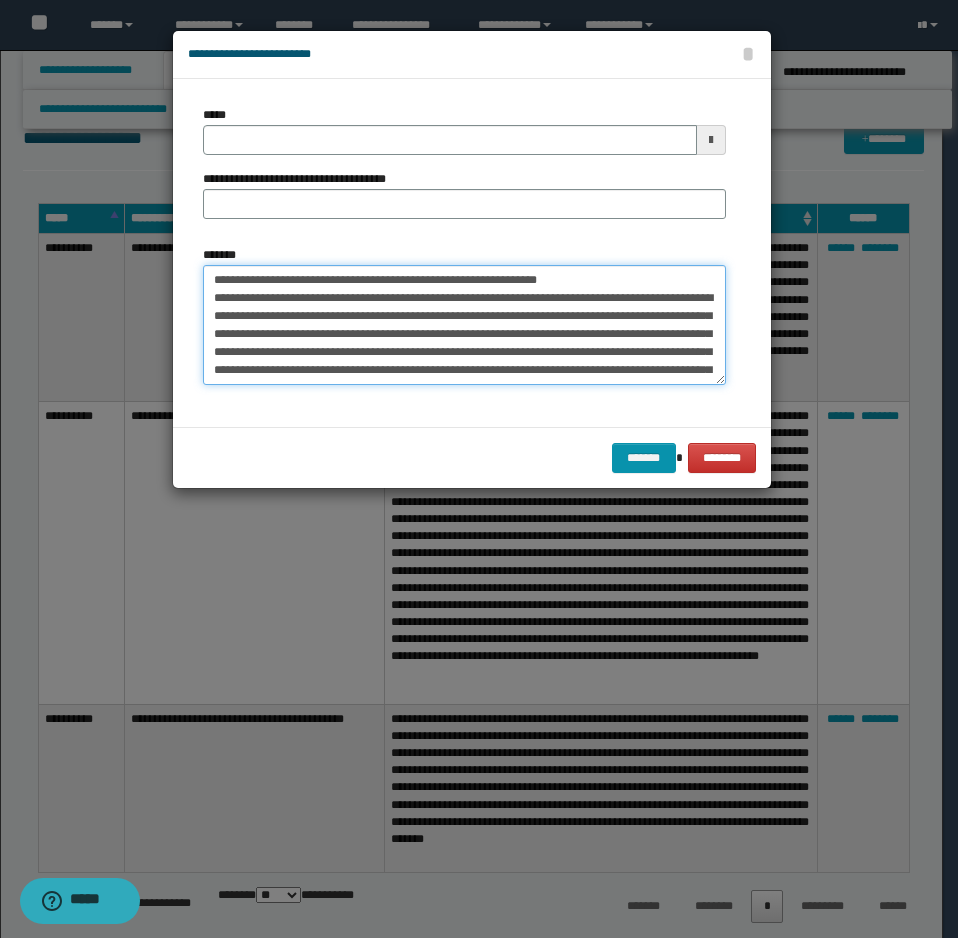 click on "*******" at bounding box center (464, 325) 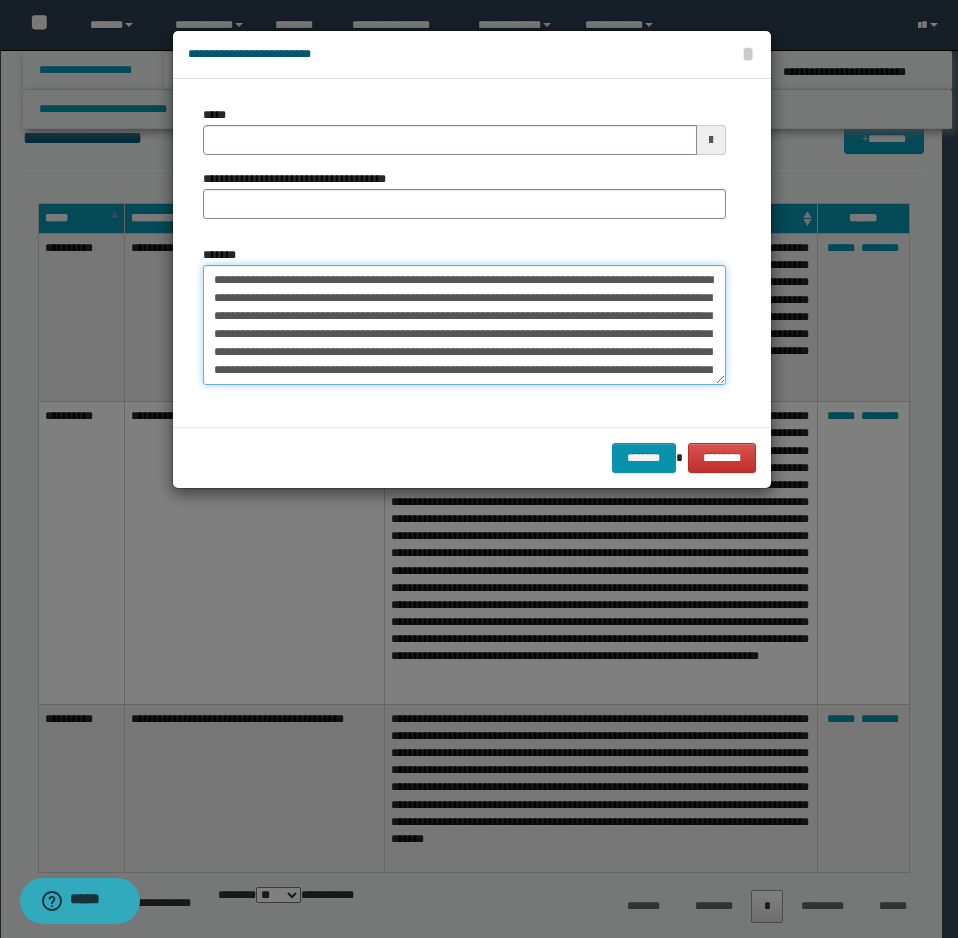 type 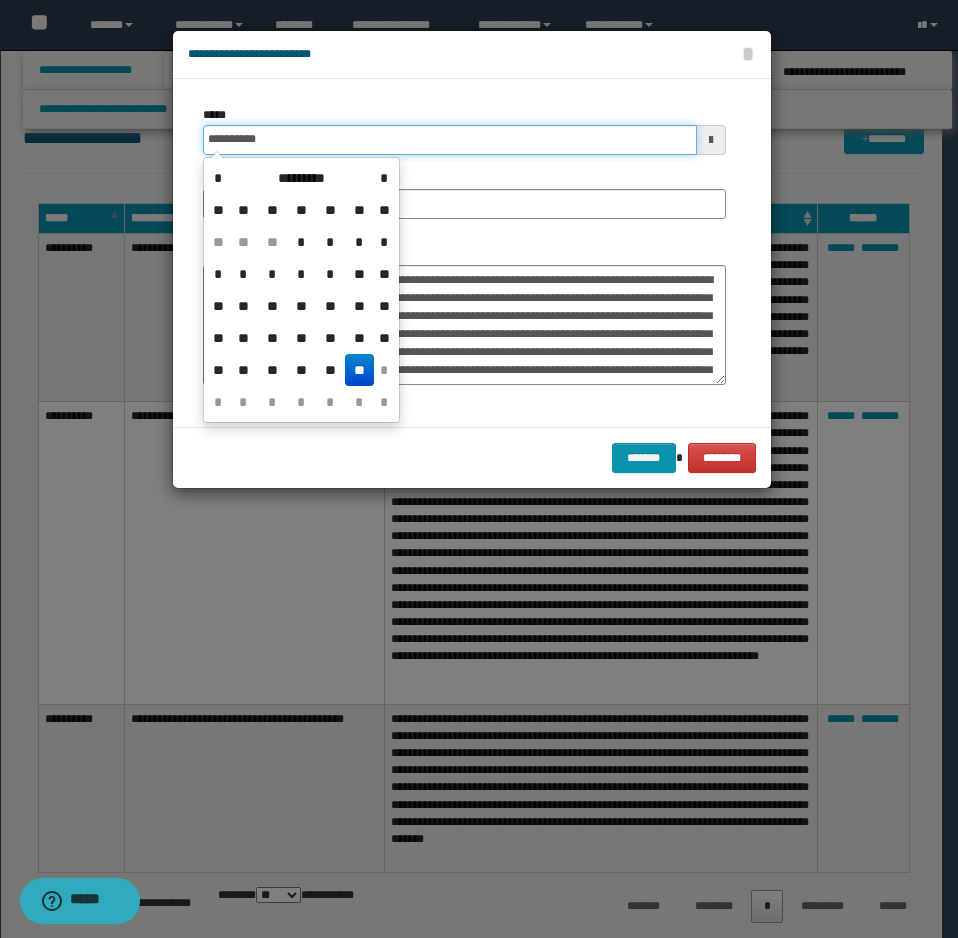 click on "**********" at bounding box center (450, 140) 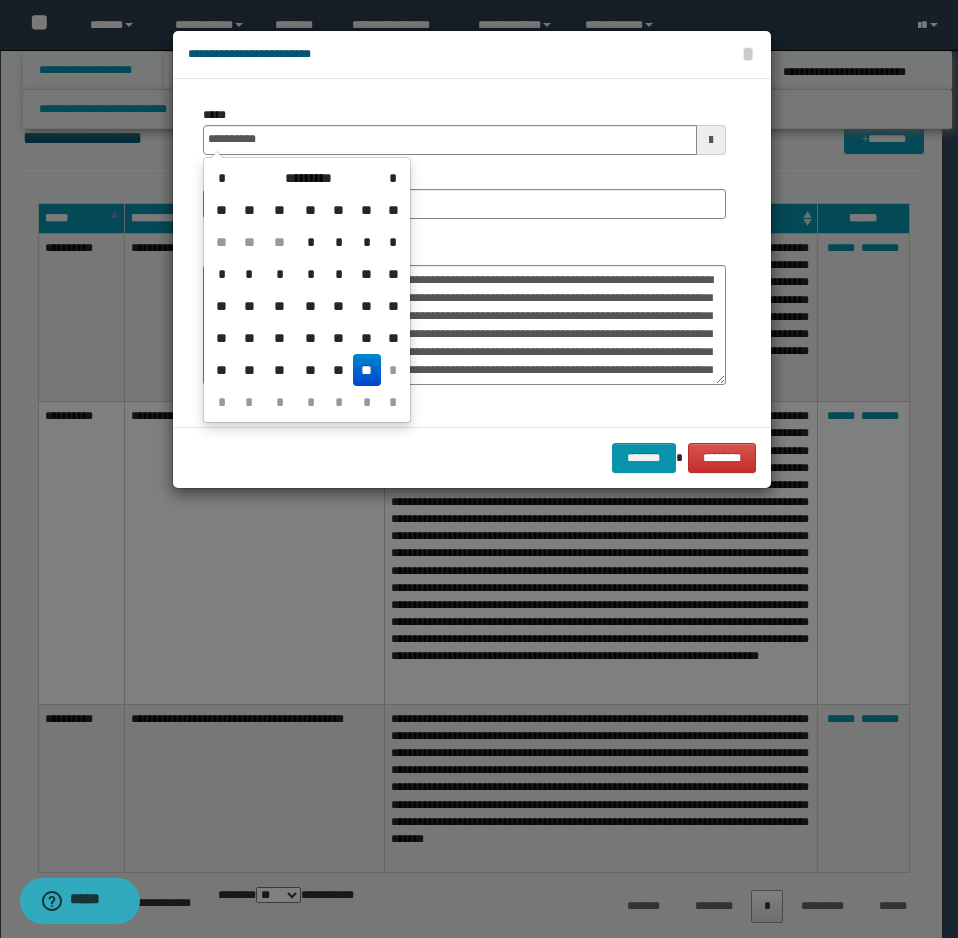 type on "**********" 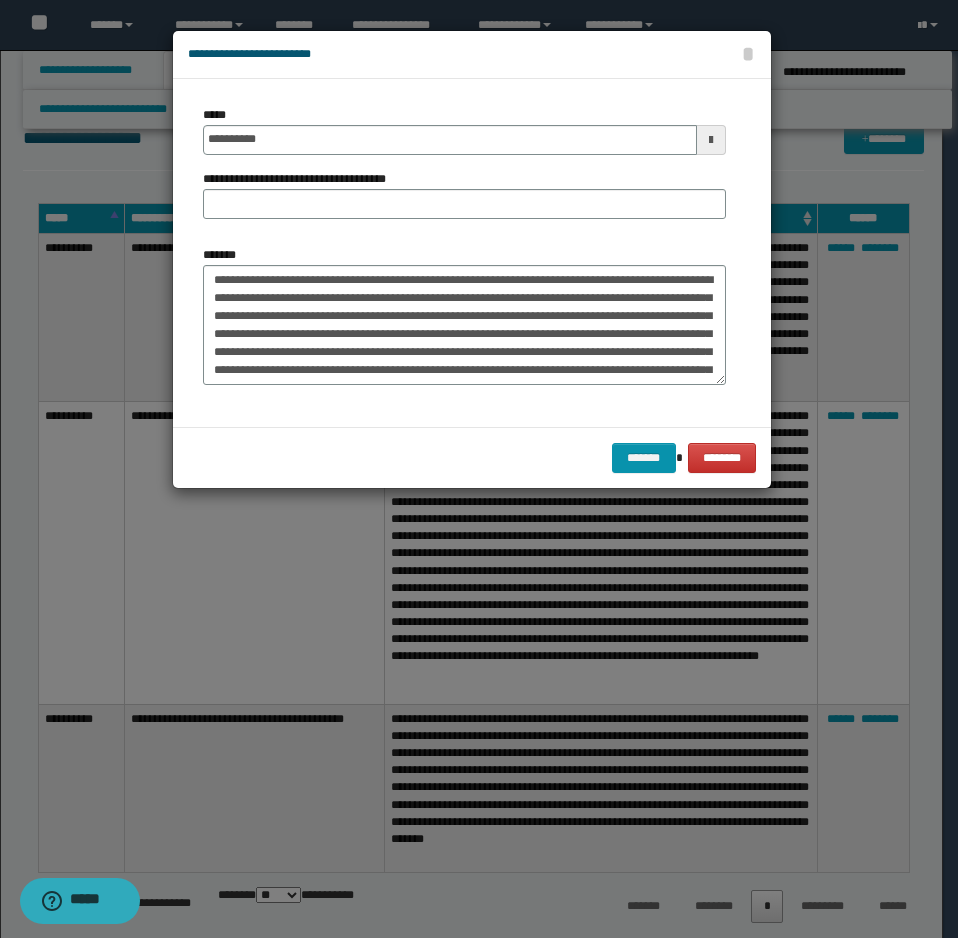 drag, startPoint x: 537, startPoint y: 221, endPoint x: 326, endPoint y: 210, distance: 211.28653 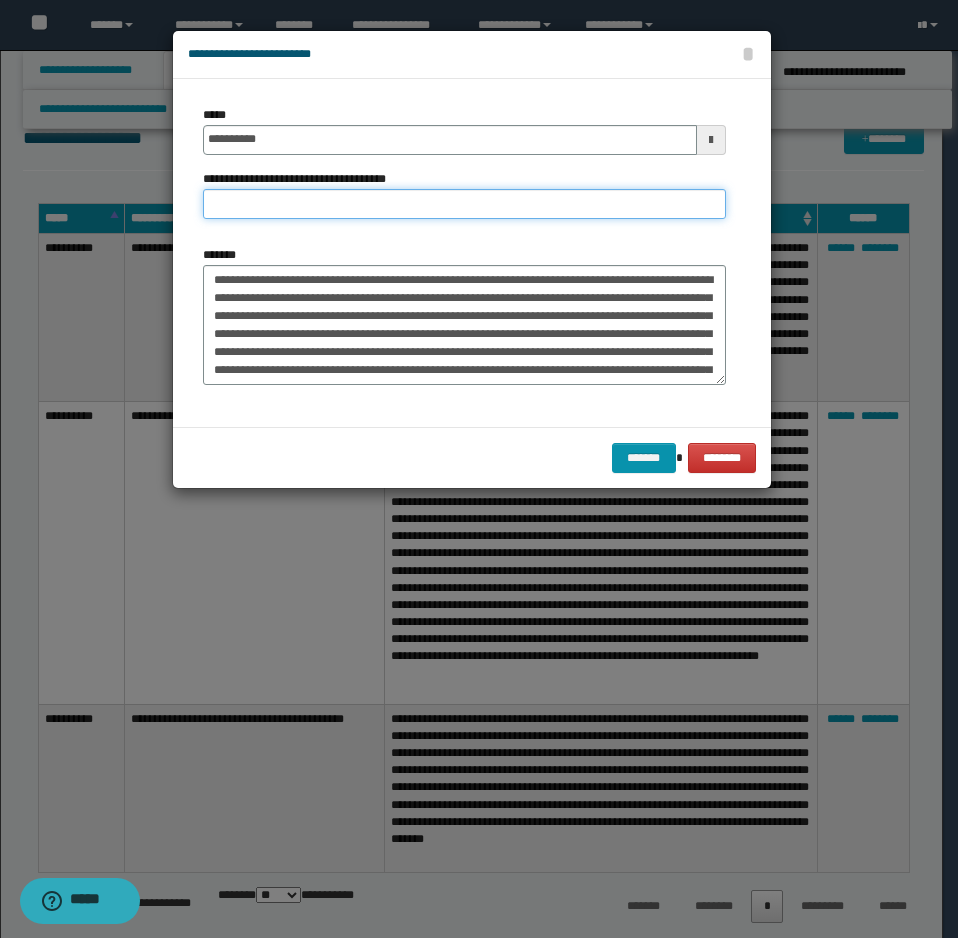 paste on "**********" 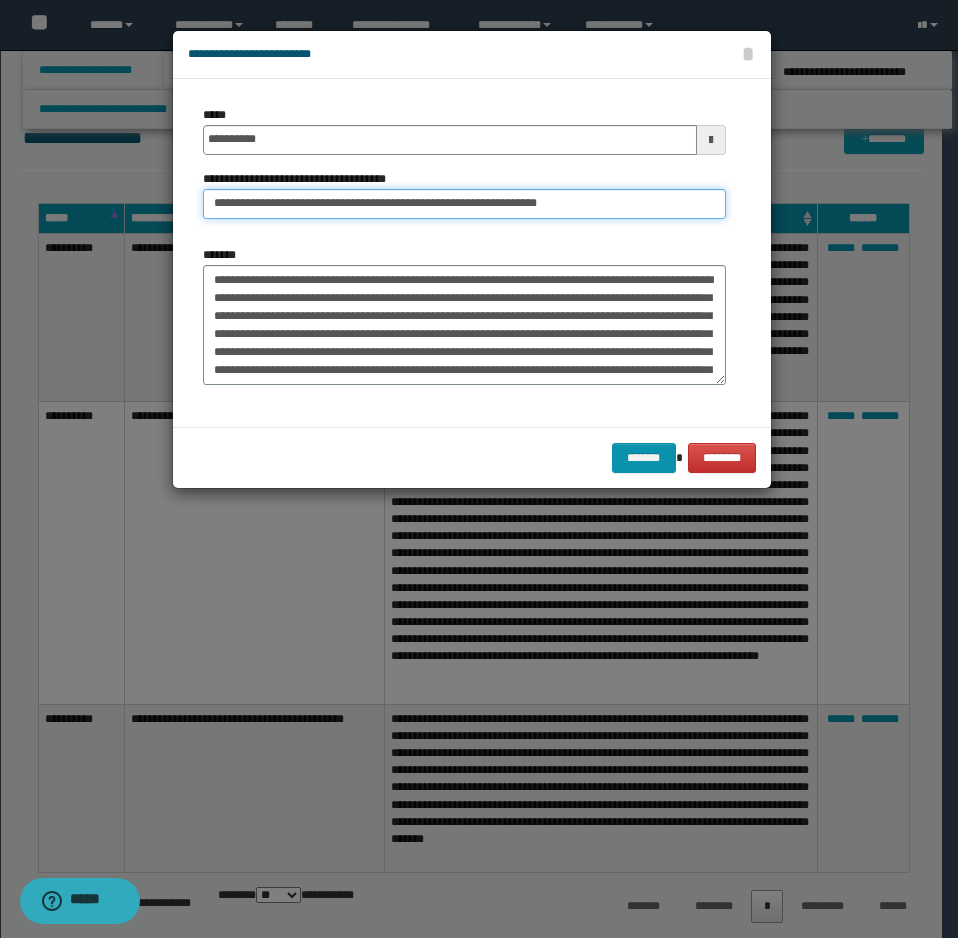 drag, startPoint x: 293, startPoint y: 204, endPoint x: 167, endPoint y: 222, distance: 127.27922 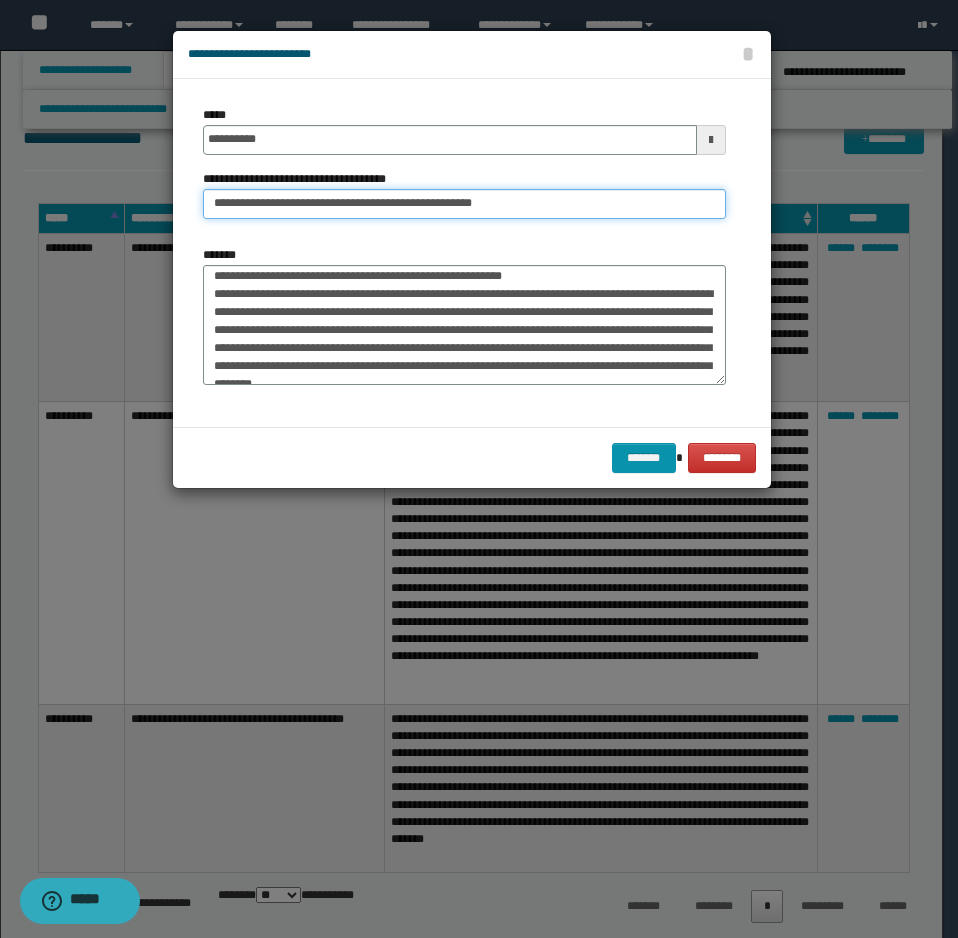 scroll, scrollTop: 100, scrollLeft: 0, axis: vertical 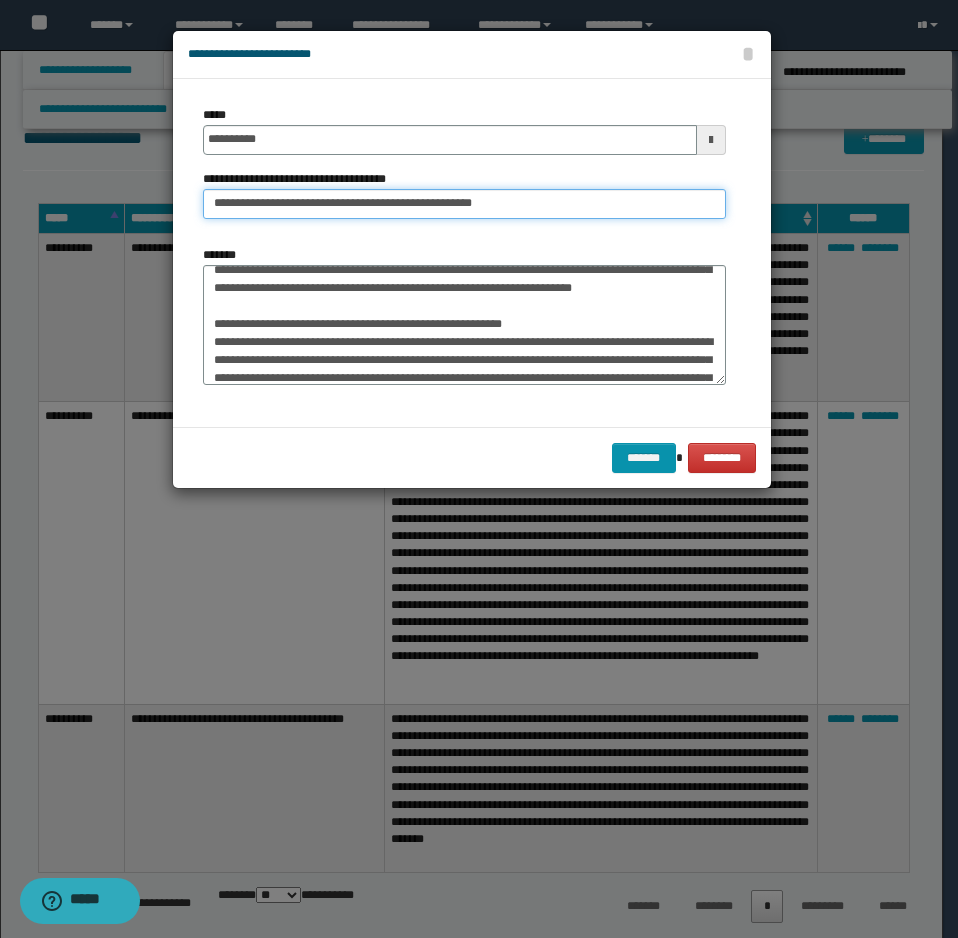 type on "**********" 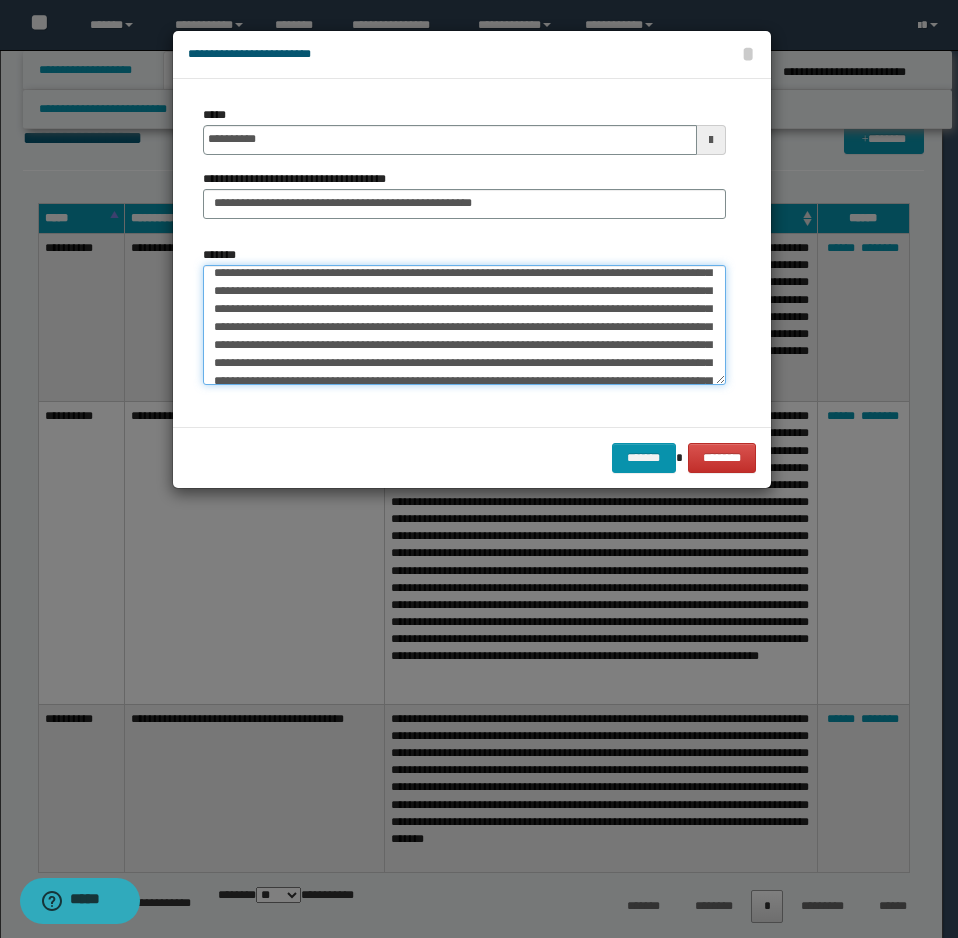 drag, startPoint x: 217, startPoint y: 342, endPoint x: 297, endPoint y: 389, distance: 92.7847 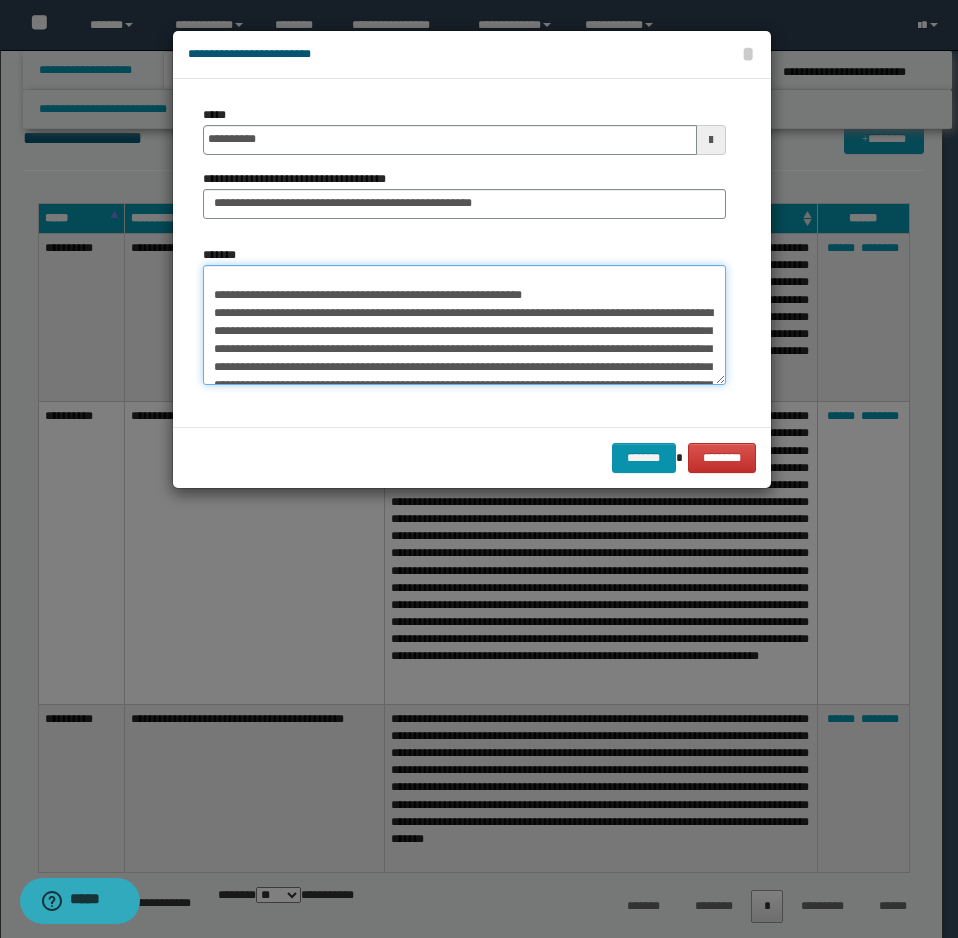 scroll, scrollTop: 666, scrollLeft: 0, axis: vertical 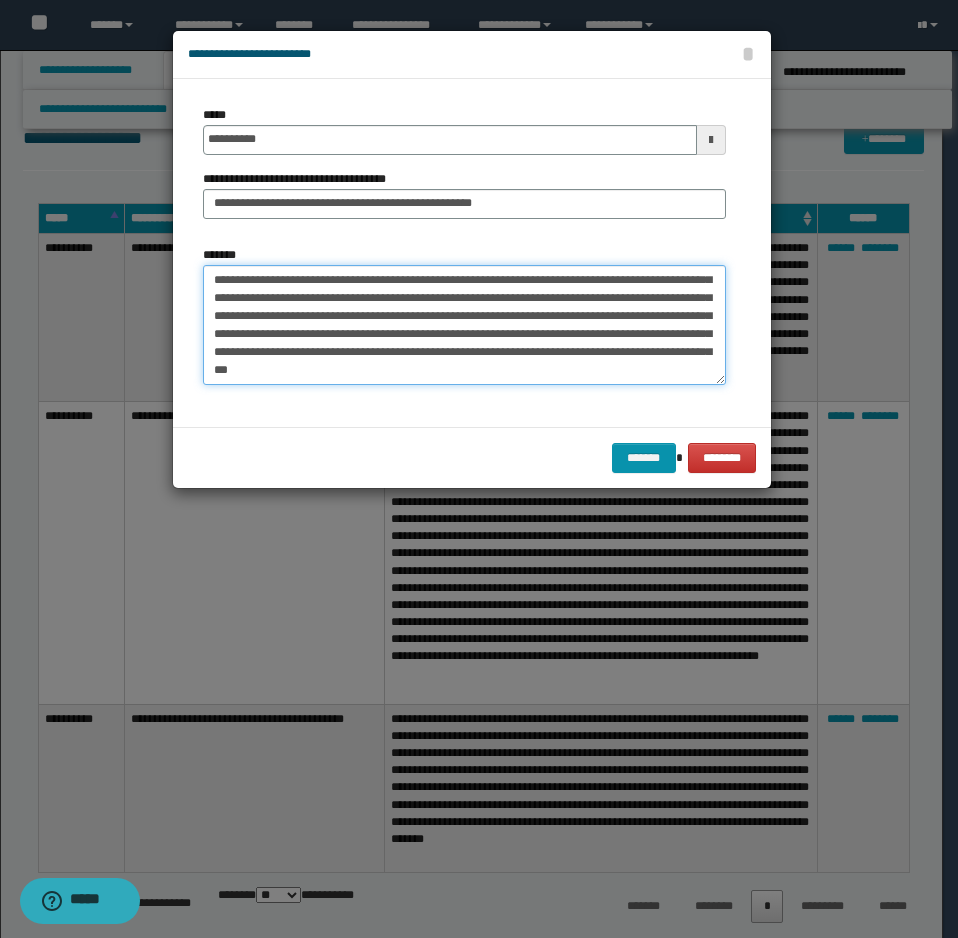 drag, startPoint x: 207, startPoint y: 306, endPoint x: 250, endPoint y: 392, distance: 96.150925 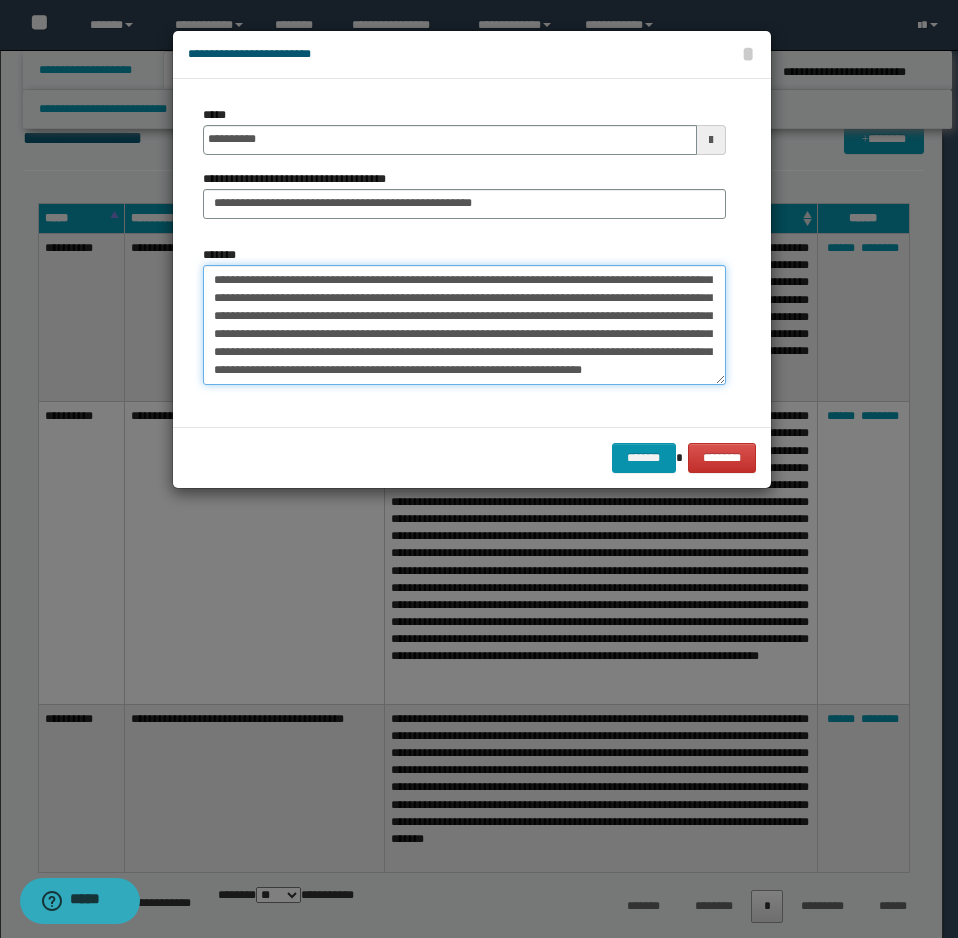 scroll, scrollTop: 72, scrollLeft: 0, axis: vertical 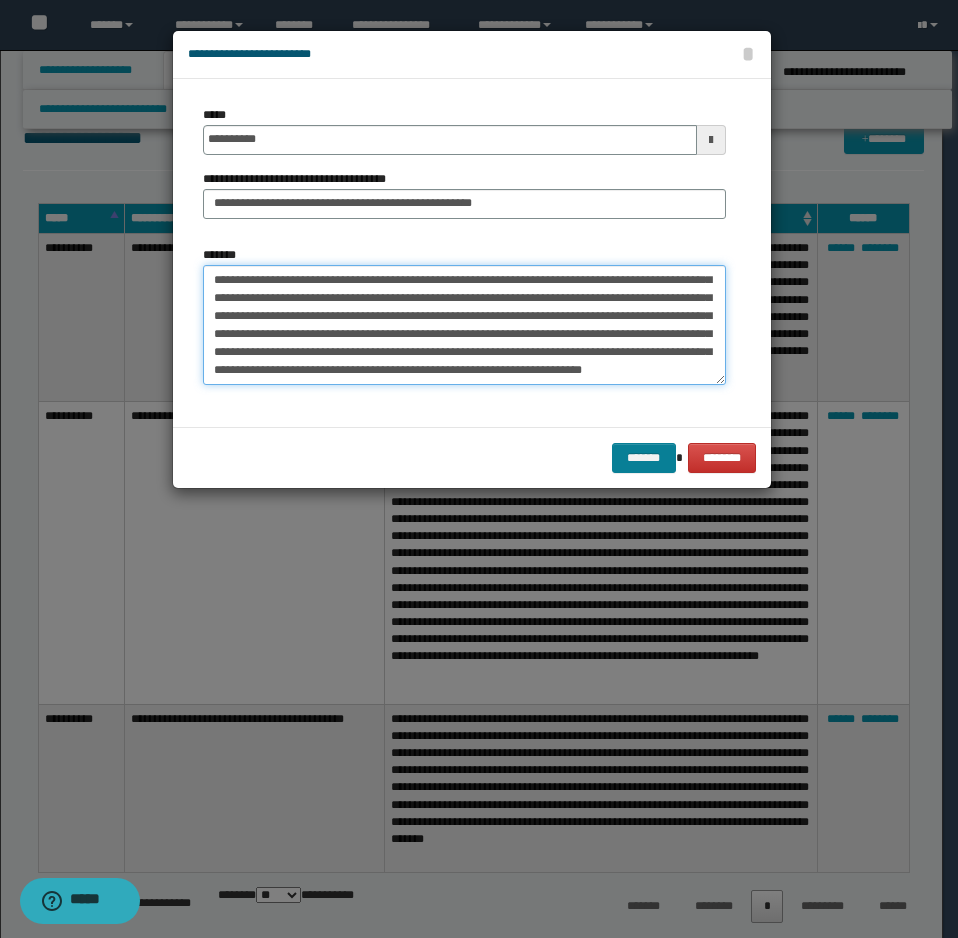 type on "**********" 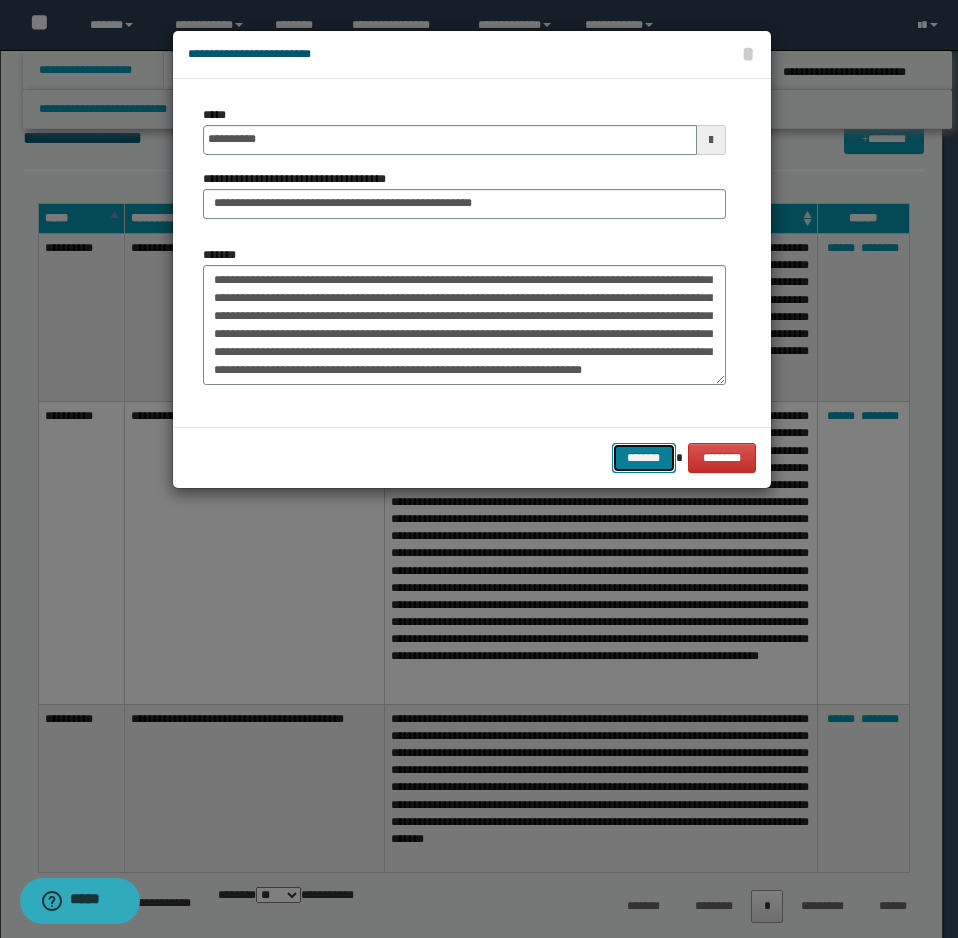 click on "*******" at bounding box center (644, 458) 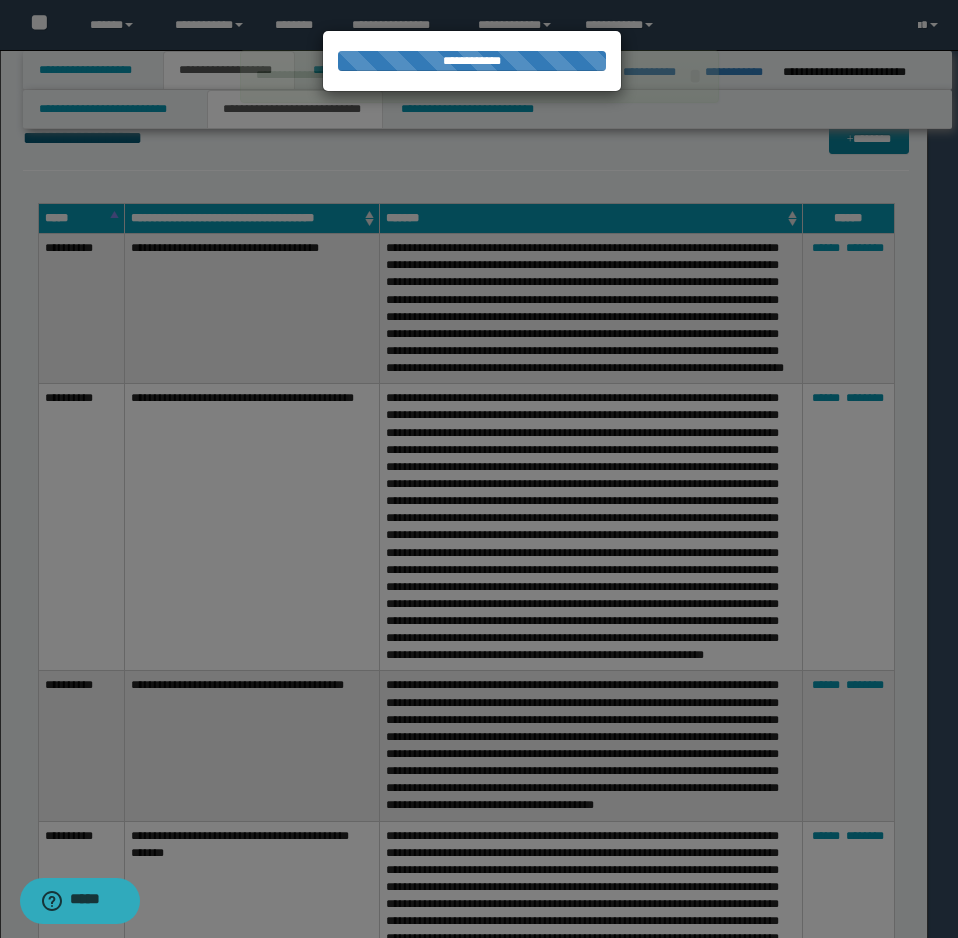 type 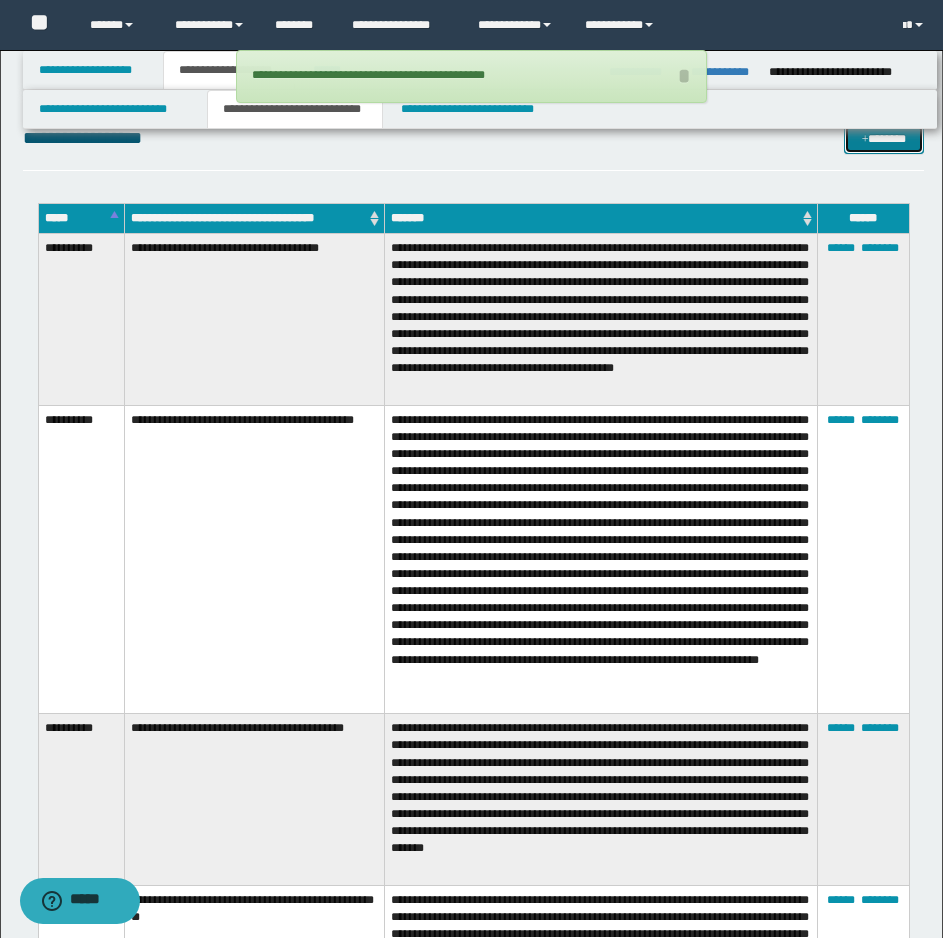click at bounding box center [865, 140] 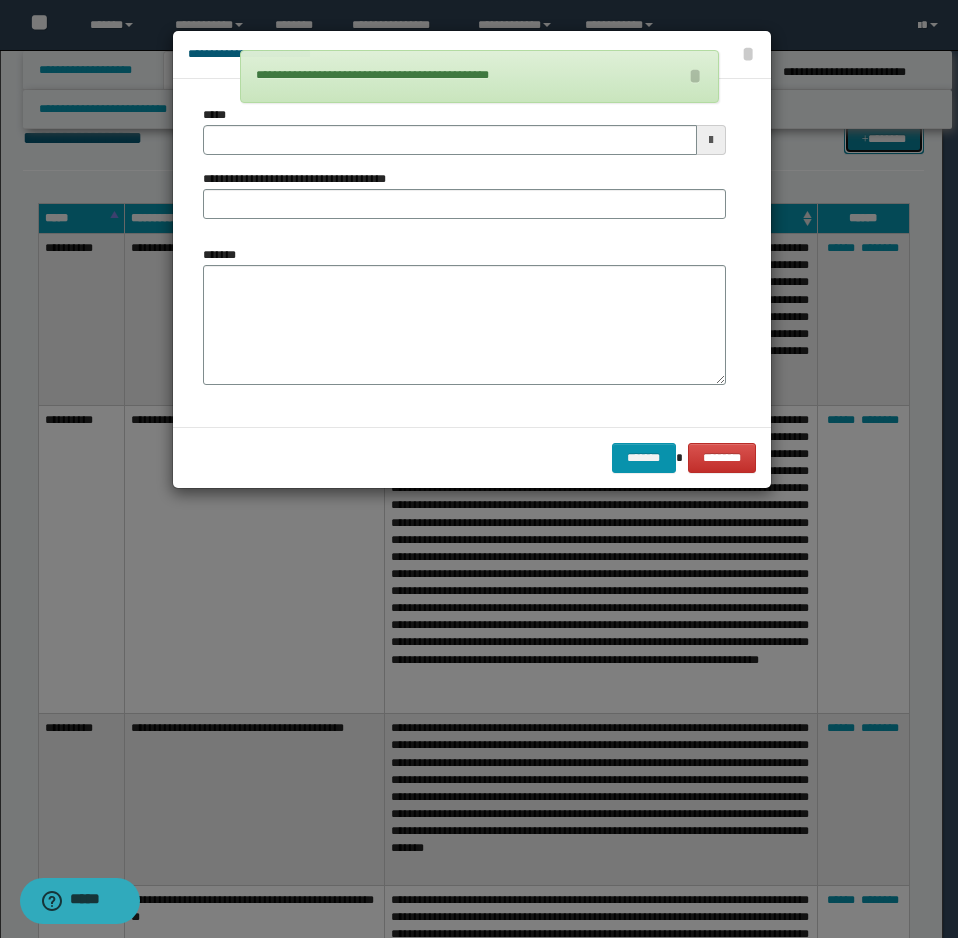 scroll, scrollTop: 0, scrollLeft: 0, axis: both 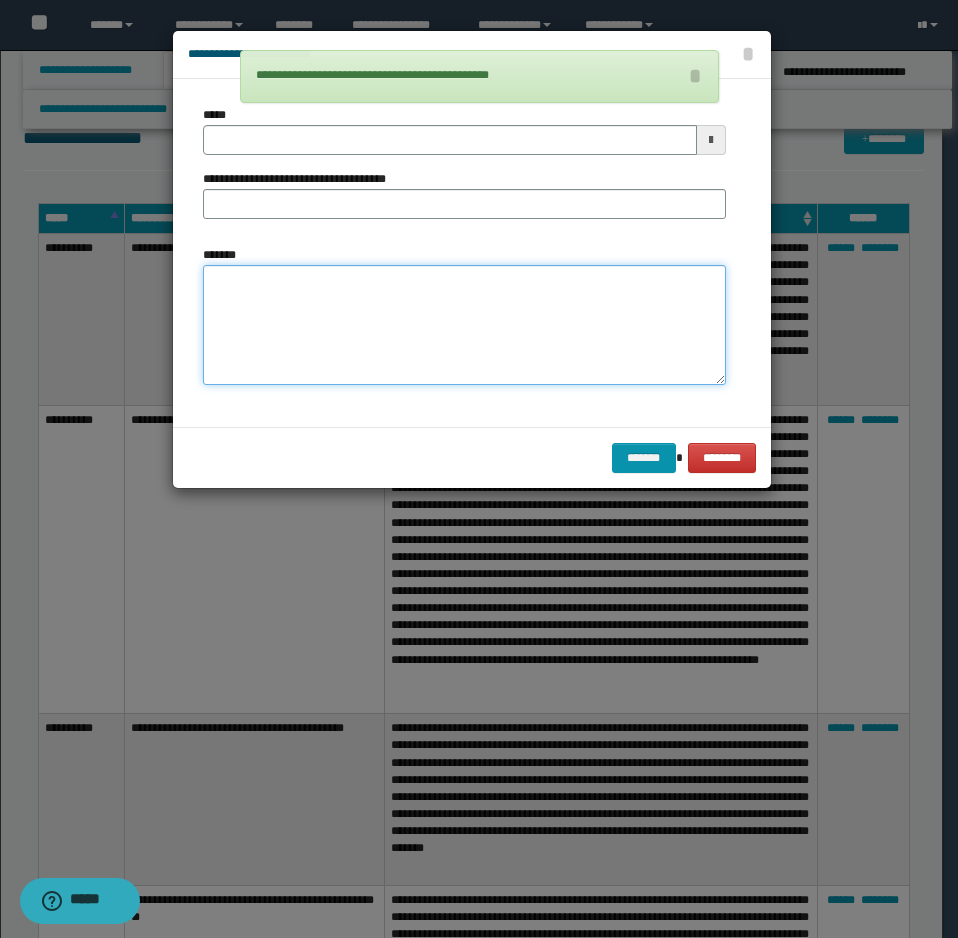 drag, startPoint x: 393, startPoint y: 265, endPoint x: 411, endPoint y: 267, distance: 18.110771 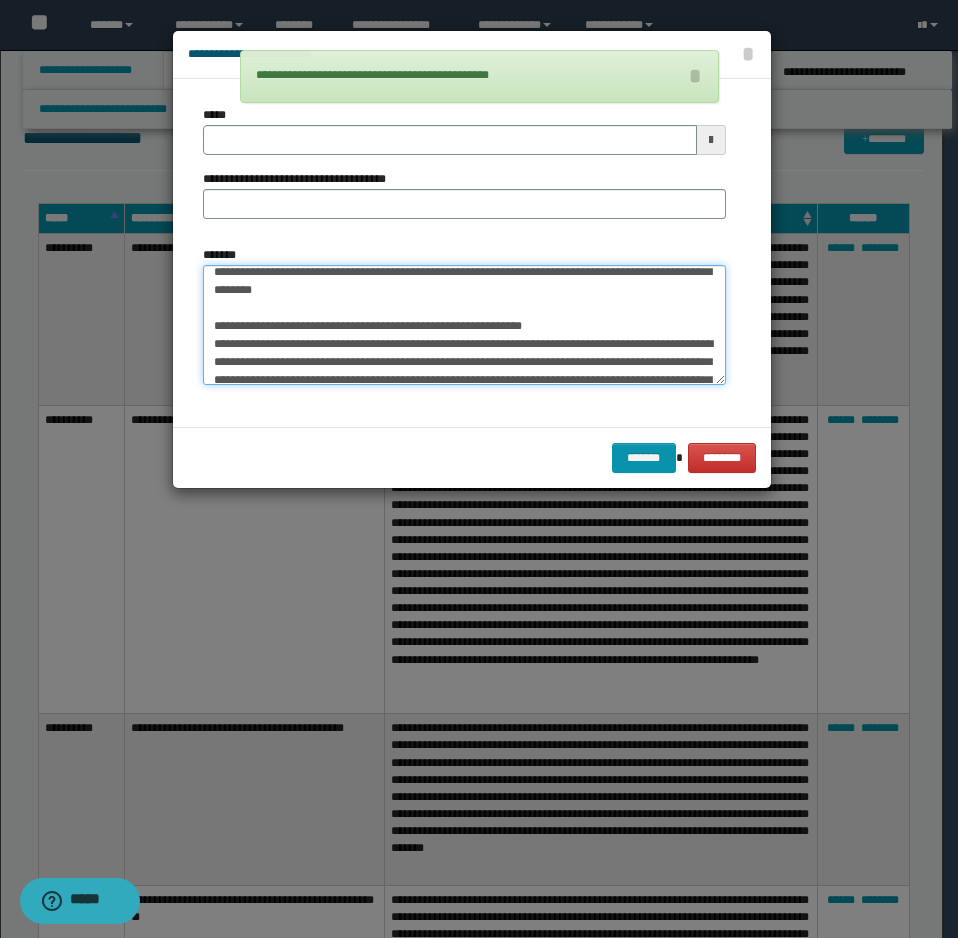 click on "*******" at bounding box center (464, 325) 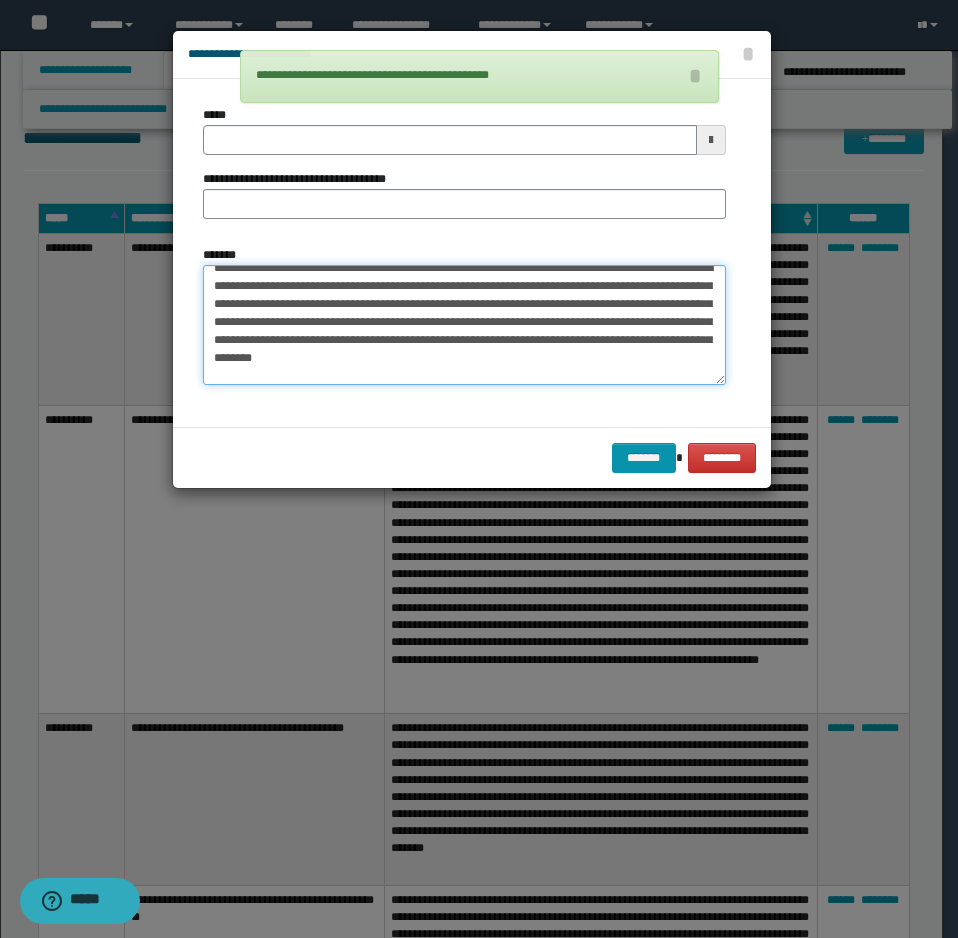 scroll, scrollTop: 0, scrollLeft: 0, axis: both 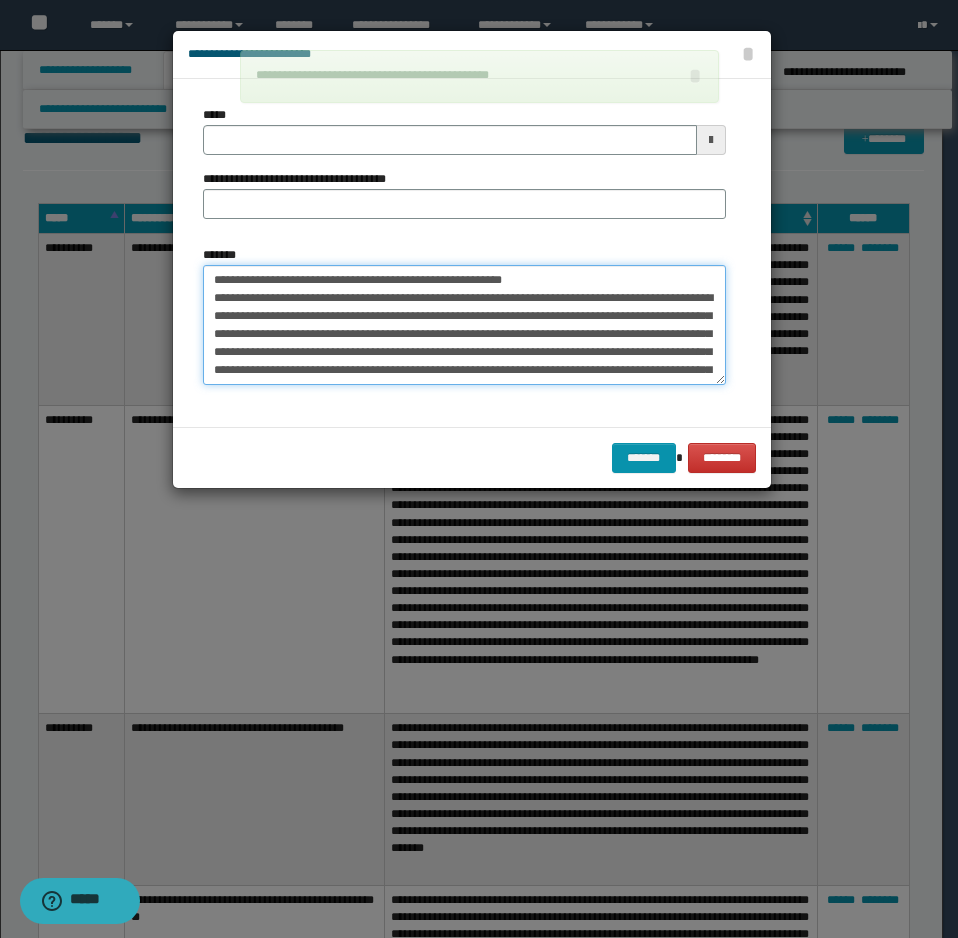 click on "*******" at bounding box center [464, 325] 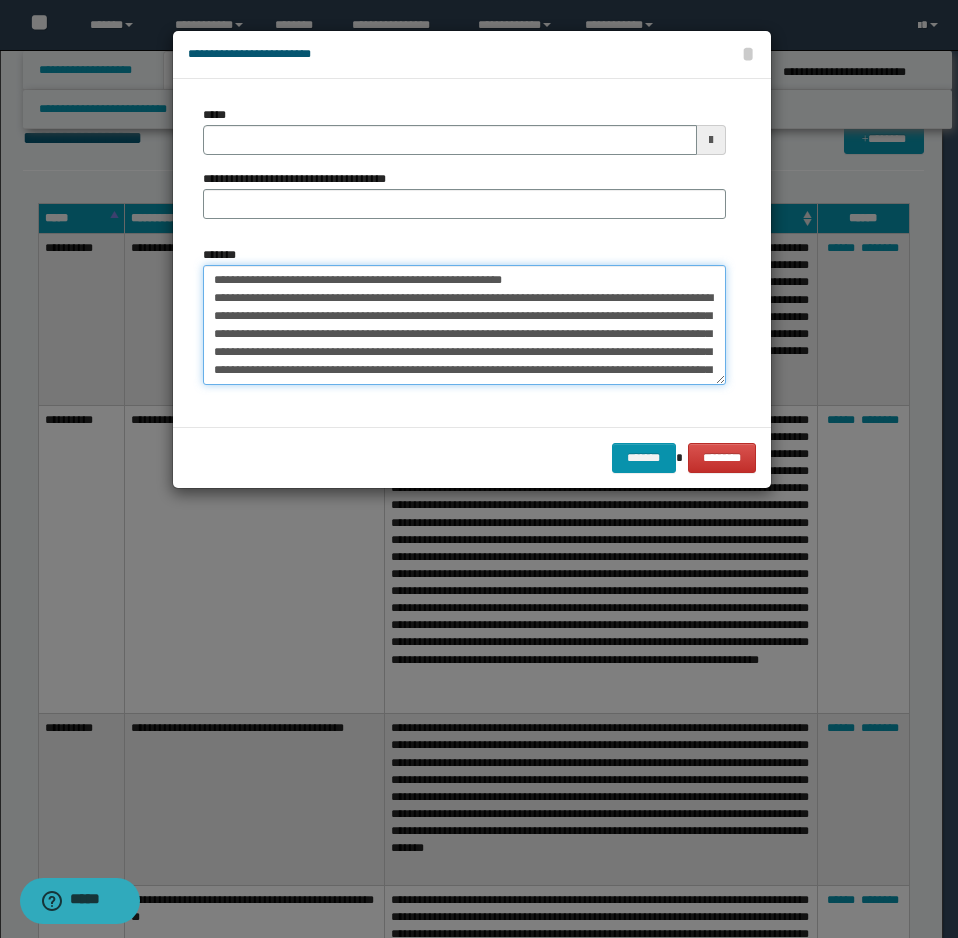 click on "*******" at bounding box center [464, 325] 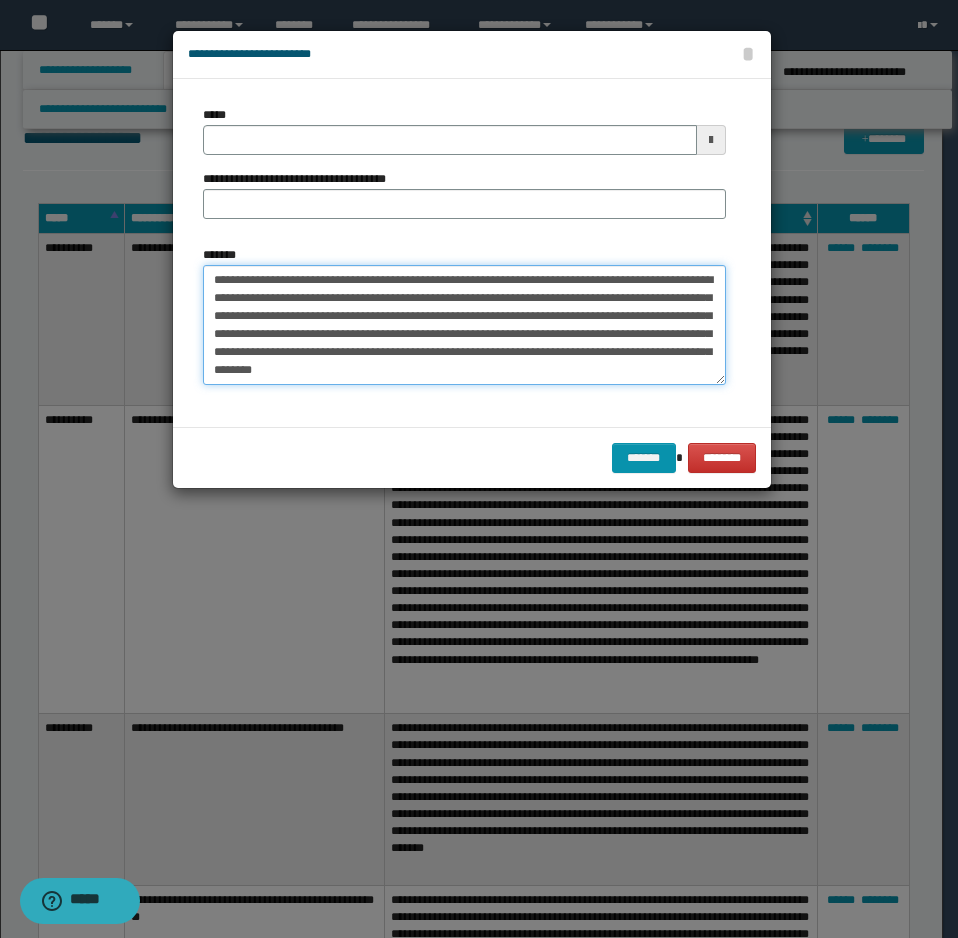 type on "**********" 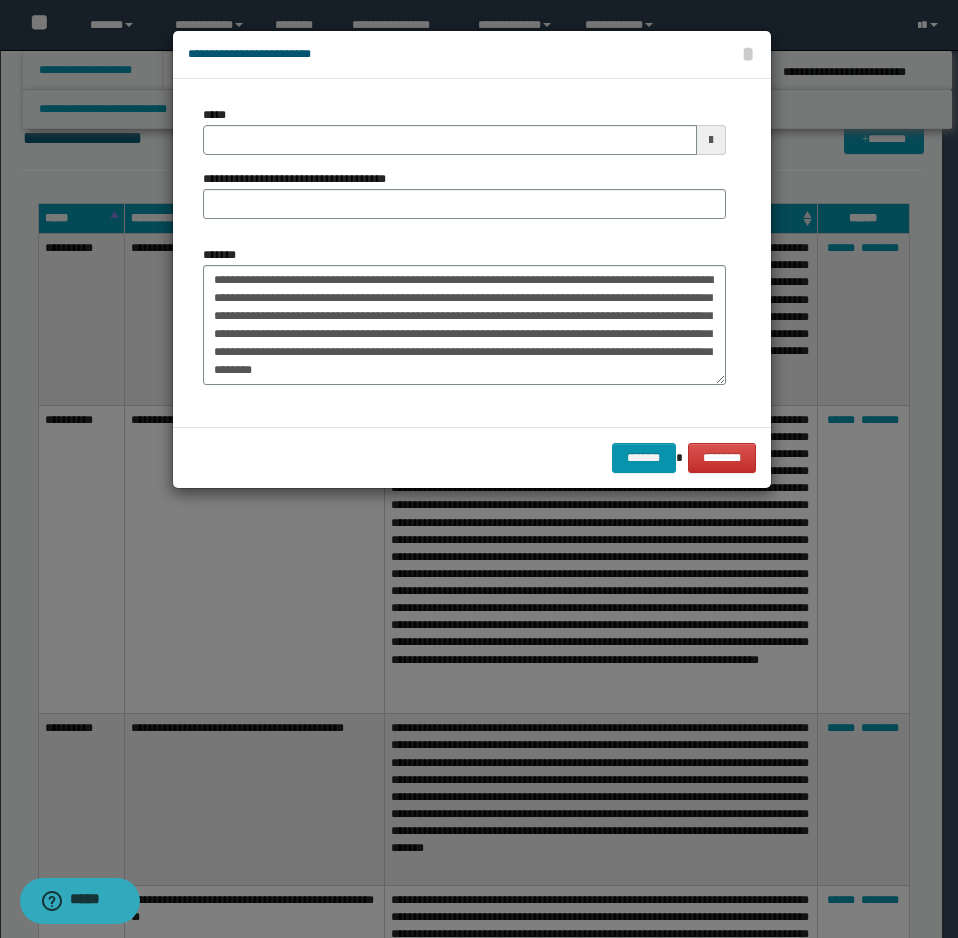 click on "**********" at bounding box center (464, 170) 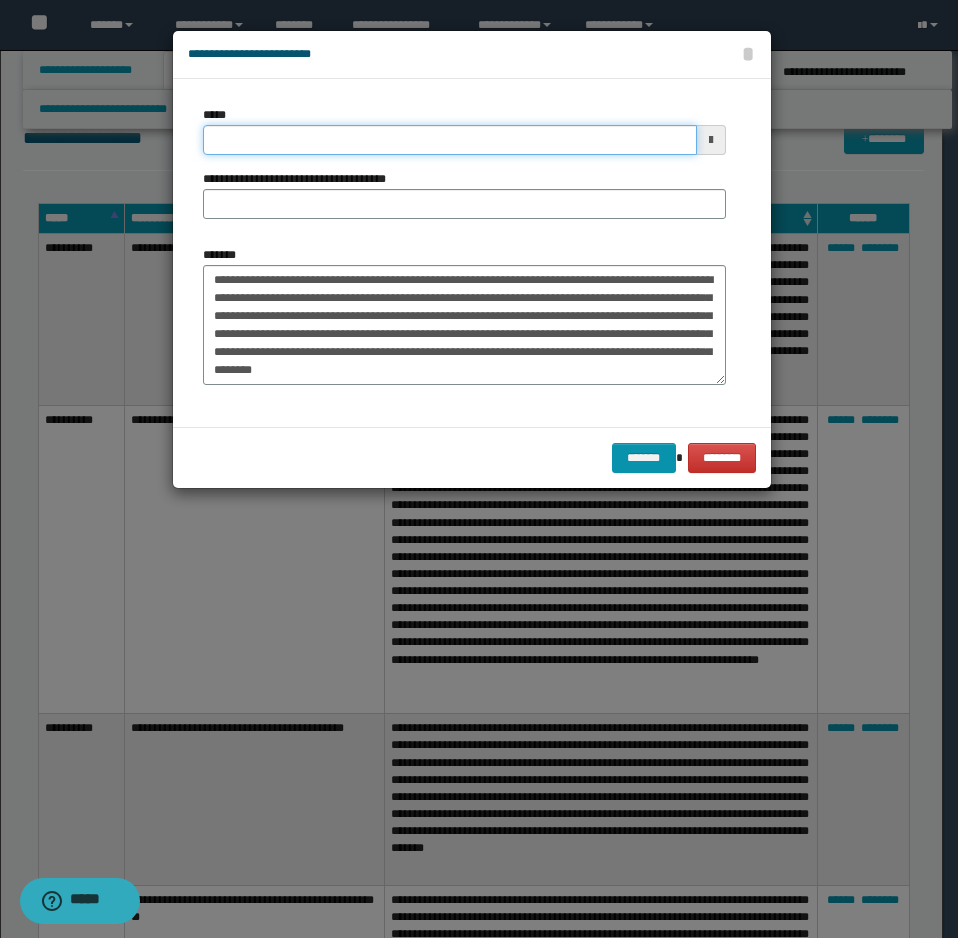 click on "*****" at bounding box center [450, 140] 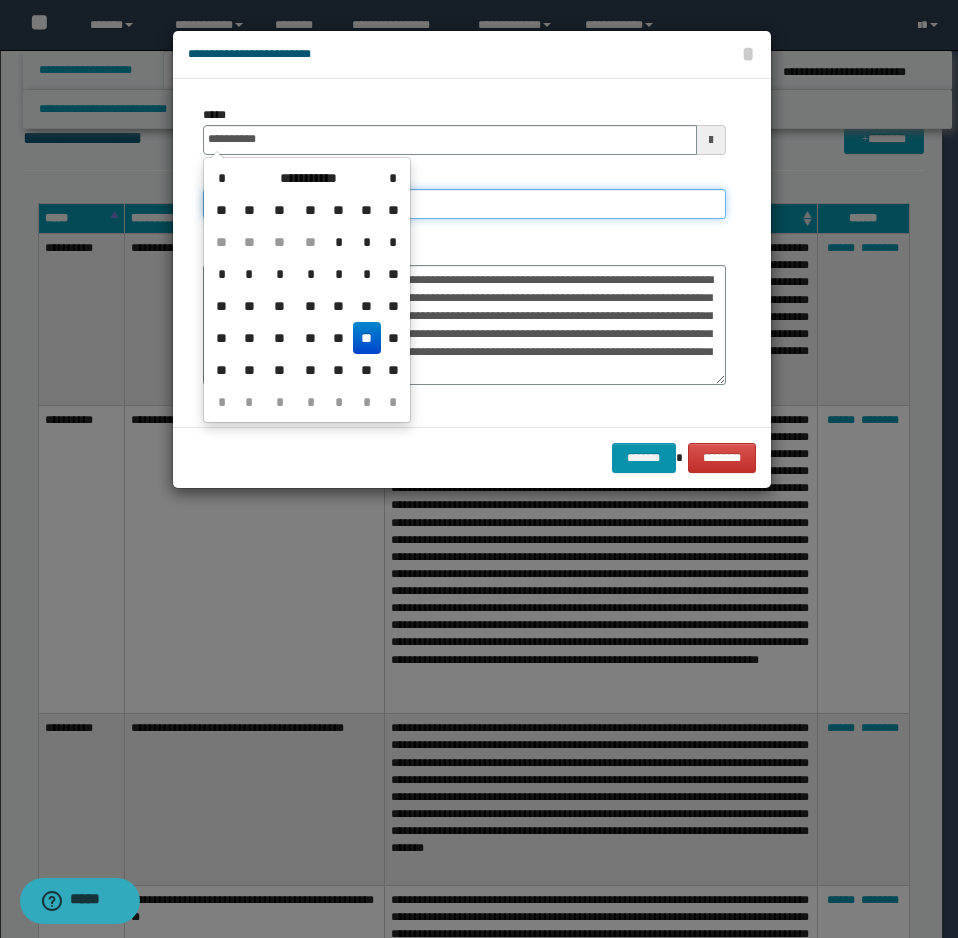 type on "**********" 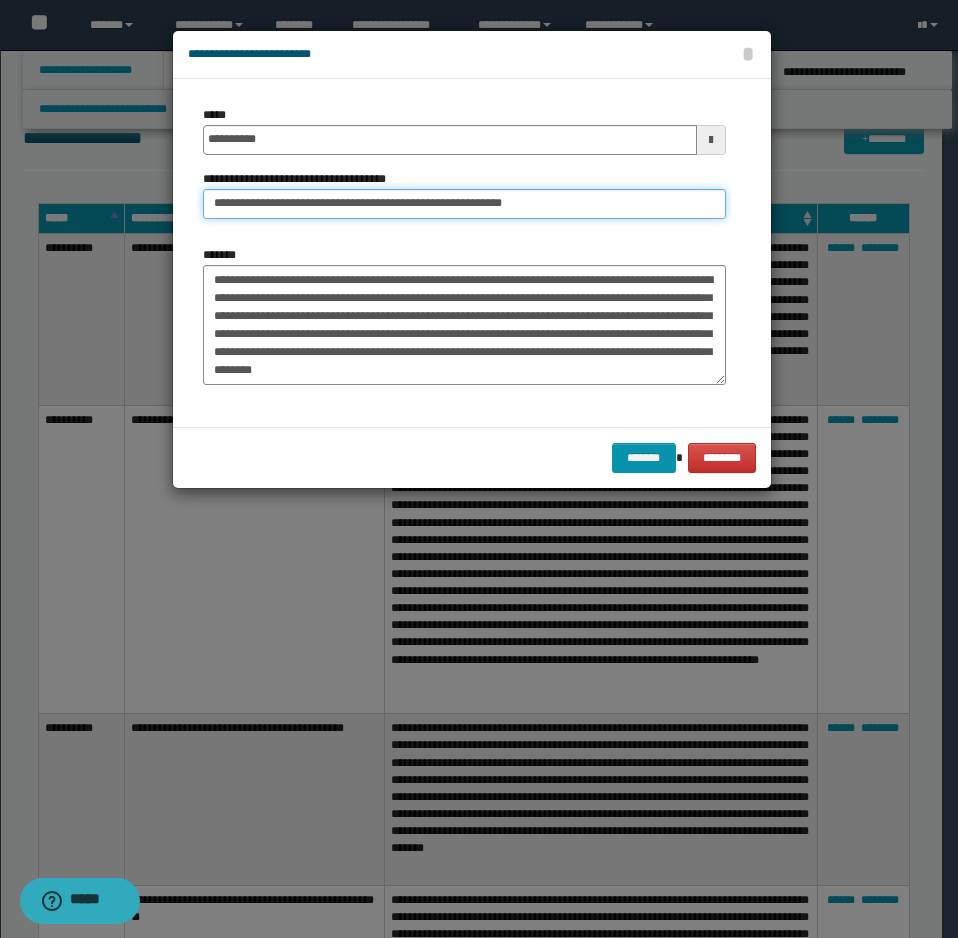 drag, startPoint x: 286, startPoint y: 208, endPoint x: 146, endPoint y: 221, distance: 140.60228 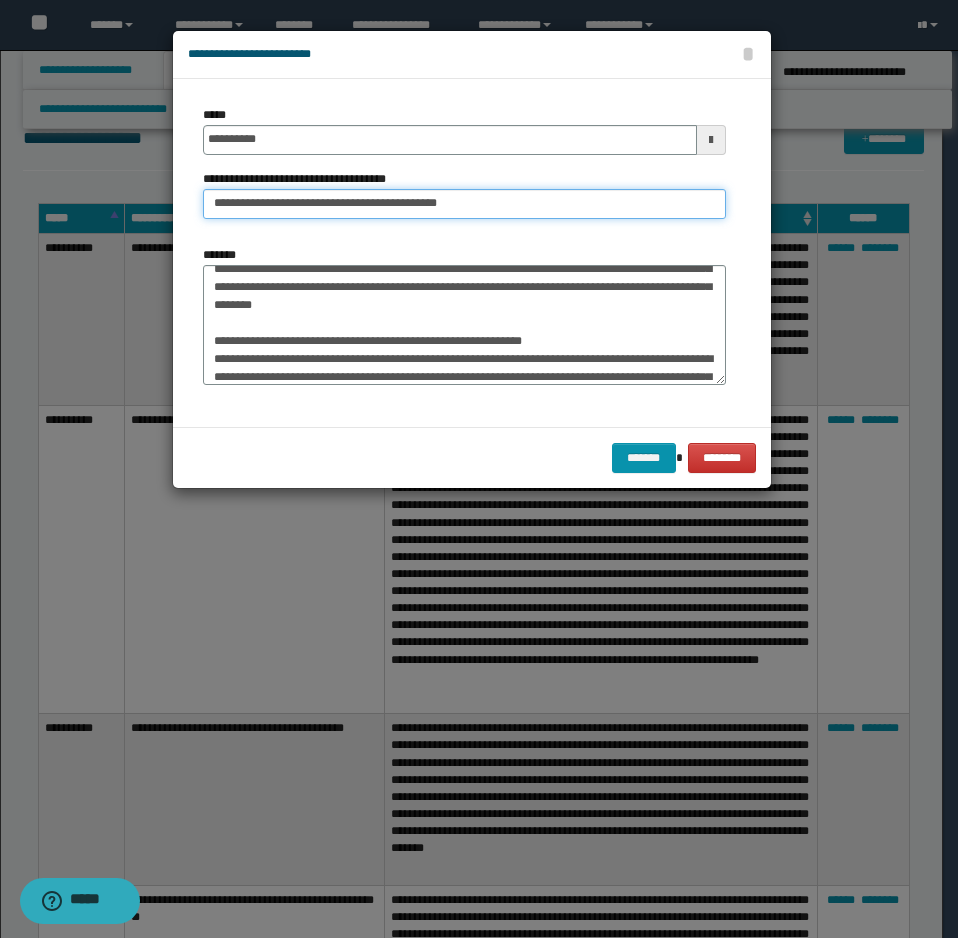 scroll, scrollTop: 100, scrollLeft: 0, axis: vertical 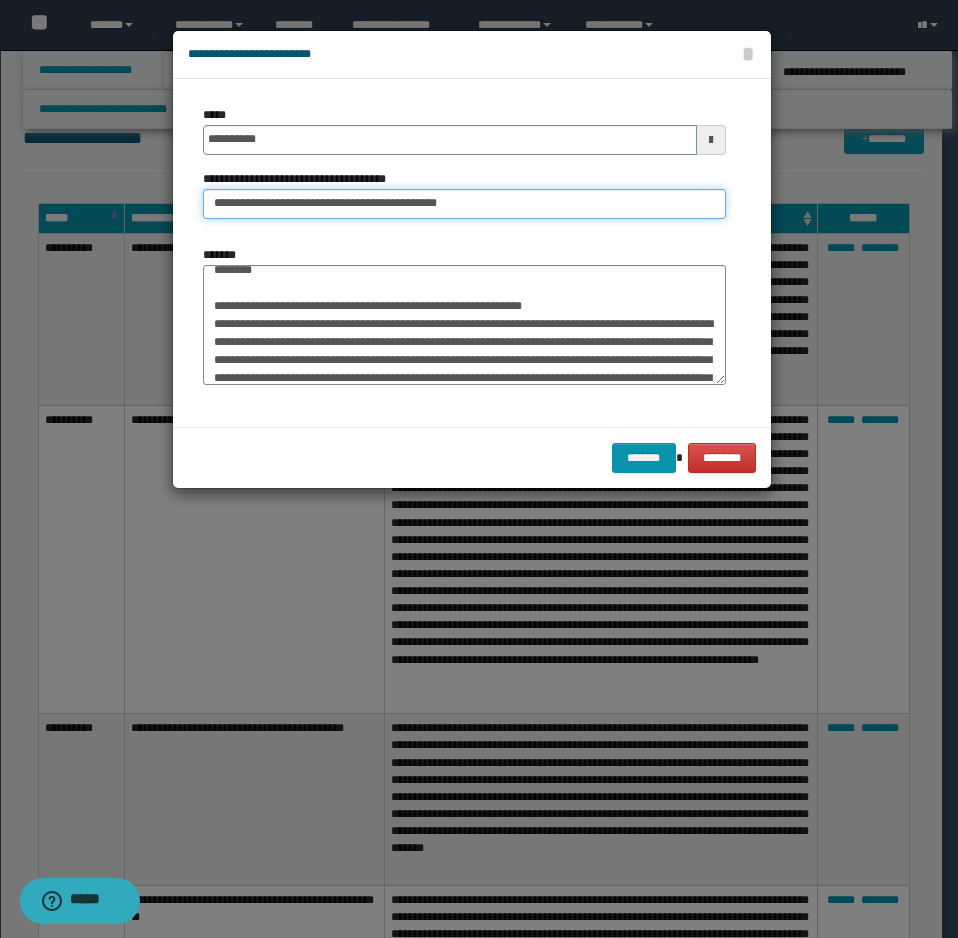 type on "**********" 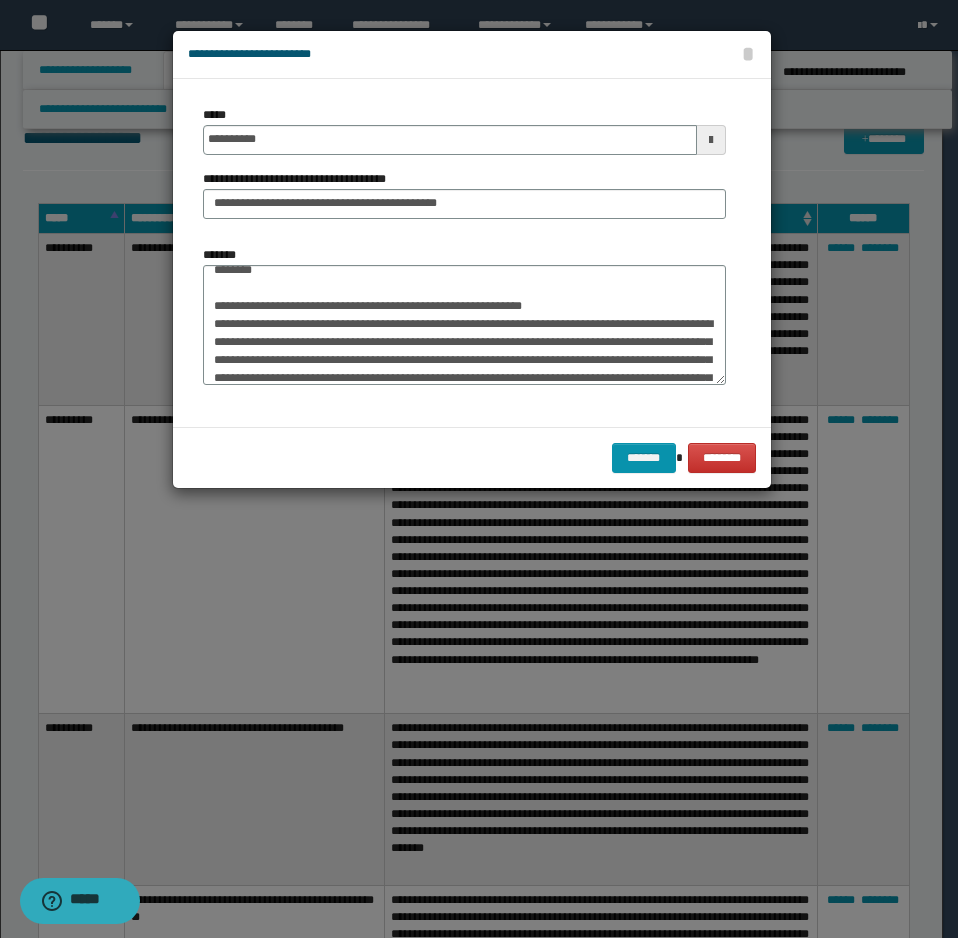 click on "*******" at bounding box center (464, 315) 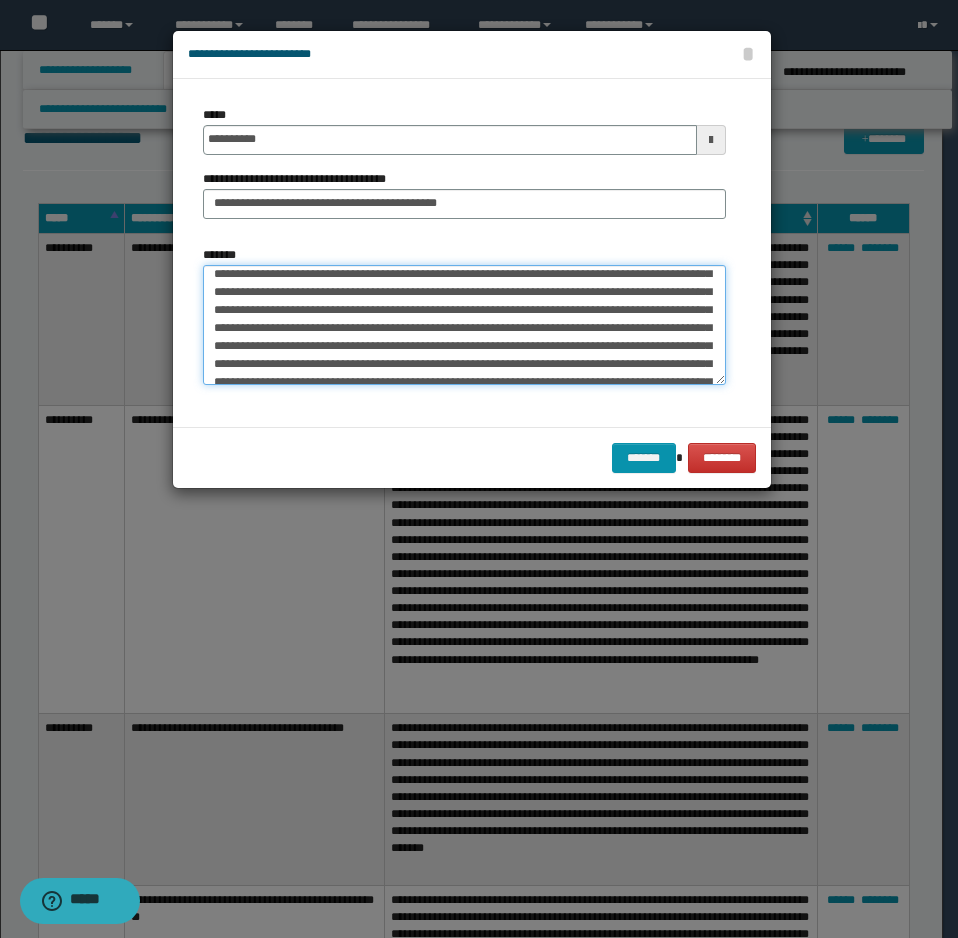 scroll, scrollTop: 486, scrollLeft: 0, axis: vertical 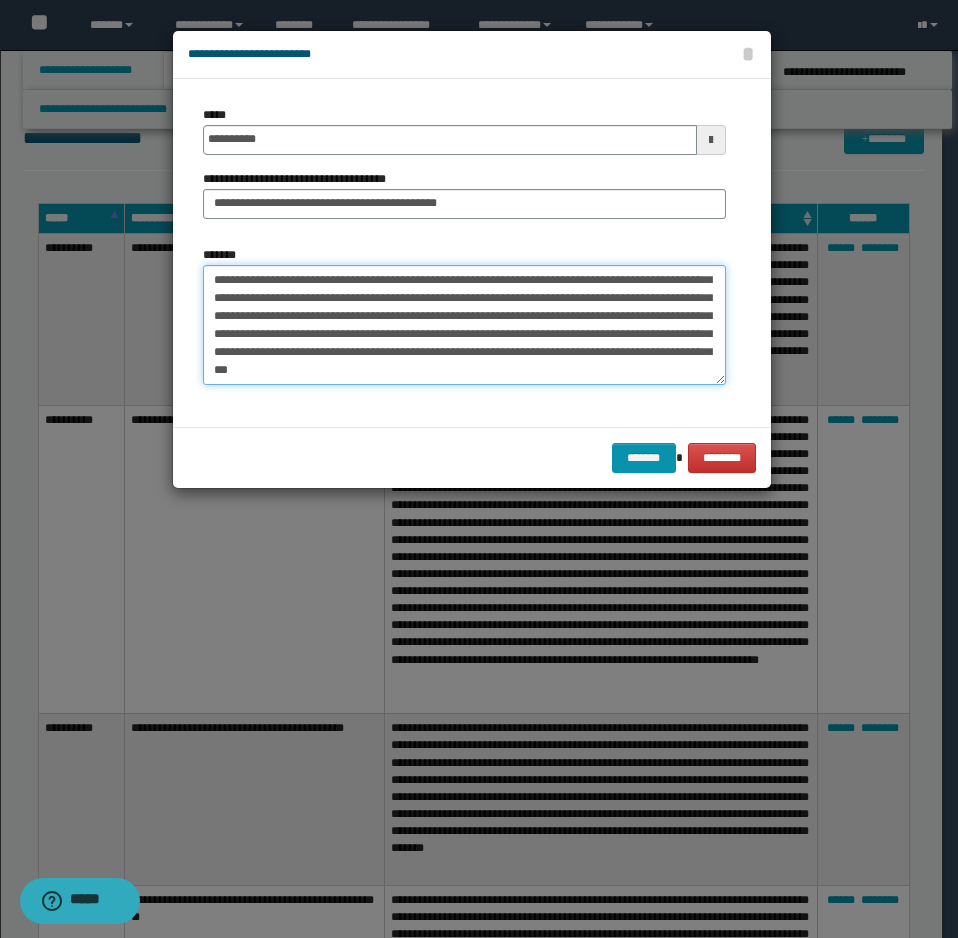 drag, startPoint x: 207, startPoint y: 327, endPoint x: 330, endPoint y: 426, distance: 157.89236 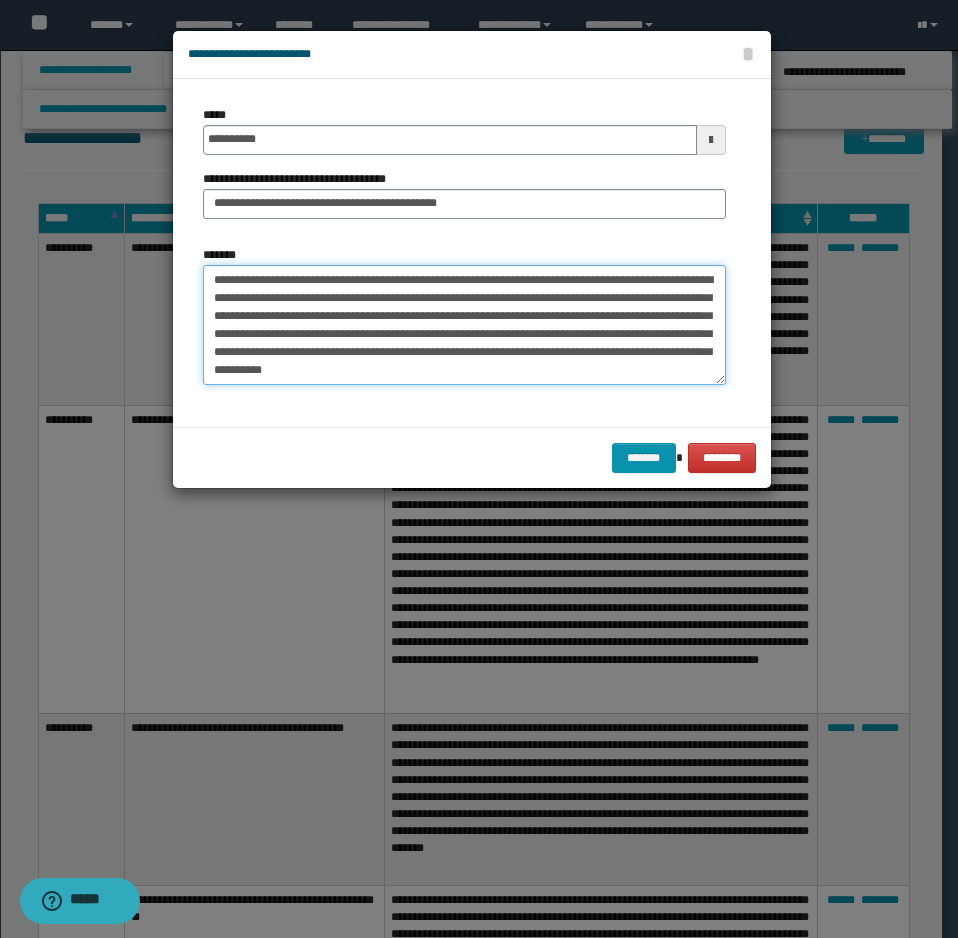 scroll, scrollTop: 54, scrollLeft: 0, axis: vertical 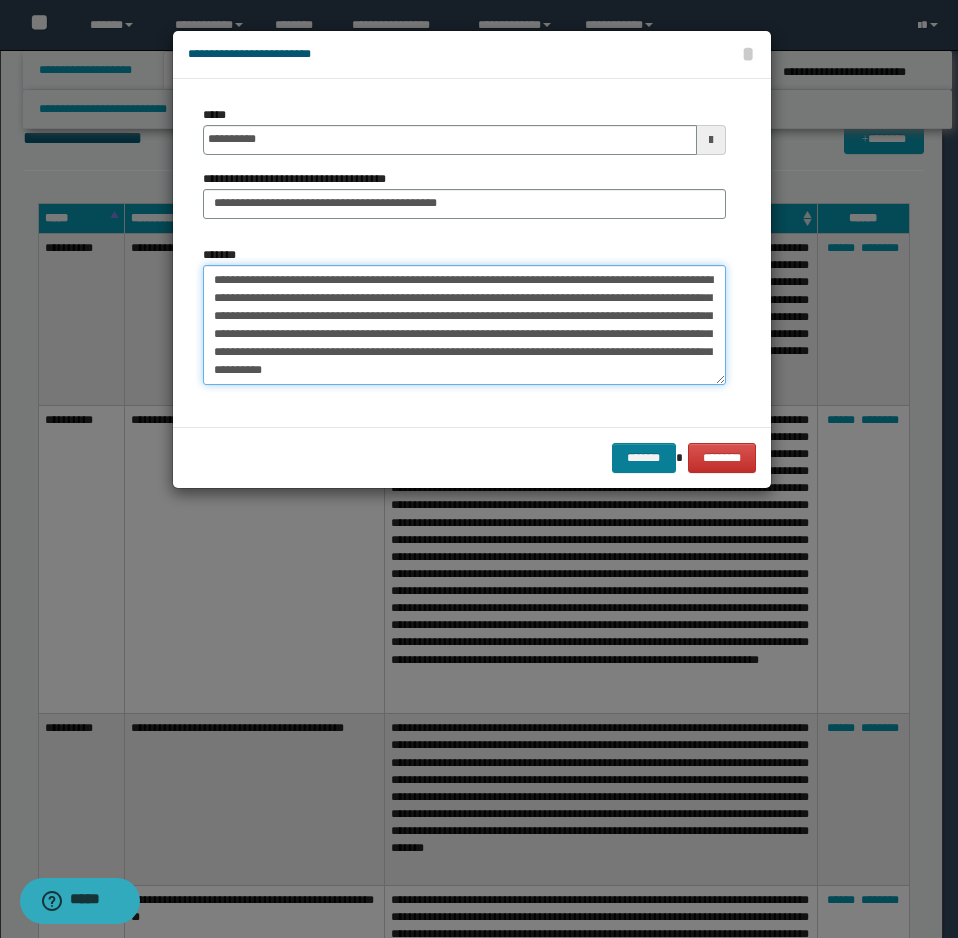 type on "**********" 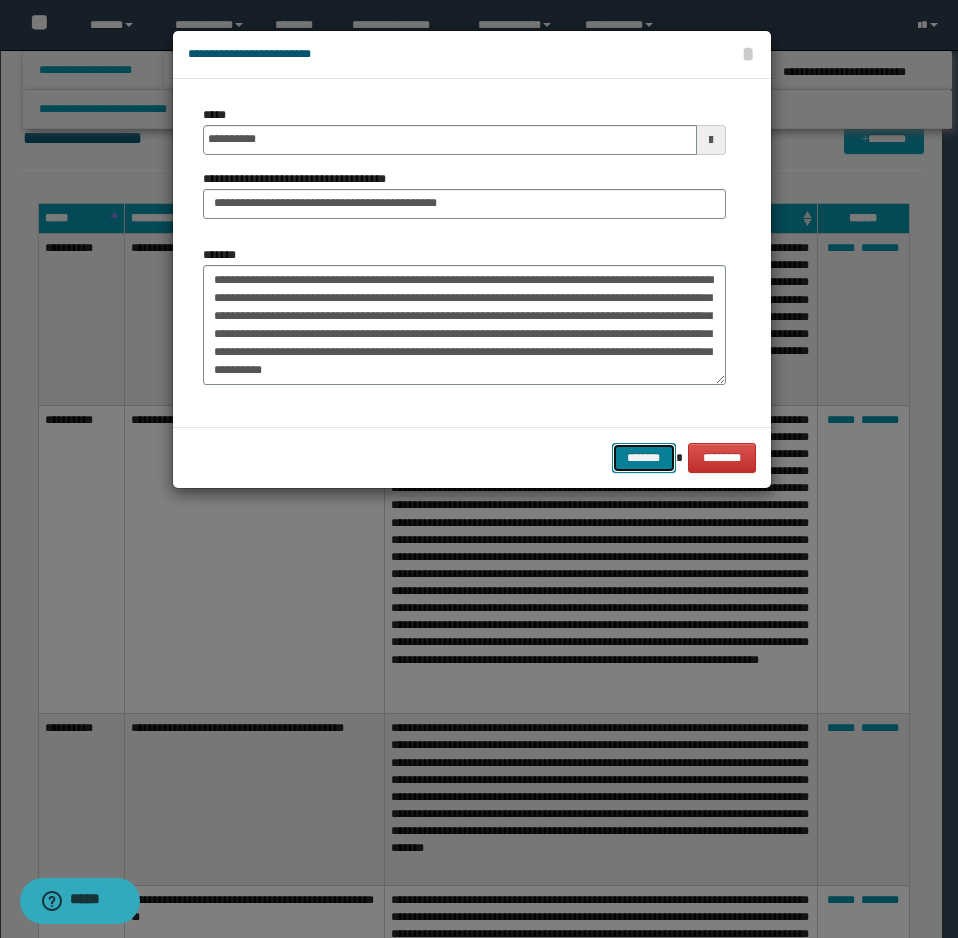click on "*******" at bounding box center (644, 458) 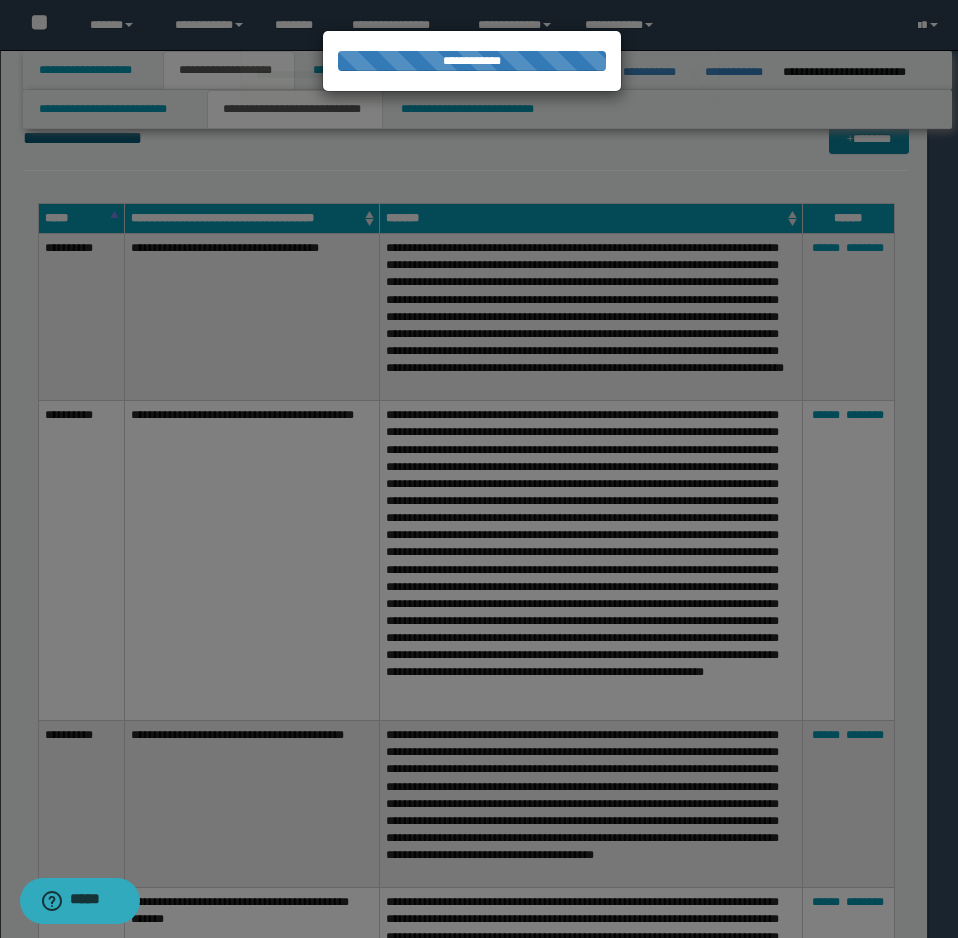 type 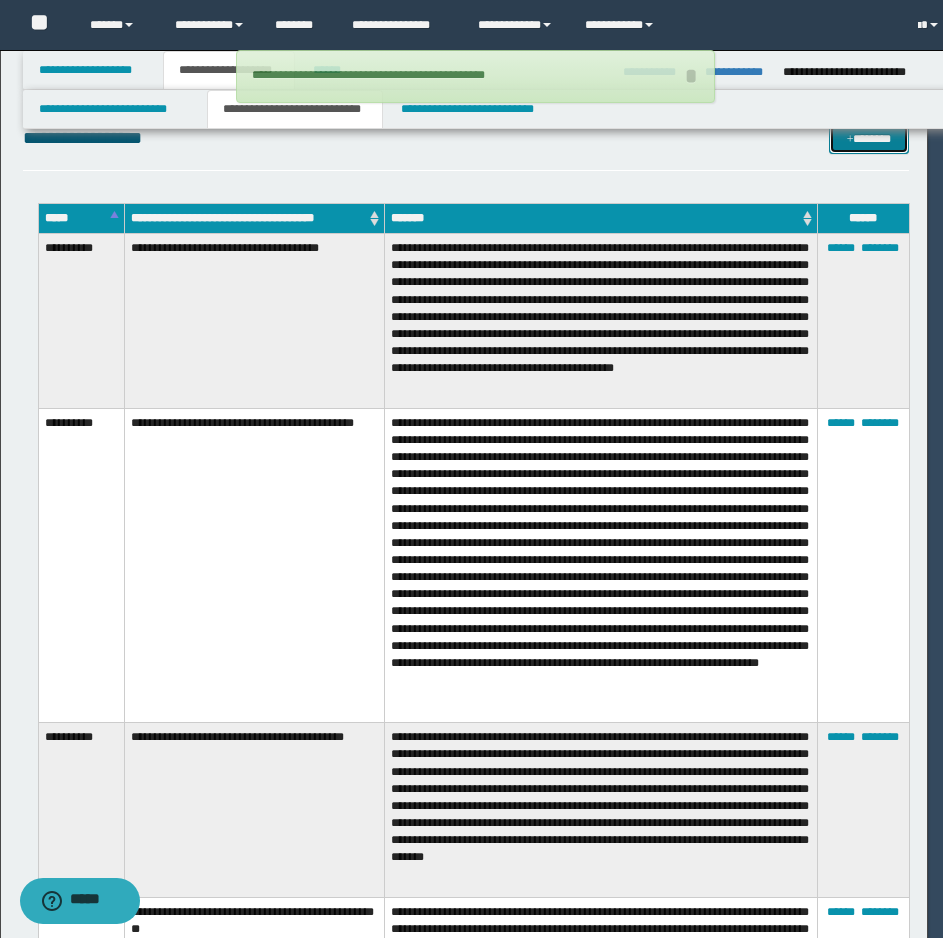 click on "*******" at bounding box center (869, 139) 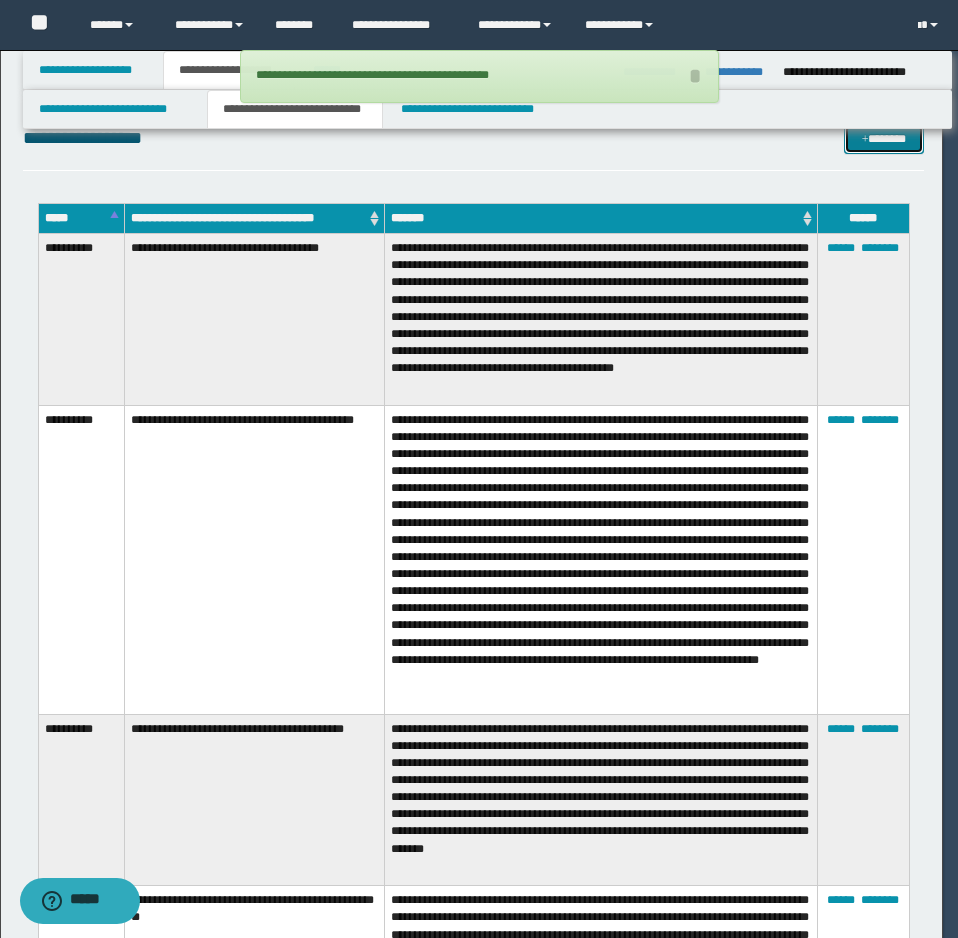 scroll, scrollTop: 0, scrollLeft: 0, axis: both 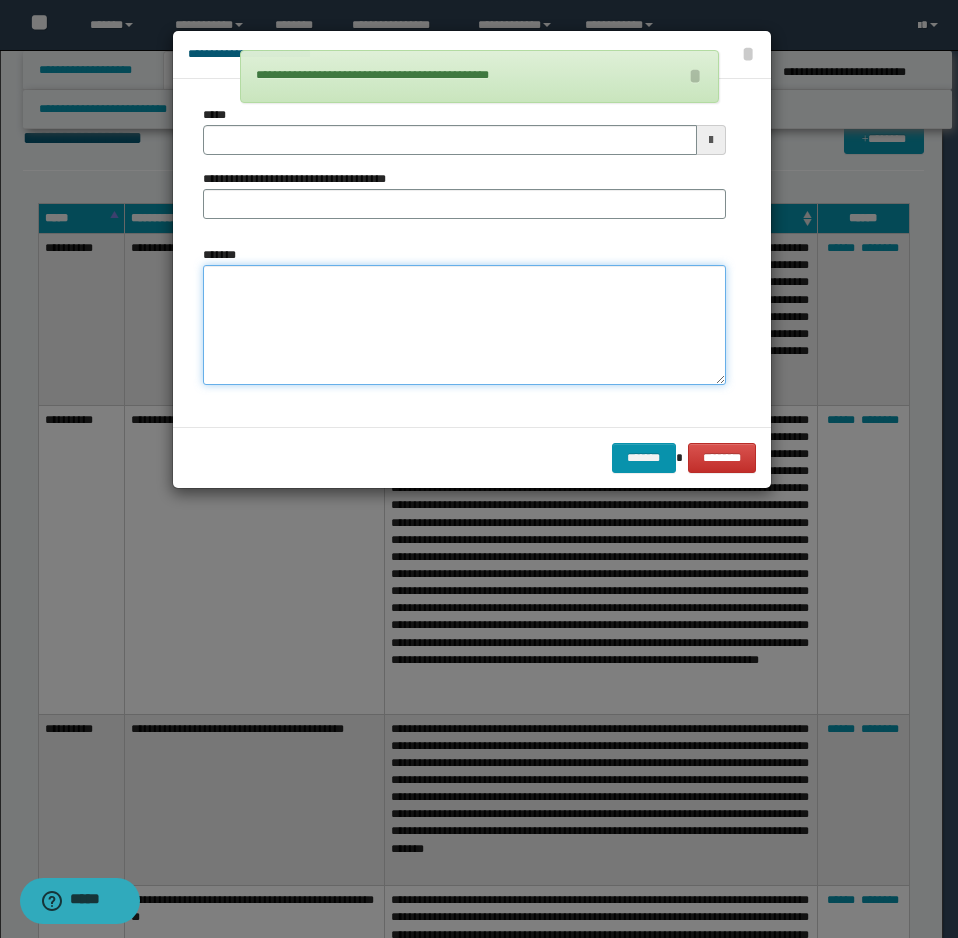 click on "*******" at bounding box center [464, 325] 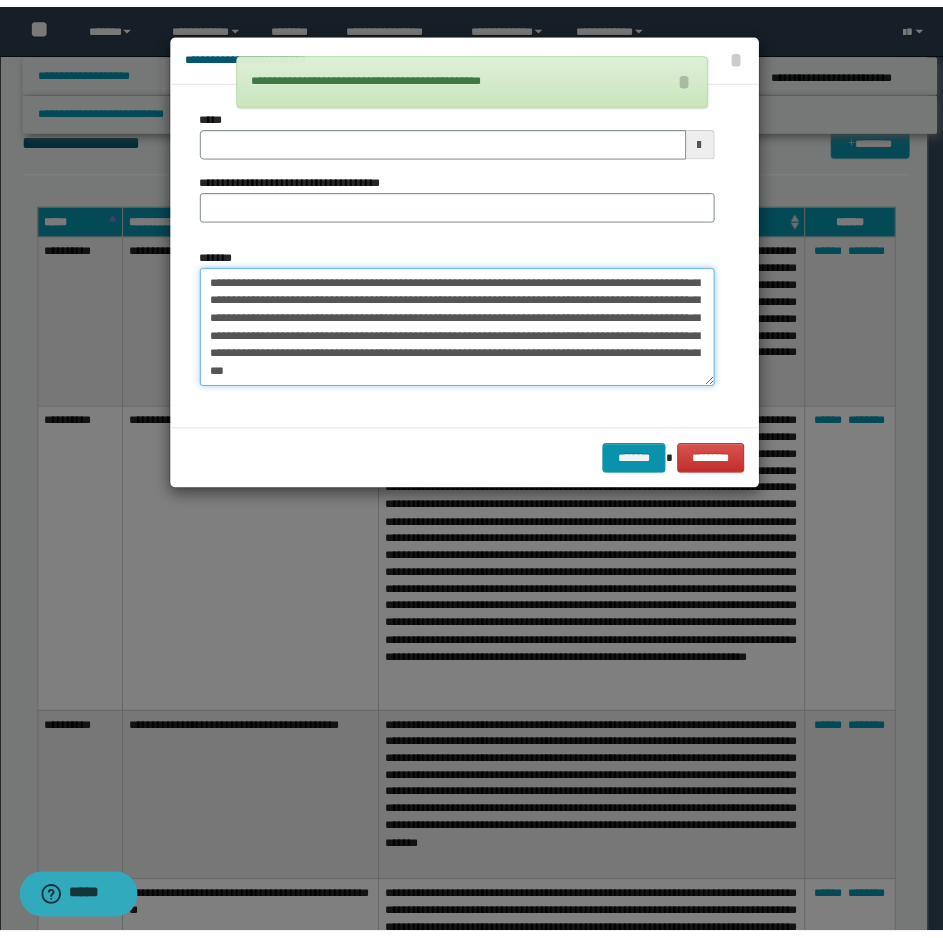 scroll, scrollTop: 0, scrollLeft: 0, axis: both 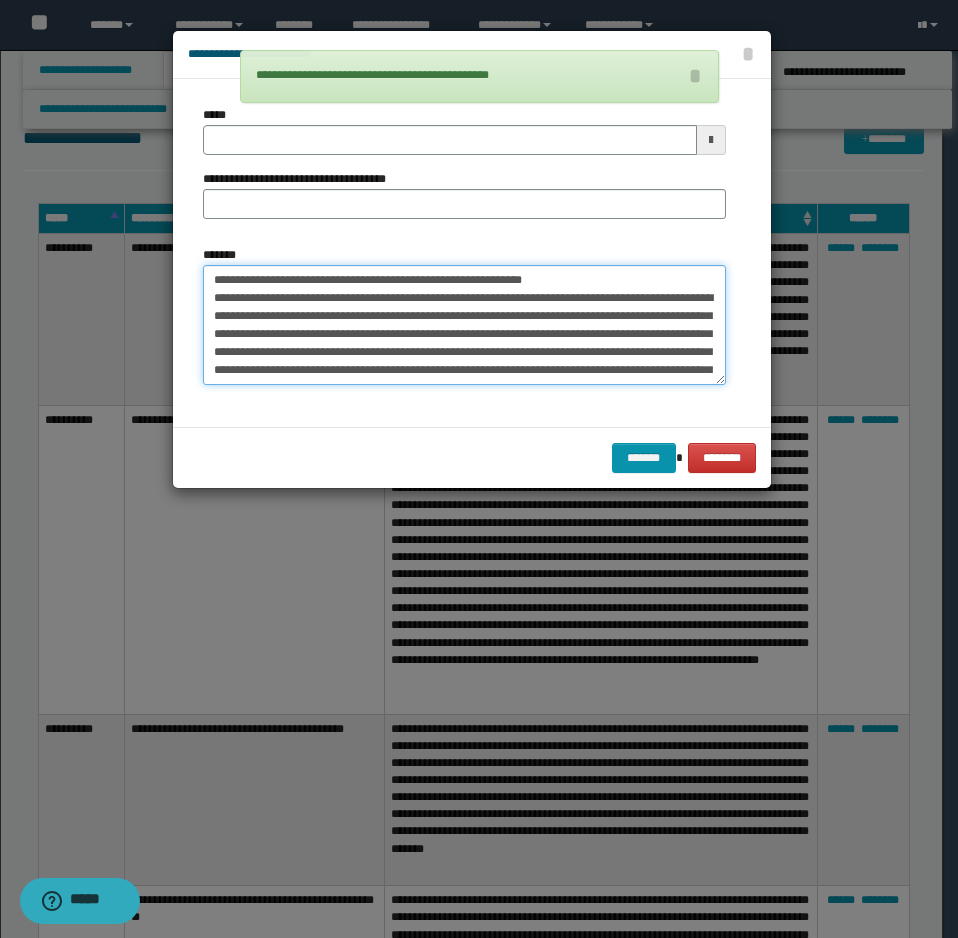 click on "*******" at bounding box center (464, 325) 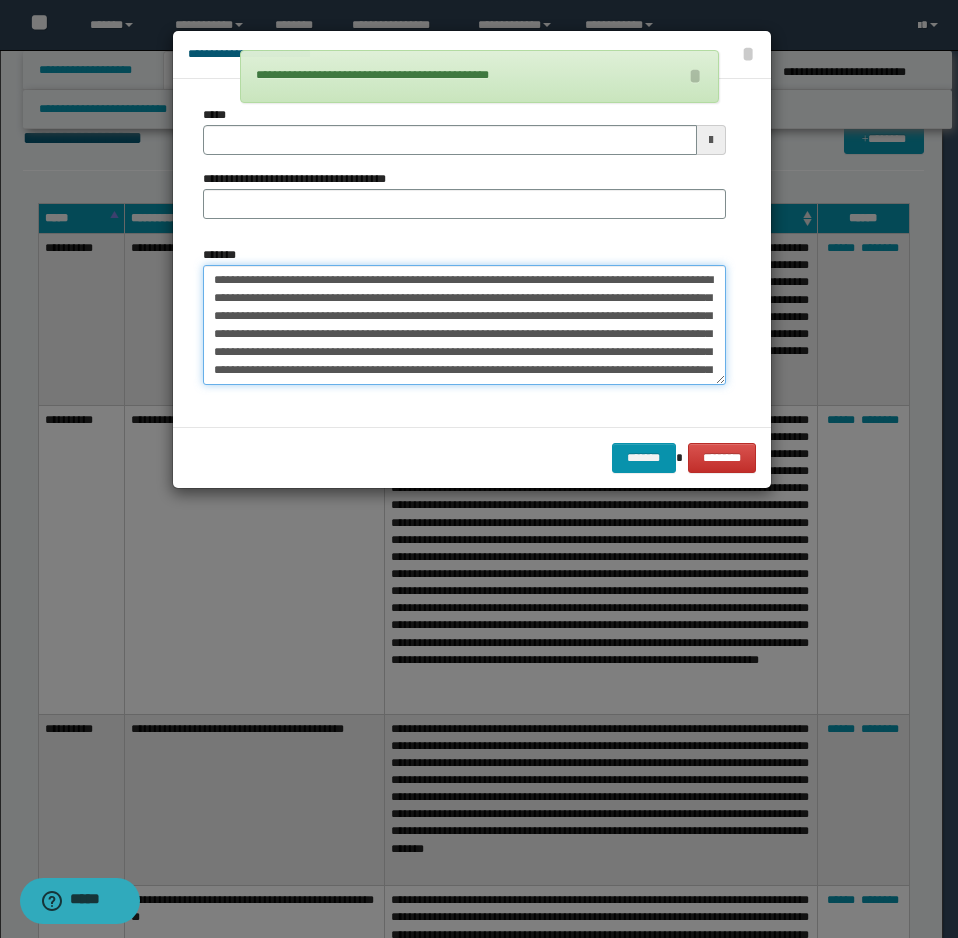 type 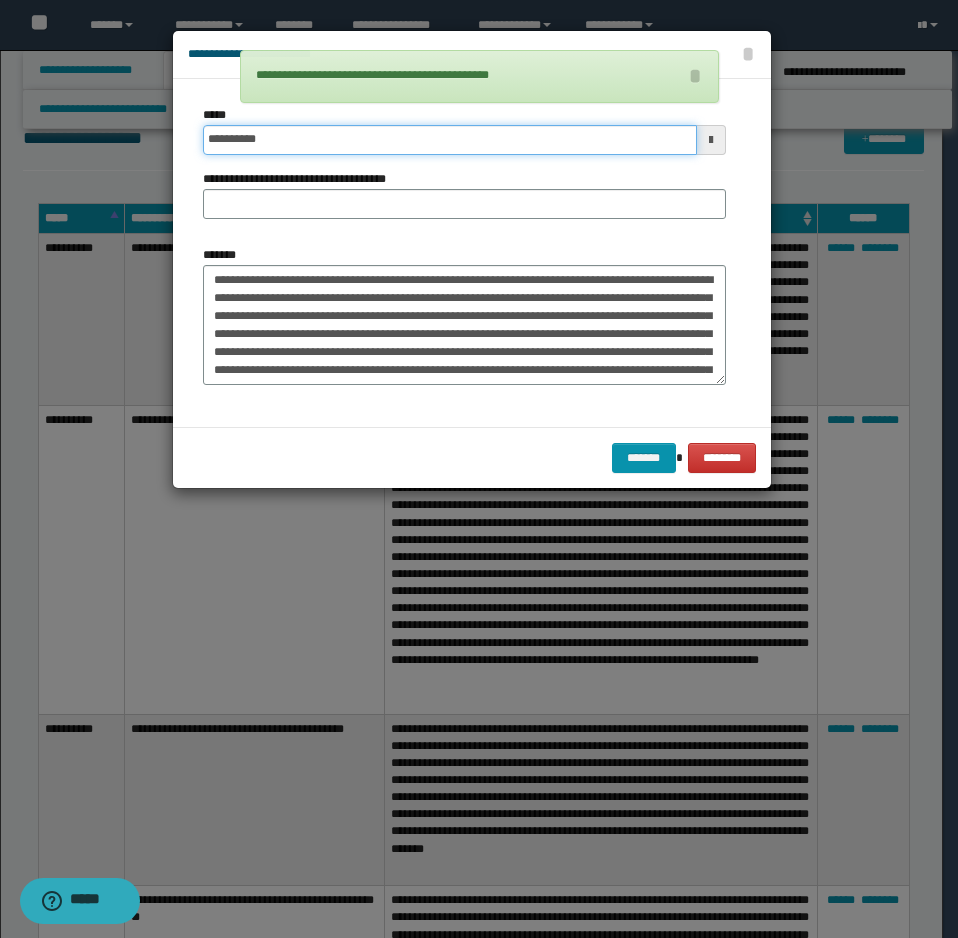 click on "**********" at bounding box center [450, 140] 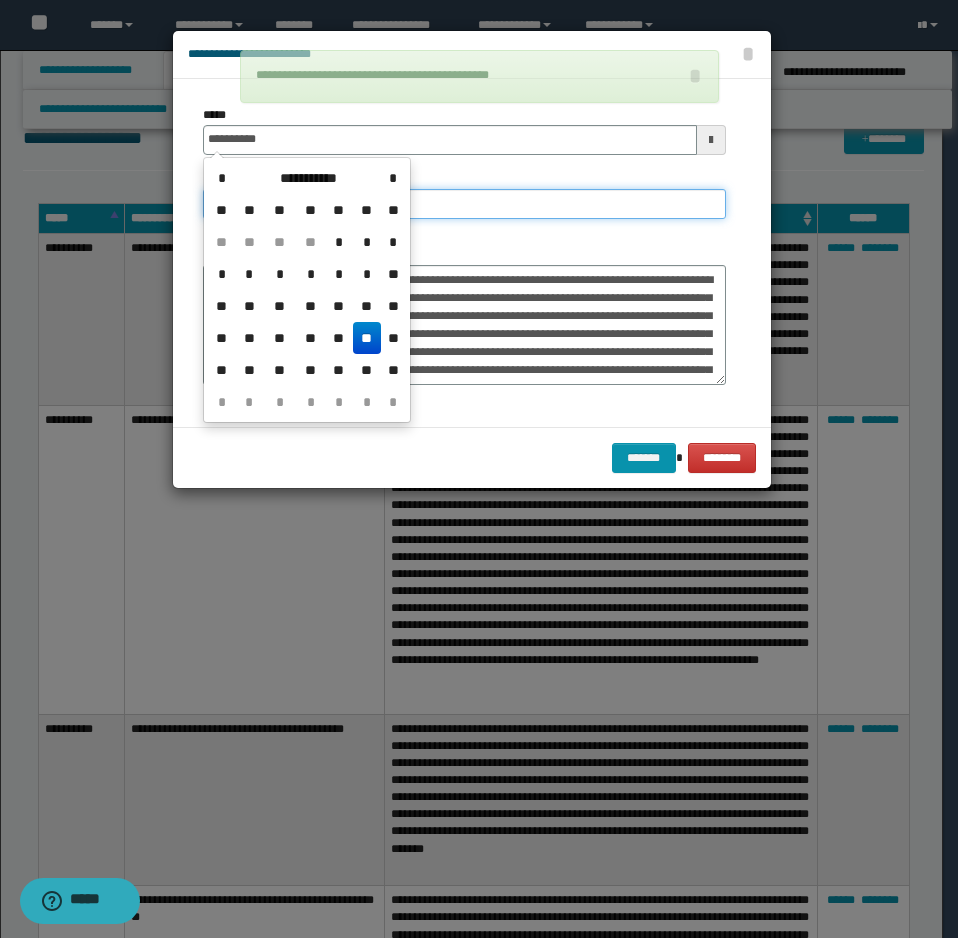 type on "**********" 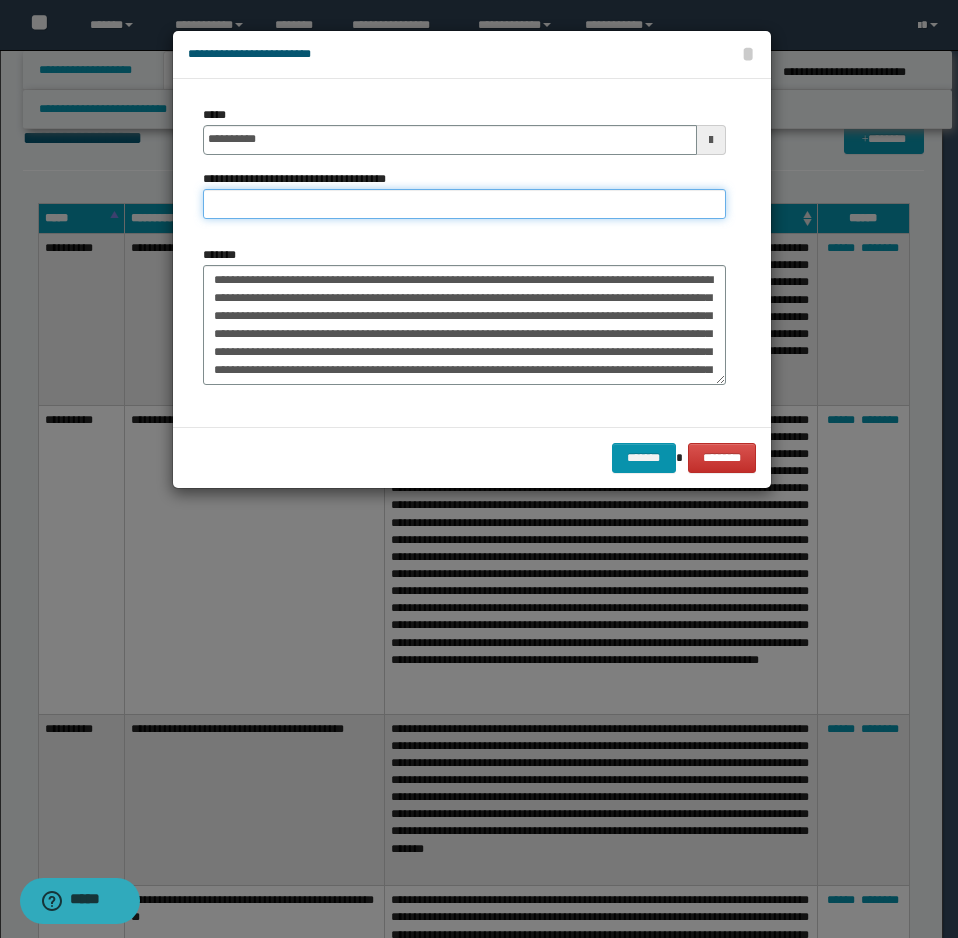 paste on "**********" 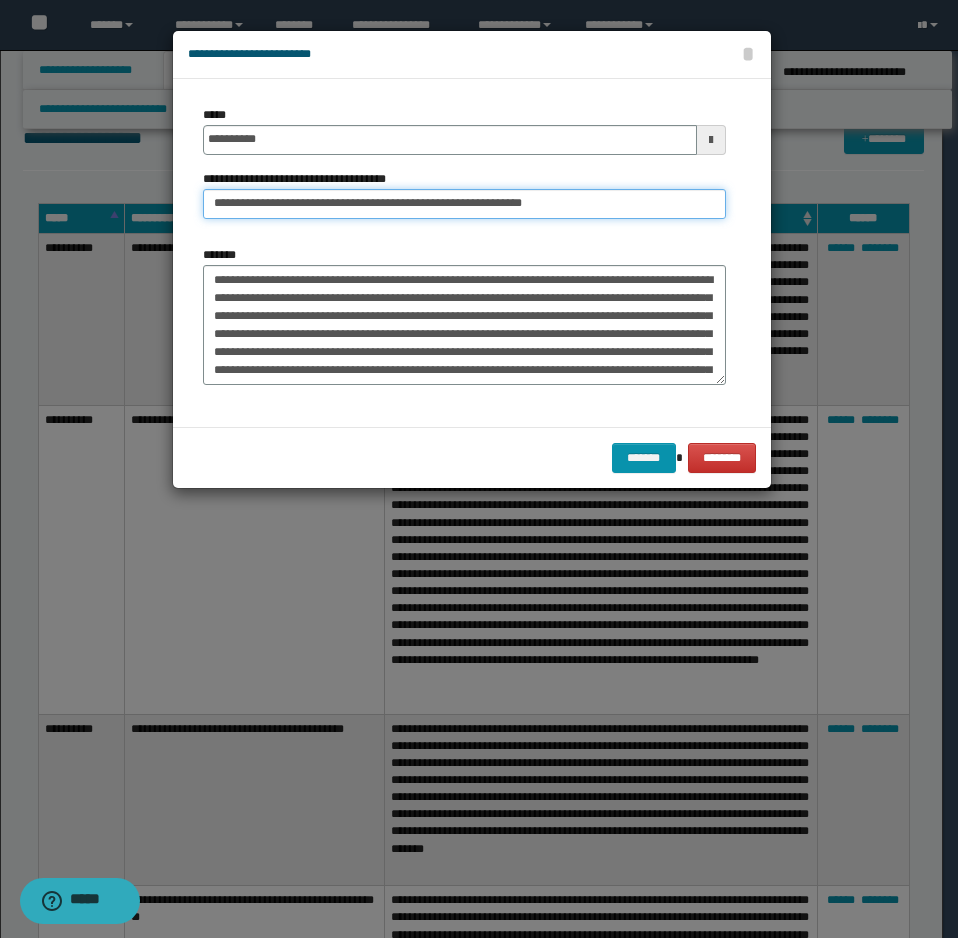 drag, startPoint x: 188, startPoint y: 209, endPoint x: 150, endPoint y: 214, distance: 38.327538 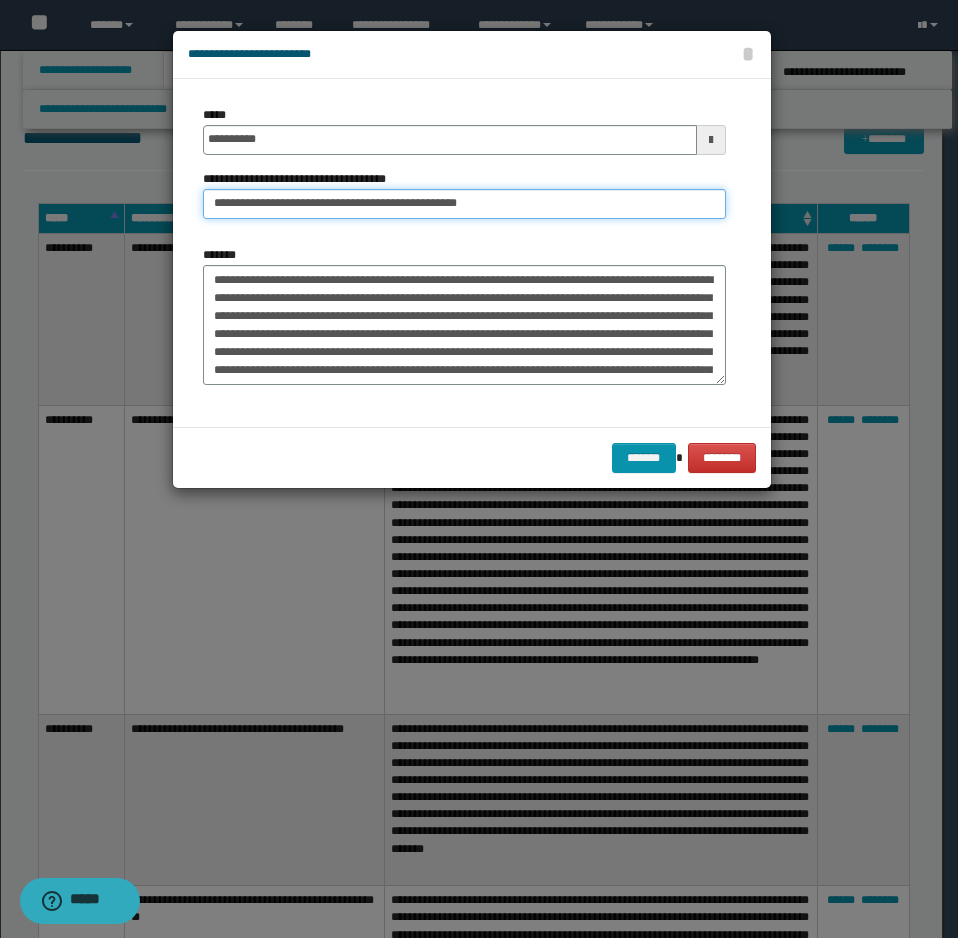 type on "**********" 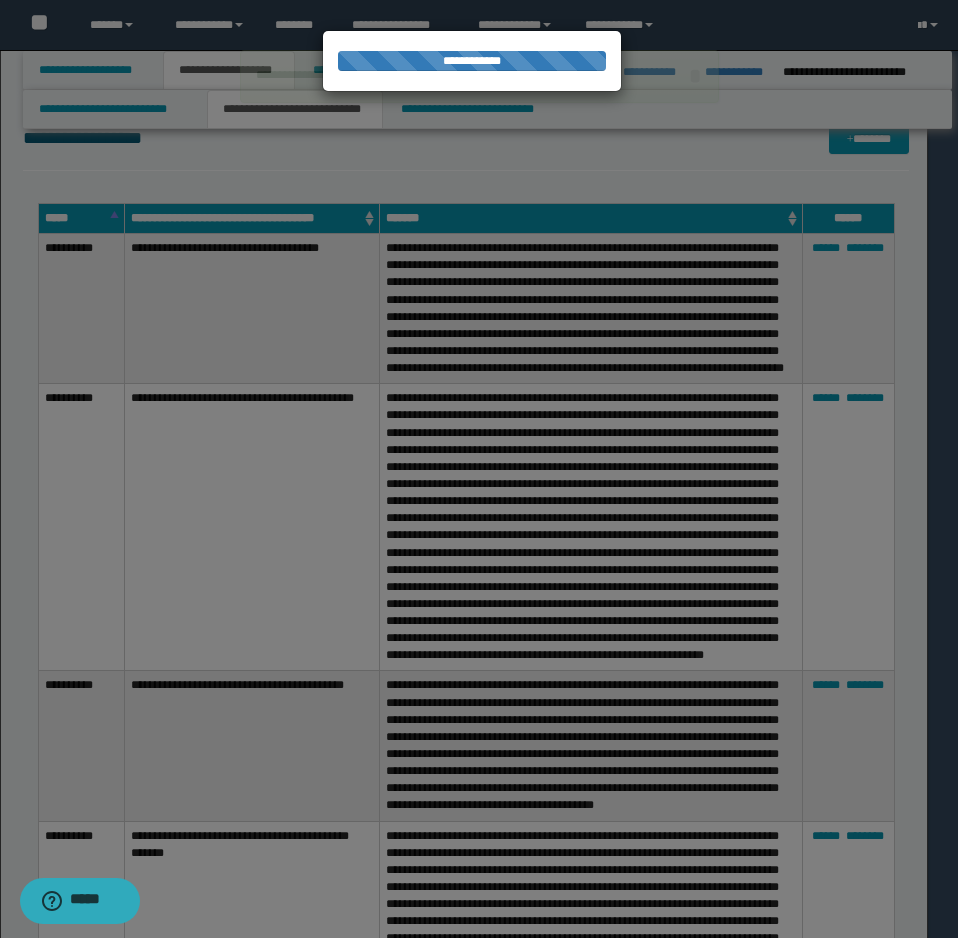 type 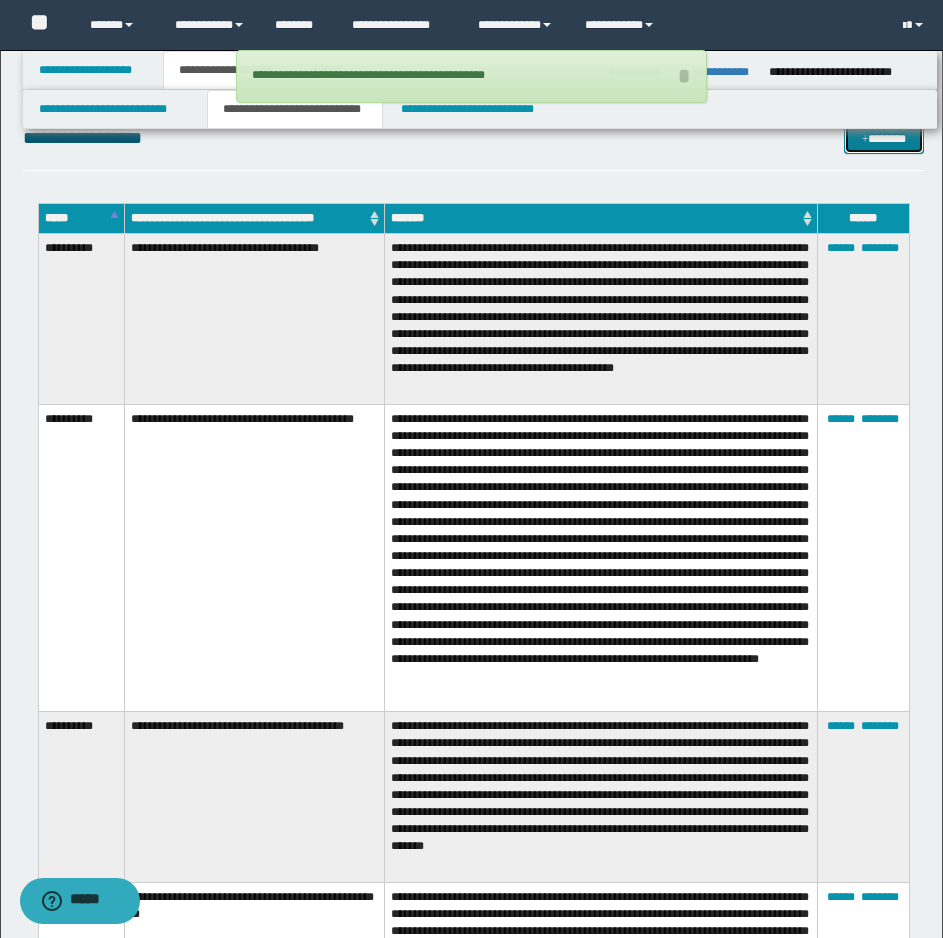 click on "*******" at bounding box center (884, 139) 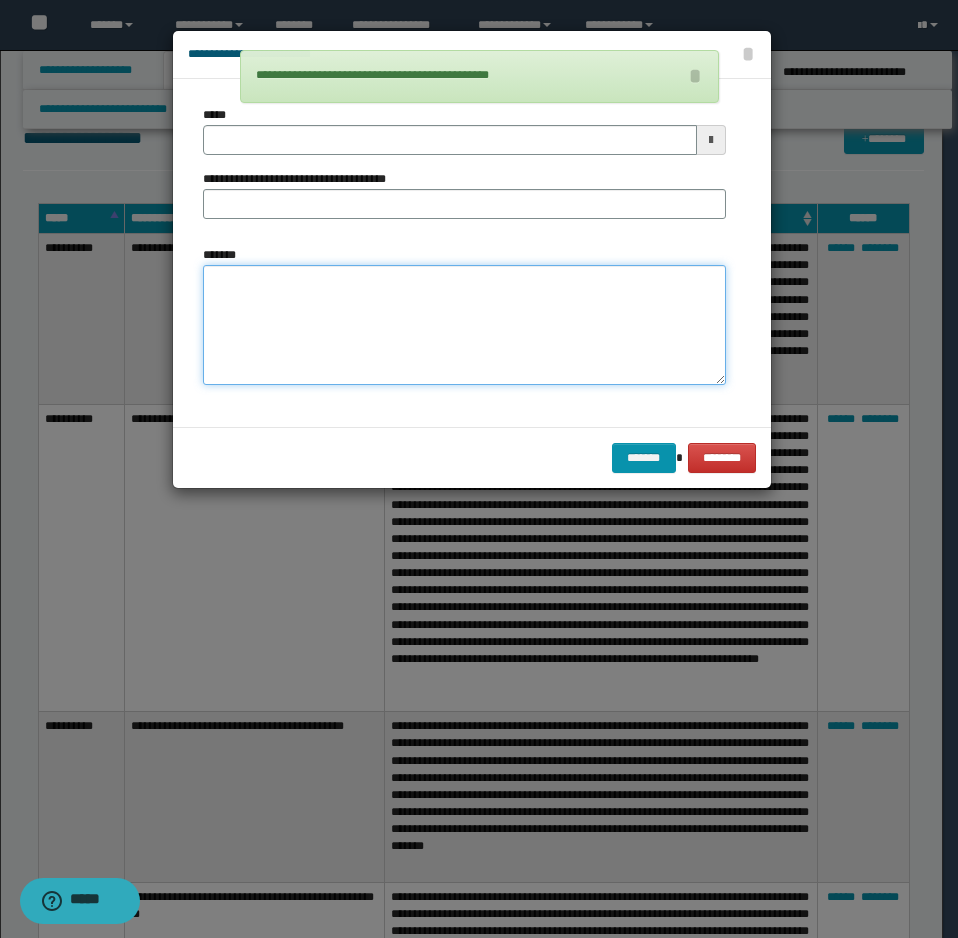 click on "*******" at bounding box center [464, 325] 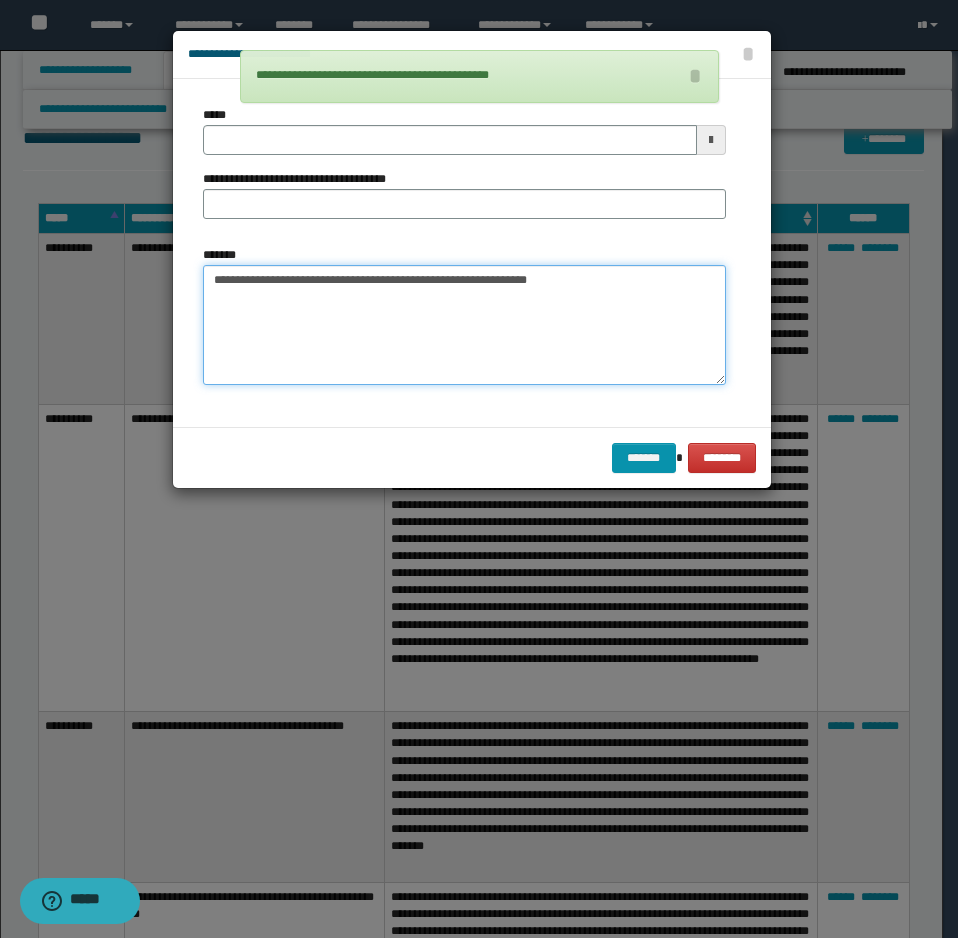 type on "**********" 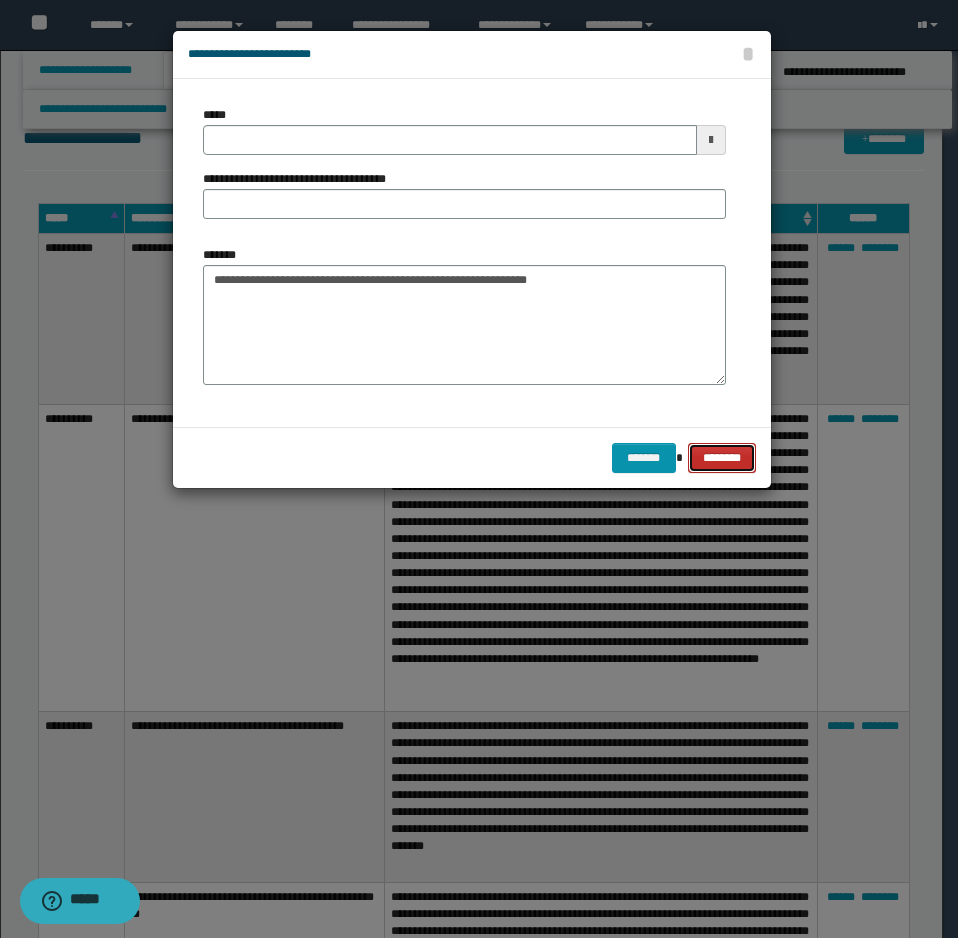 click on "********" at bounding box center [721, 458] 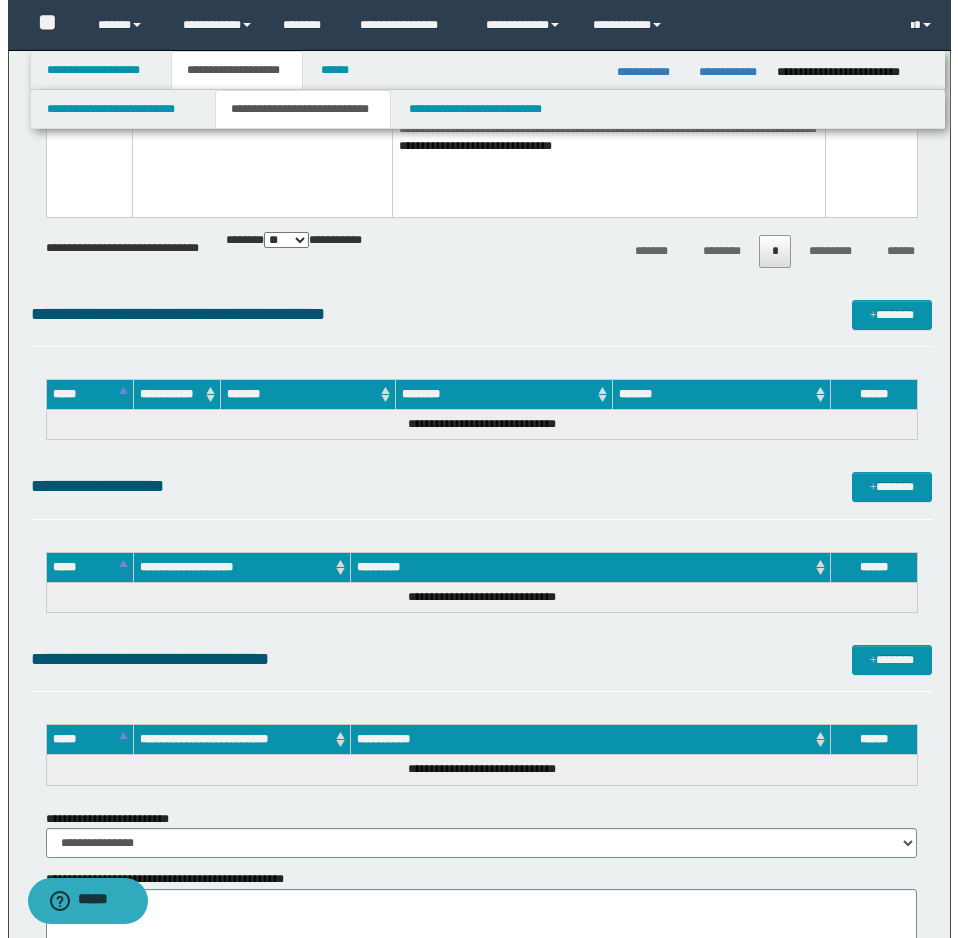 scroll, scrollTop: 5300, scrollLeft: 0, axis: vertical 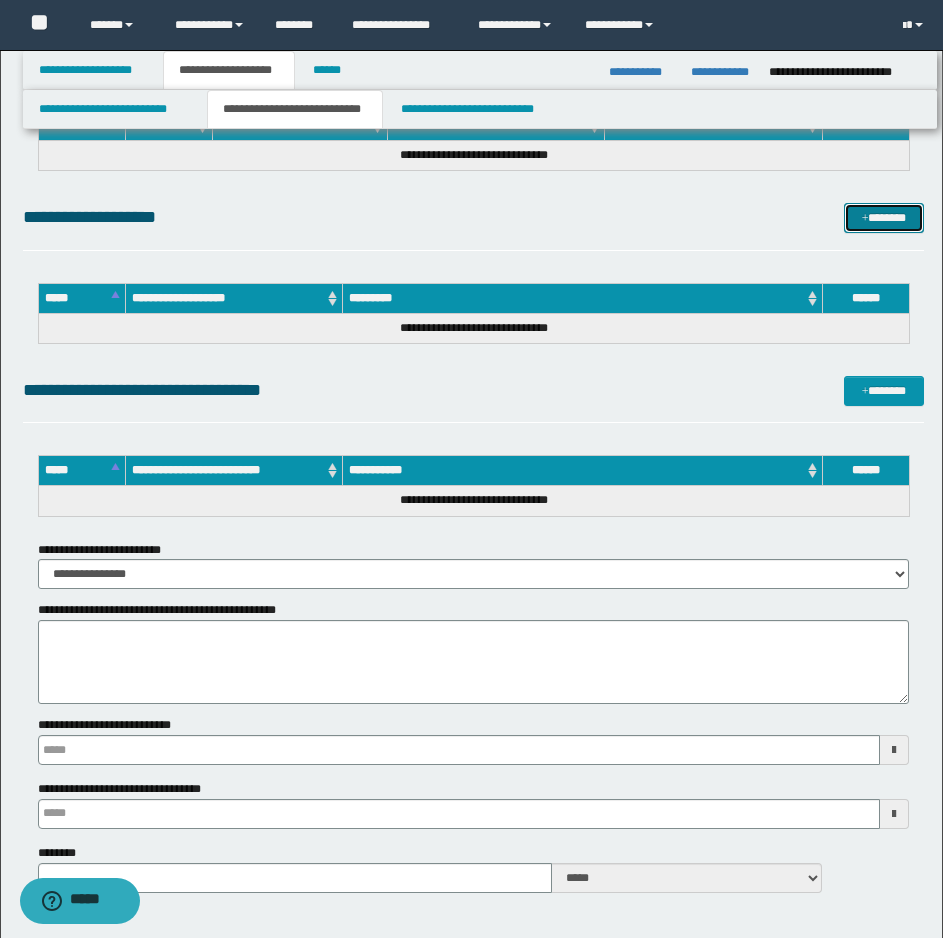 click on "*******" at bounding box center (884, 218) 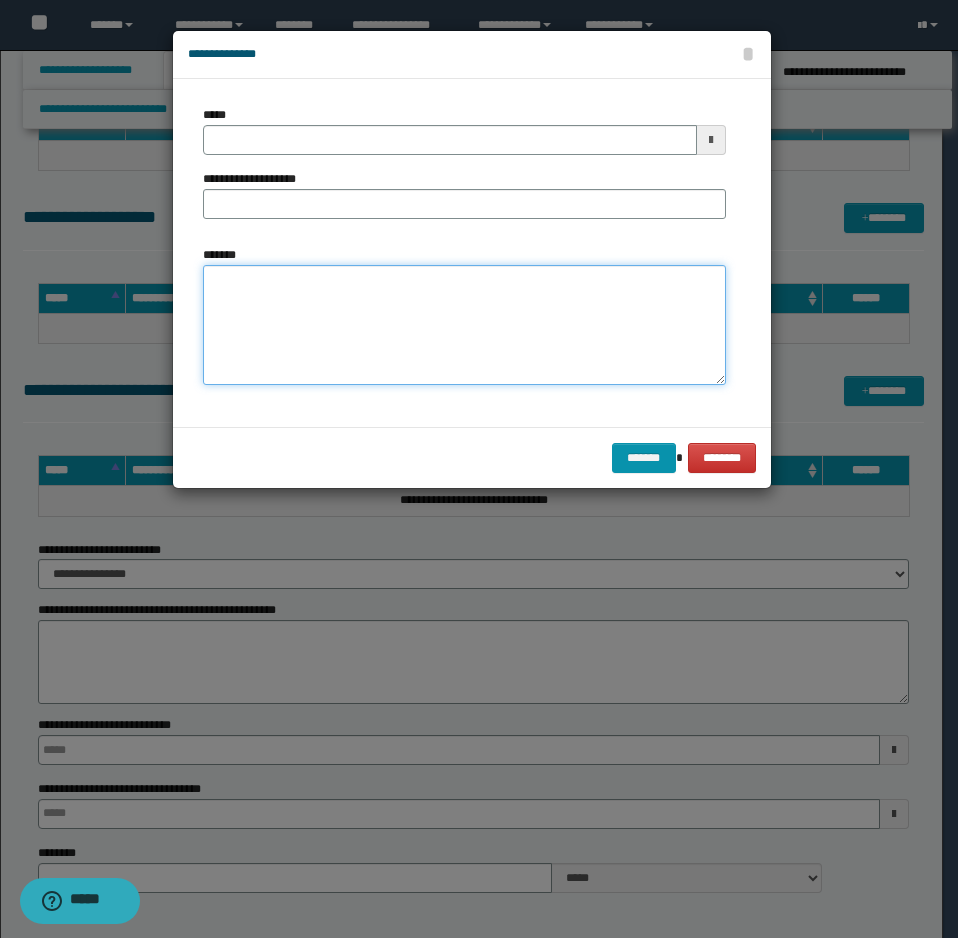 click on "*******" at bounding box center [464, 315] 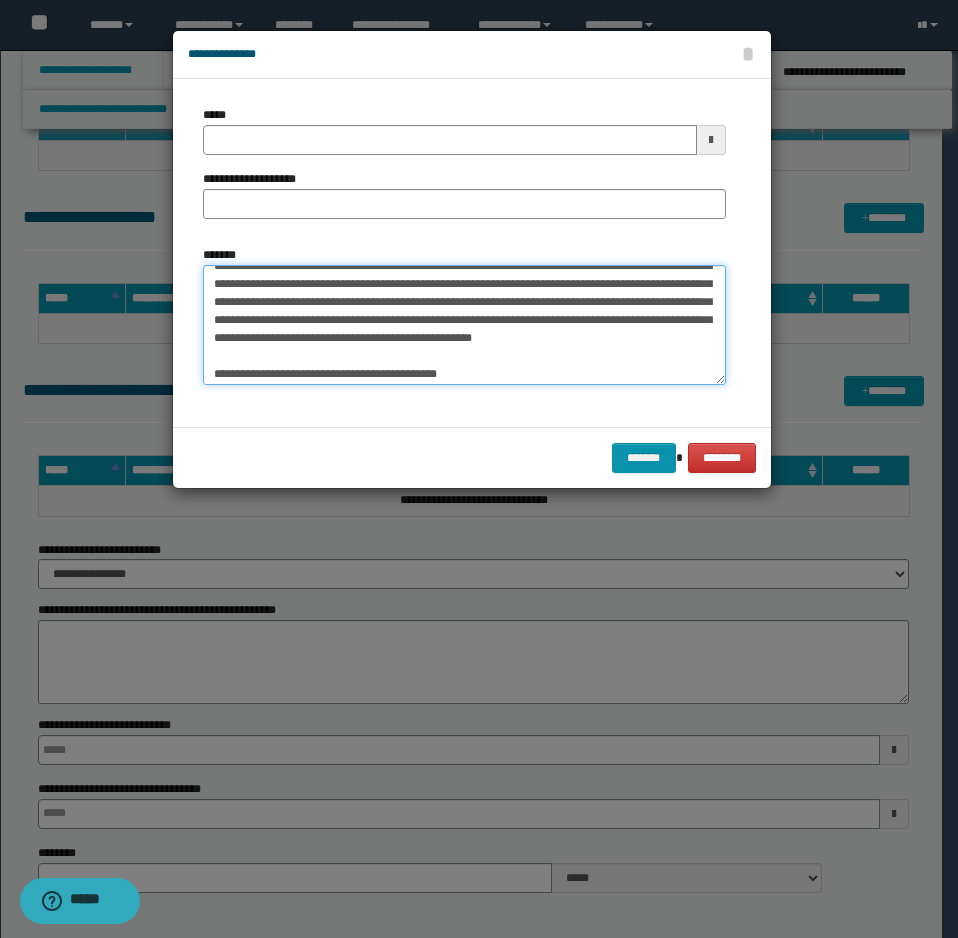 scroll, scrollTop: 0, scrollLeft: 0, axis: both 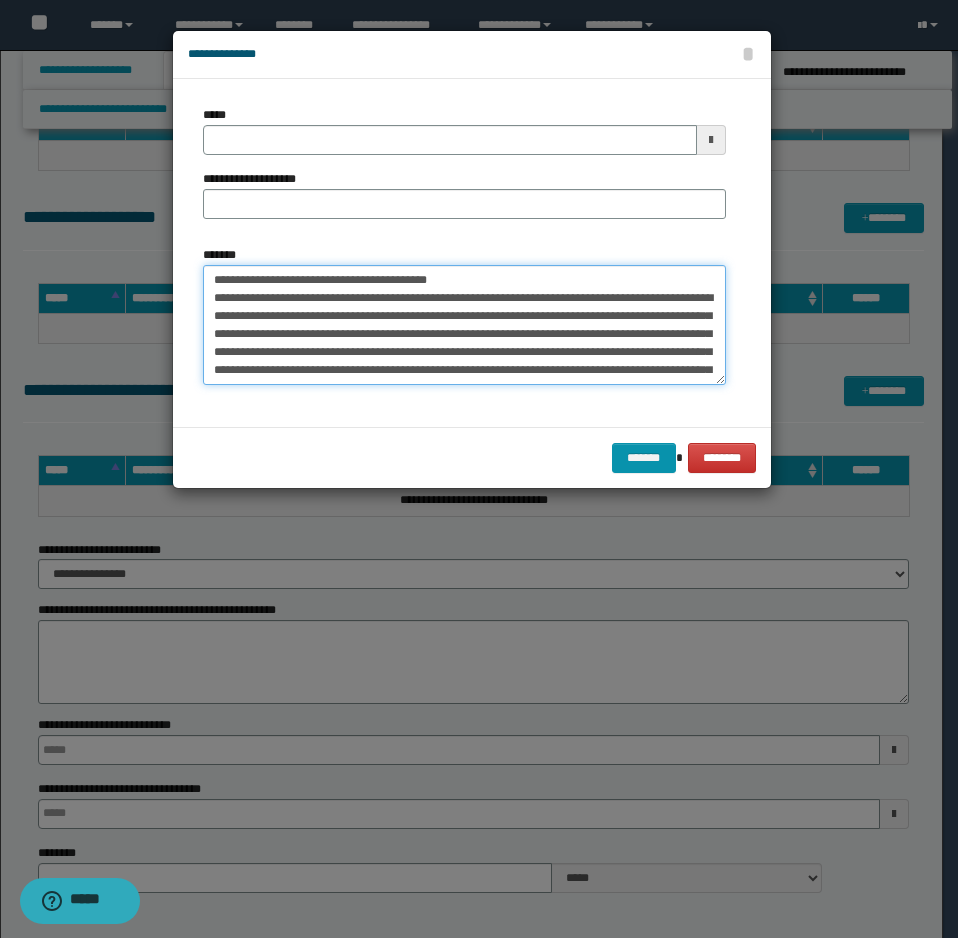 click on "*******" at bounding box center [464, 325] 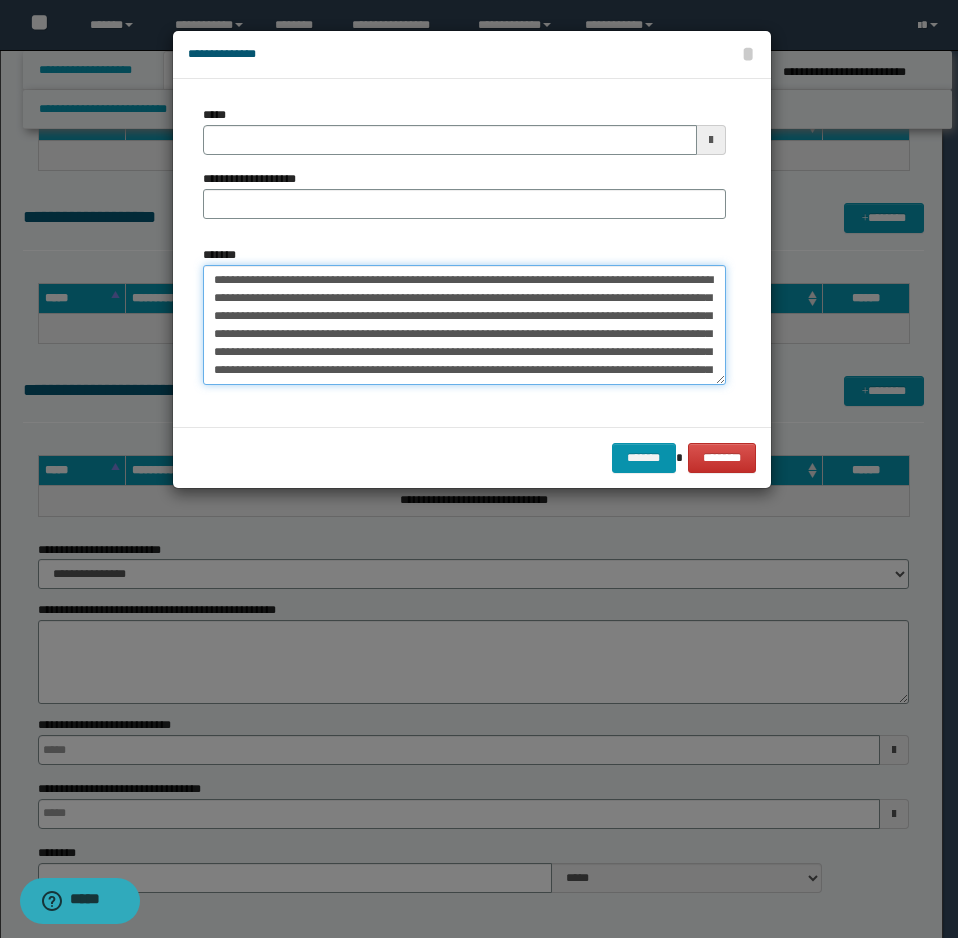 type 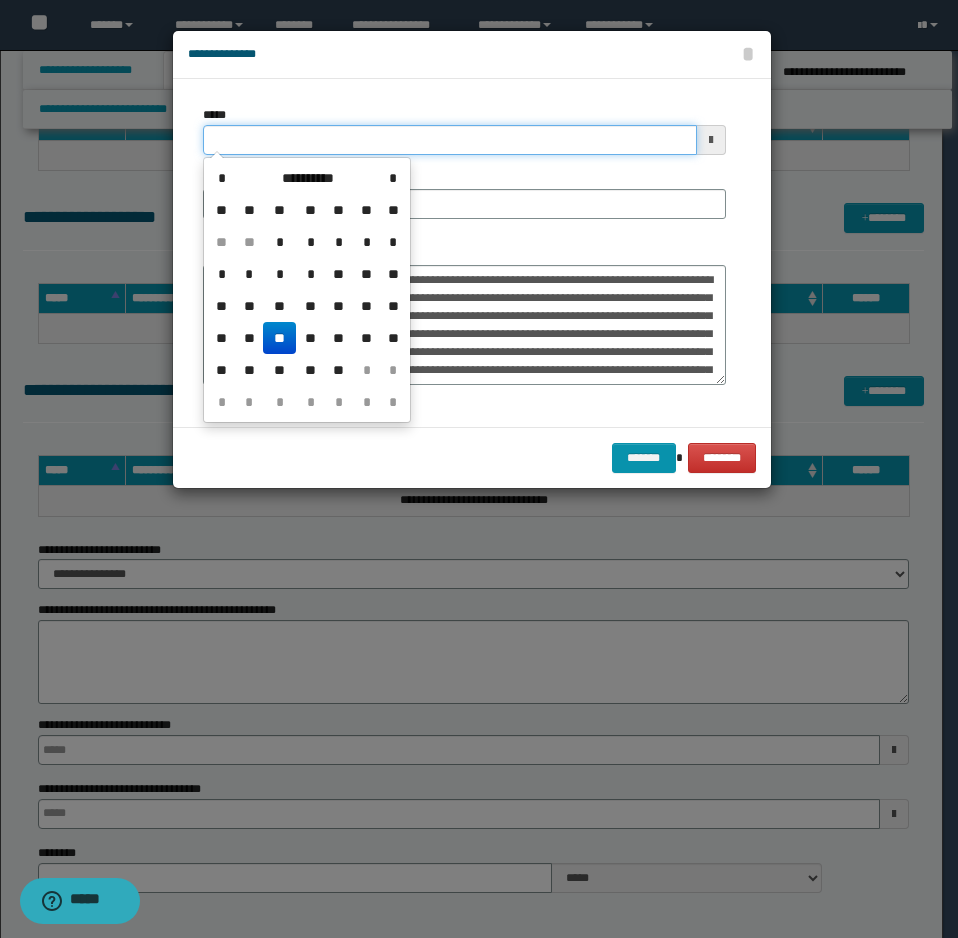 click on "*****" at bounding box center [450, 140] 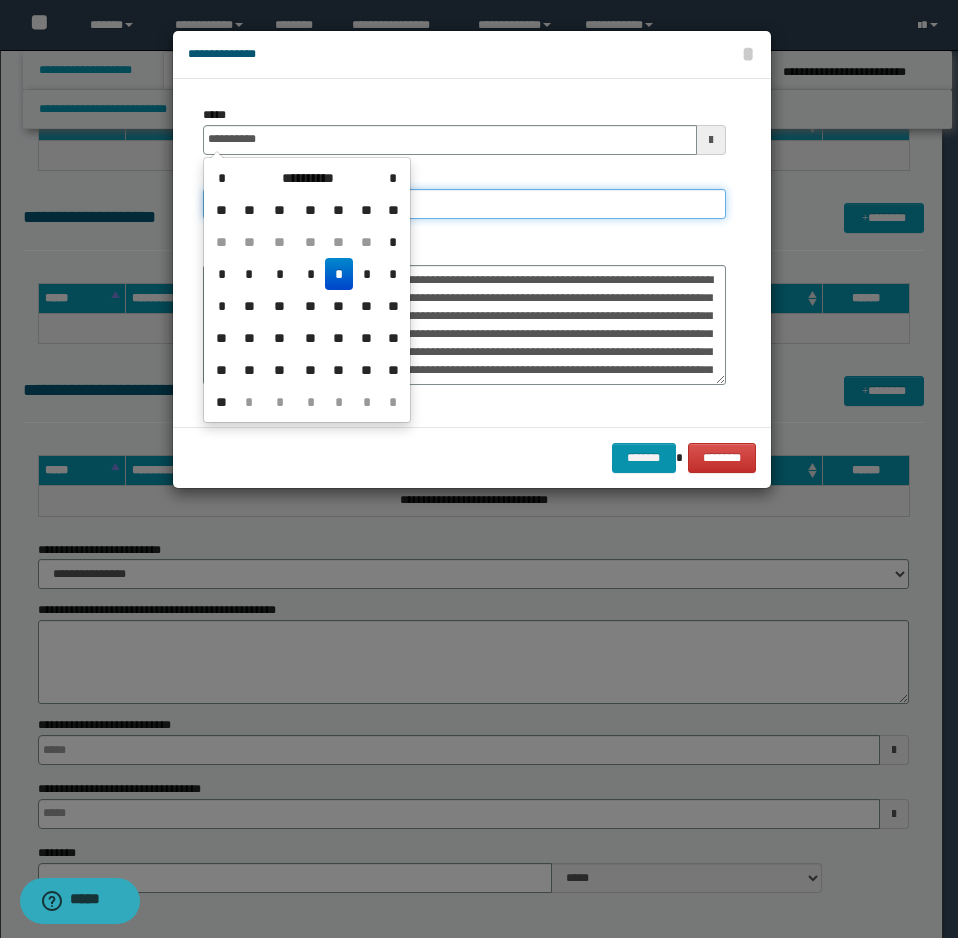 type on "**********" 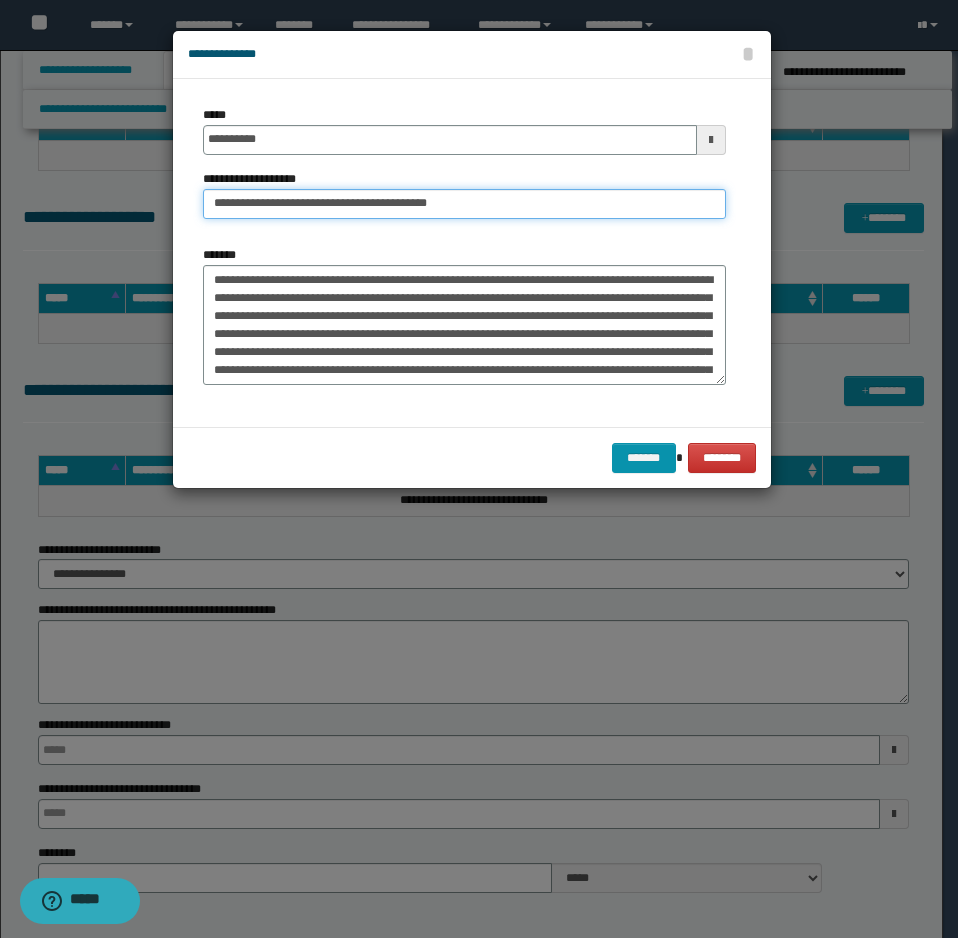 drag, startPoint x: 279, startPoint y: 205, endPoint x: 149, endPoint y: 194, distance: 130.46455 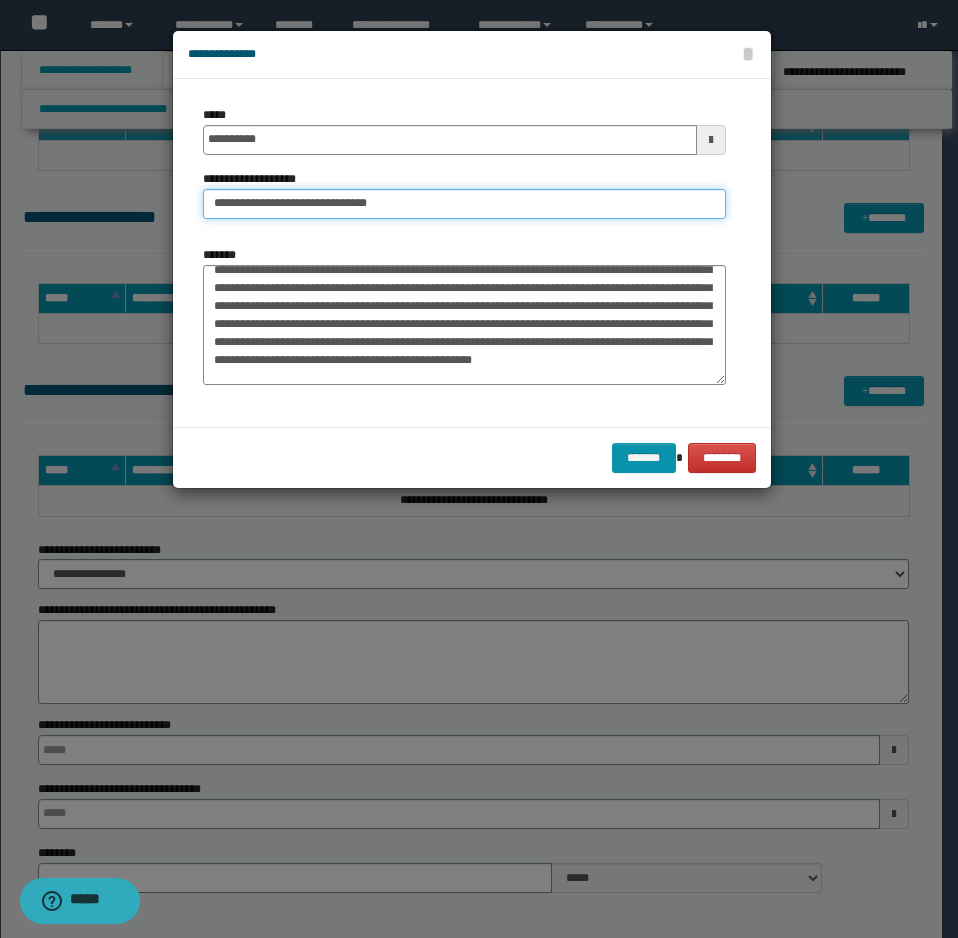 scroll, scrollTop: 200, scrollLeft: 0, axis: vertical 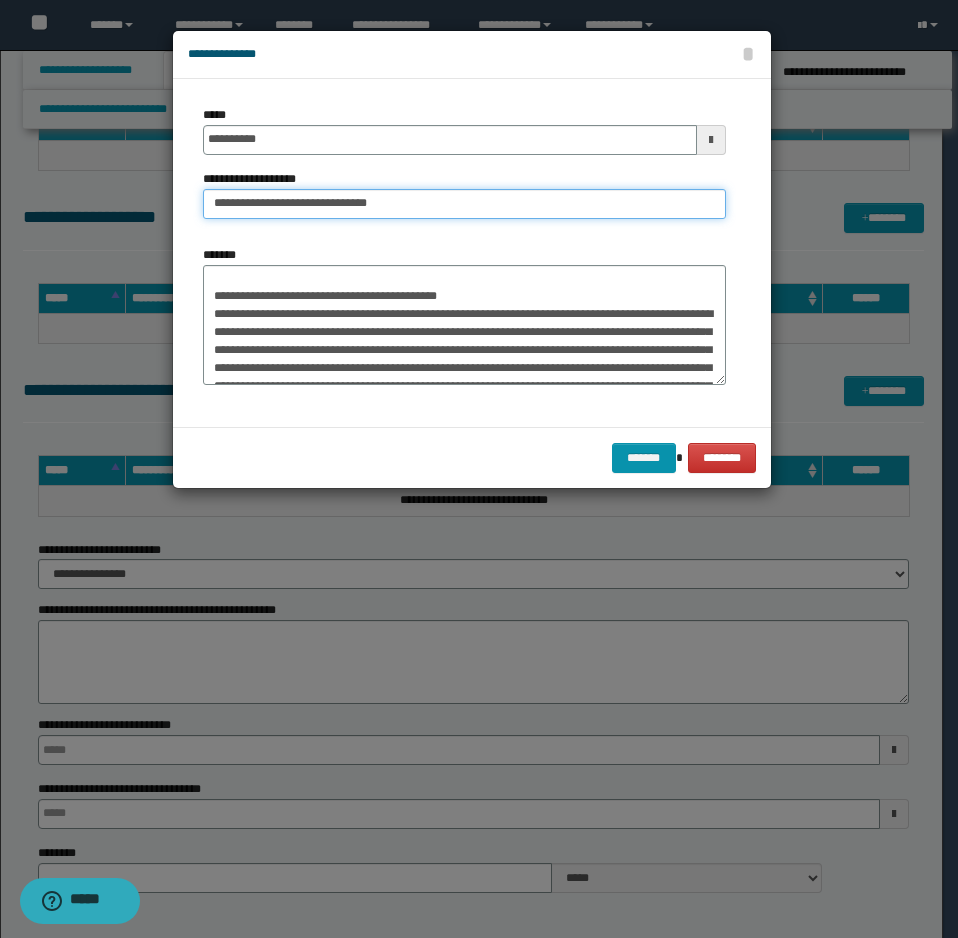 type on "**********" 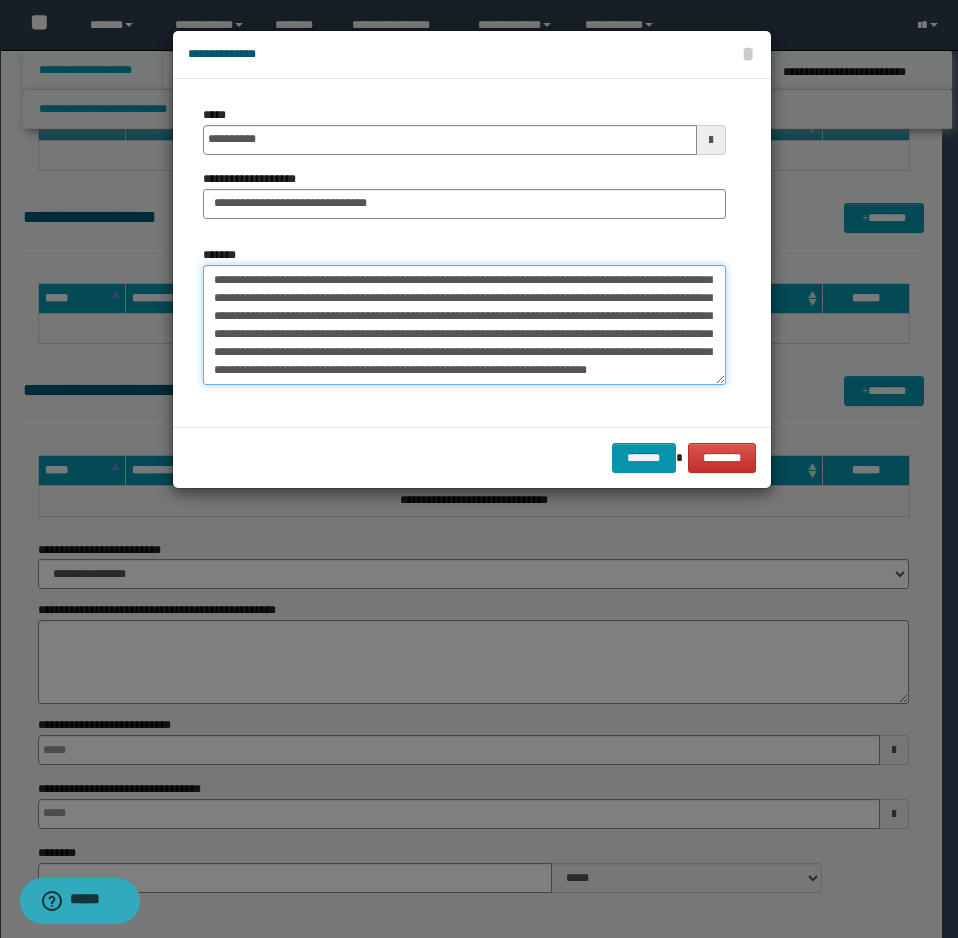 drag, startPoint x: 210, startPoint y: 311, endPoint x: 293, endPoint y: 378, distance: 106.66771 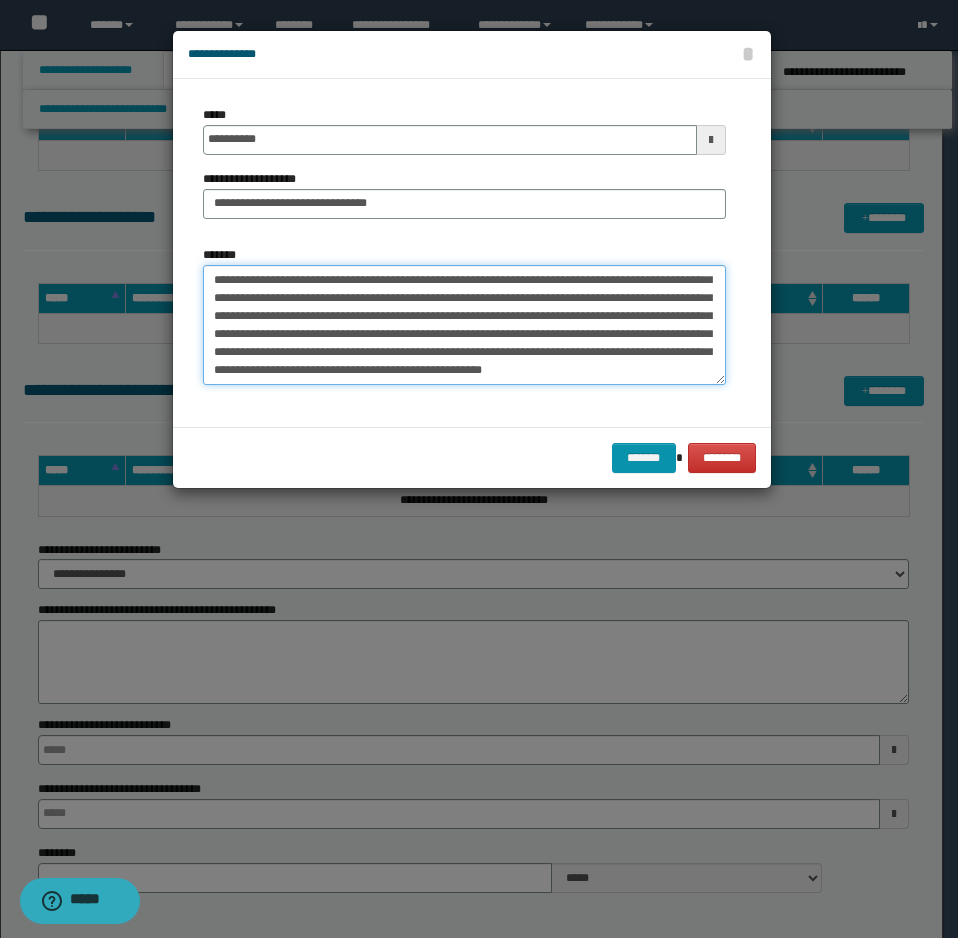 scroll, scrollTop: 144, scrollLeft: 0, axis: vertical 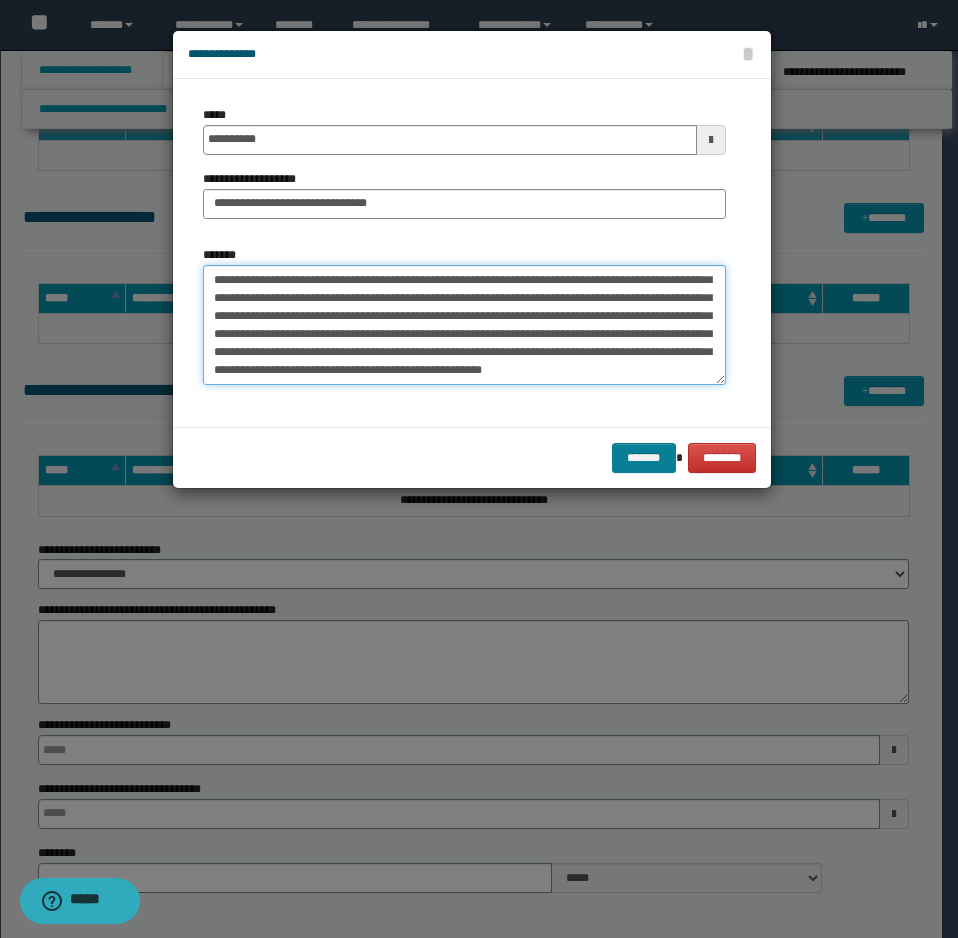 type on "**********" 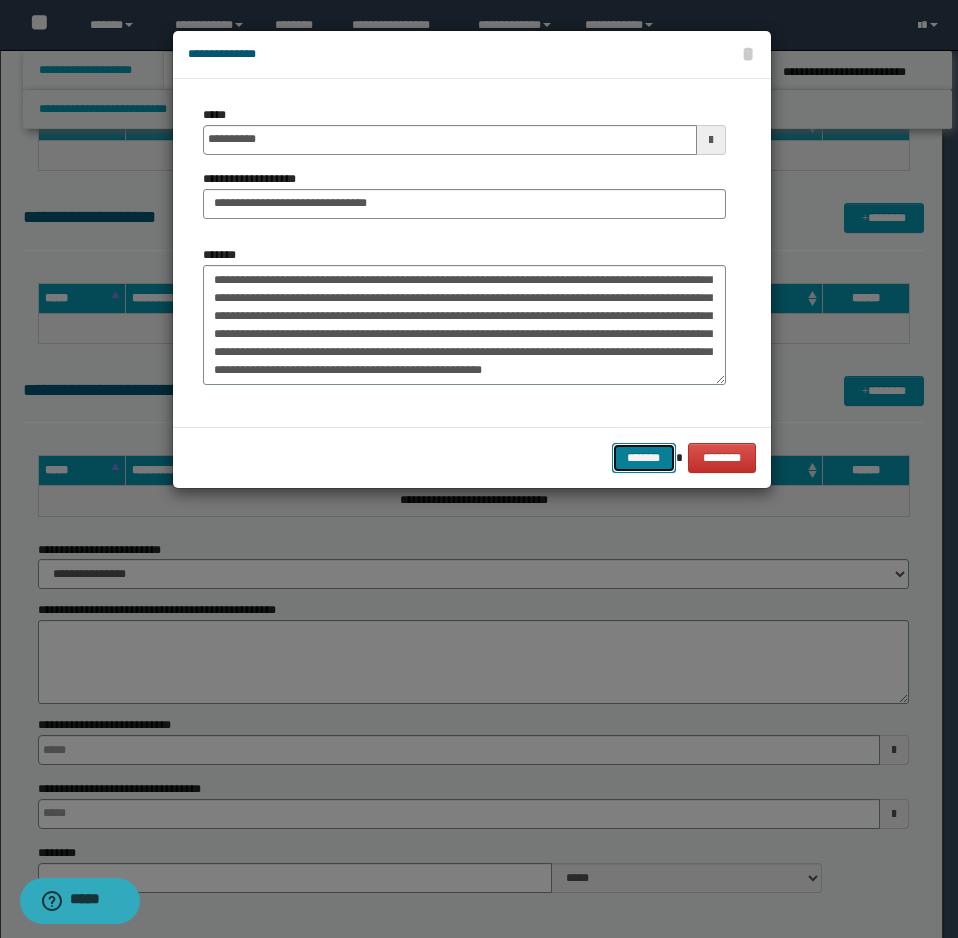 click on "*******" at bounding box center (644, 458) 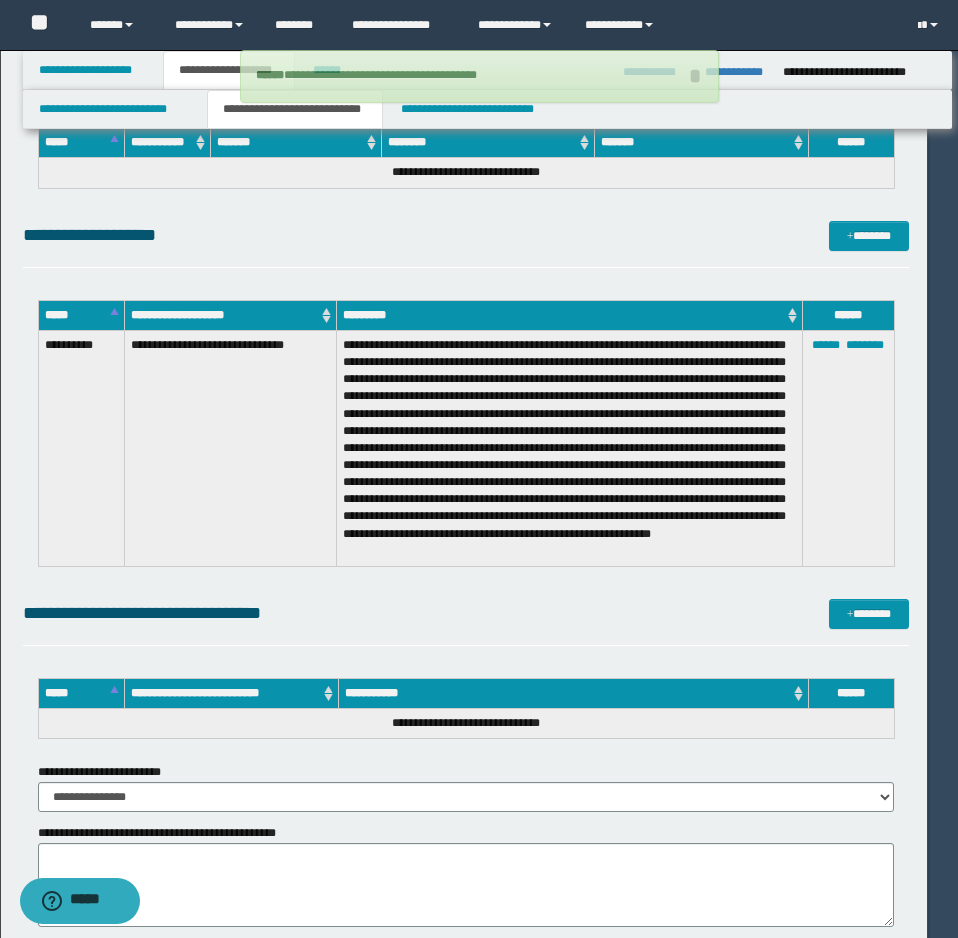 type 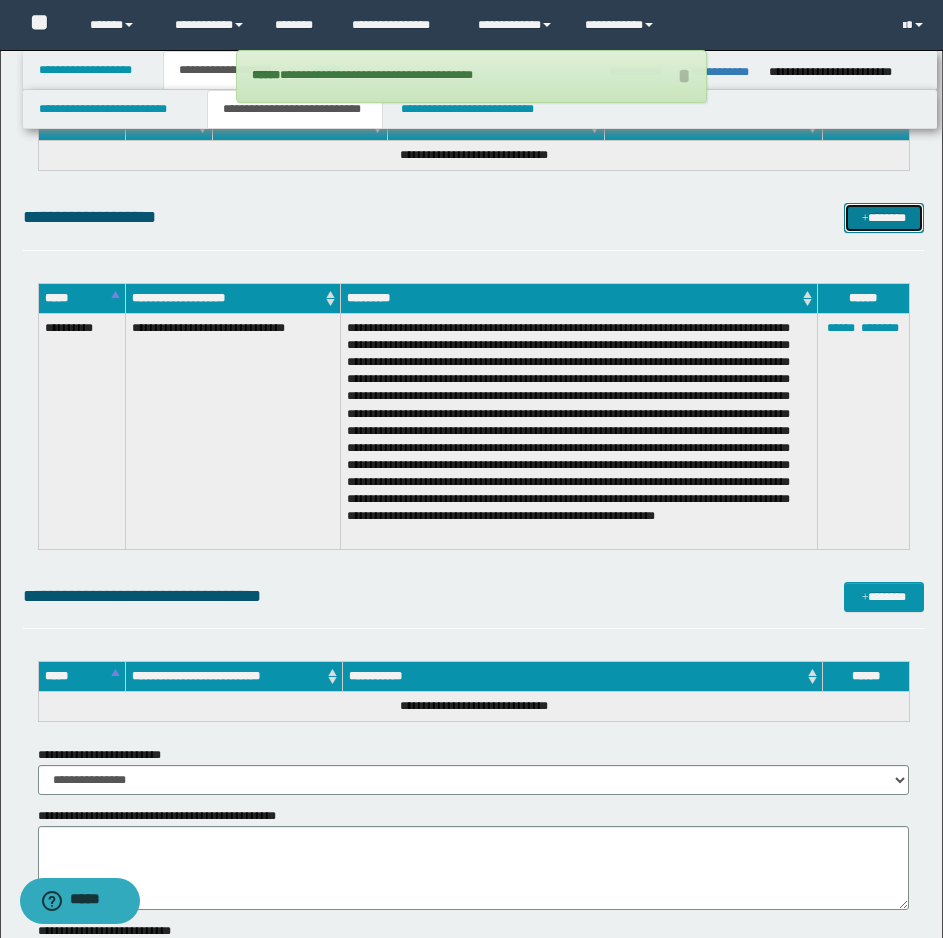 click on "*******" at bounding box center (884, 218) 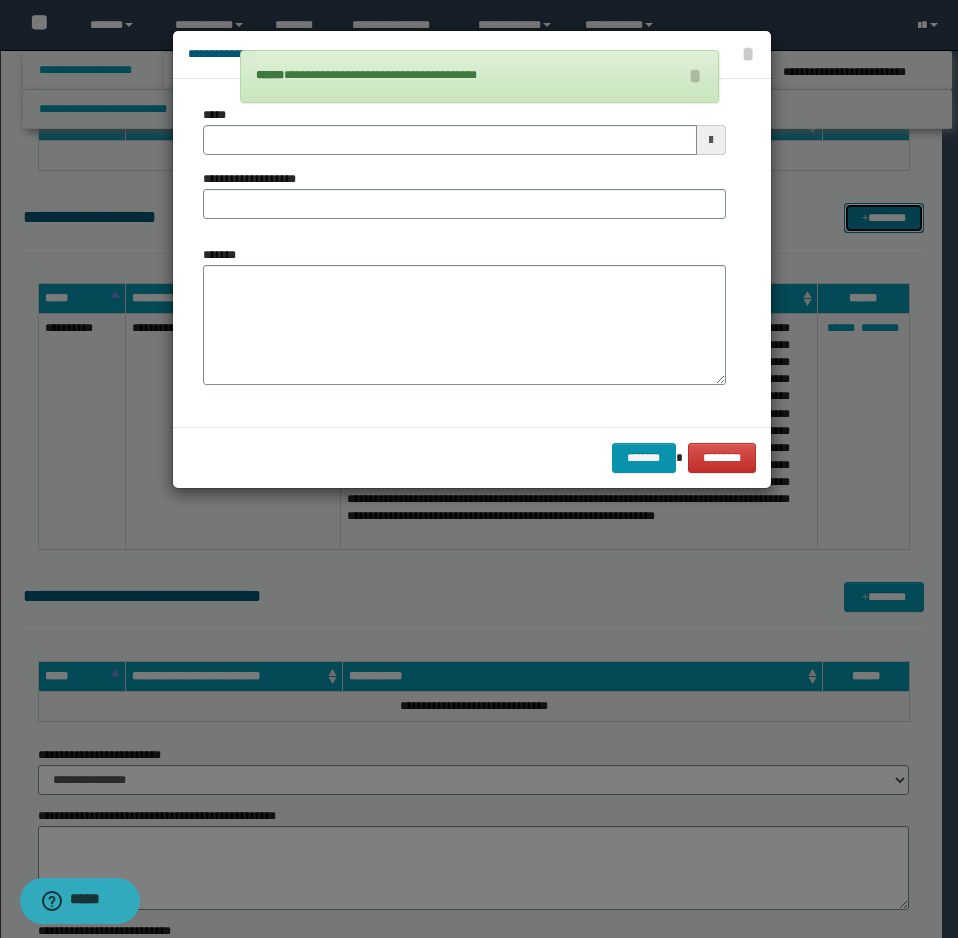 scroll, scrollTop: 0, scrollLeft: 0, axis: both 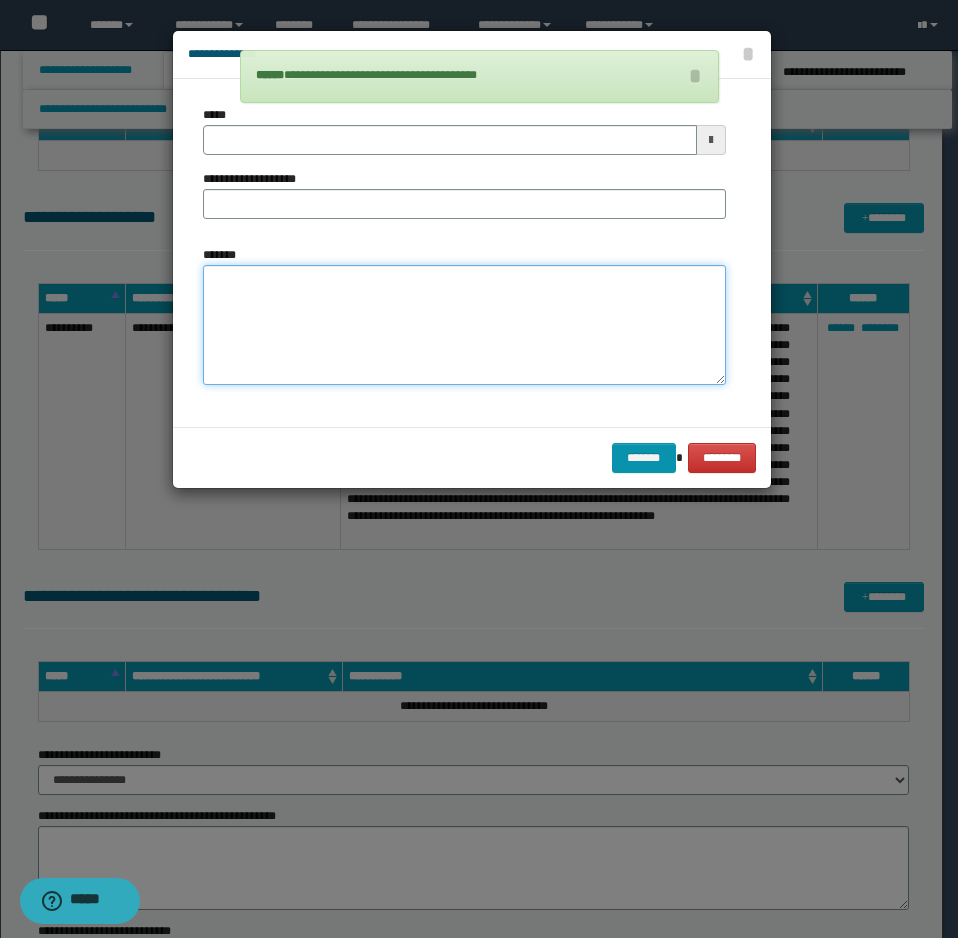 click on "*******" at bounding box center (464, 325) 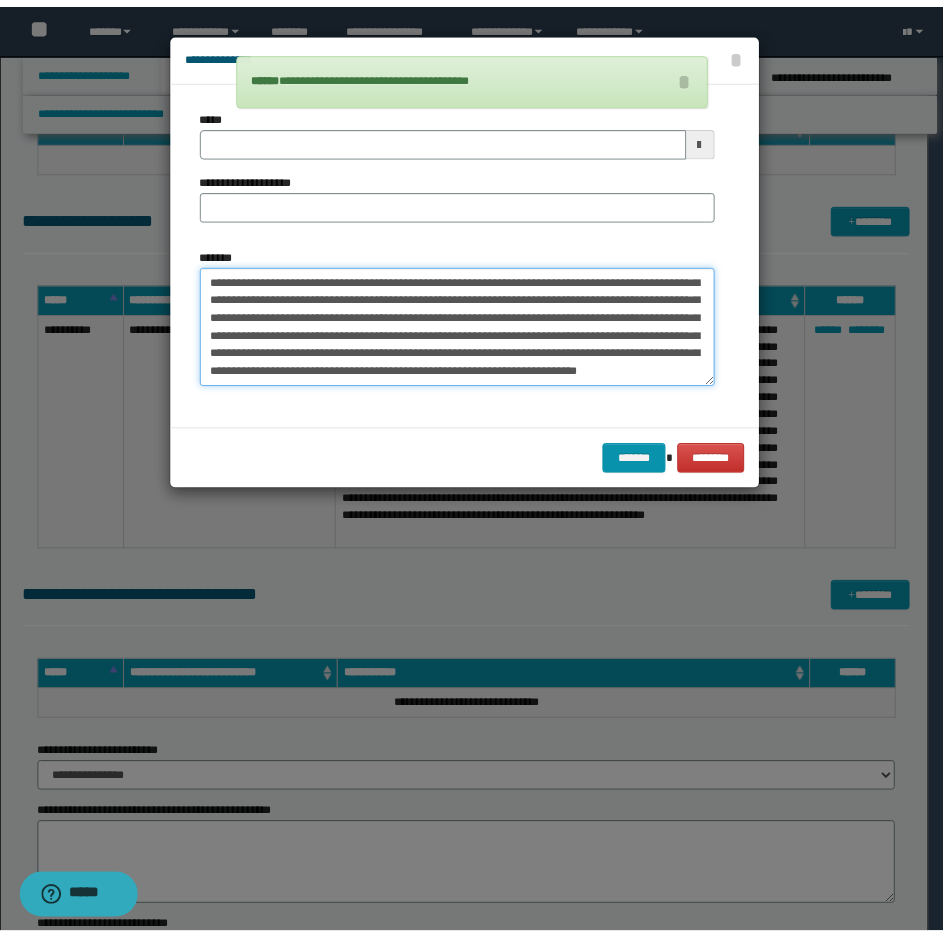 scroll, scrollTop: 0, scrollLeft: 0, axis: both 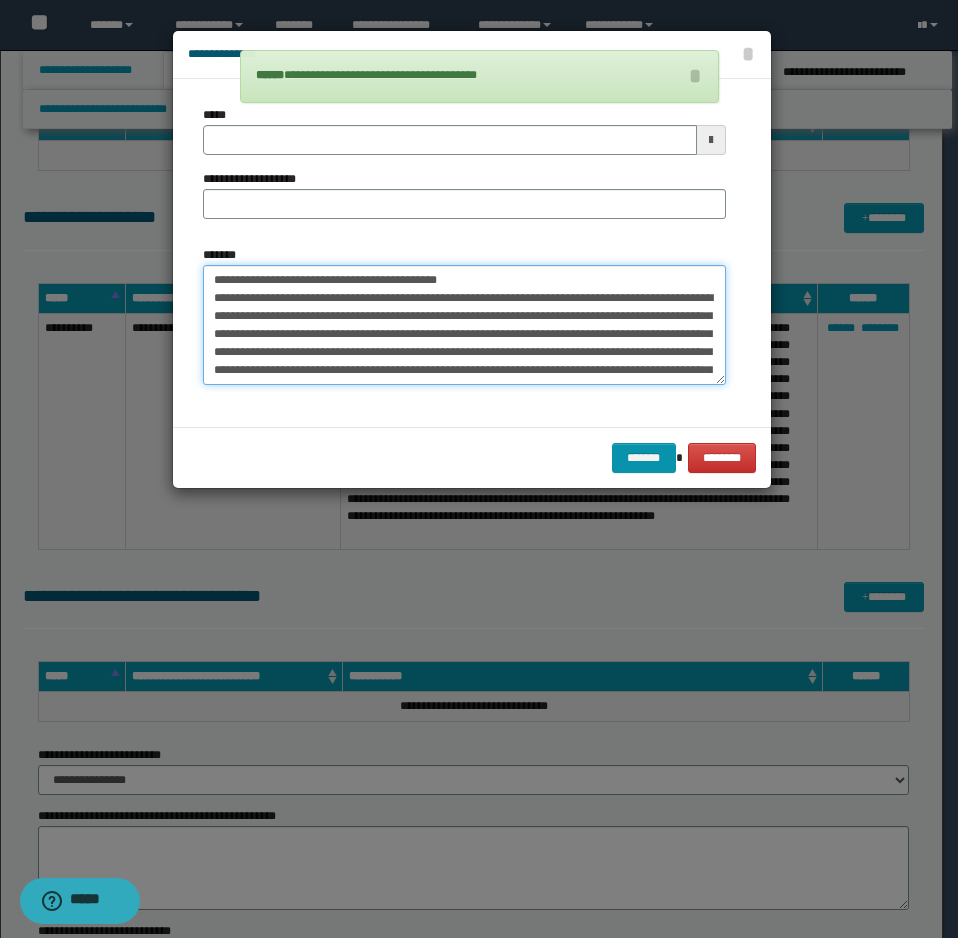 click on "*******" at bounding box center (464, 325) 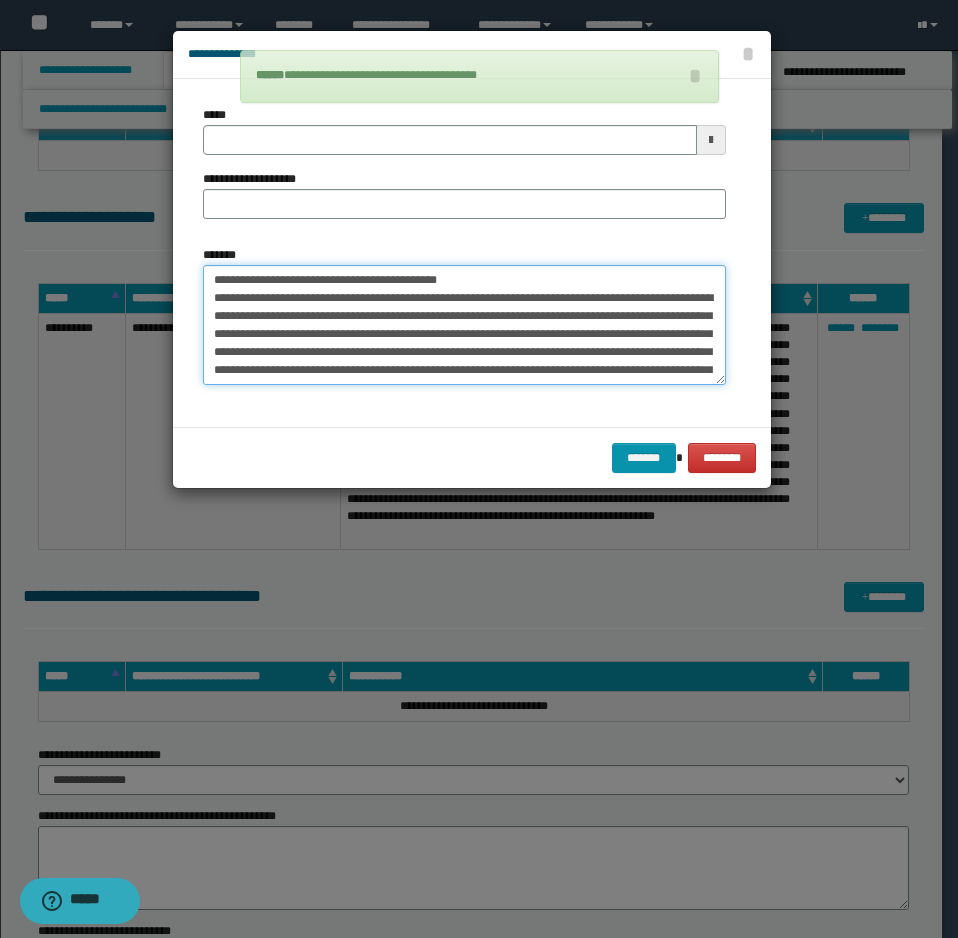 click on "*******" at bounding box center [464, 325] 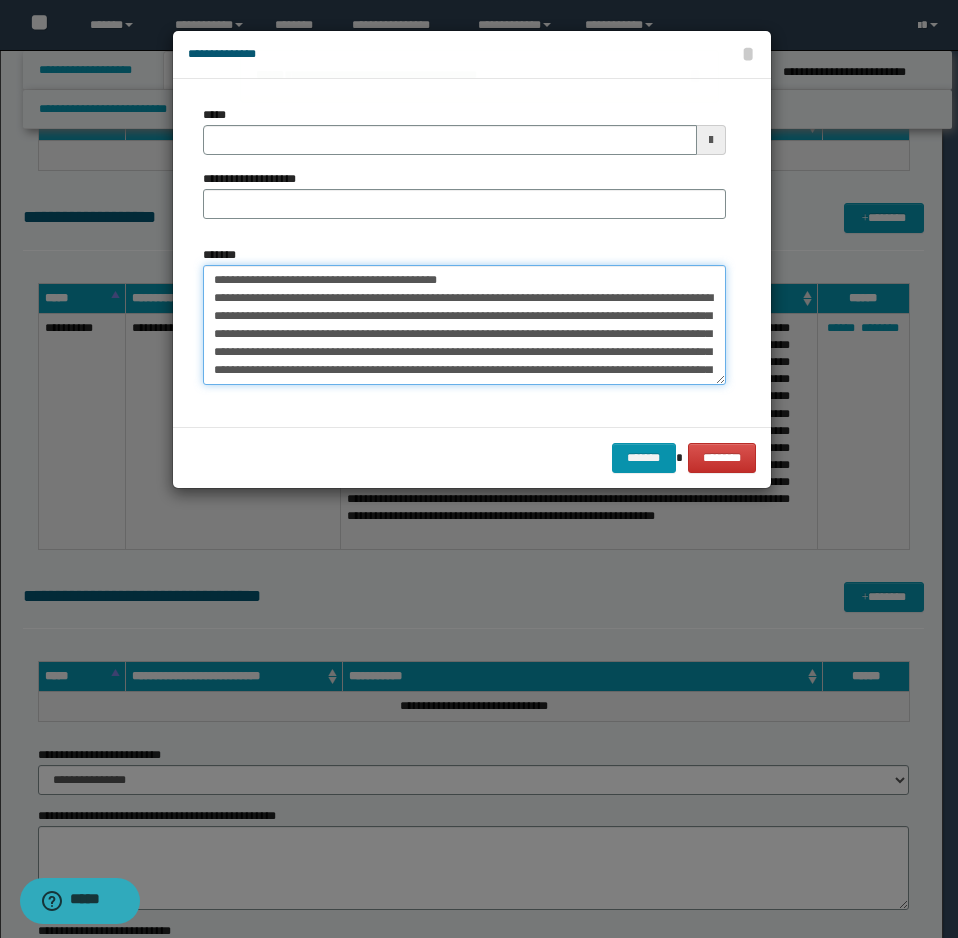 click on "*******" at bounding box center (464, 325) 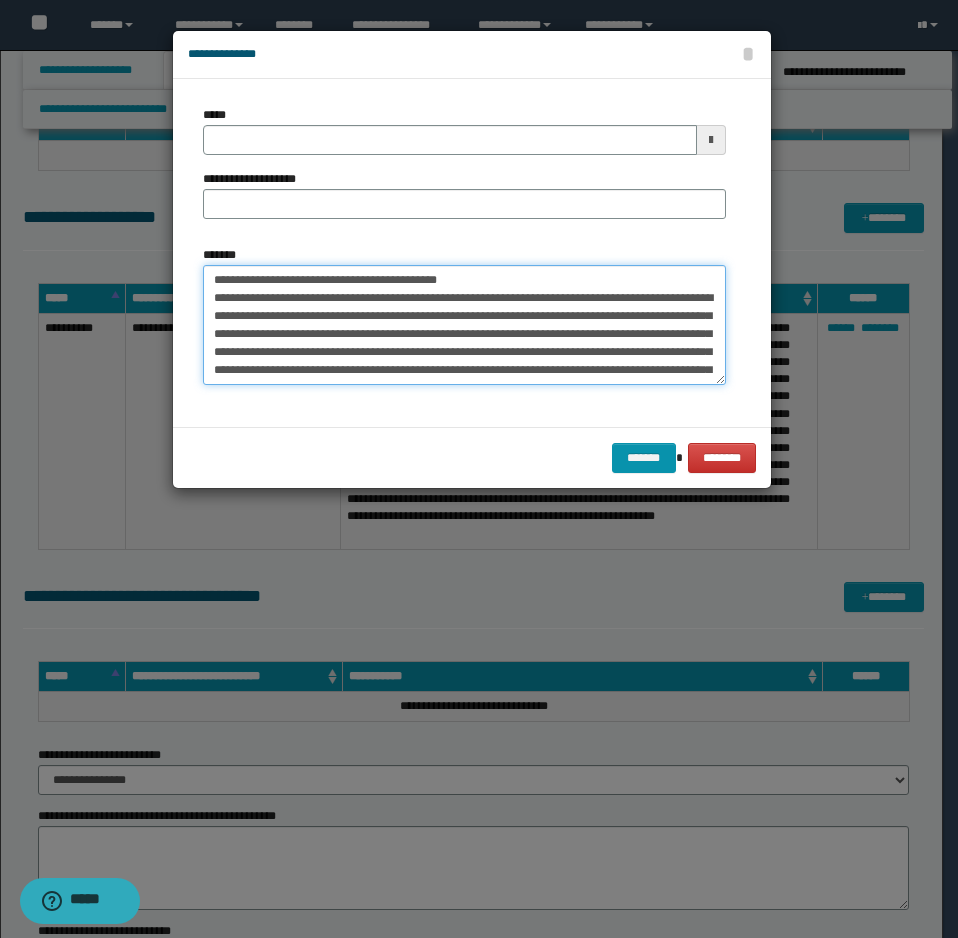 click on "*******" at bounding box center [464, 325] 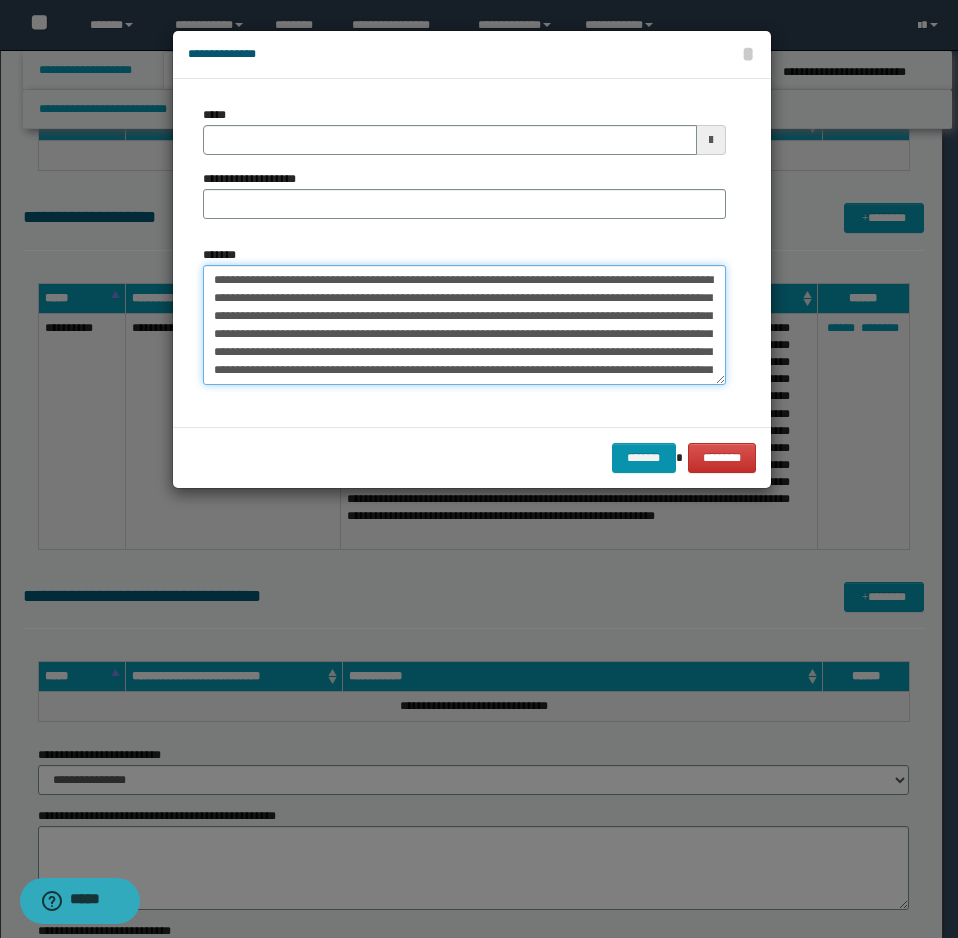 type 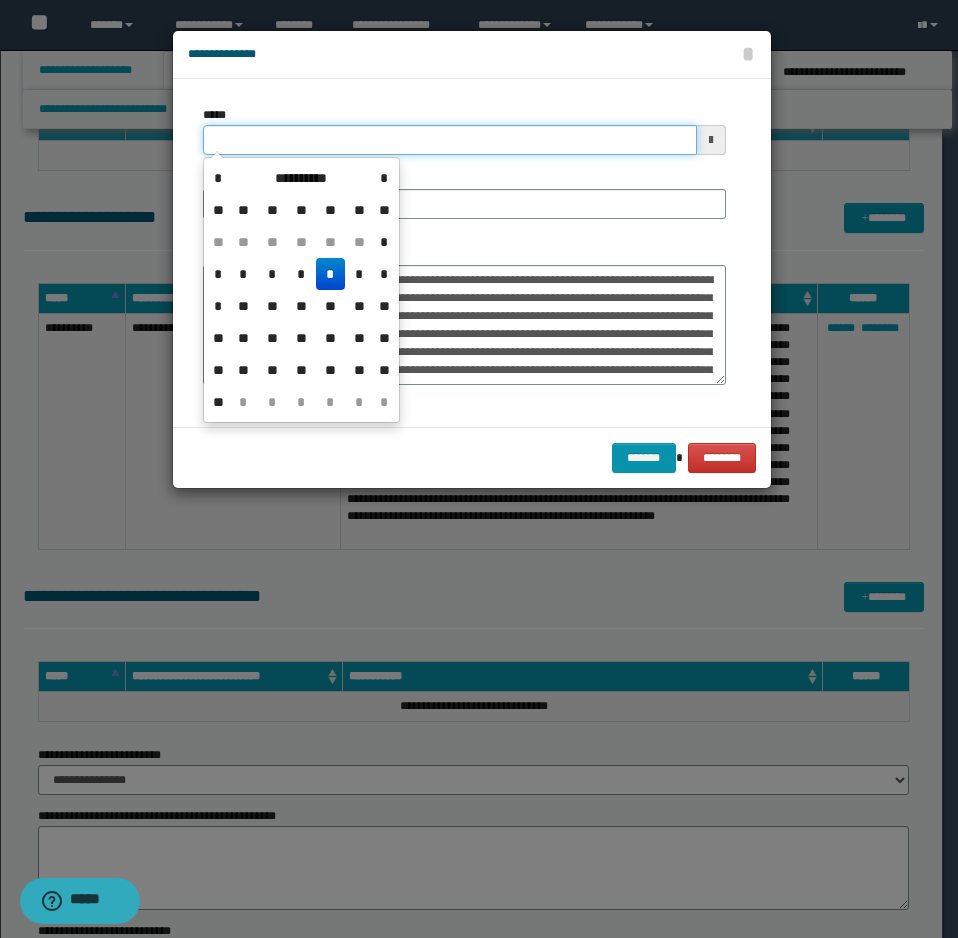 drag, startPoint x: 260, startPoint y: 140, endPoint x: 478, endPoint y: 192, distance: 224.11604 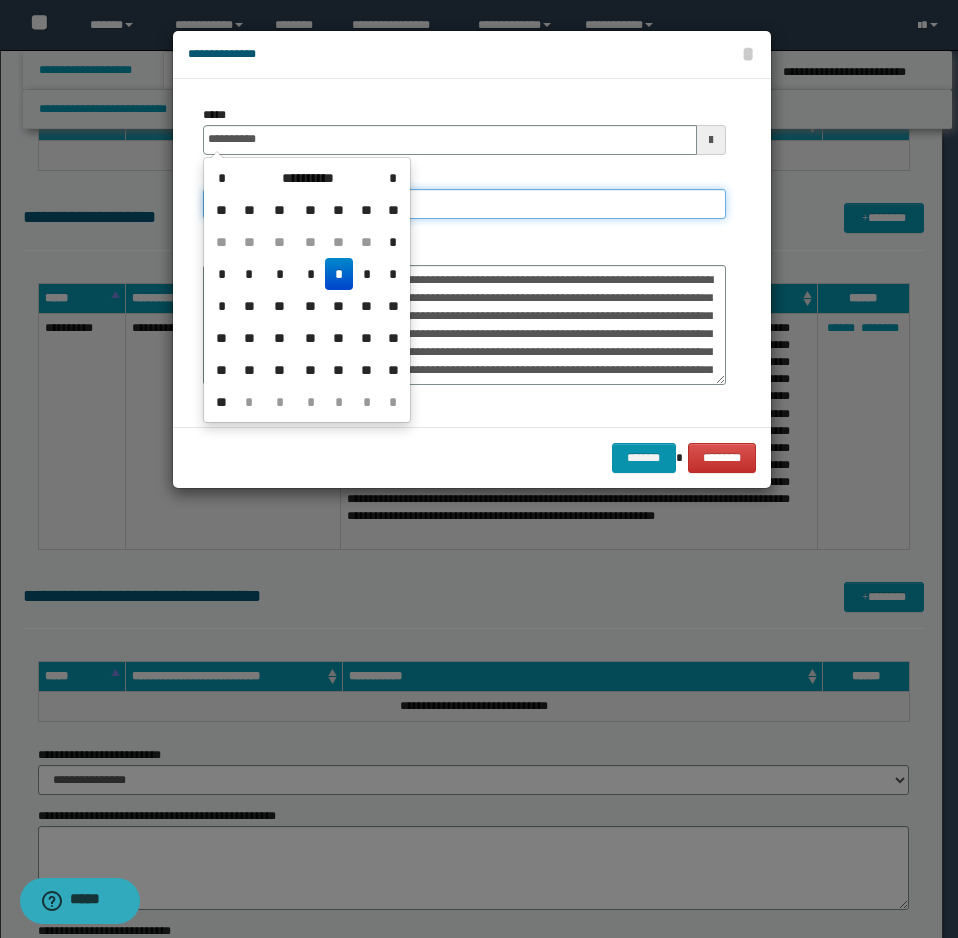 type on "**********" 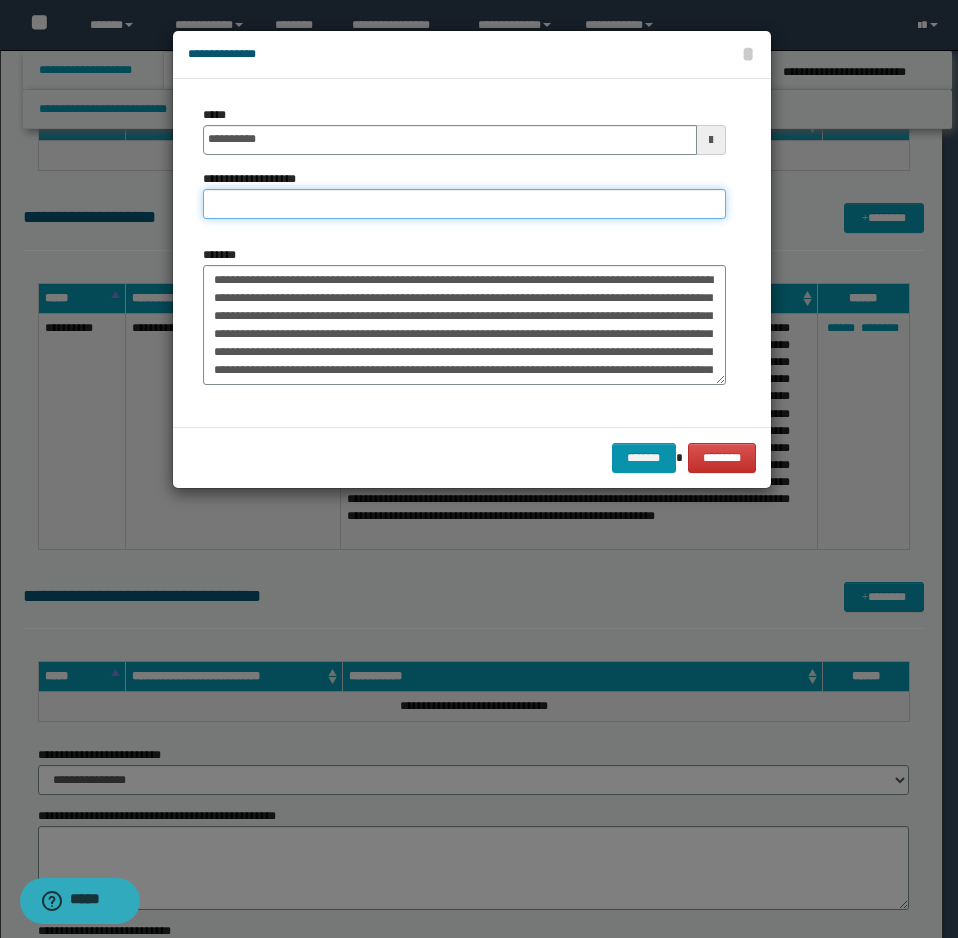 paste on "**********" 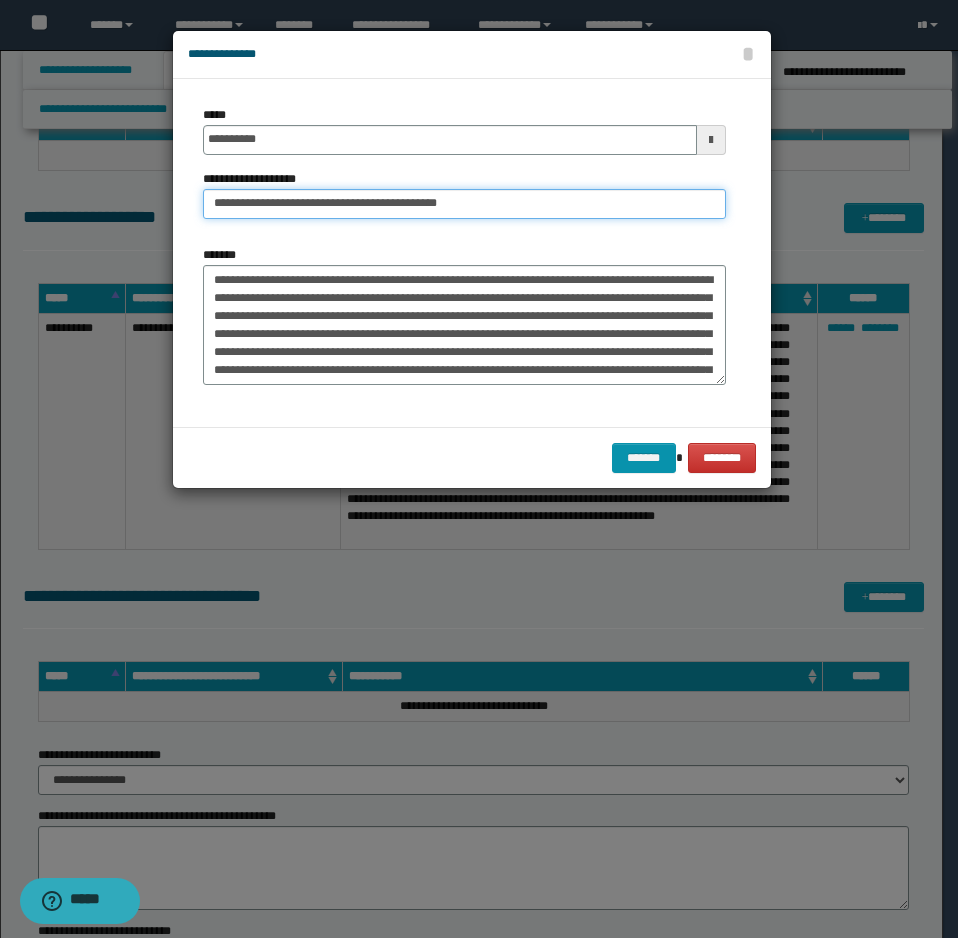 drag, startPoint x: 479, startPoint y: 192, endPoint x: 465, endPoint y: 194, distance: 14.142136 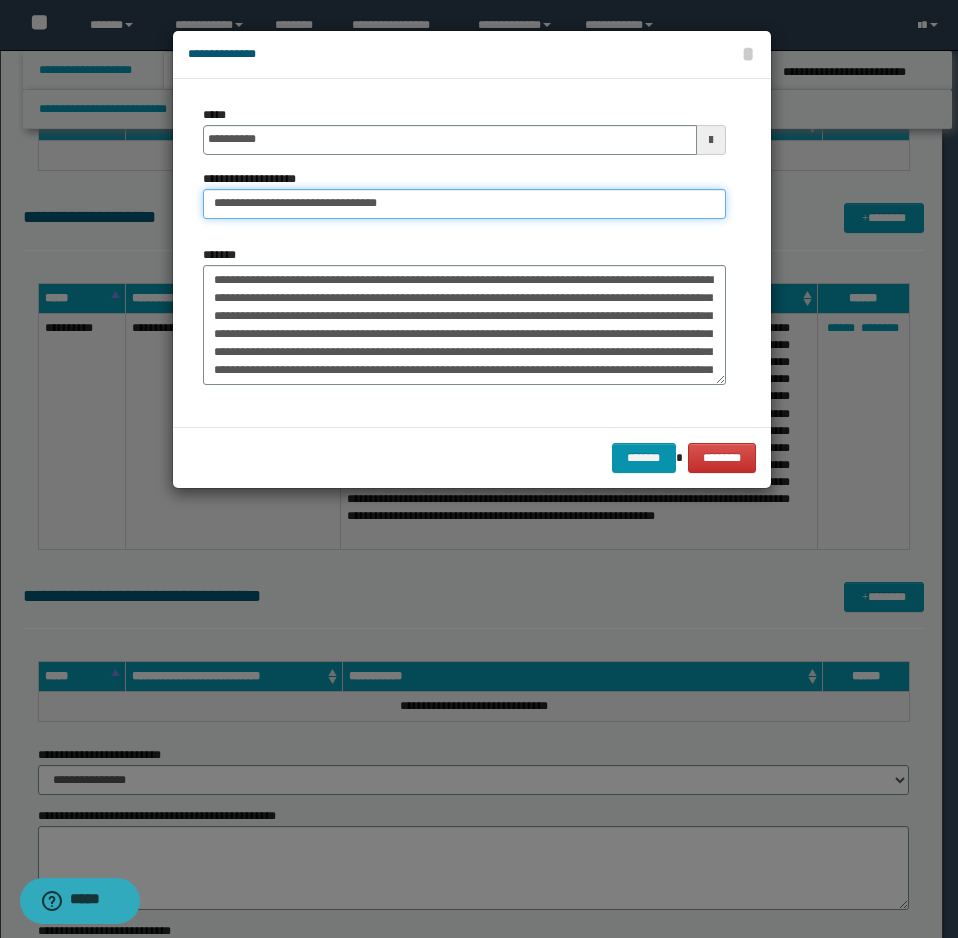 type on "**********" 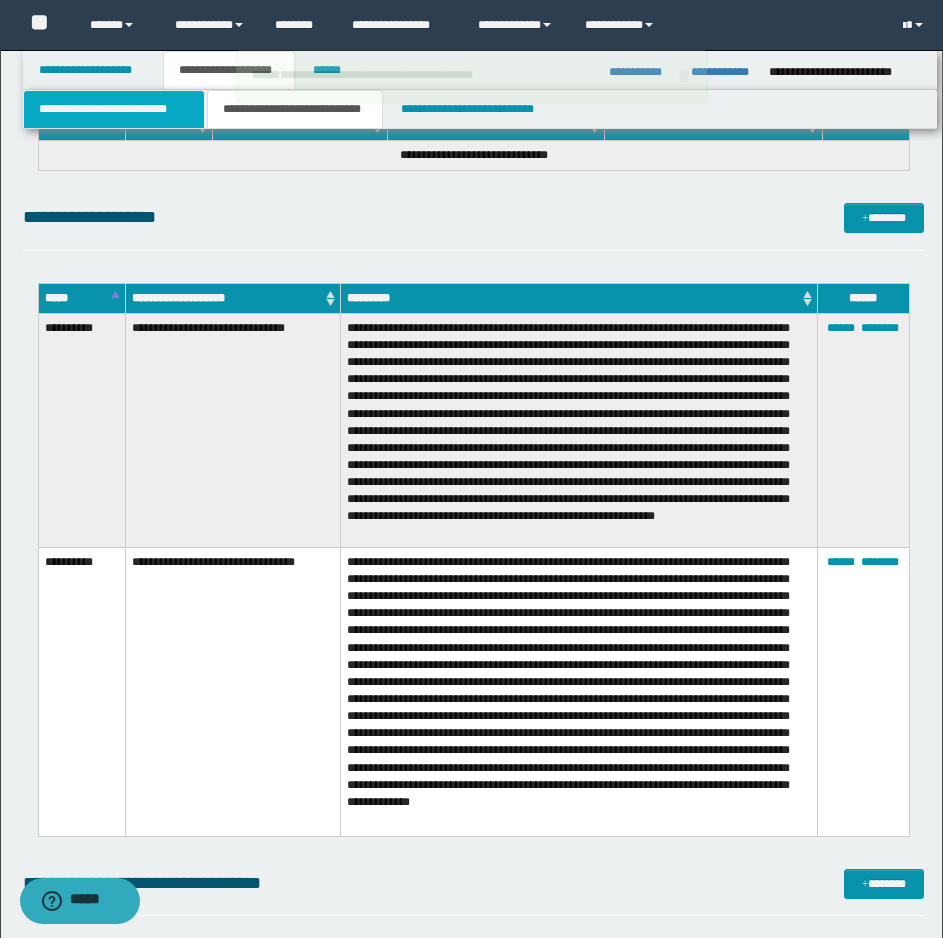 click on "**********" at bounding box center (114, 109) 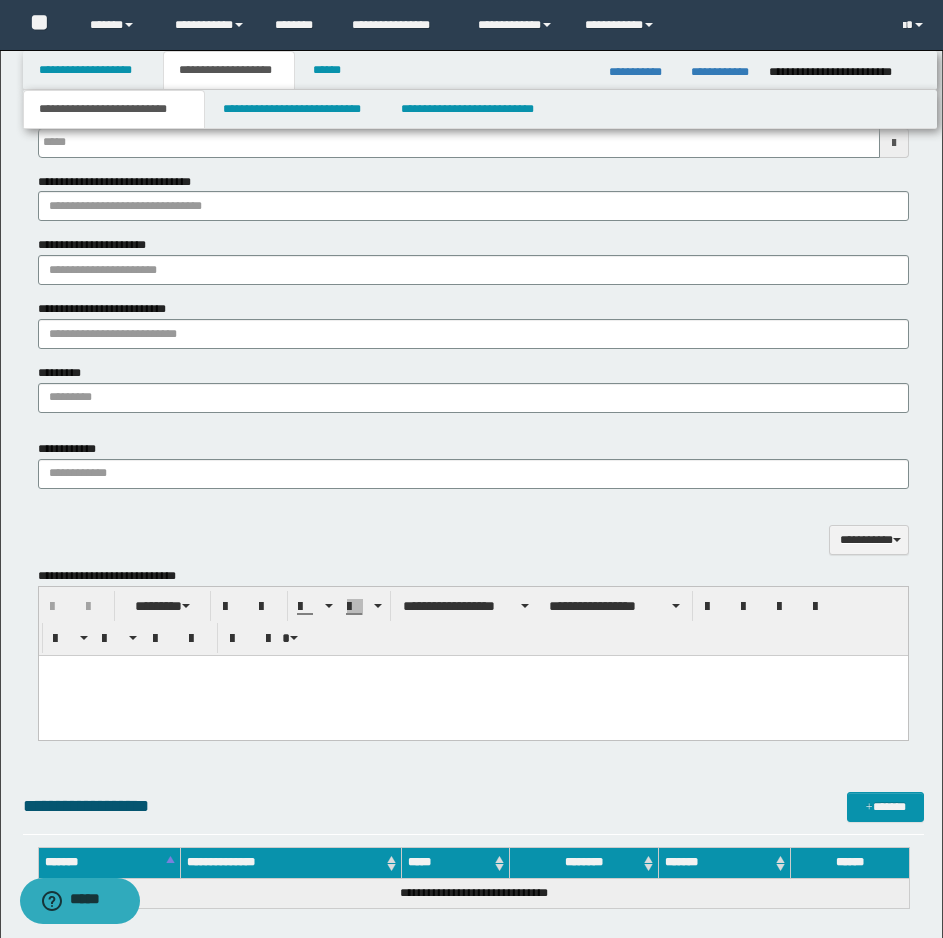 scroll, scrollTop: 1404, scrollLeft: 0, axis: vertical 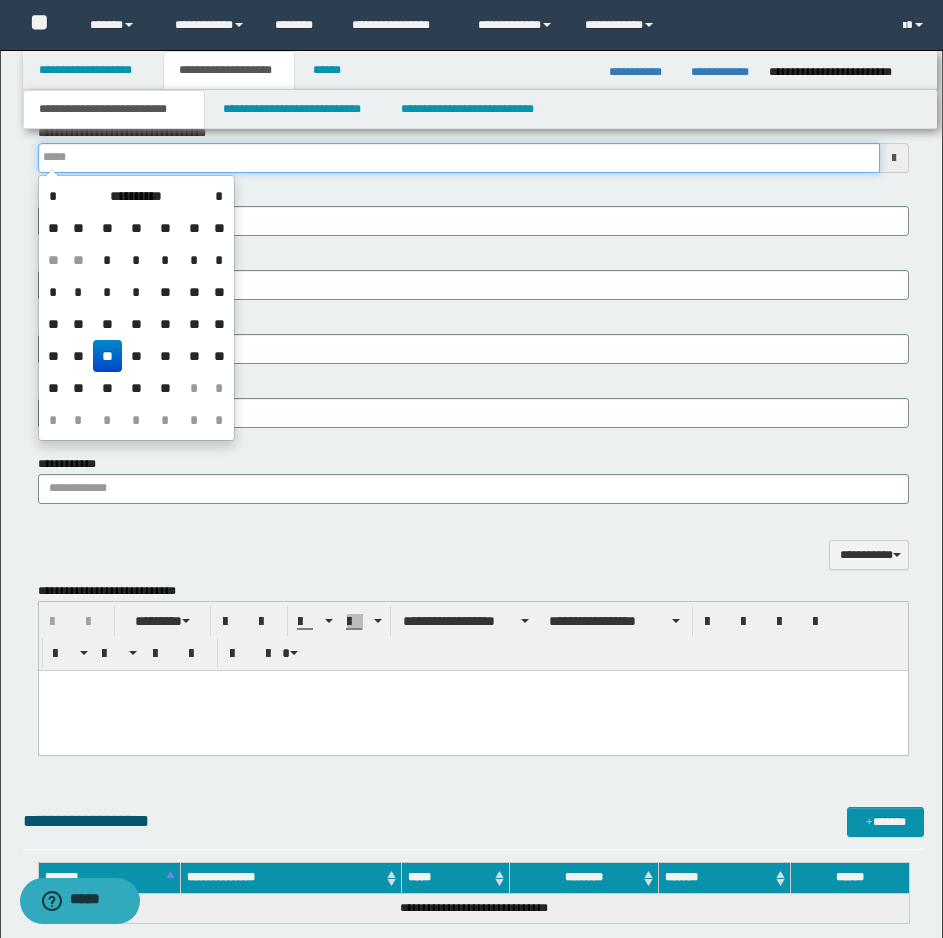 click on "**********" at bounding box center (459, 158) 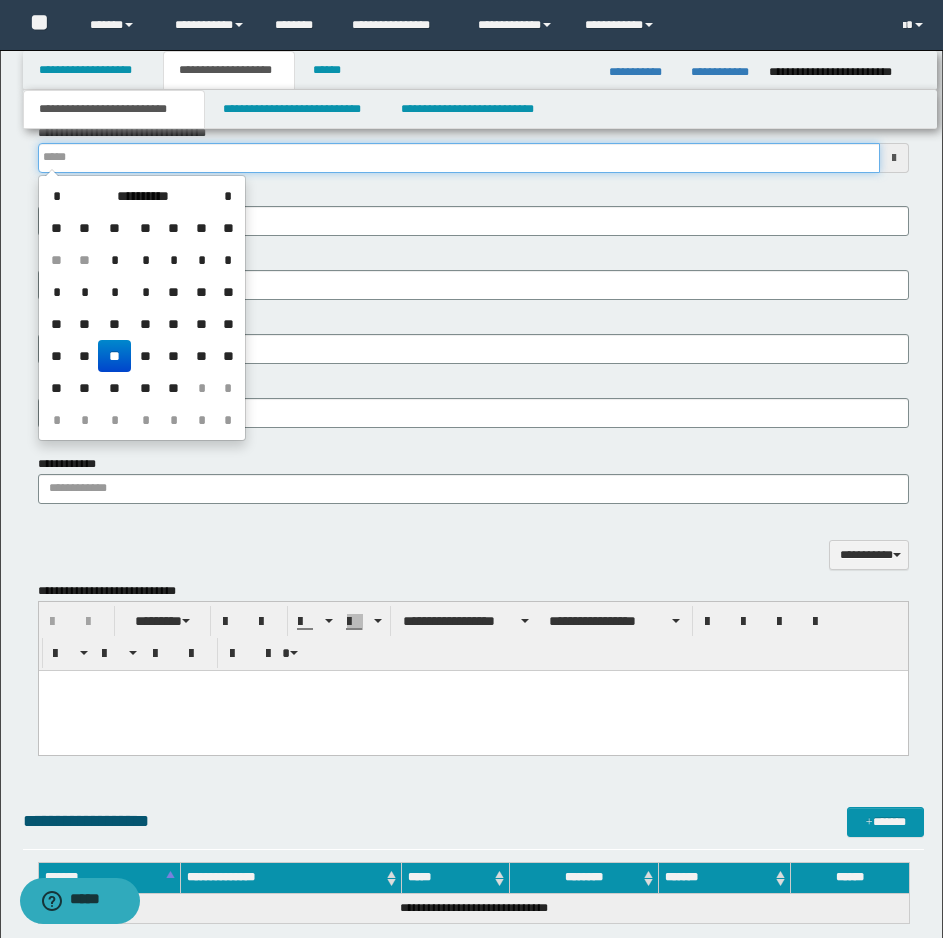type on "**********" 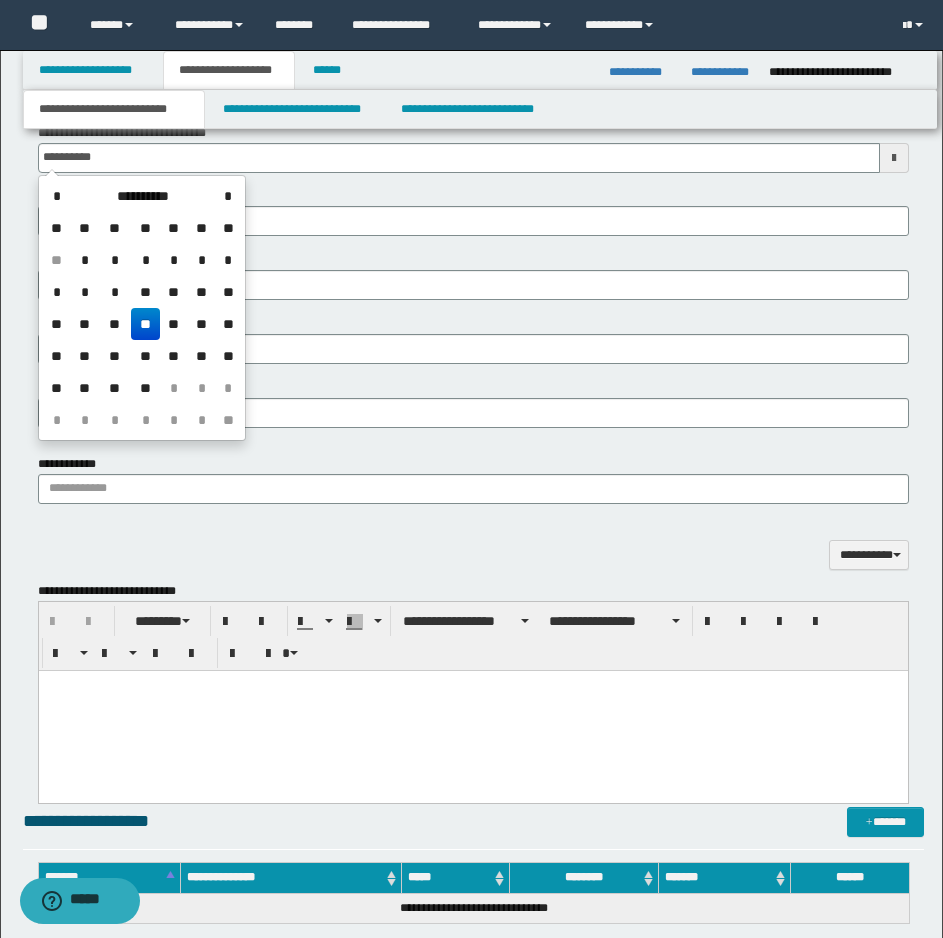 click at bounding box center [472, 686] 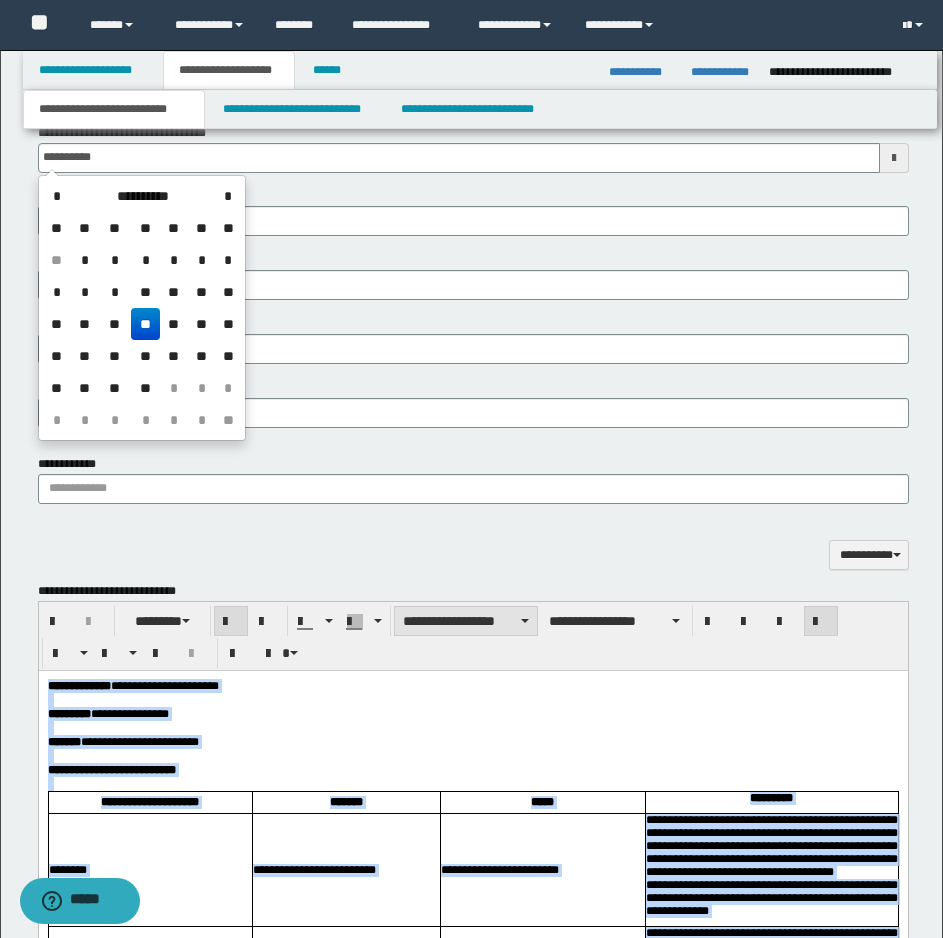 type on "**********" 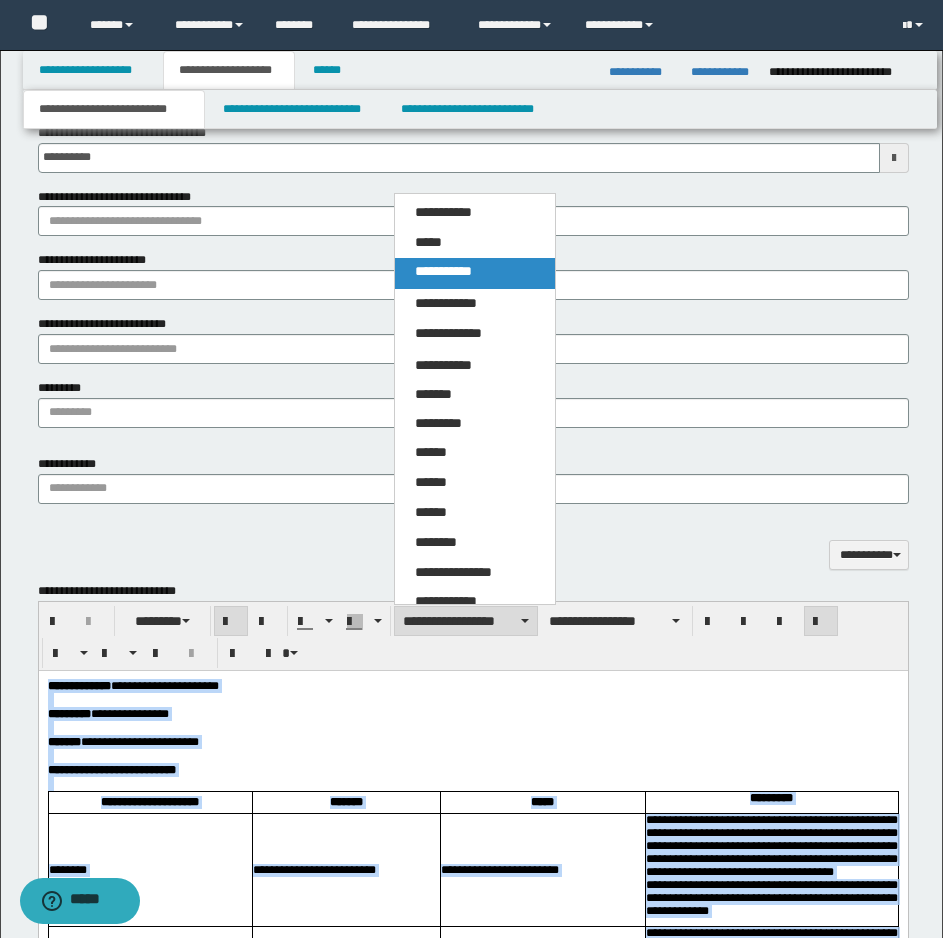 click on "**********" at bounding box center (475, 273) 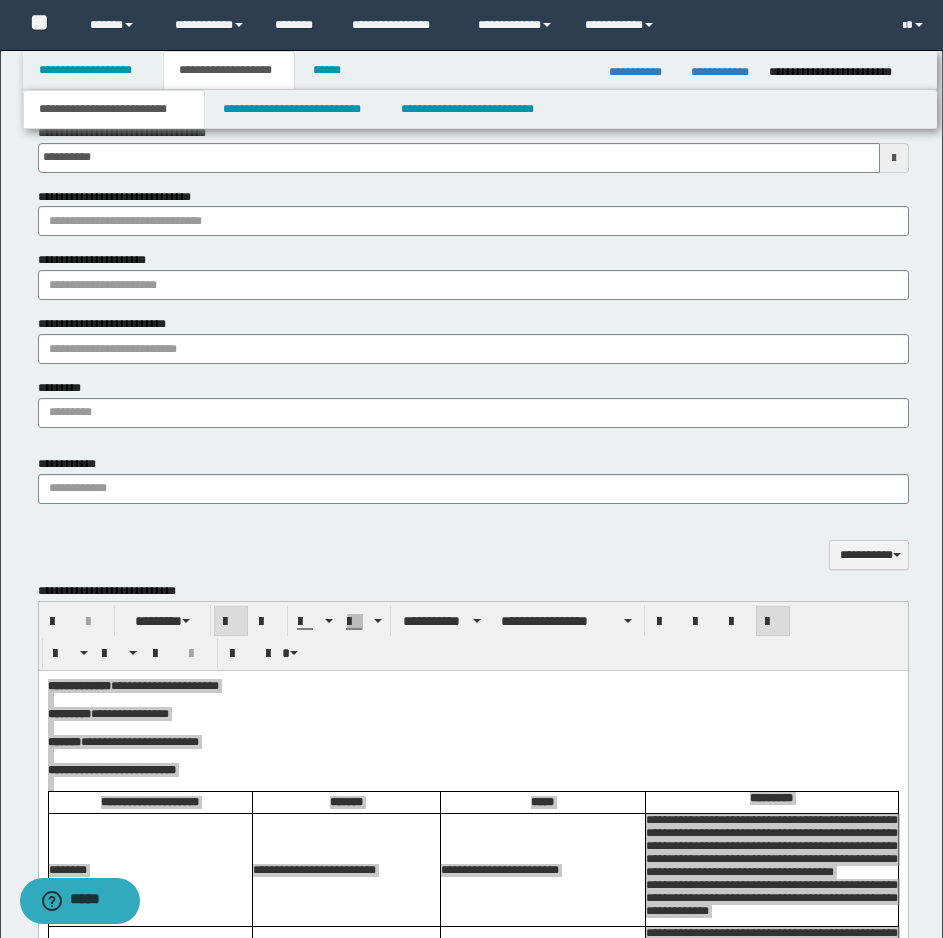 click on "**********" at bounding box center [473, 636] 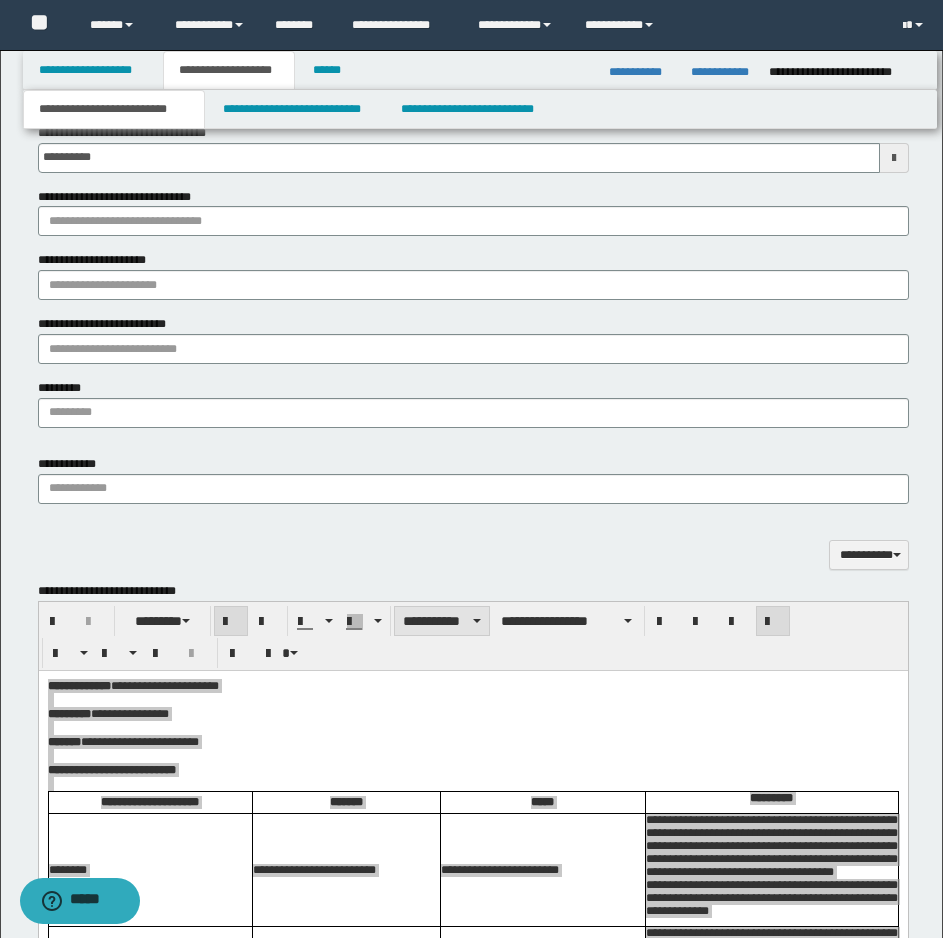 click on "**********" at bounding box center (442, 621) 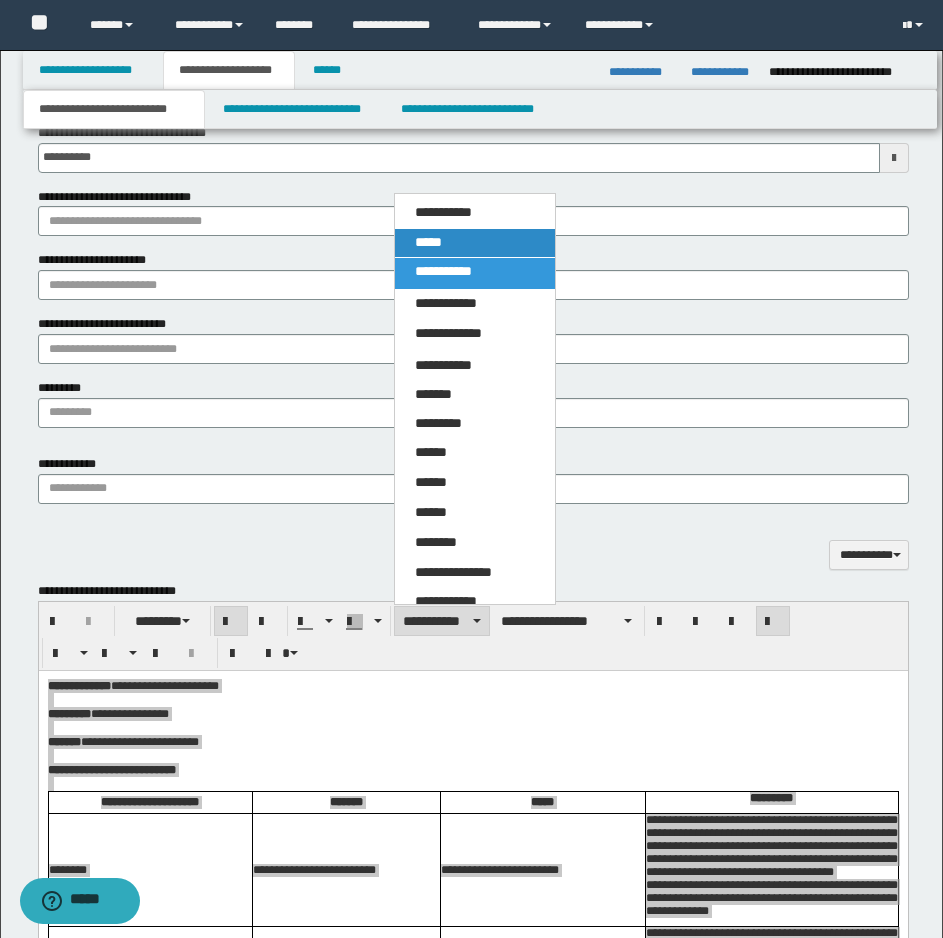 click on "*****" at bounding box center (428, 242) 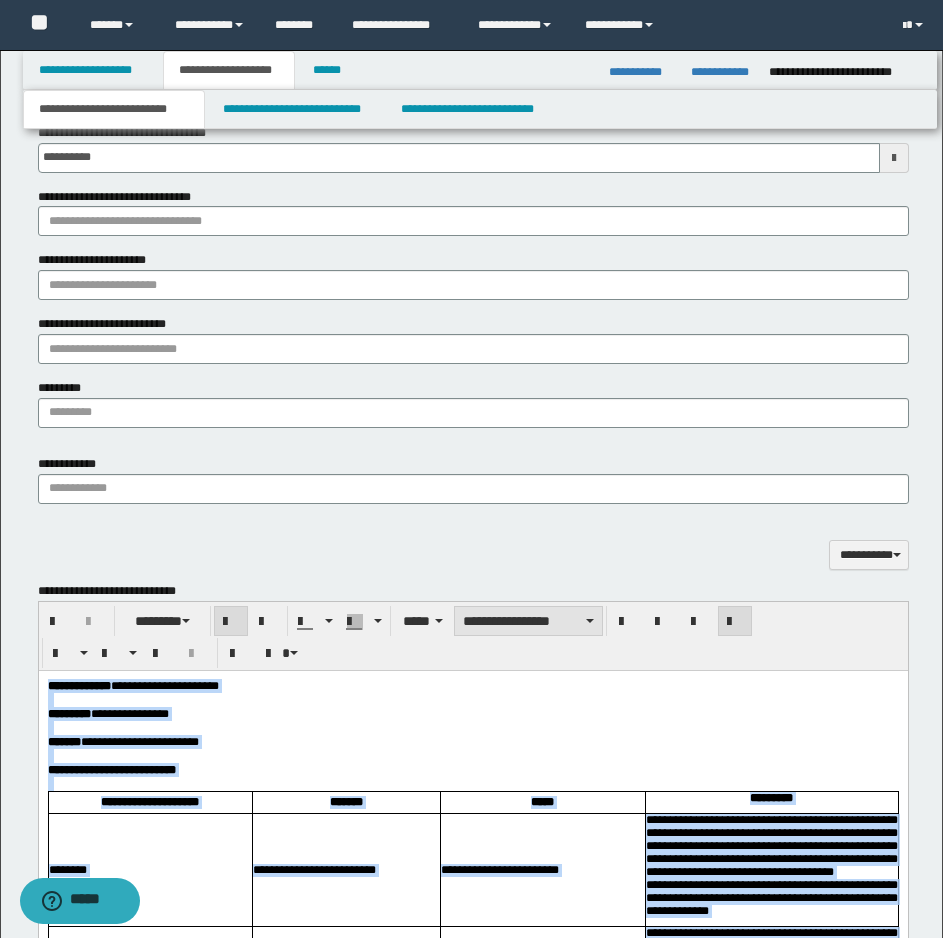click on "**********" at bounding box center (528, 621) 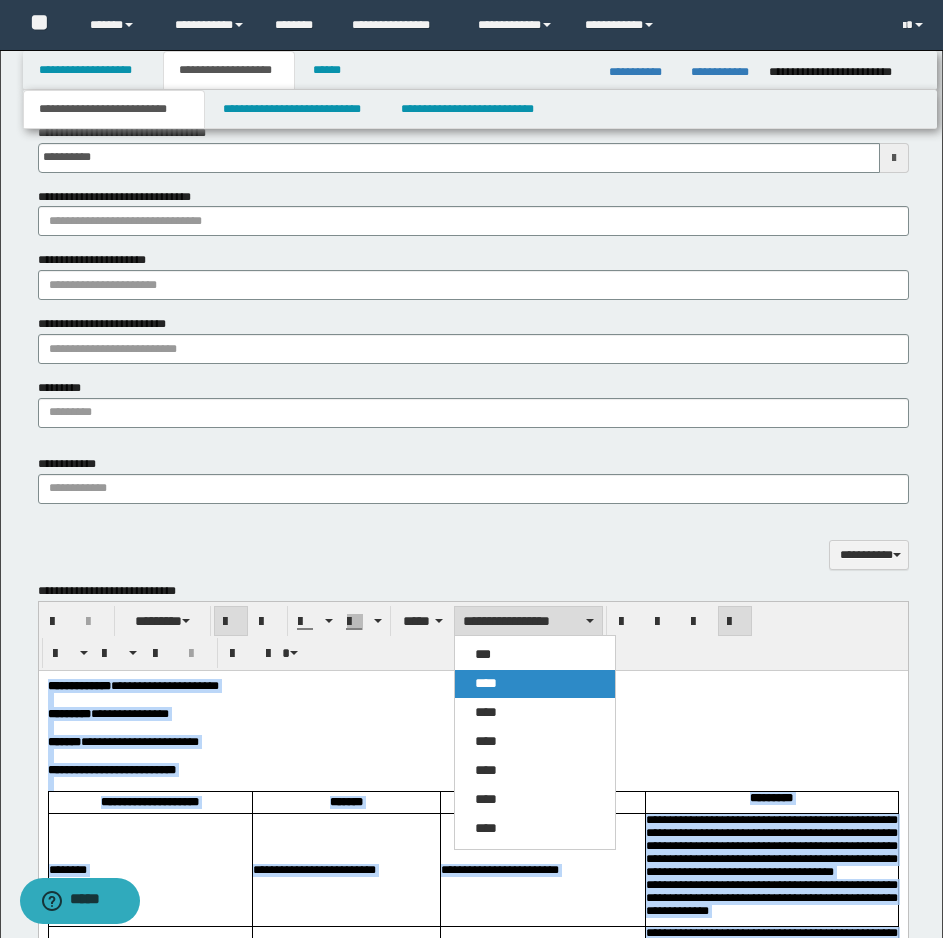 click on "****" at bounding box center (486, 683) 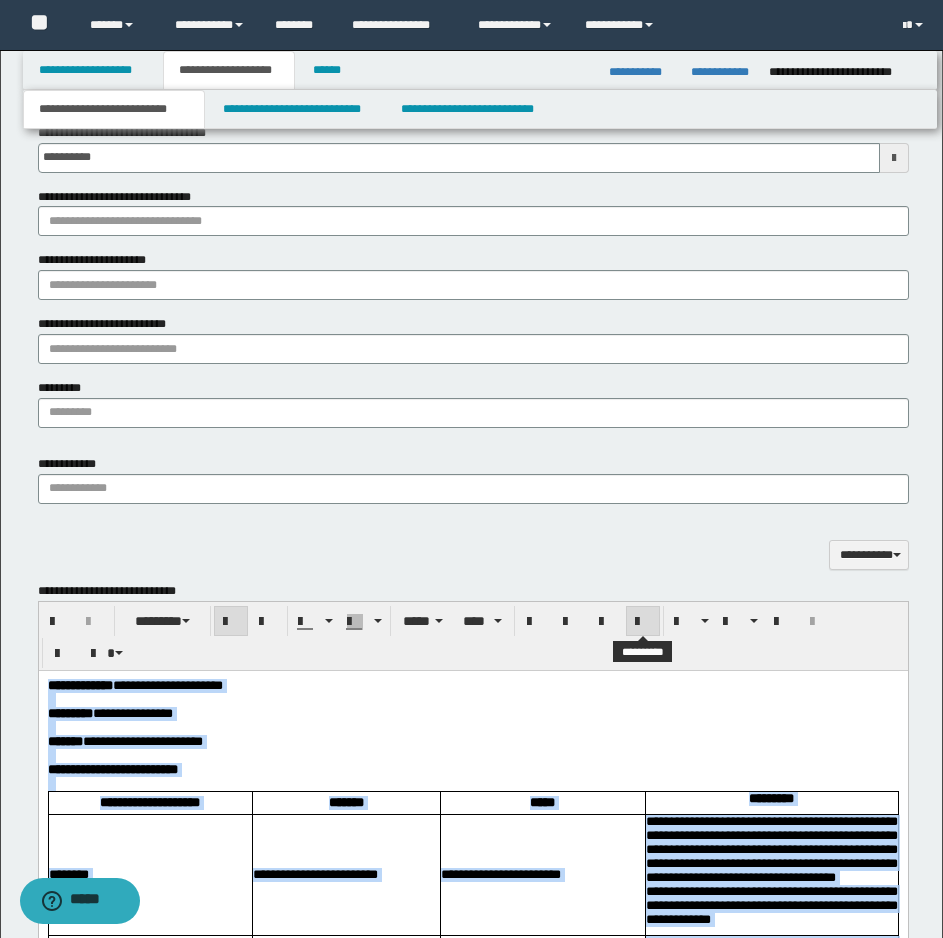 click at bounding box center [643, 622] 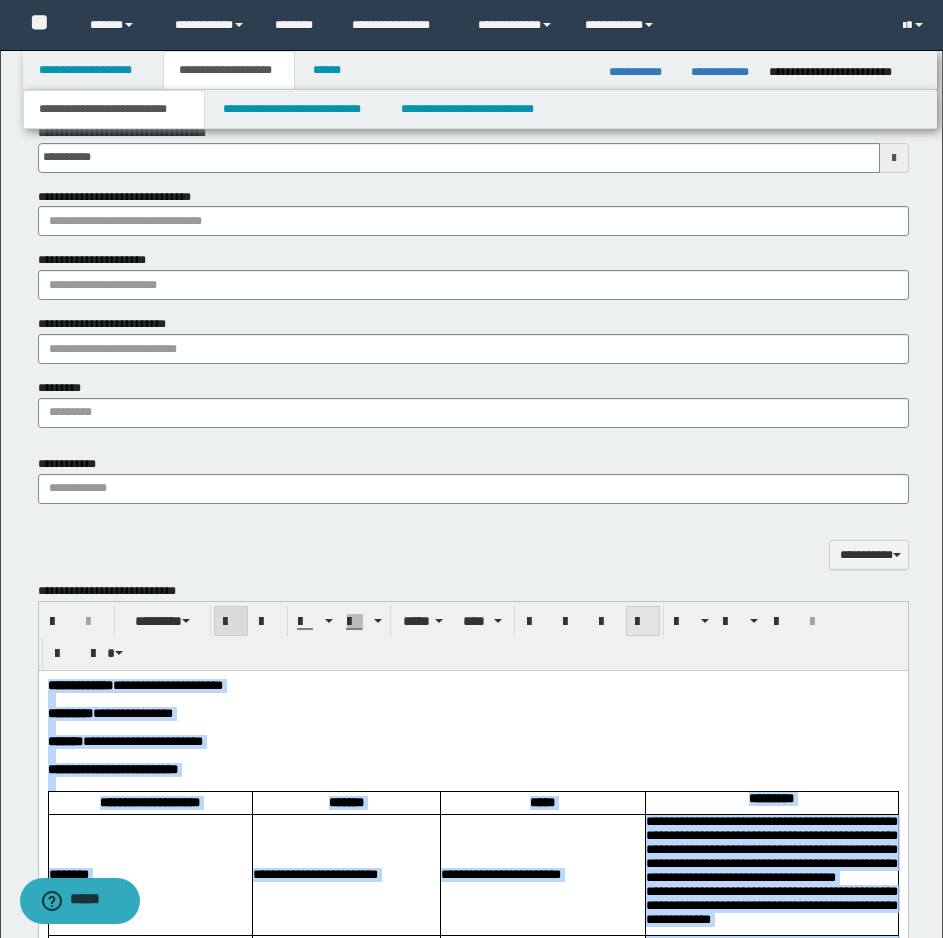 click at bounding box center (643, 622) 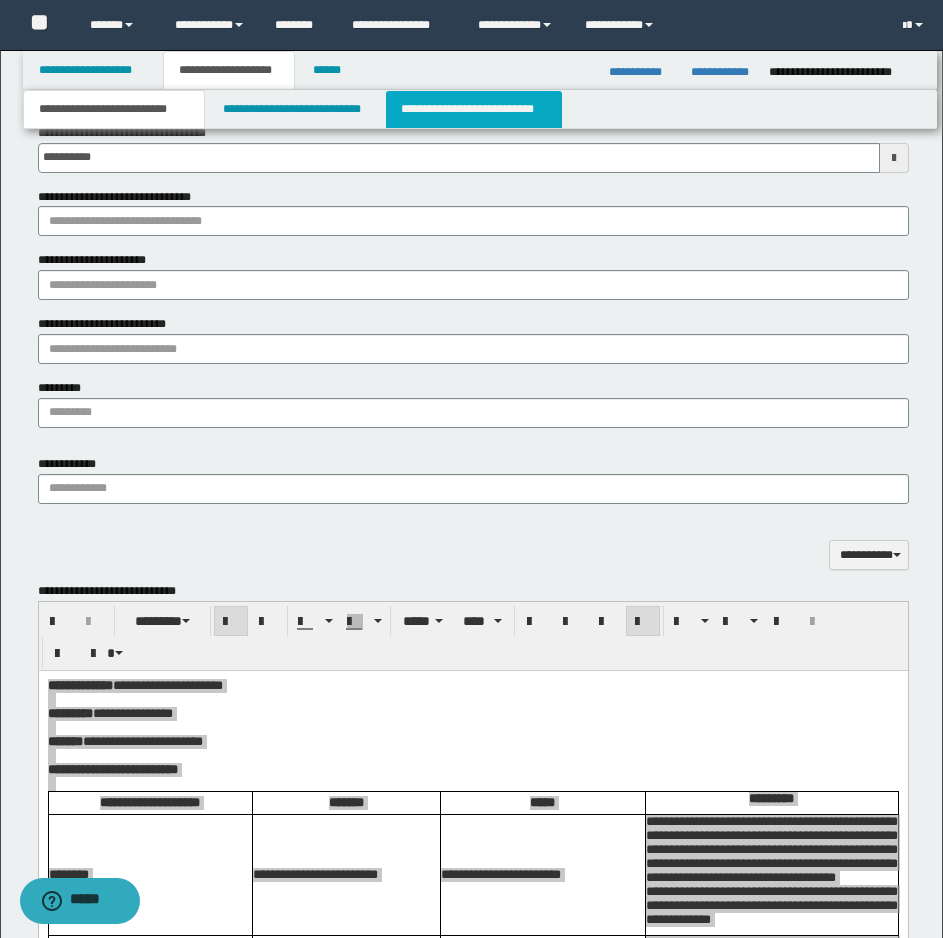 click on "**********" at bounding box center [474, 109] 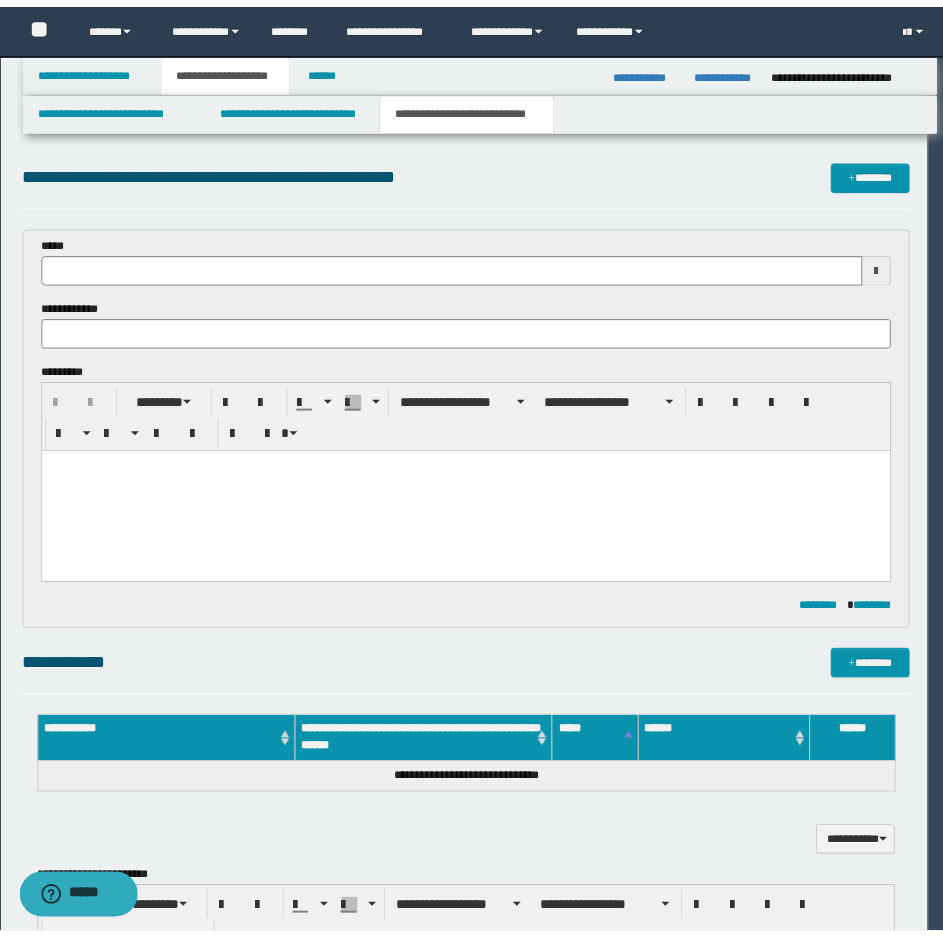 scroll, scrollTop: 0, scrollLeft: 0, axis: both 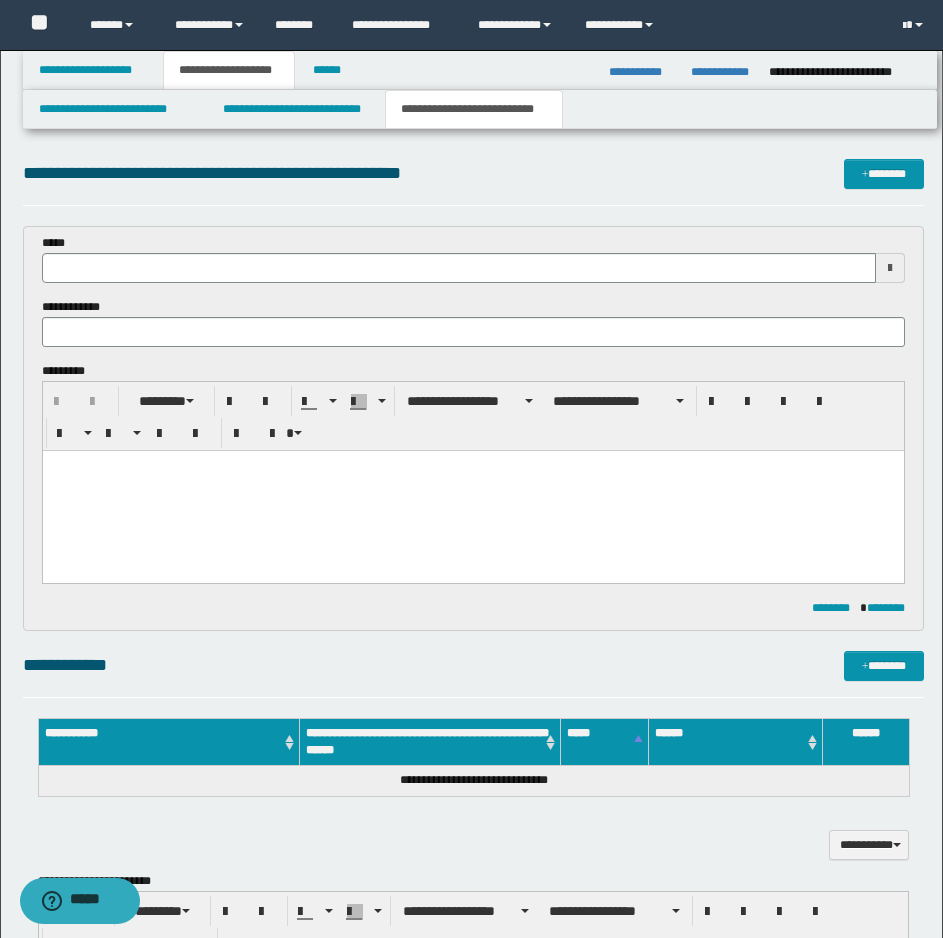 drag, startPoint x: 146, startPoint y: 461, endPoint x: 166, endPoint y: 454, distance: 21.189621 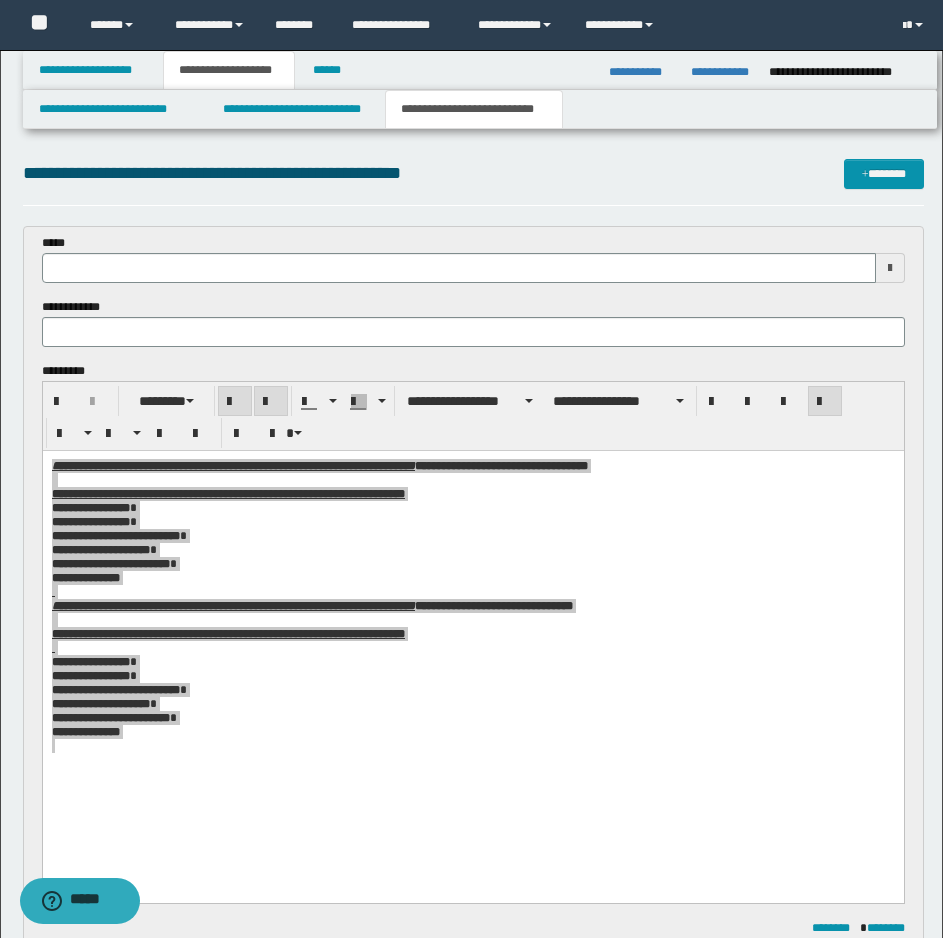 click on "**********" at bounding box center (473, 416) 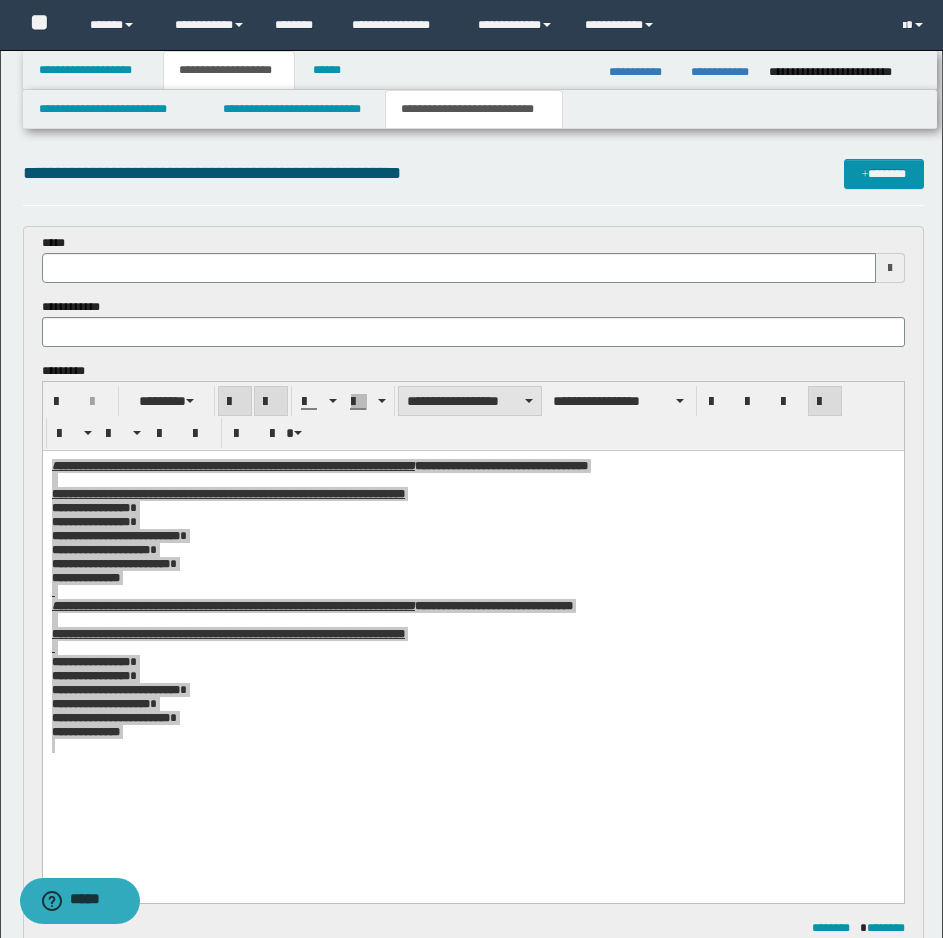 click on "**********" at bounding box center [470, 401] 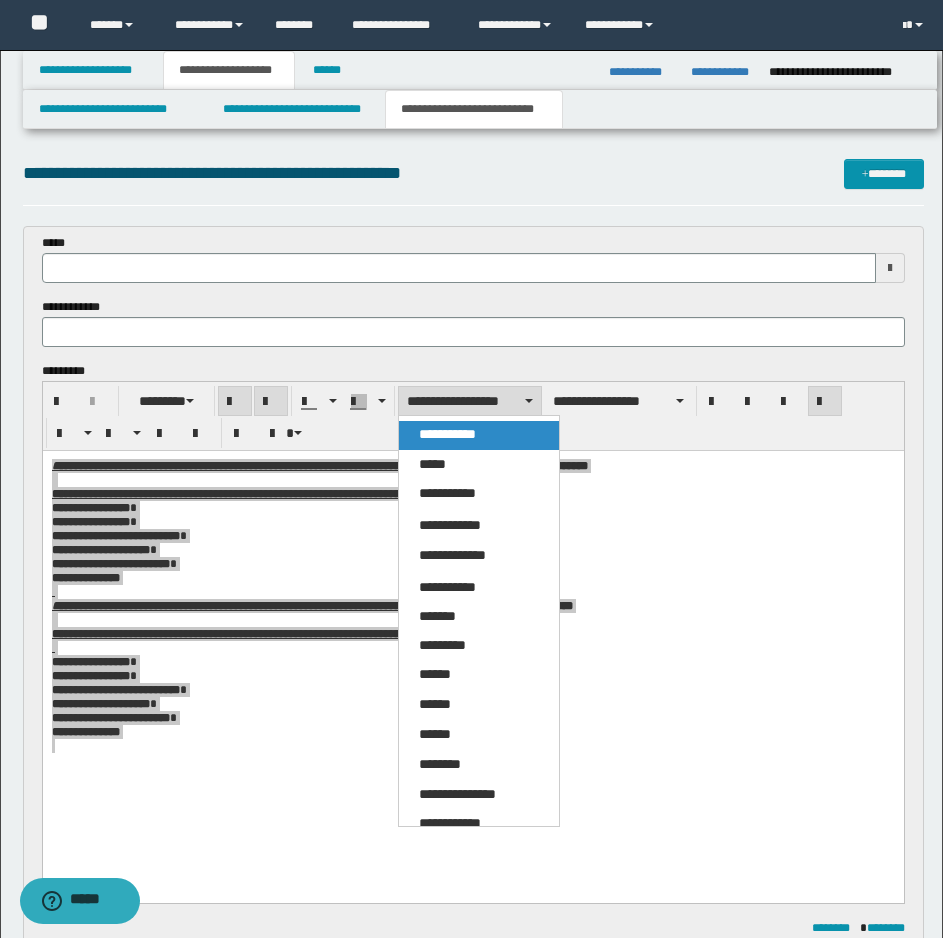 click on "**********" at bounding box center [479, 435] 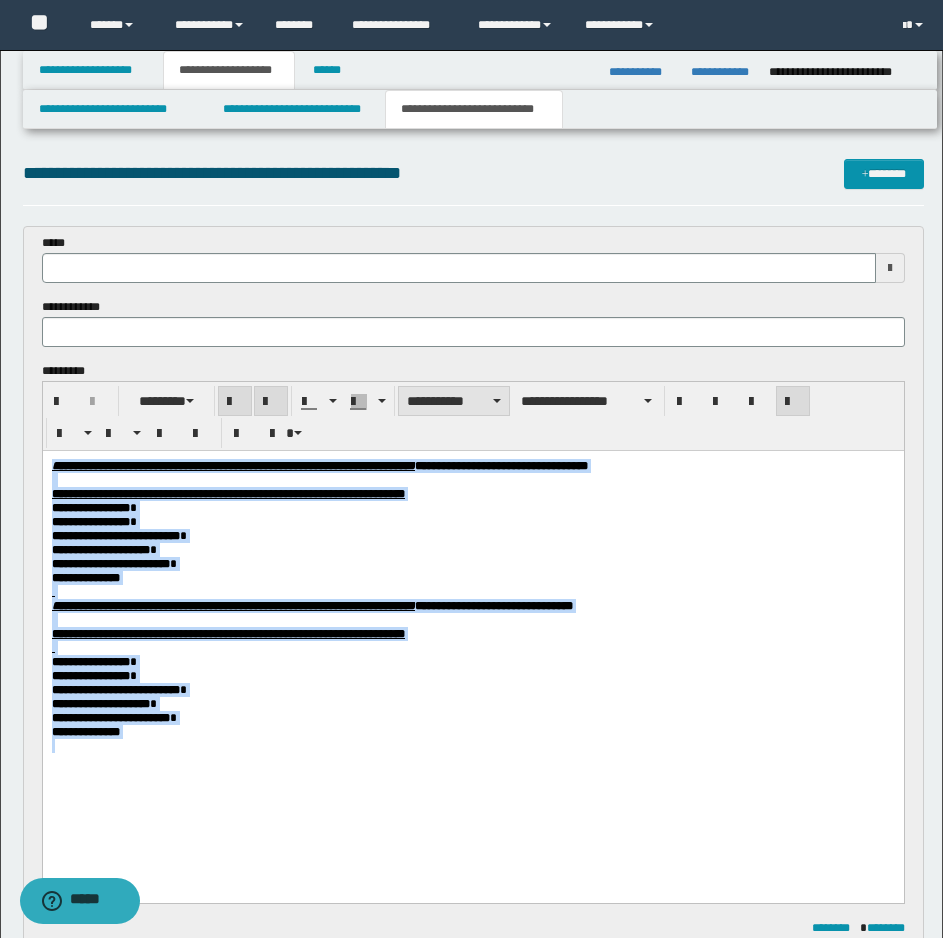 click on "**********" at bounding box center (454, 401) 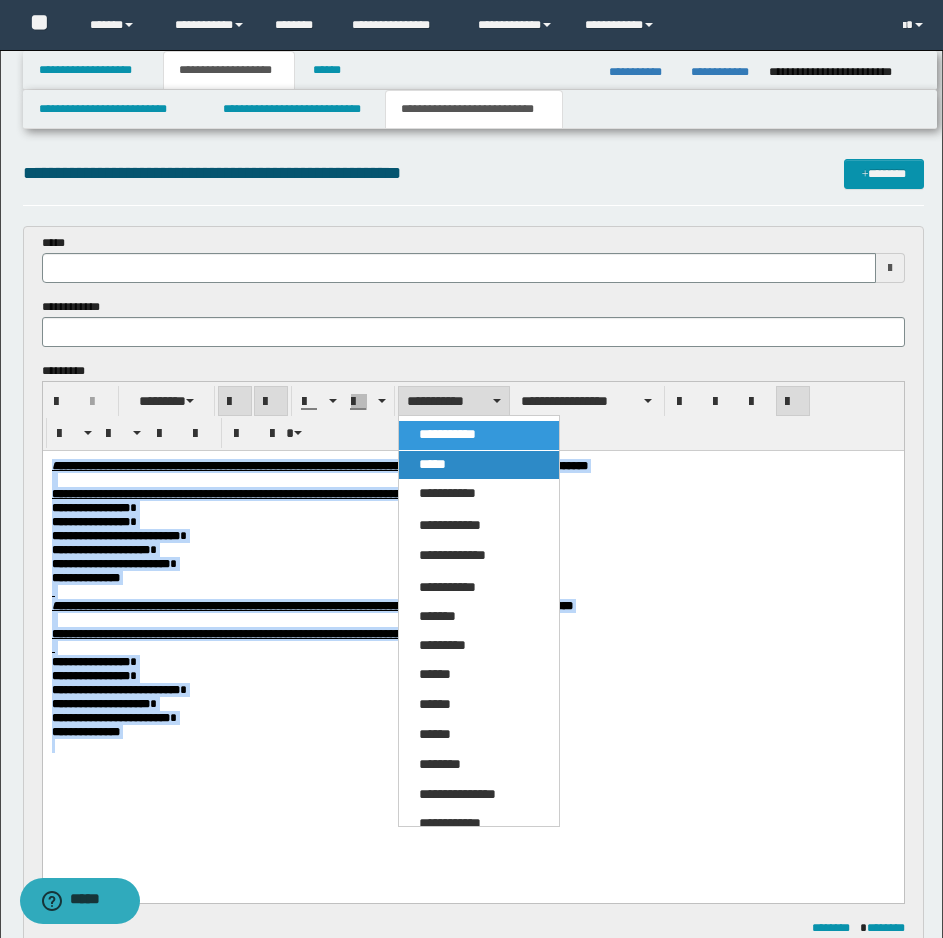 click on "*****" at bounding box center (479, 465) 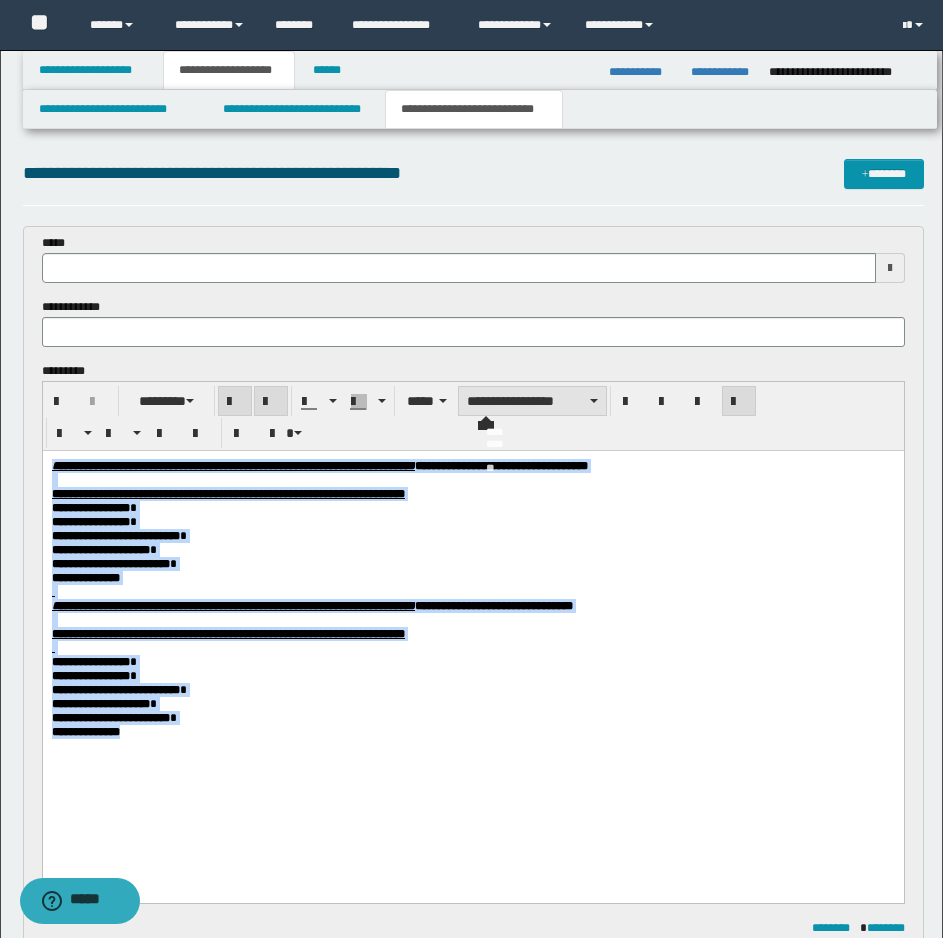 click on "**********" at bounding box center (532, 401) 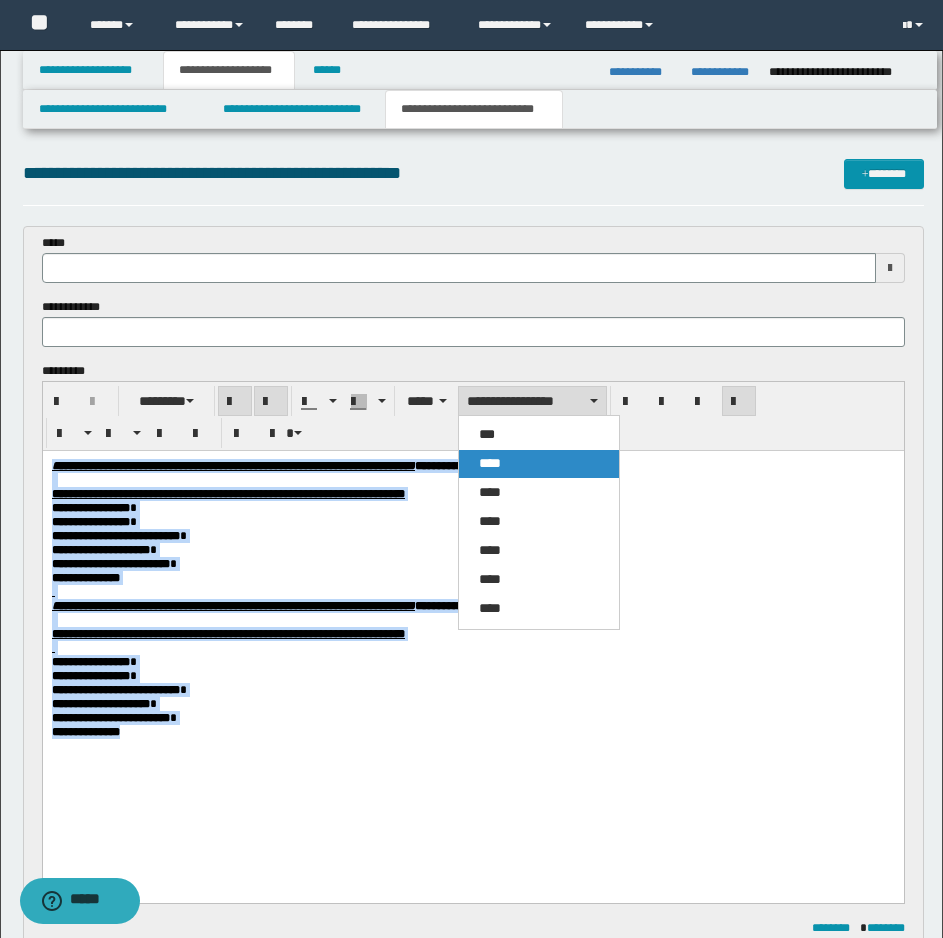 drag, startPoint x: 493, startPoint y: 469, endPoint x: 532, endPoint y: 1, distance: 469.6222 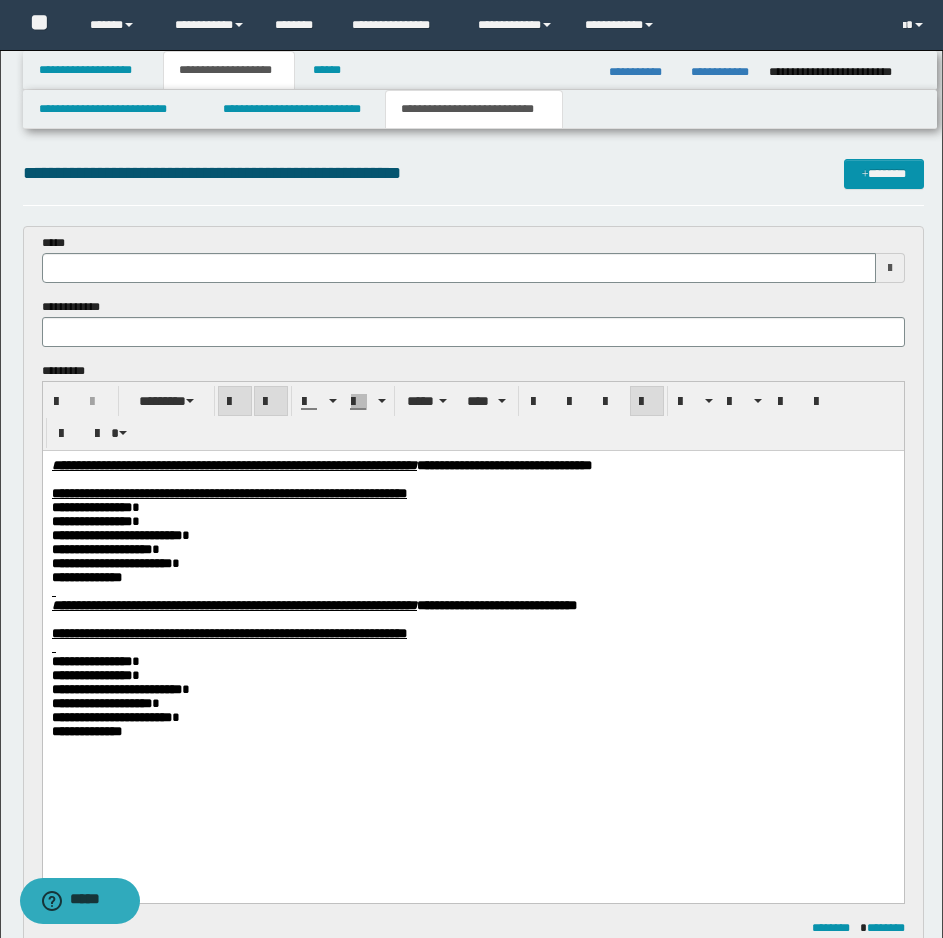 click on "**********" at bounding box center [472, 631] 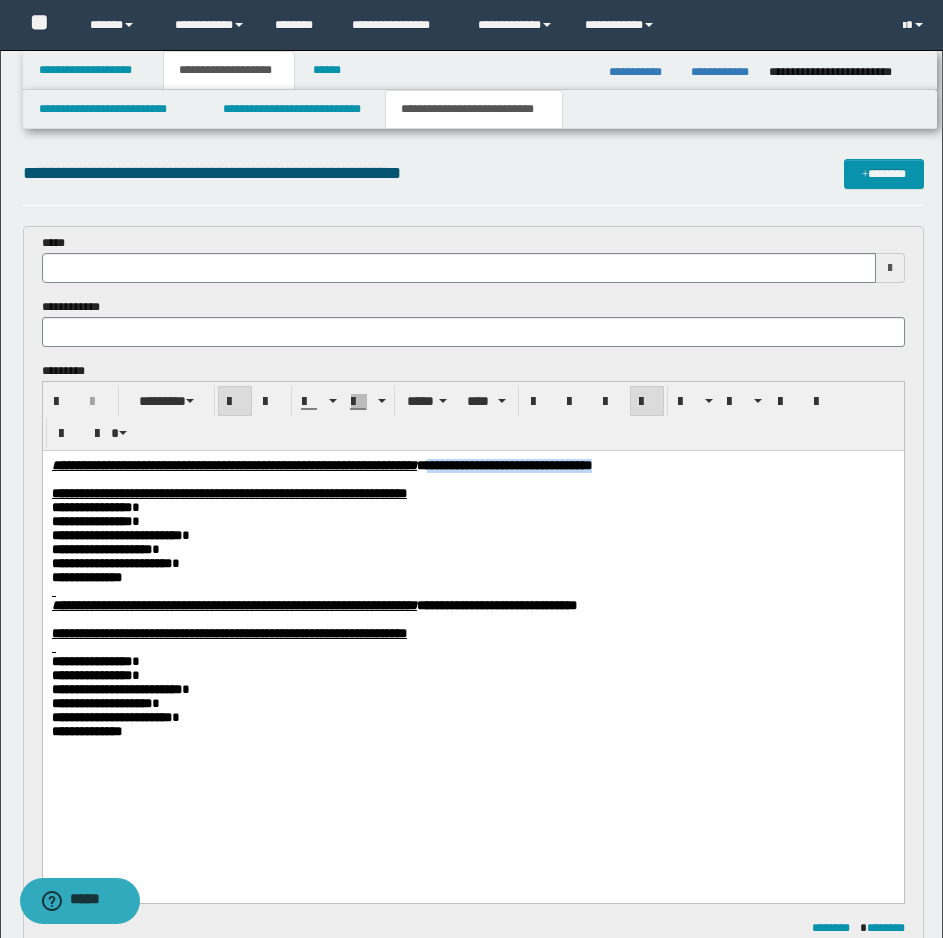 drag, startPoint x: 846, startPoint y: 466, endPoint x: 625, endPoint y: 469, distance: 221.02036 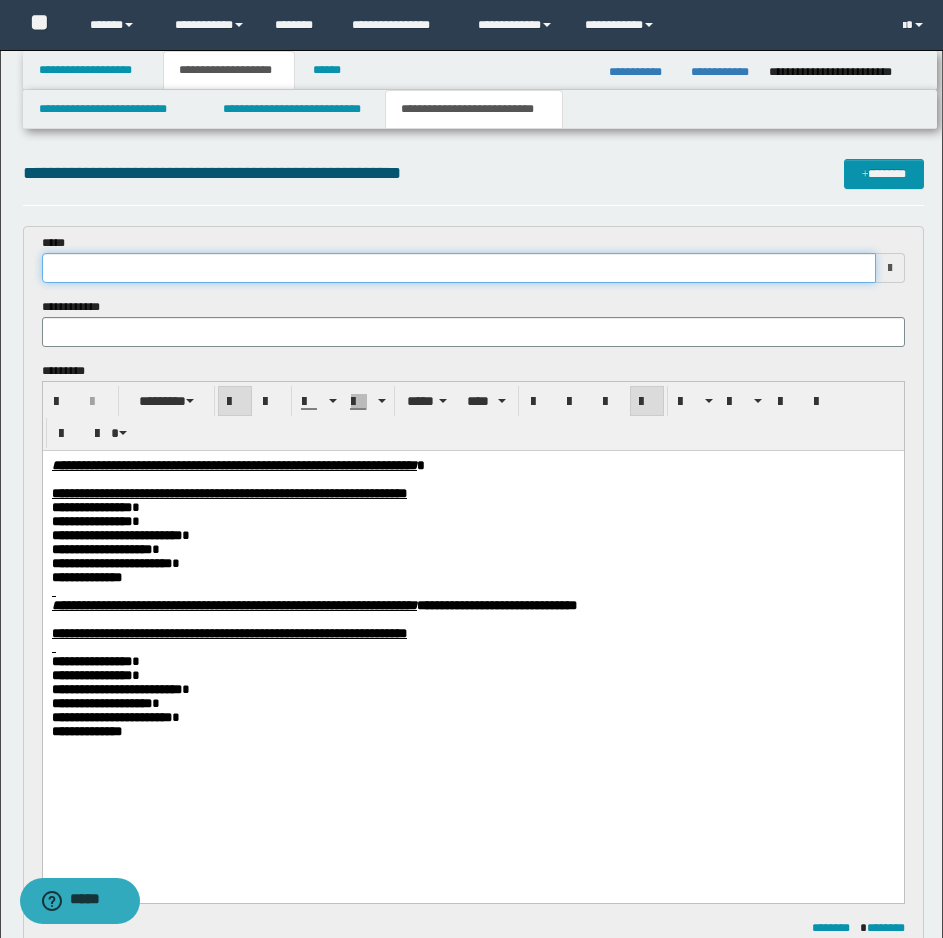 click at bounding box center (459, 268) 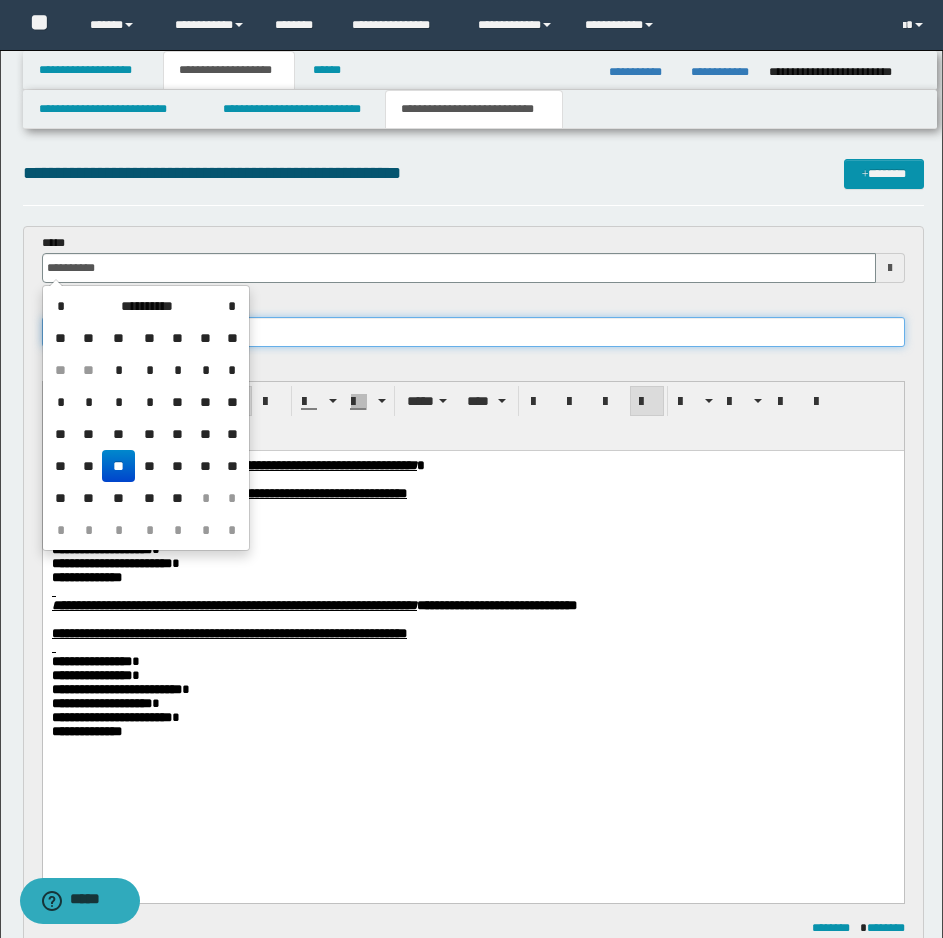 type on "**********" 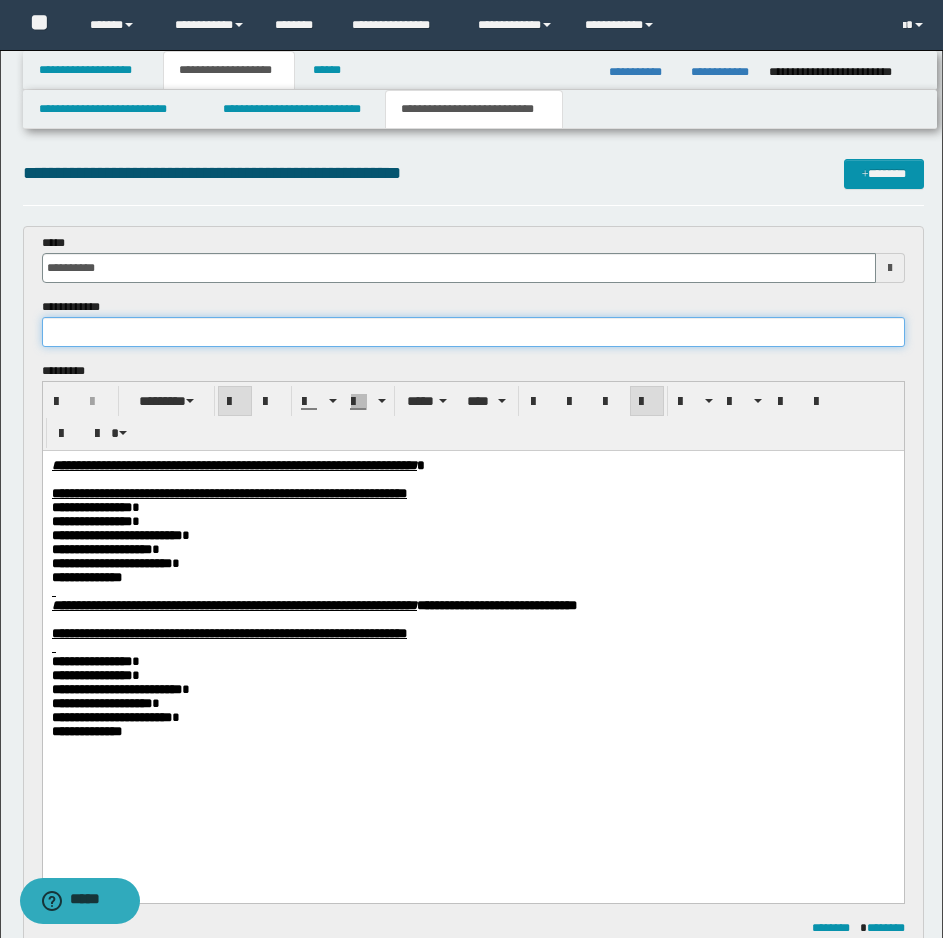 paste on "**********" 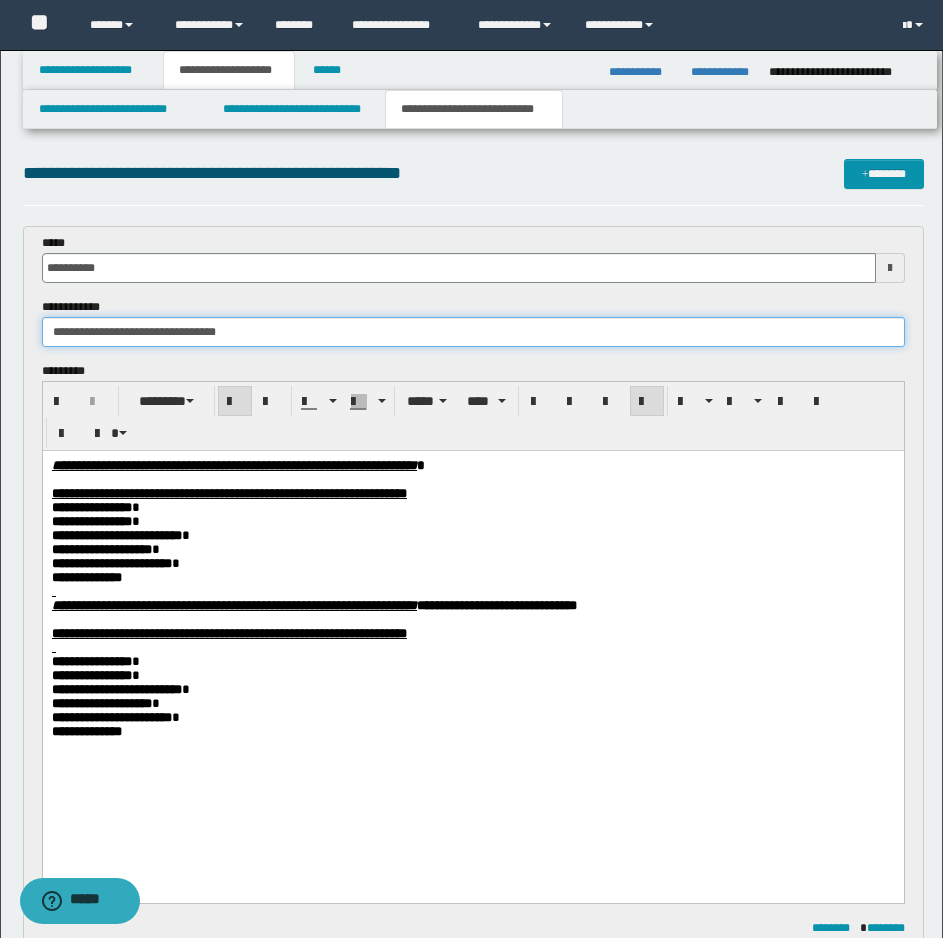 drag, startPoint x: 260, startPoint y: 329, endPoint x: 164, endPoint y: 346, distance: 97.49359 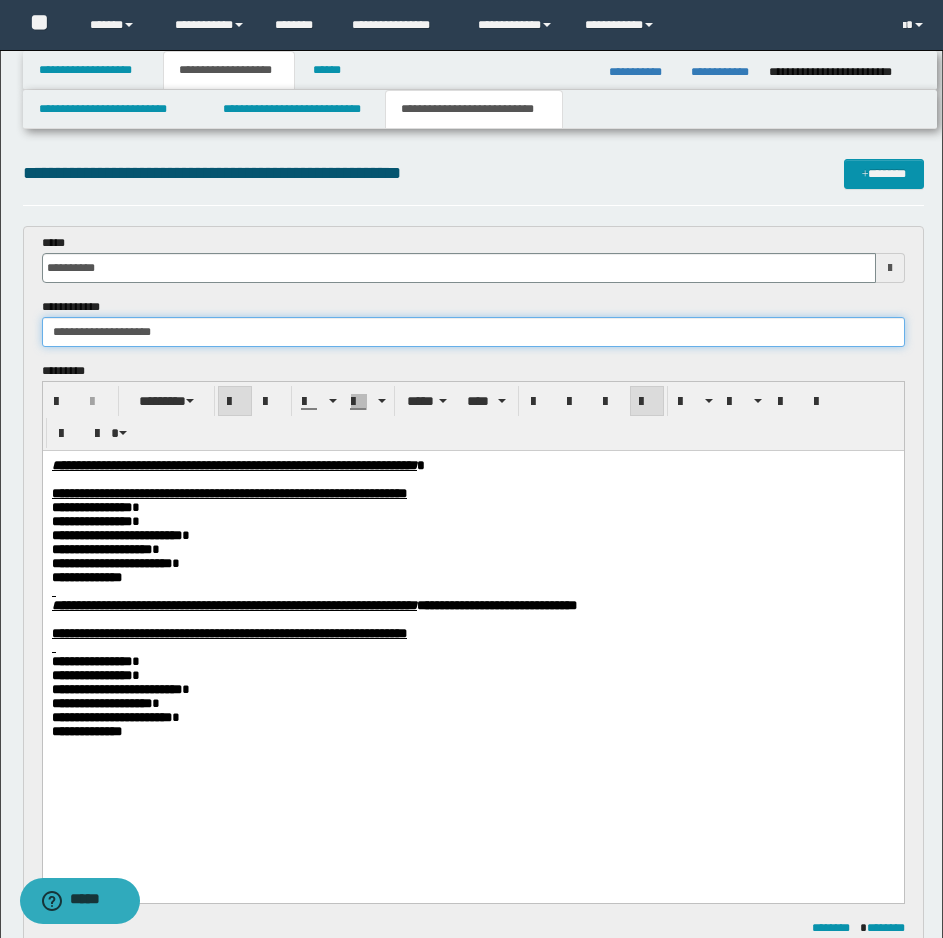 type on "**********" 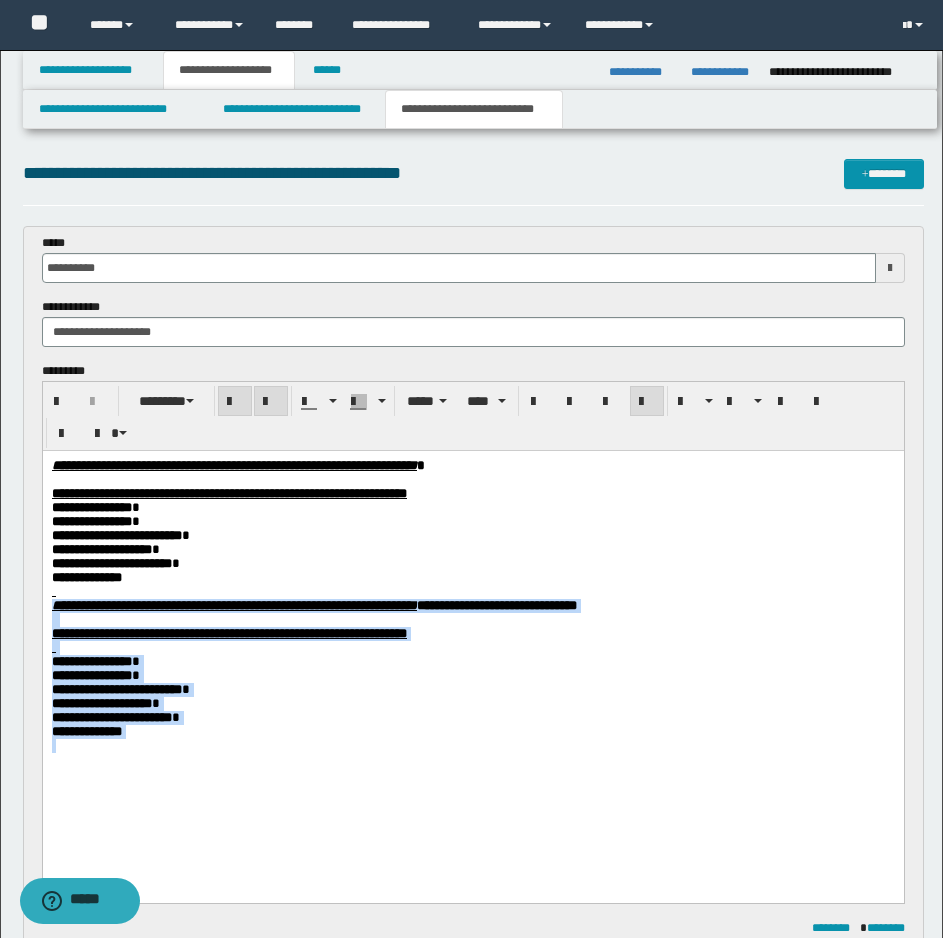 drag, startPoint x: 138, startPoint y: 763, endPoint x: 80, endPoint y: 1083, distance: 325.21378 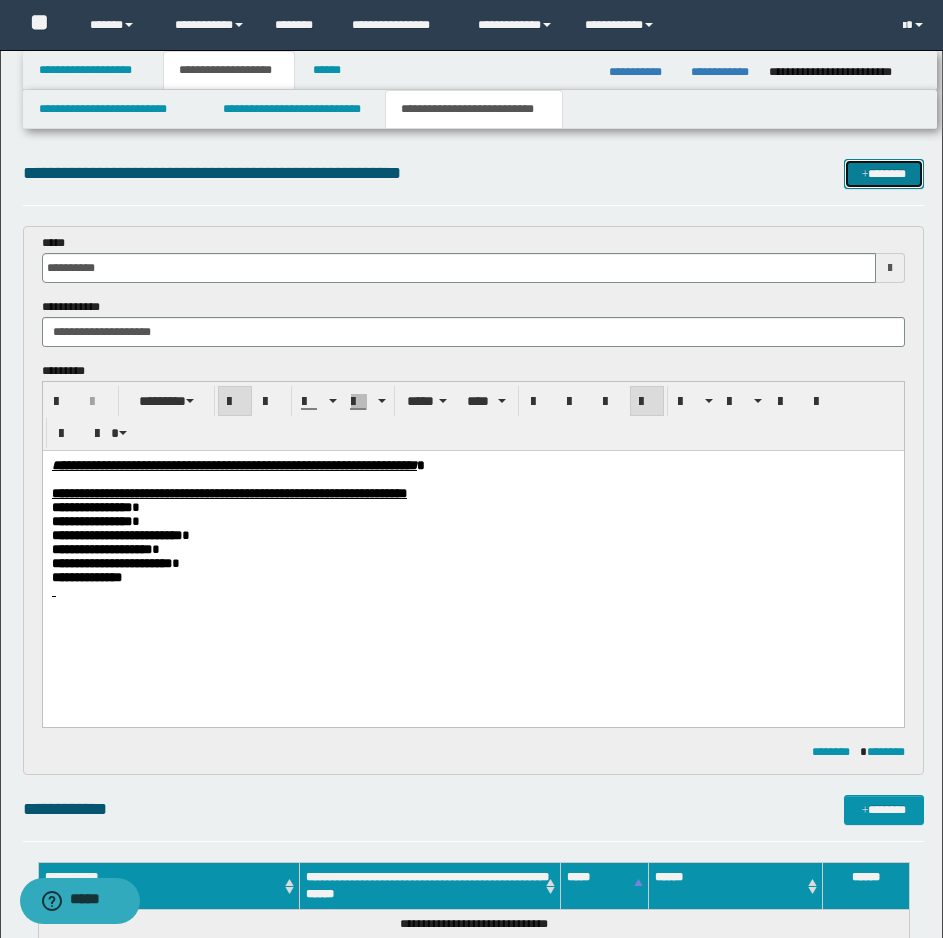 click on "*******" at bounding box center (884, 174) 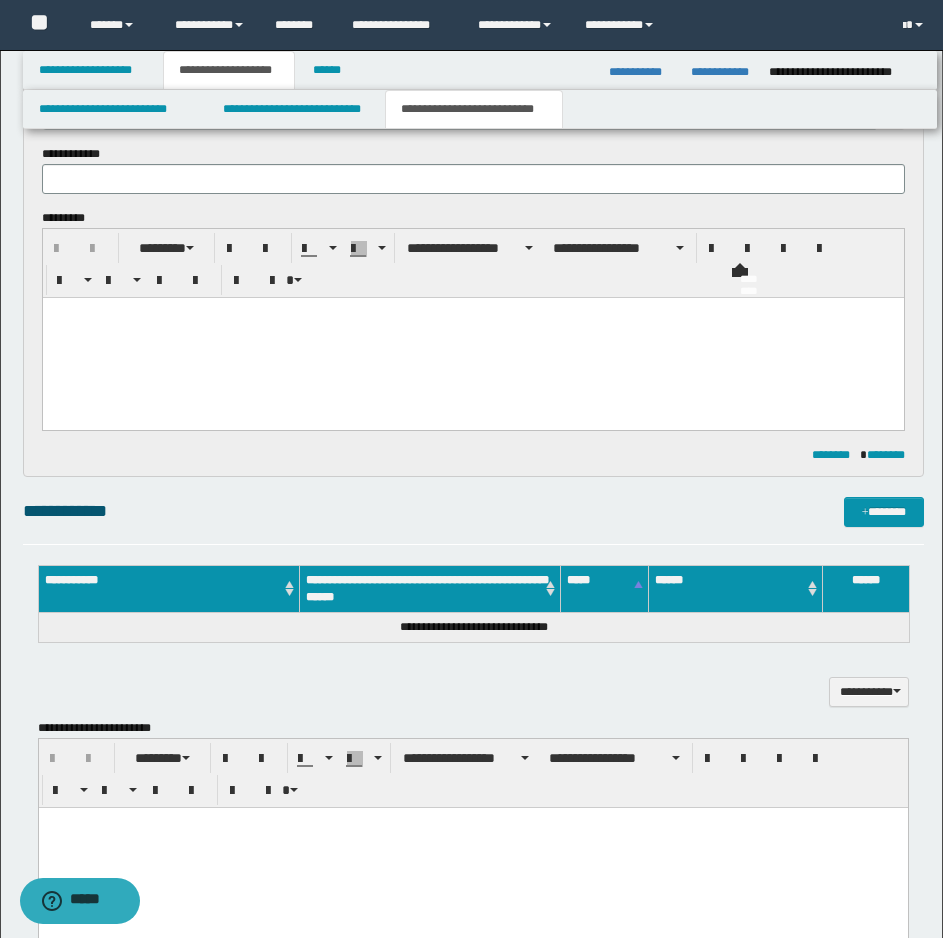 scroll, scrollTop: 0, scrollLeft: 0, axis: both 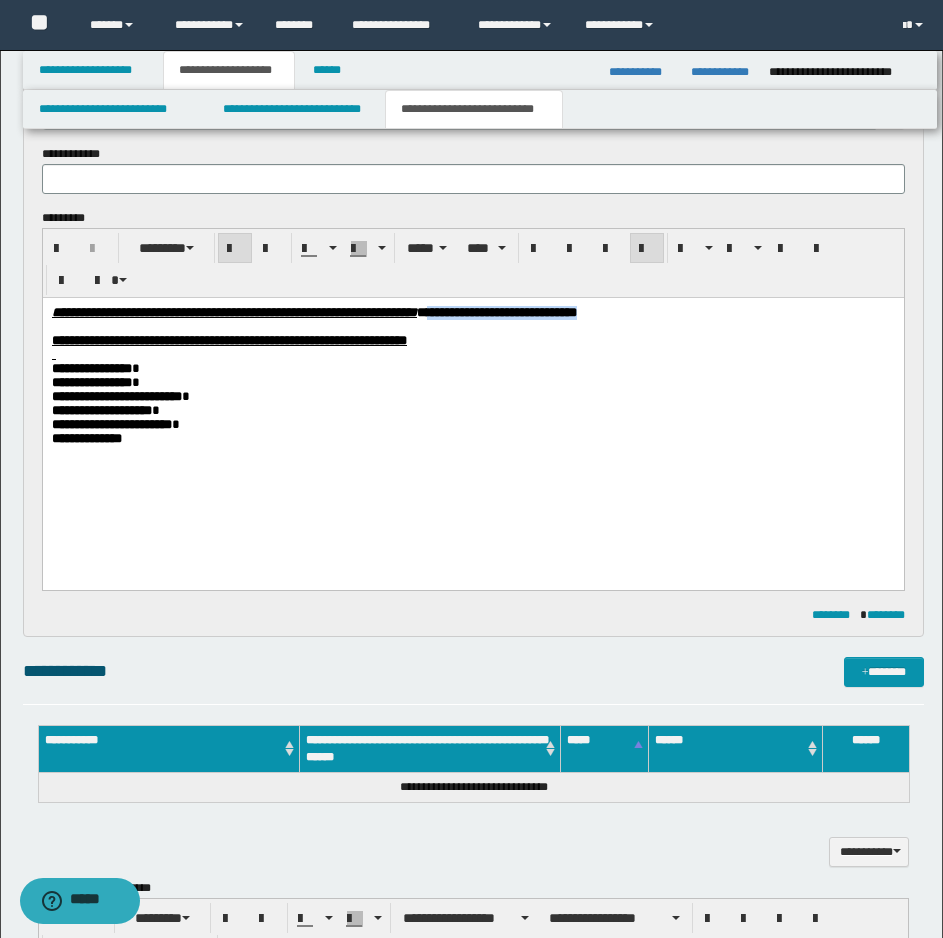 drag, startPoint x: 832, startPoint y: 311, endPoint x: 625, endPoint y: 318, distance: 207.11832 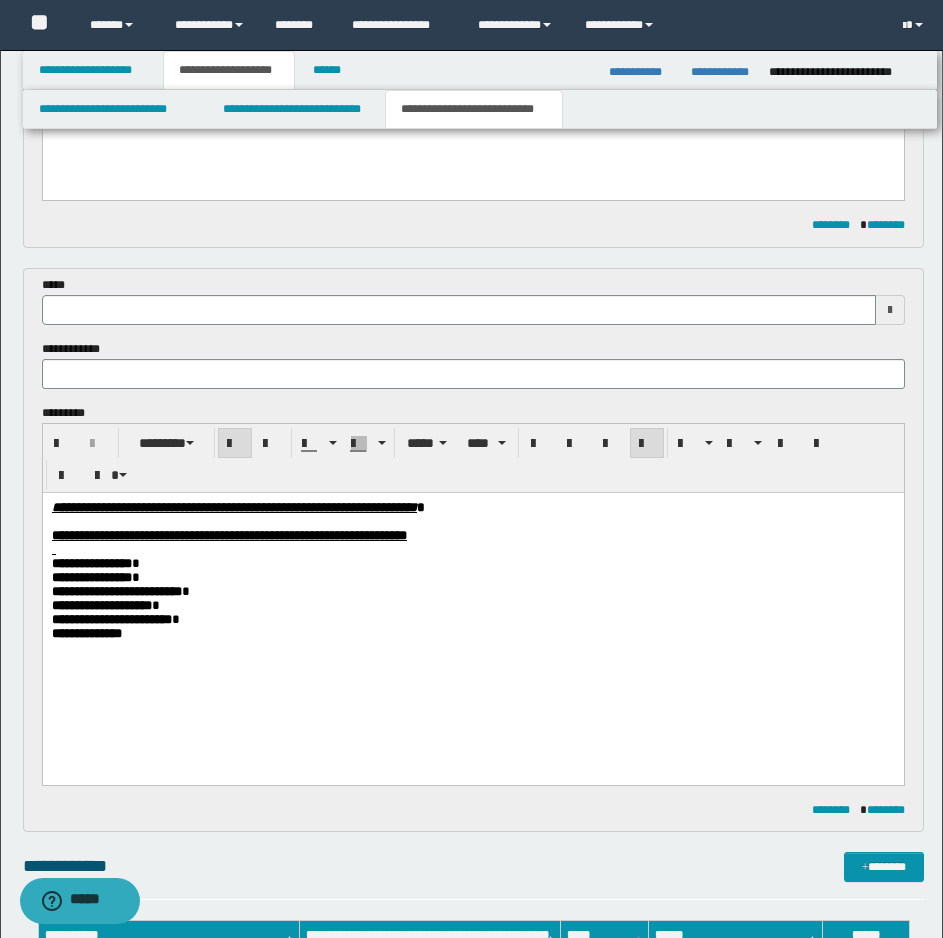 scroll, scrollTop: 522, scrollLeft: 0, axis: vertical 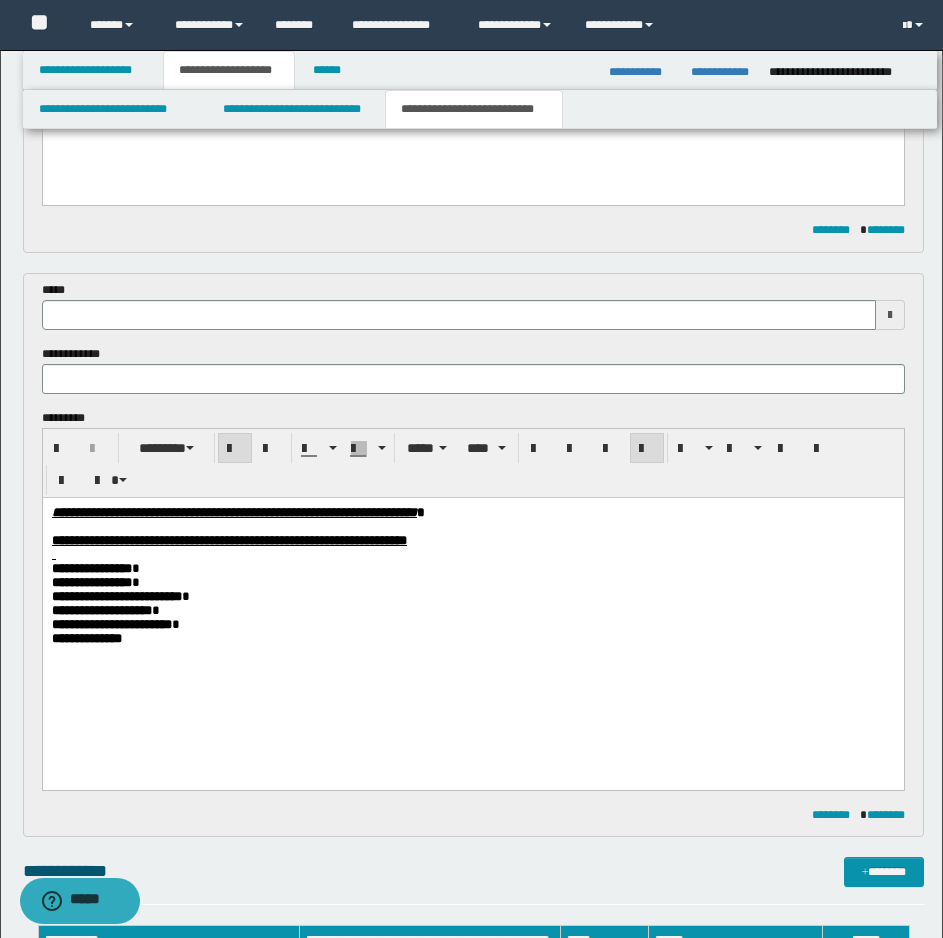 drag, startPoint x: 192, startPoint y: 294, endPoint x: 213, endPoint y: 329, distance: 40.81666 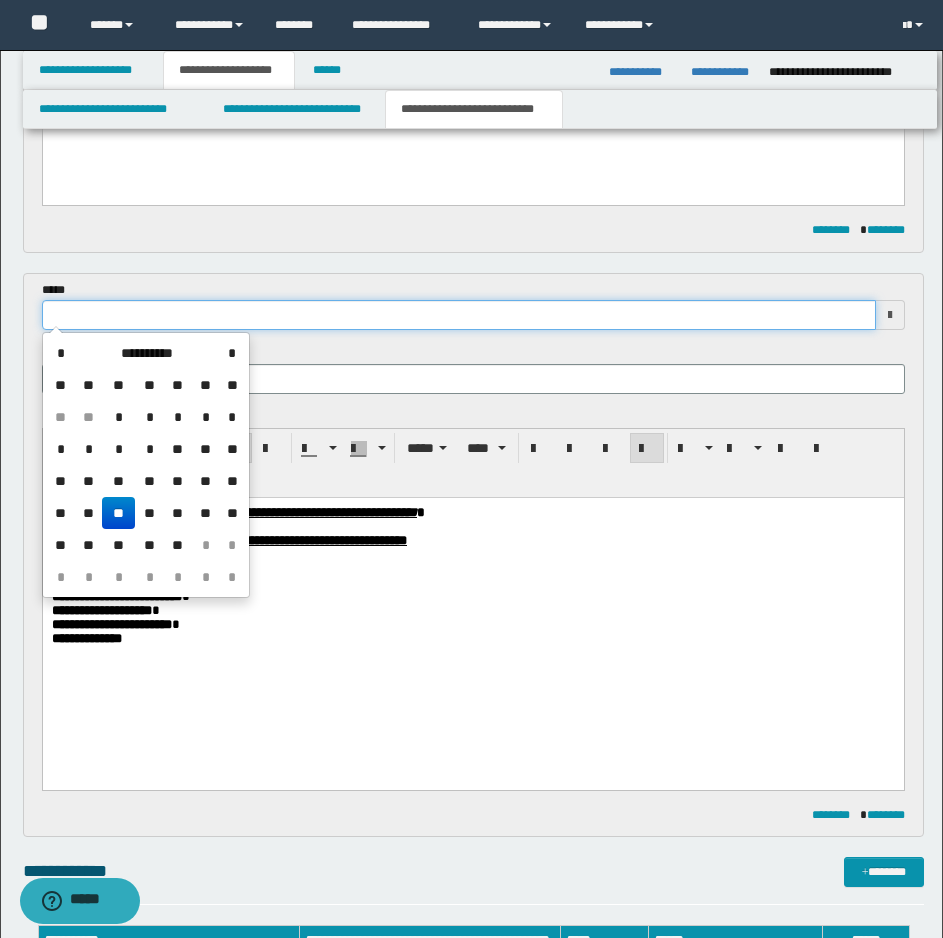 drag, startPoint x: 238, startPoint y: 313, endPoint x: 324, endPoint y: 382, distance: 110.25879 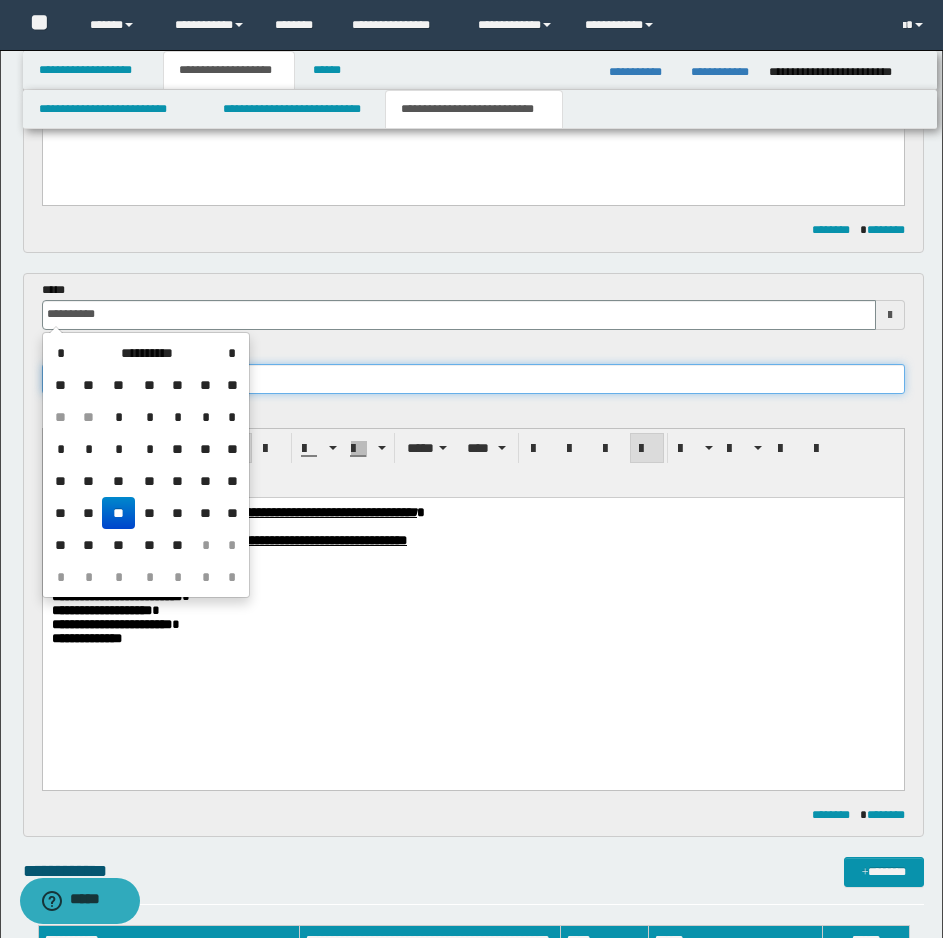type on "**********" 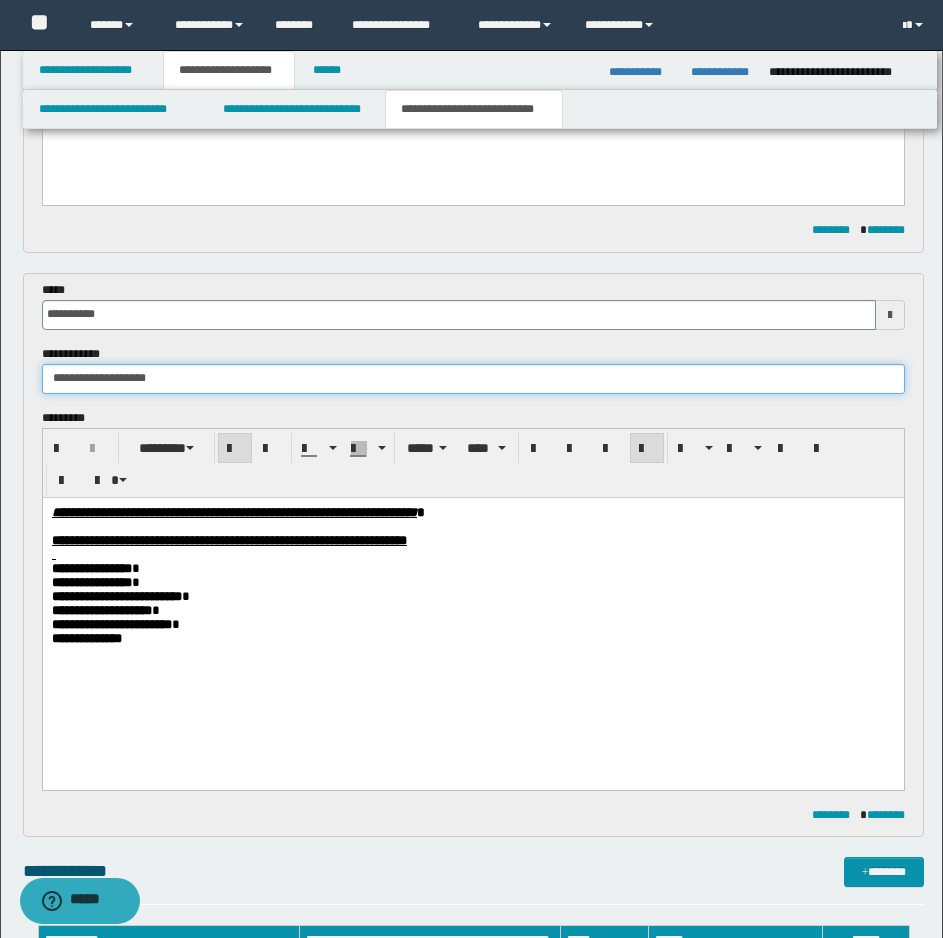 drag, startPoint x: 228, startPoint y: 379, endPoint x: 154, endPoint y: 390, distance: 74.8131 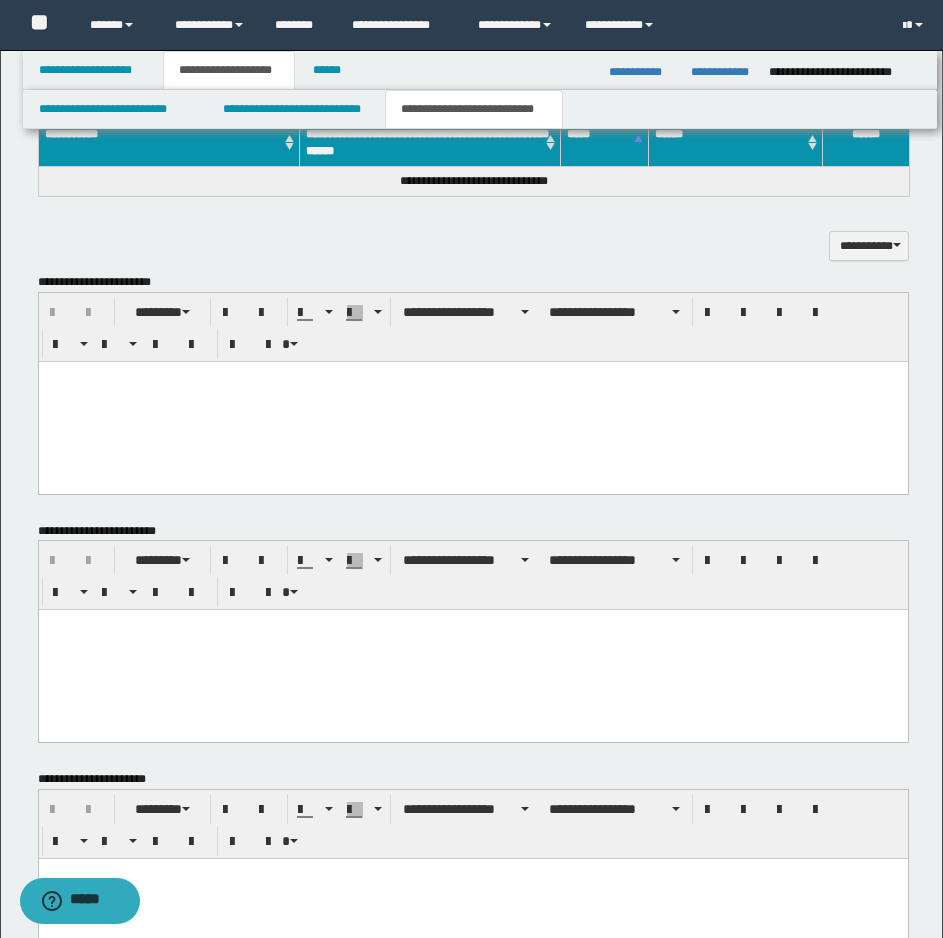scroll, scrollTop: 1506, scrollLeft: 0, axis: vertical 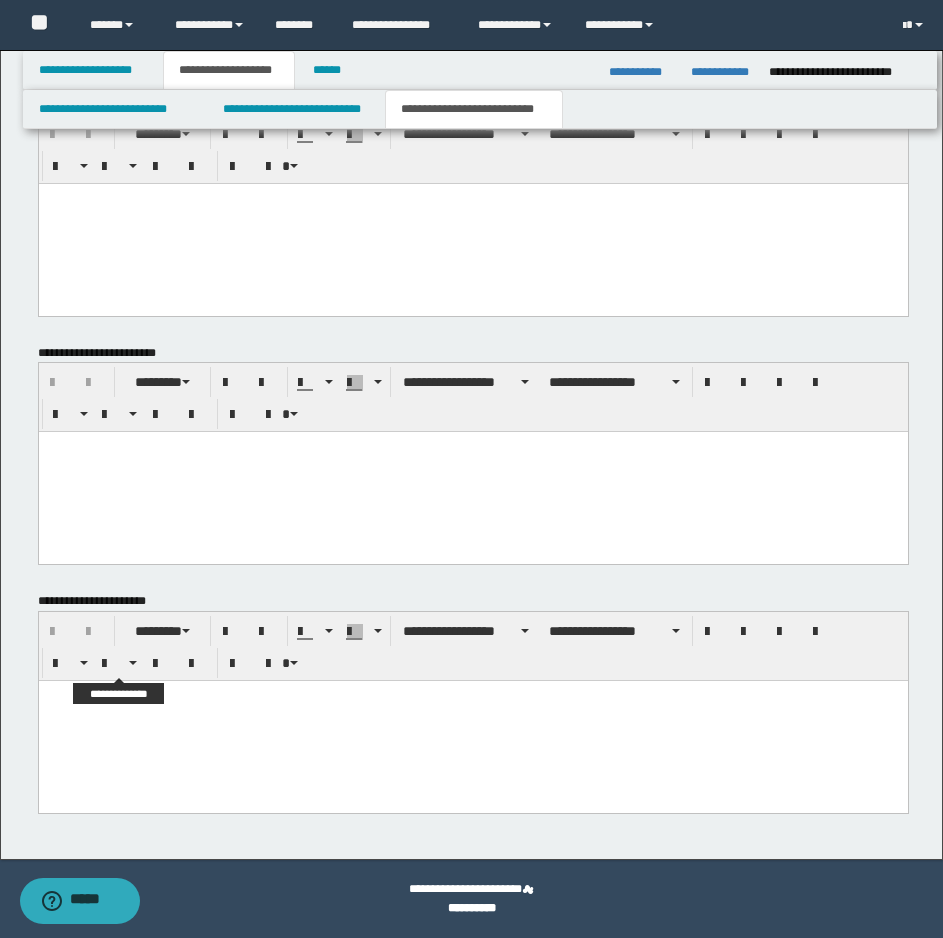 type on "**********" 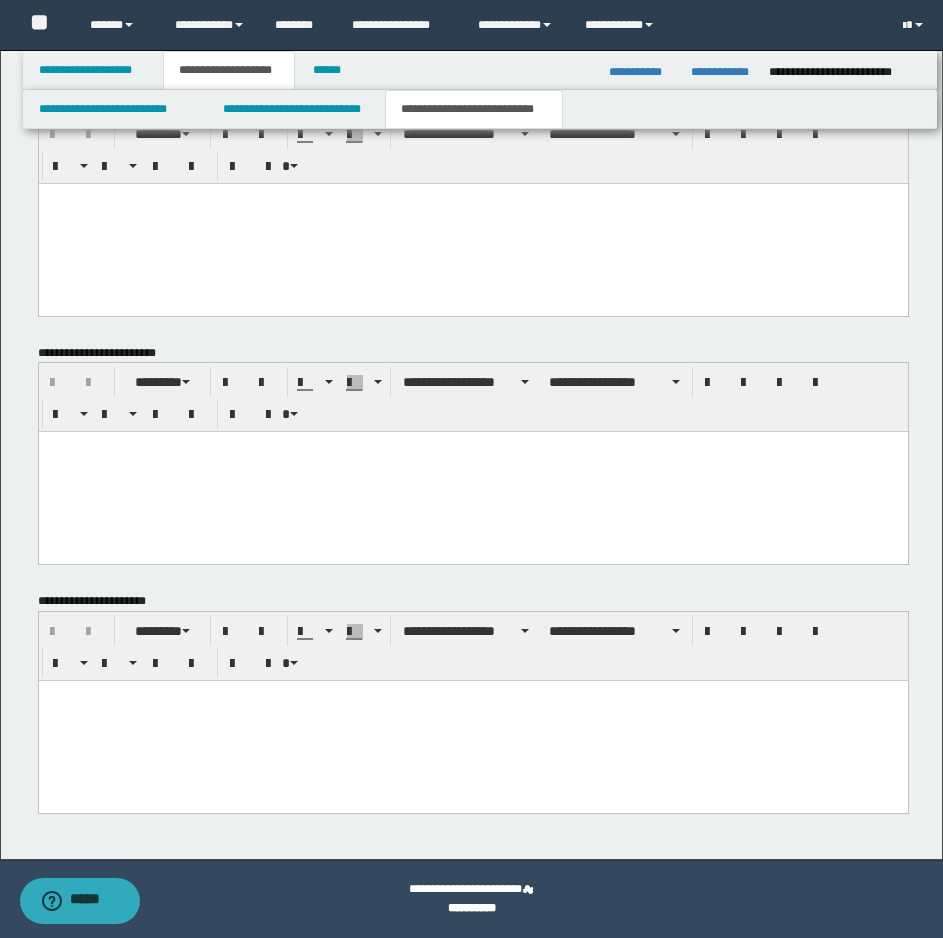 click at bounding box center (472, 721) 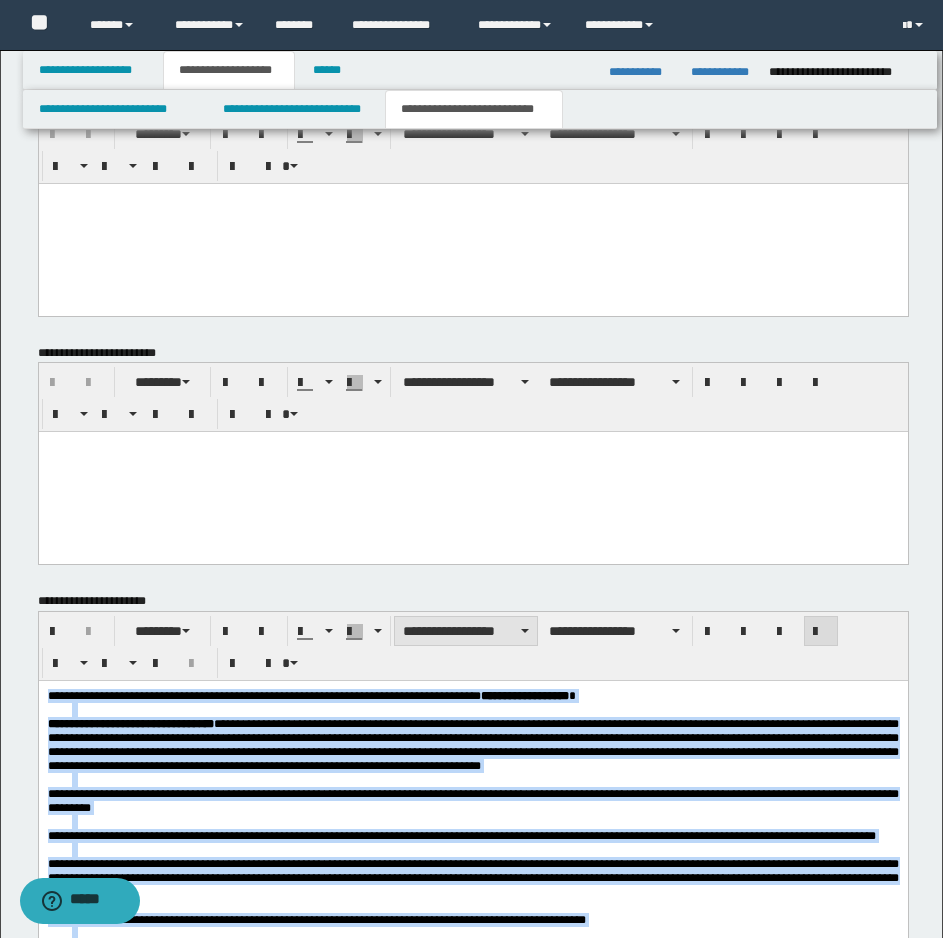 click on "**********" at bounding box center (466, 631) 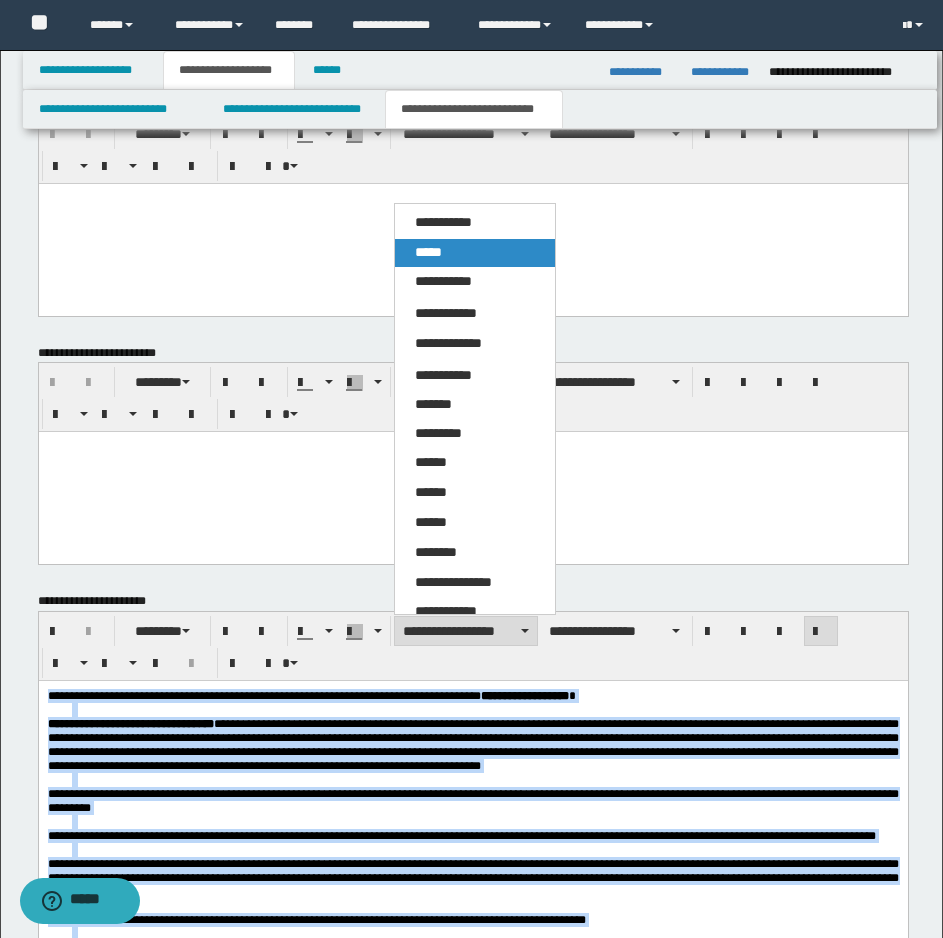 drag, startPoint x: 418, startPoint y: 249, endPoint x: 396, endPoint y: 99, distance: 151.60475 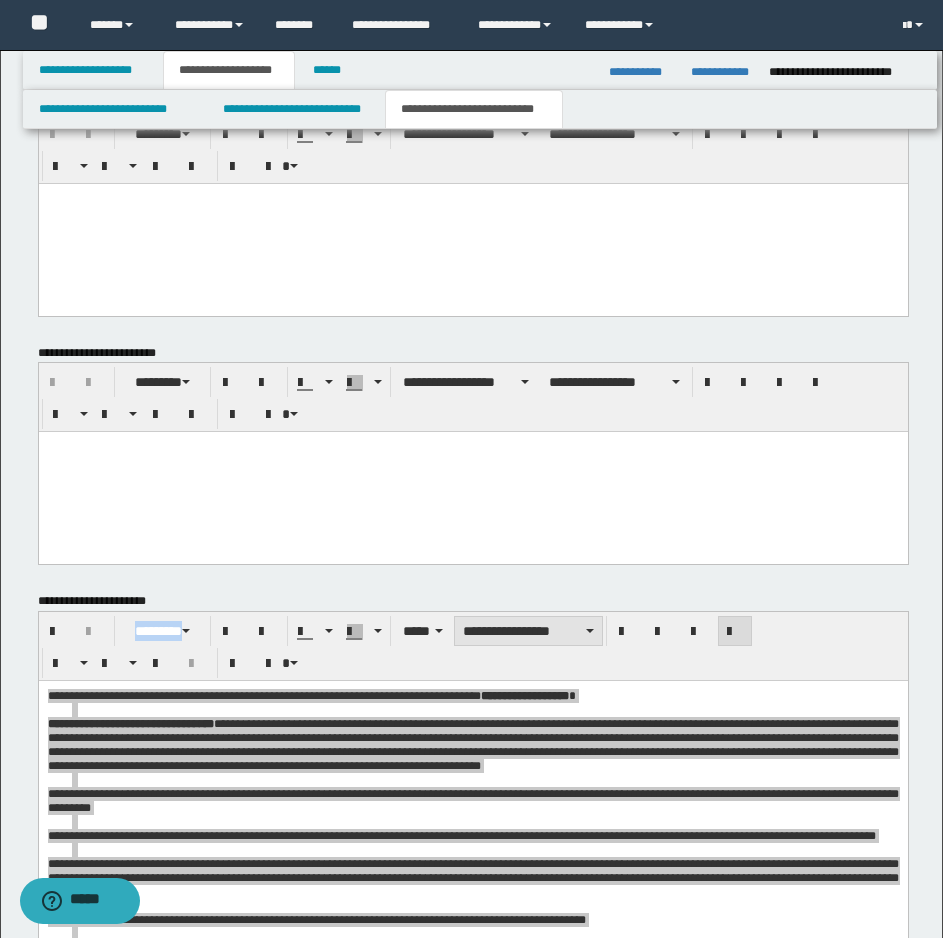 drag, startPoint x: 502, startPoint y: 605, endPoint x: 501, endPoint y: 620, distance: 15.033297 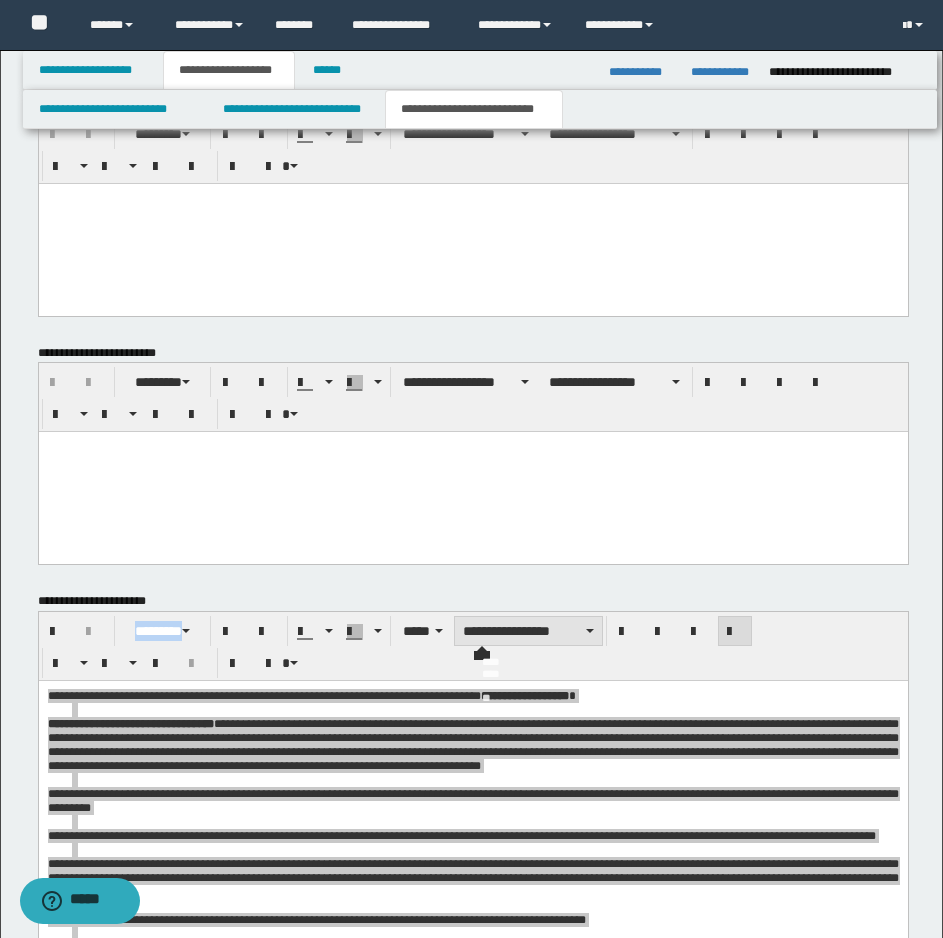 click on "**********" at bounding box center [528, 631] 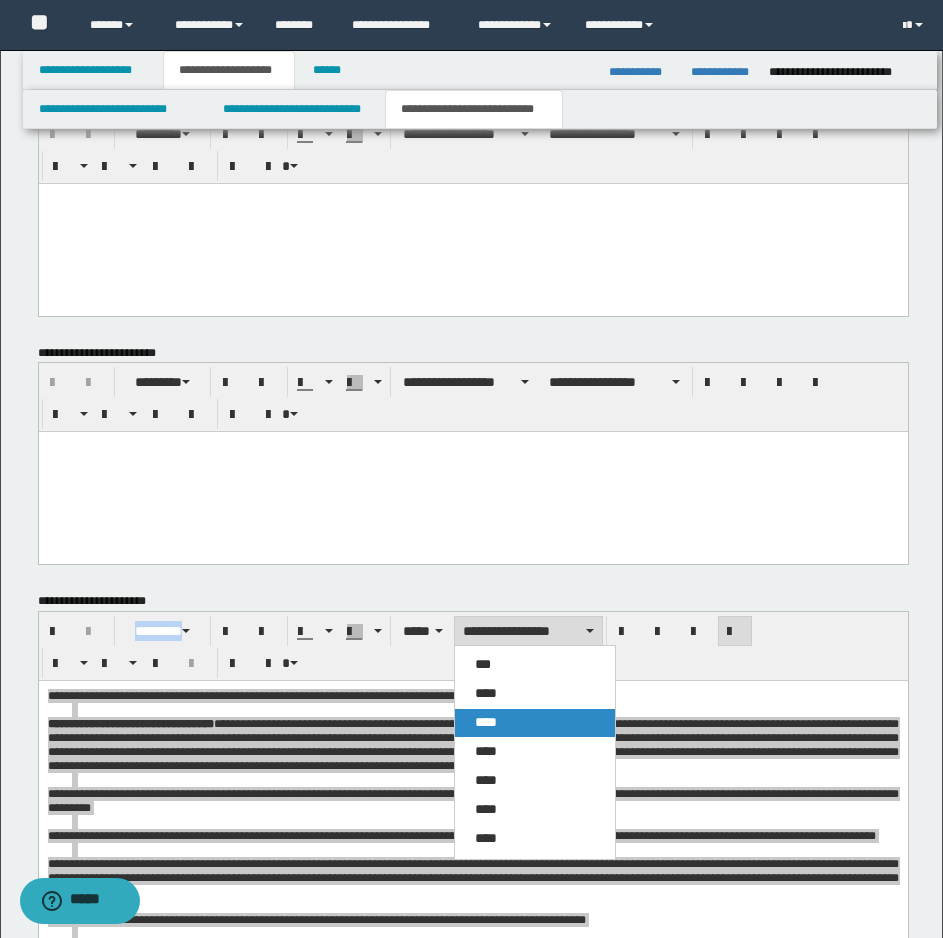 drag, startPoint x: 515, startPoint y: 718, endPoint x: 484, endPoint y: 4, distance: 714.67267 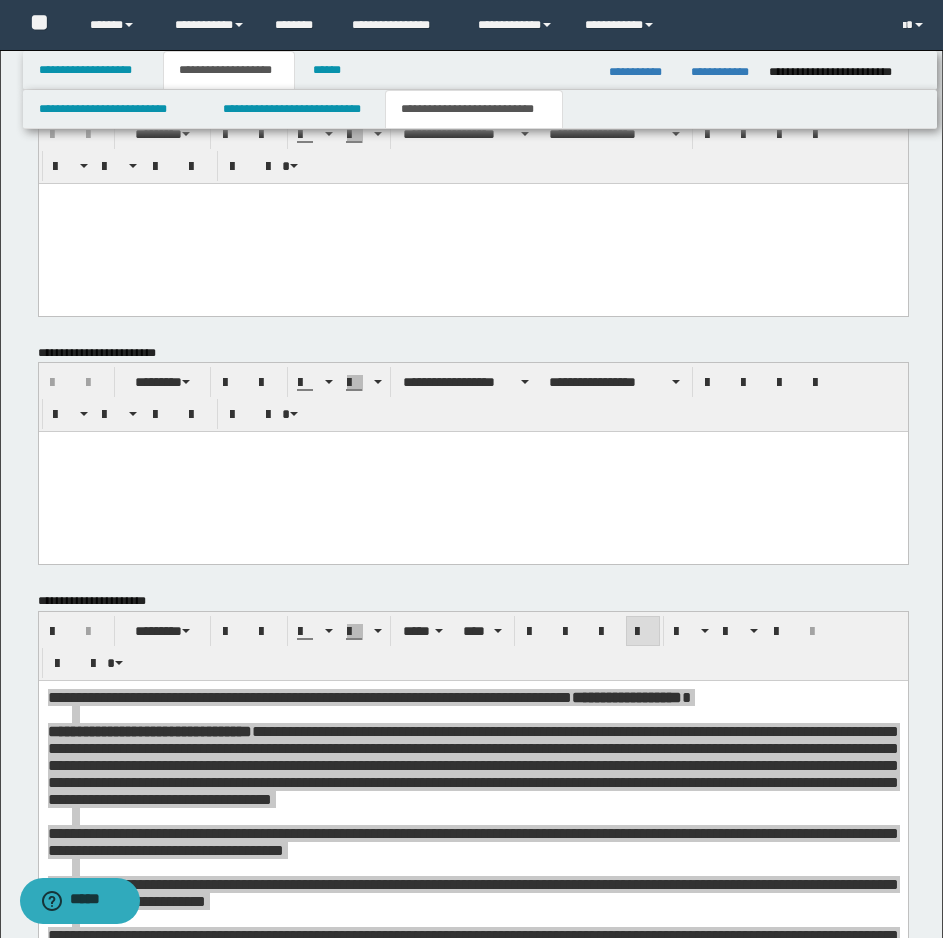 click on "********     ***** ****" at bounding box center (473, 646) 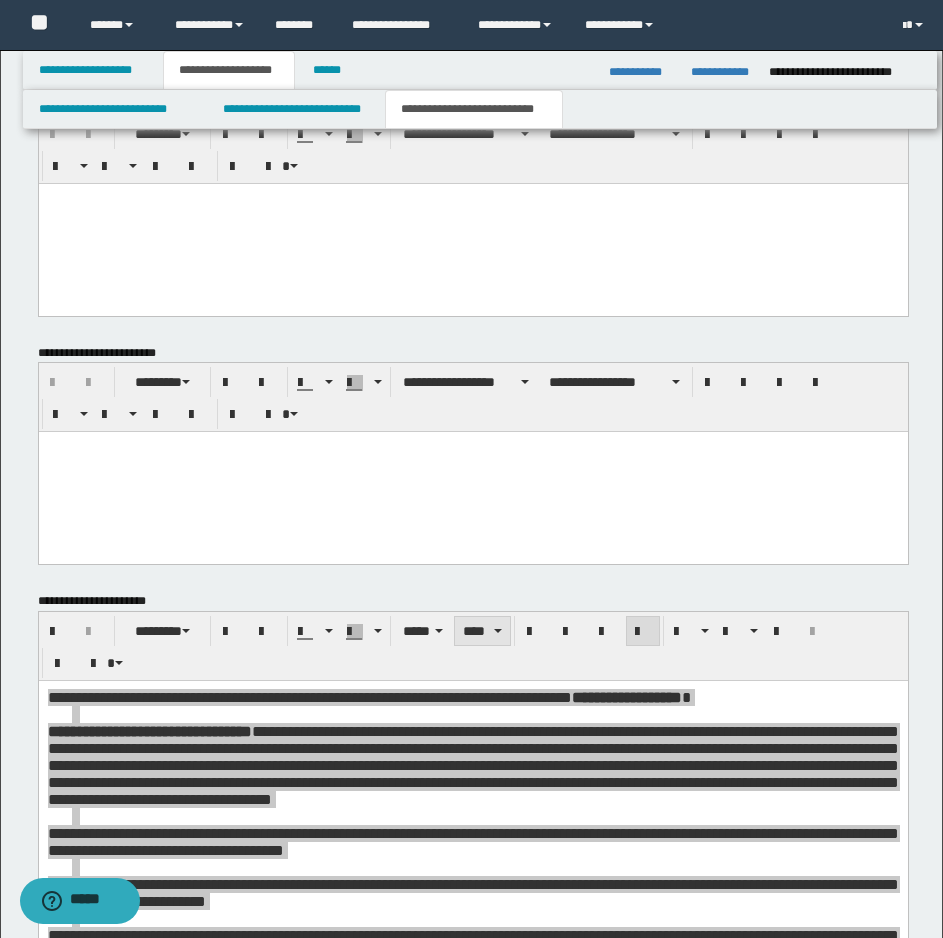 click on "****" at bounding box center (482, 631) 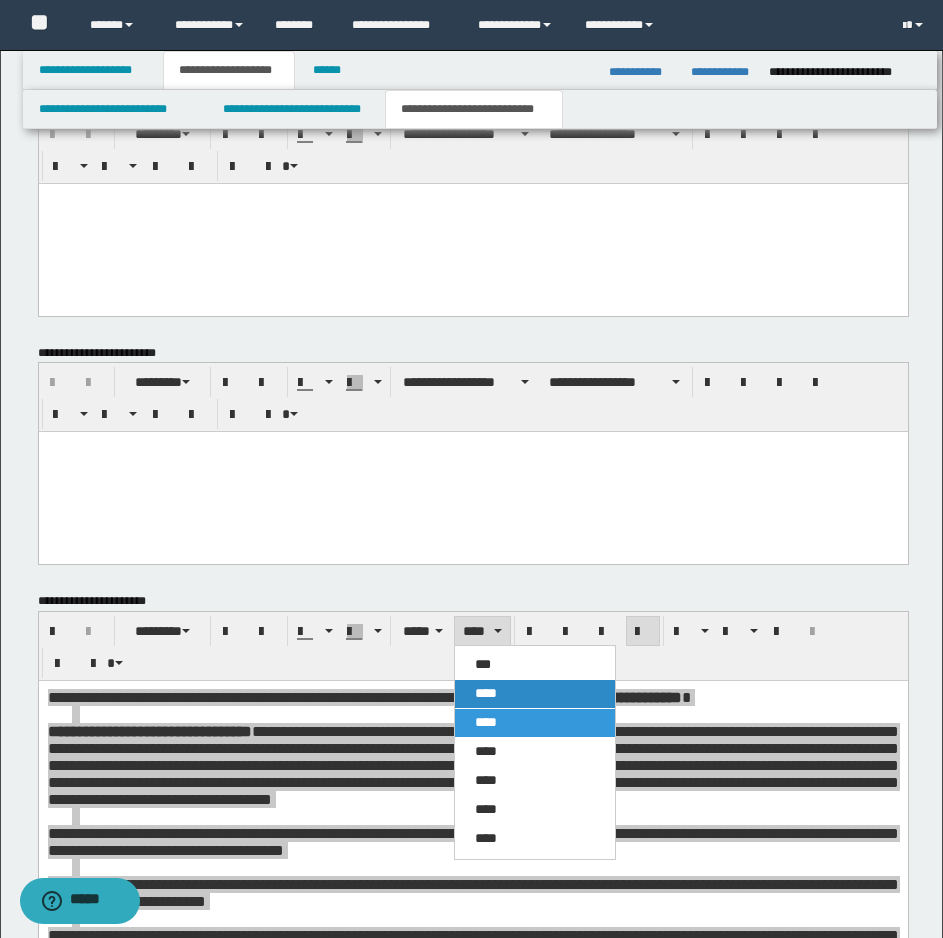 drag, startPoint x: 501, startPoint y: 684, endPoint x: 518, endPoint y: 1, distance: 683.21155 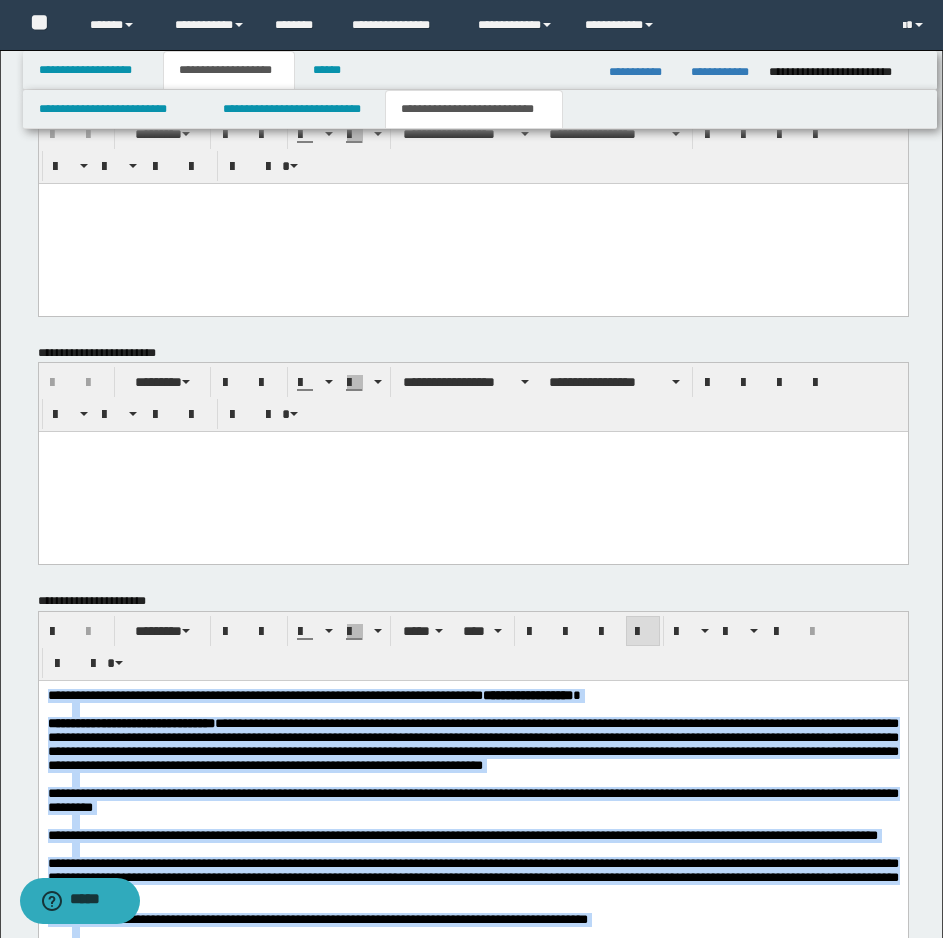 click at bounding box center [643, 631] 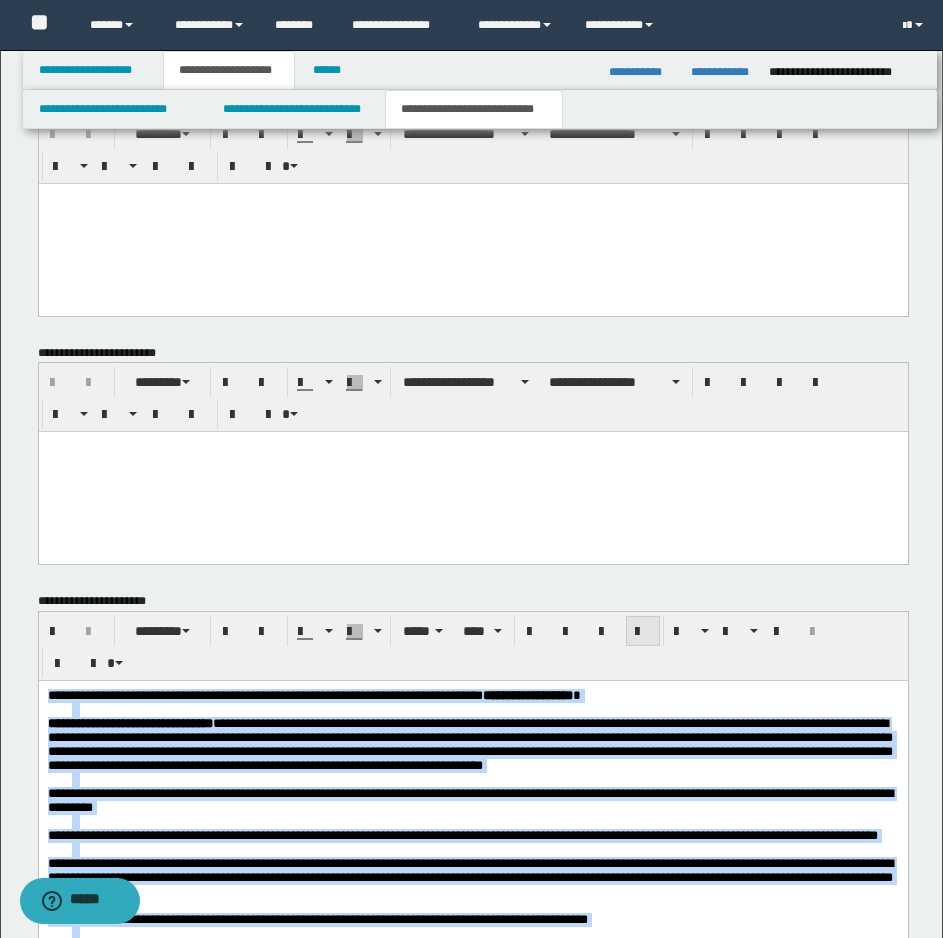 click at bounding box center (643, 631) 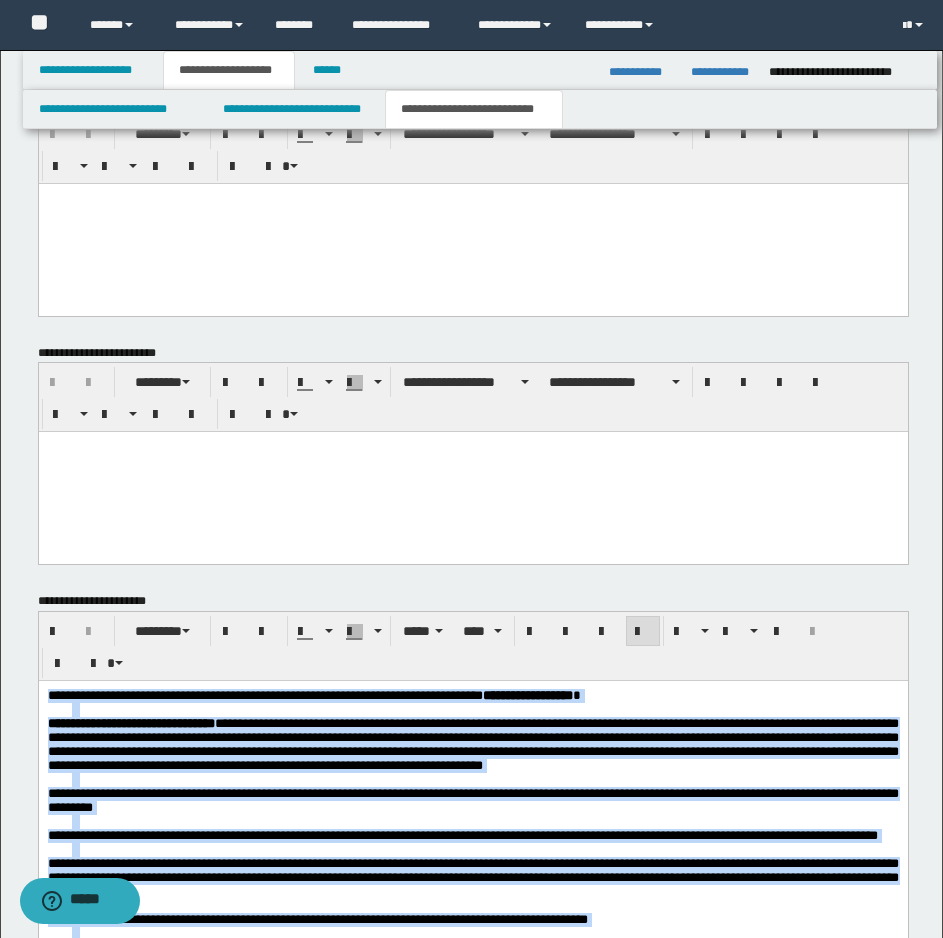 scroll, scrollTop: 1906, scrollLeft: 0, axis: vertical 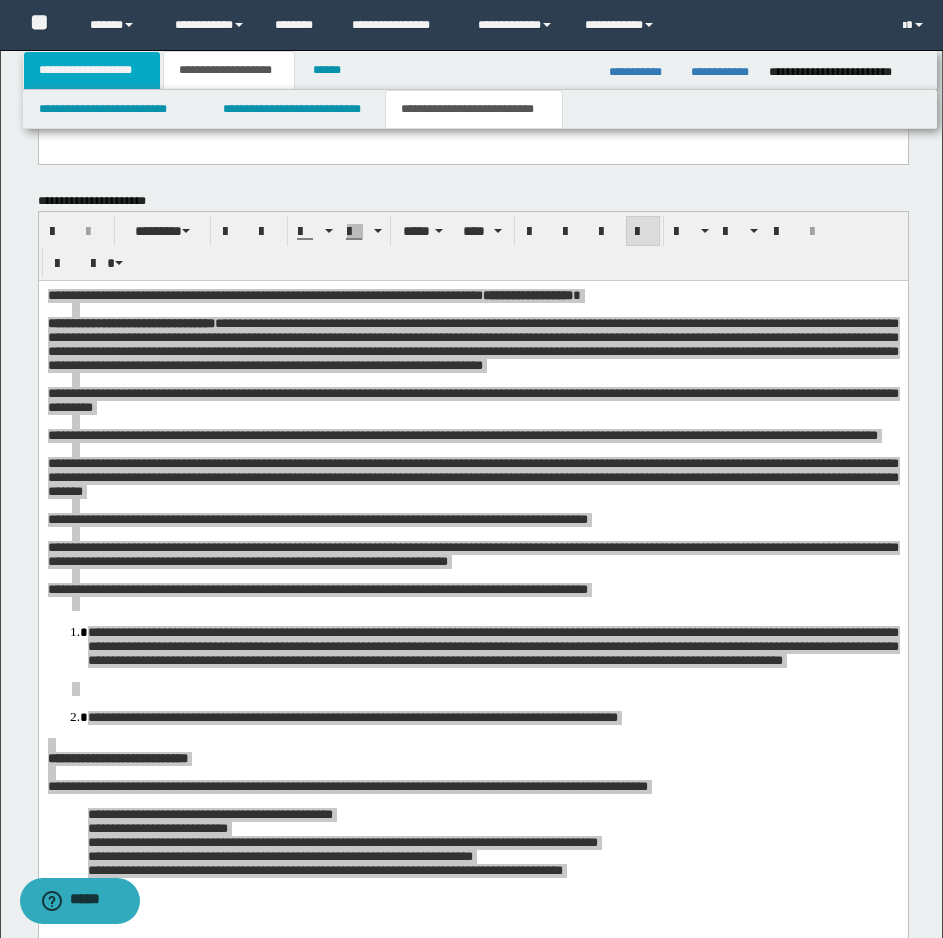 click on "**********" at bounding box center [92, 70] 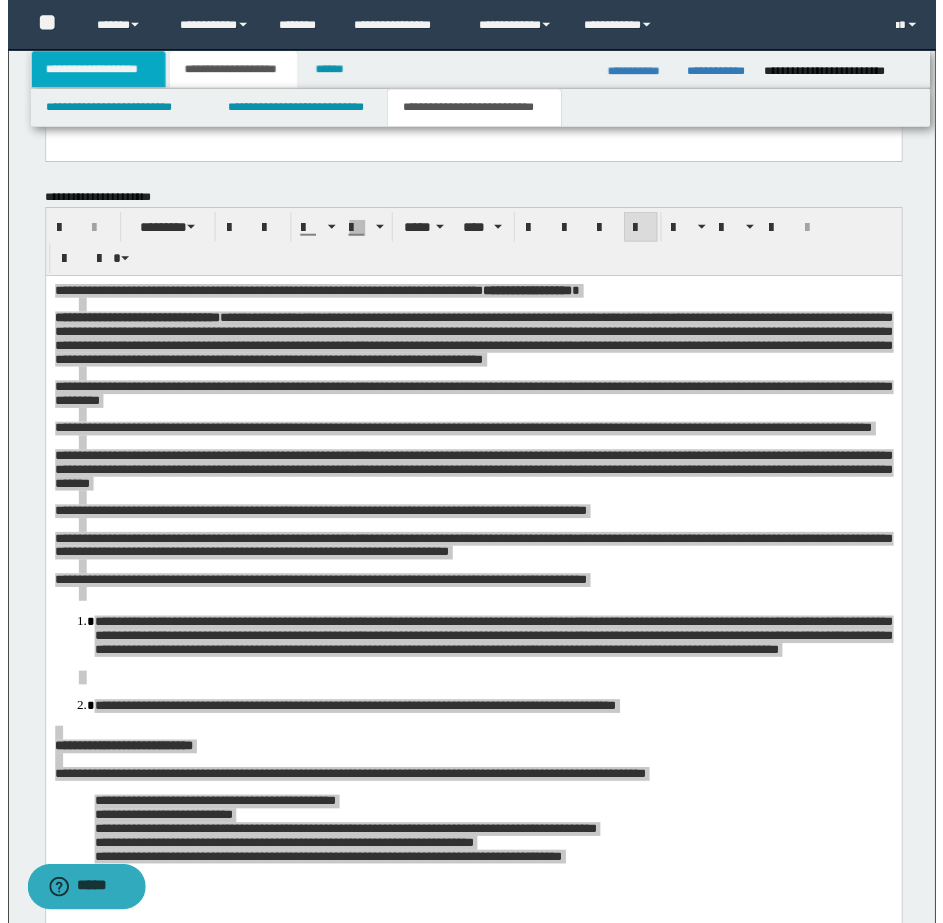 scroll, scrollTop: 850, scrollLeft: 0, axis: vertical 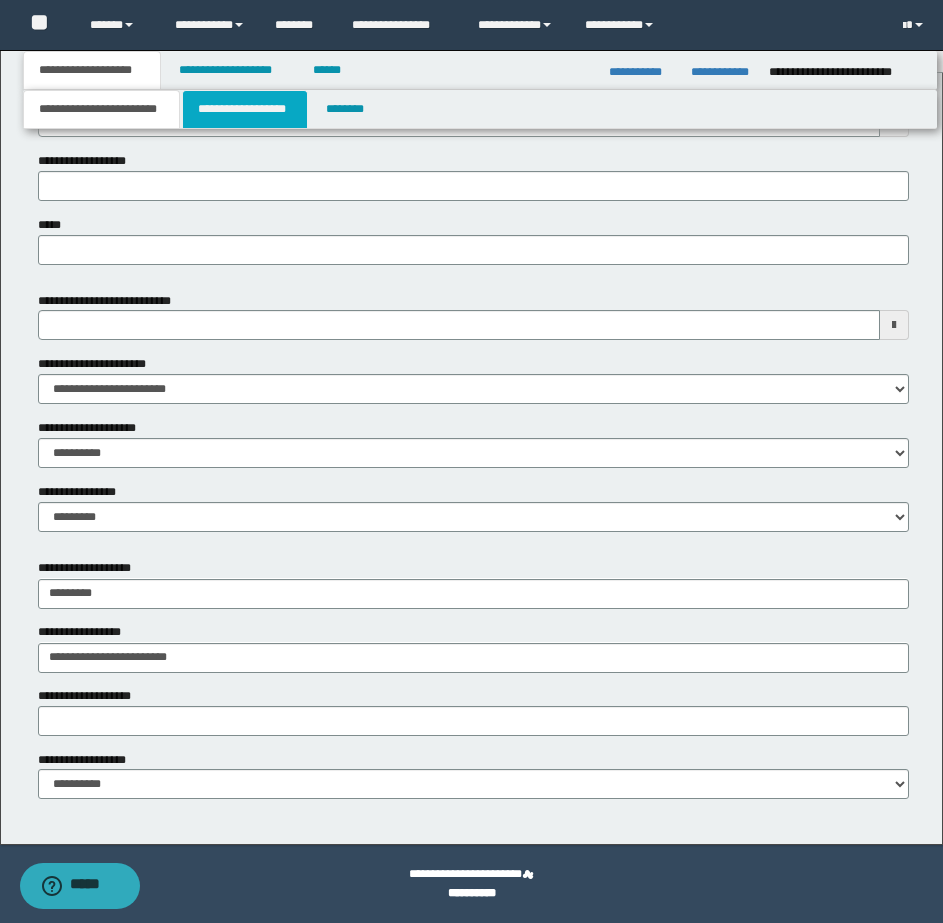 click on "**********" at bounding box center (245, 109) 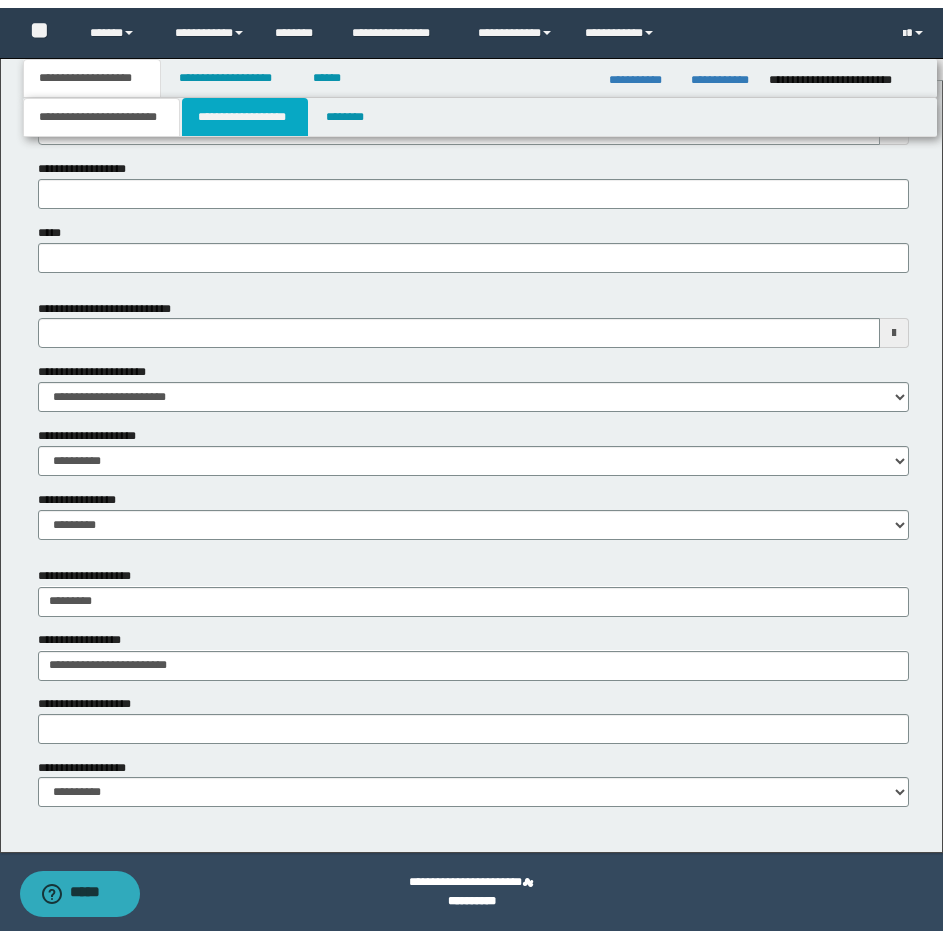 scroll, scrollTop: 0, scrollLeft: 0, axis: both 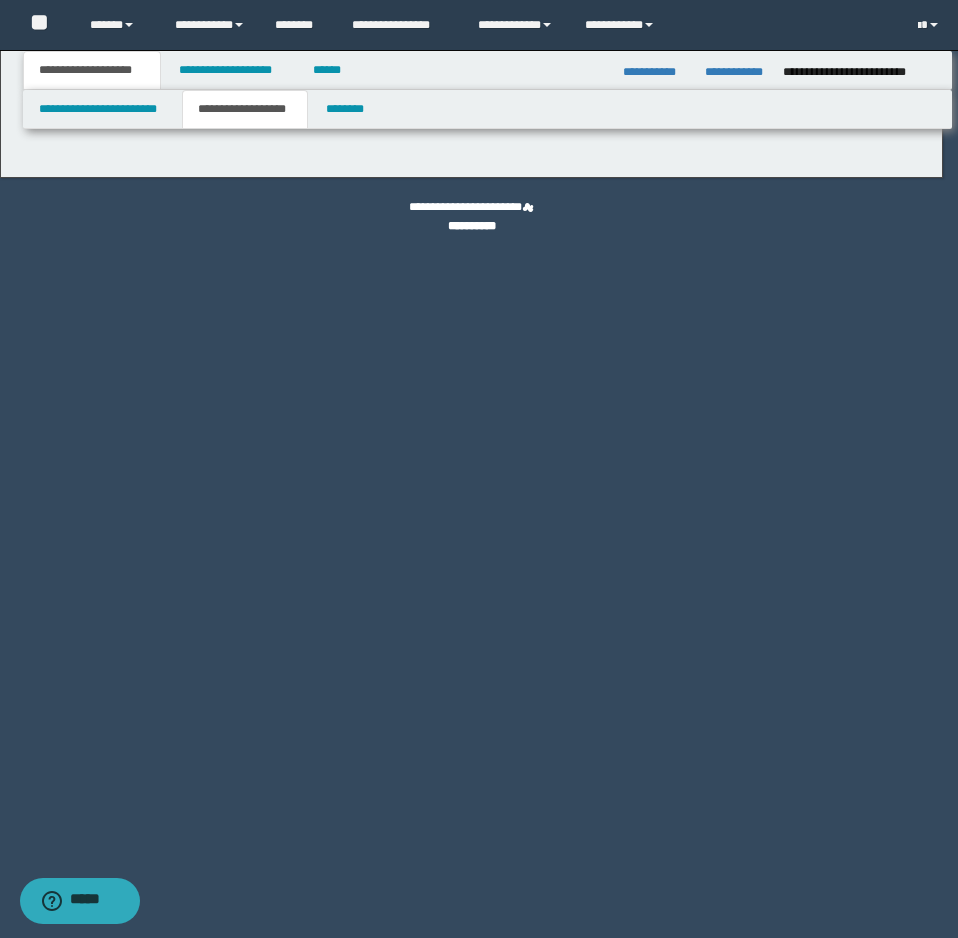 type on "********" 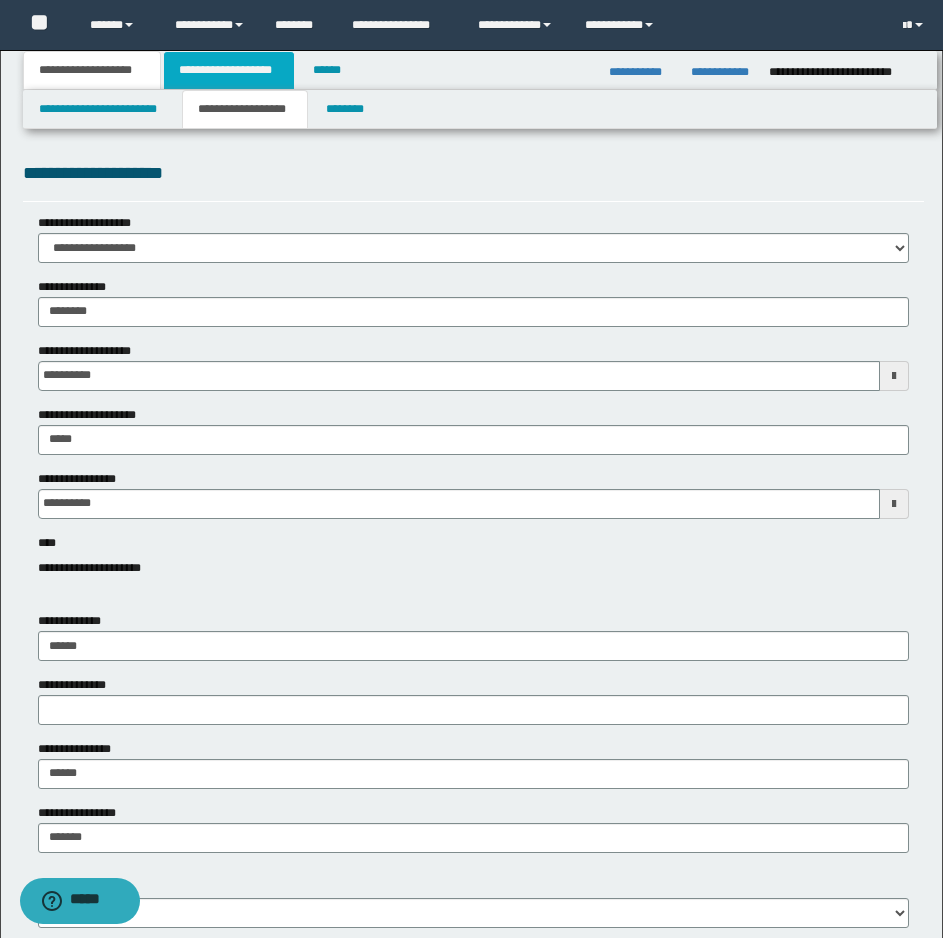 click on "**********" at bounding box center (229, 70) 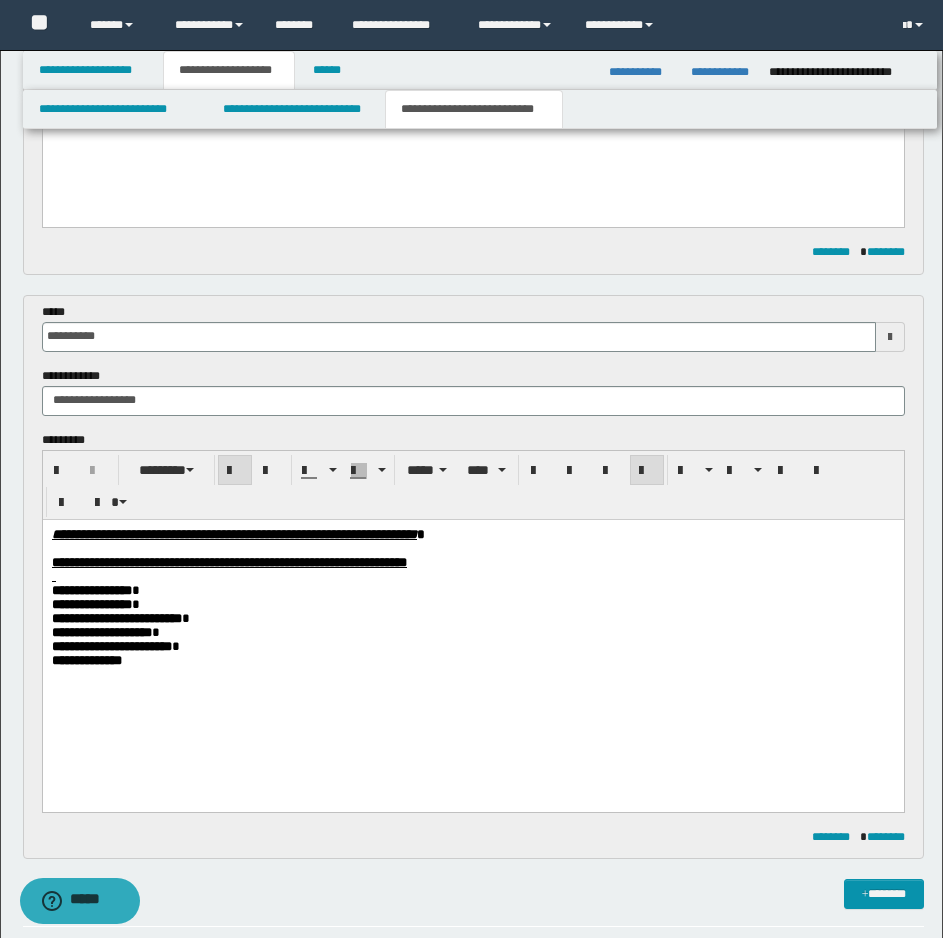 scroll, scrollTop: 900, scrollLeft: 0, axis: vertical 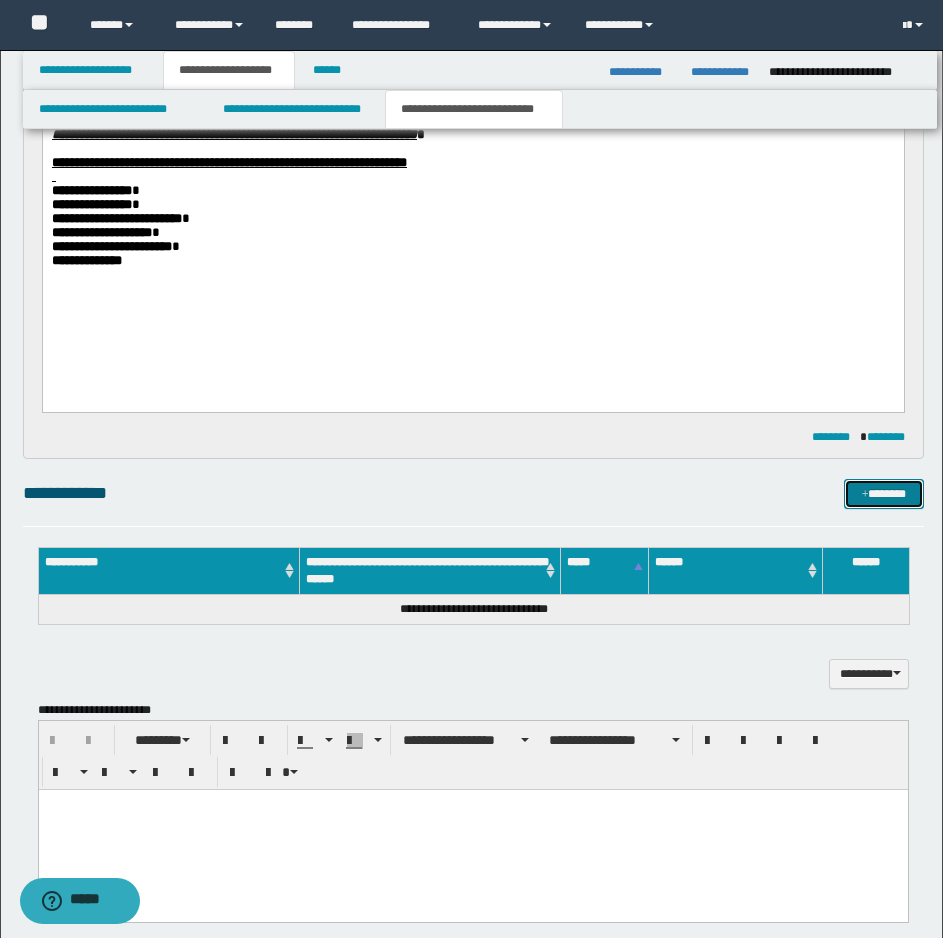 click on "*******" at bounding box center (884, 494) 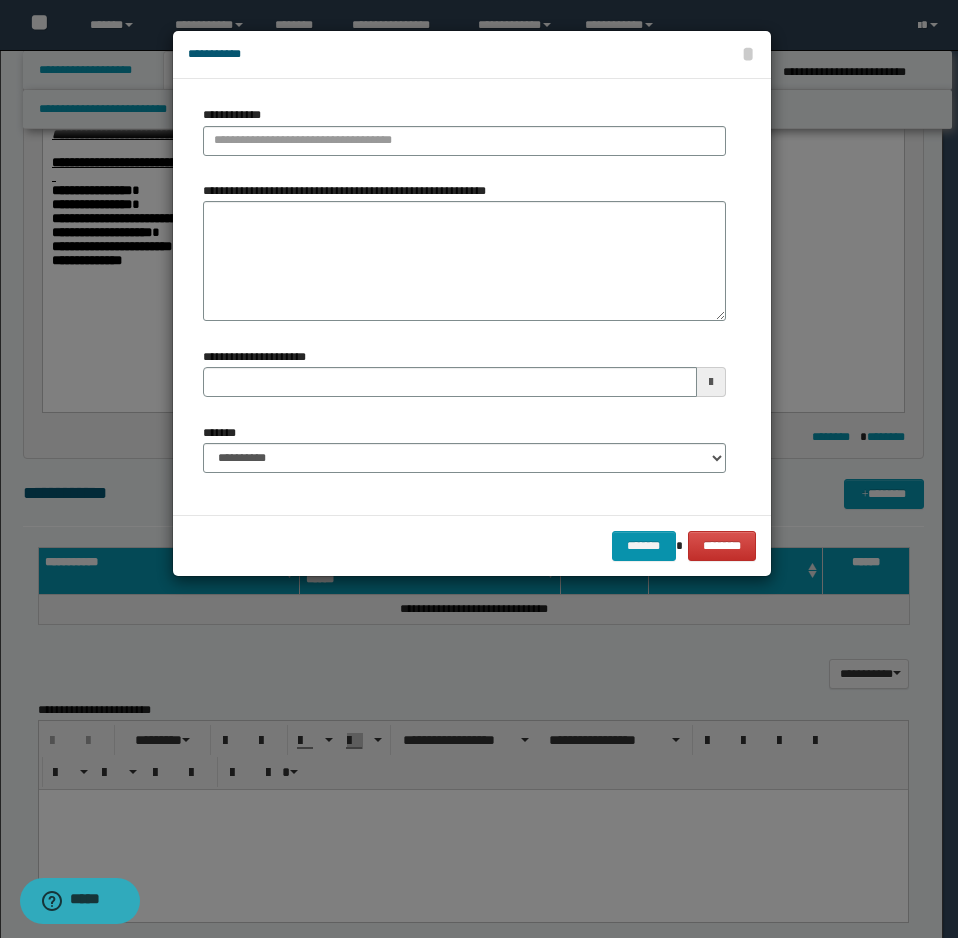 click on "**********" at bounding box center [349, 191] 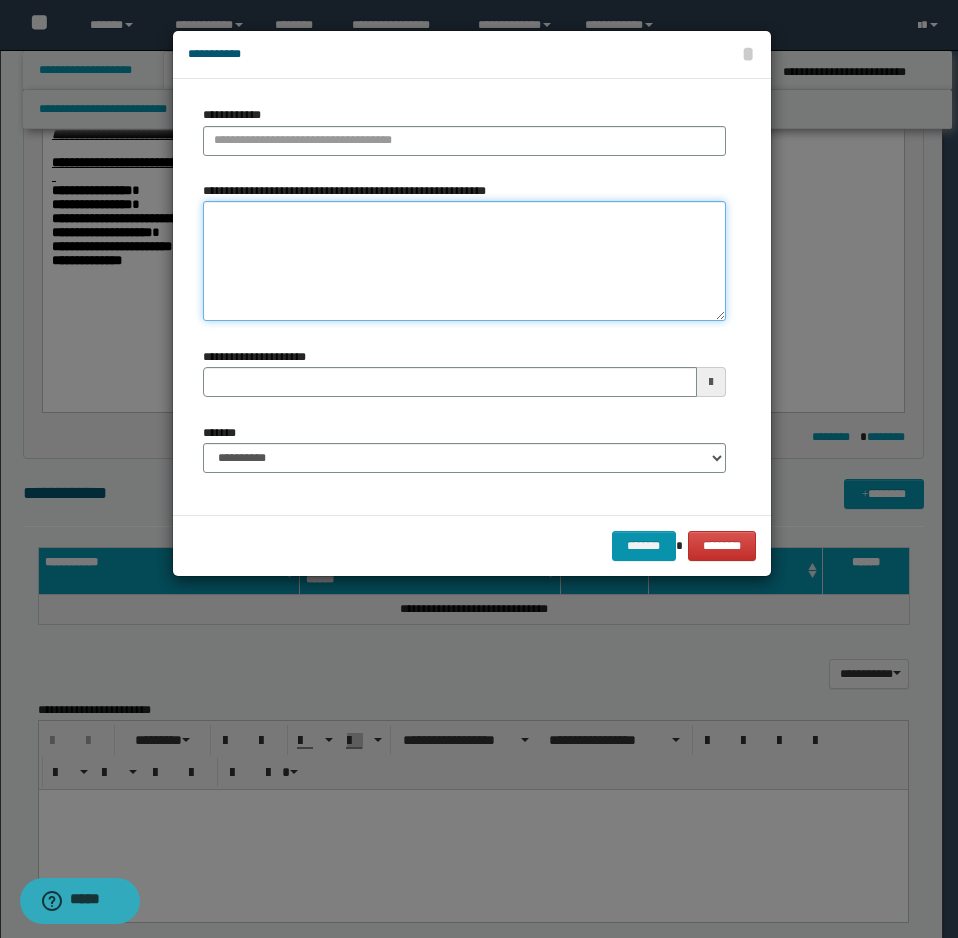click on "**********" at bounding box center [464, 261] 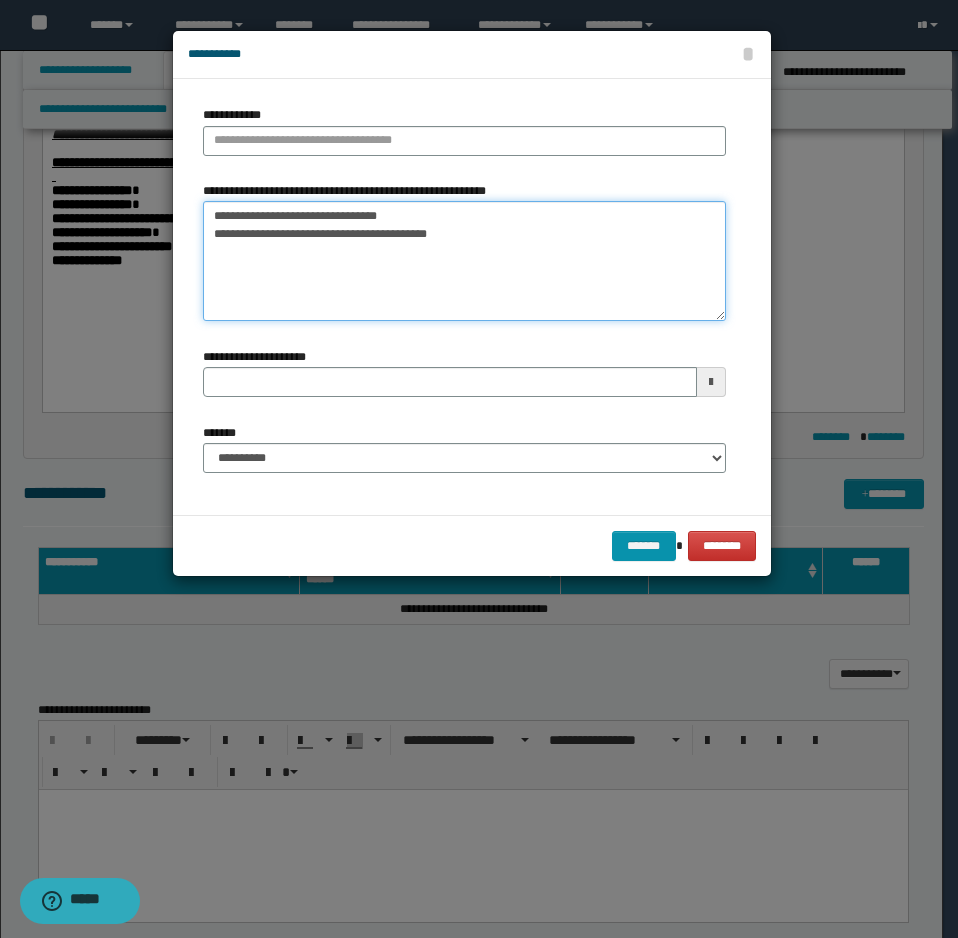 drag, startPoint x: 232, startPoint y: 221, endPoint x: 342, endPoint y: 210, distance: 110.54863 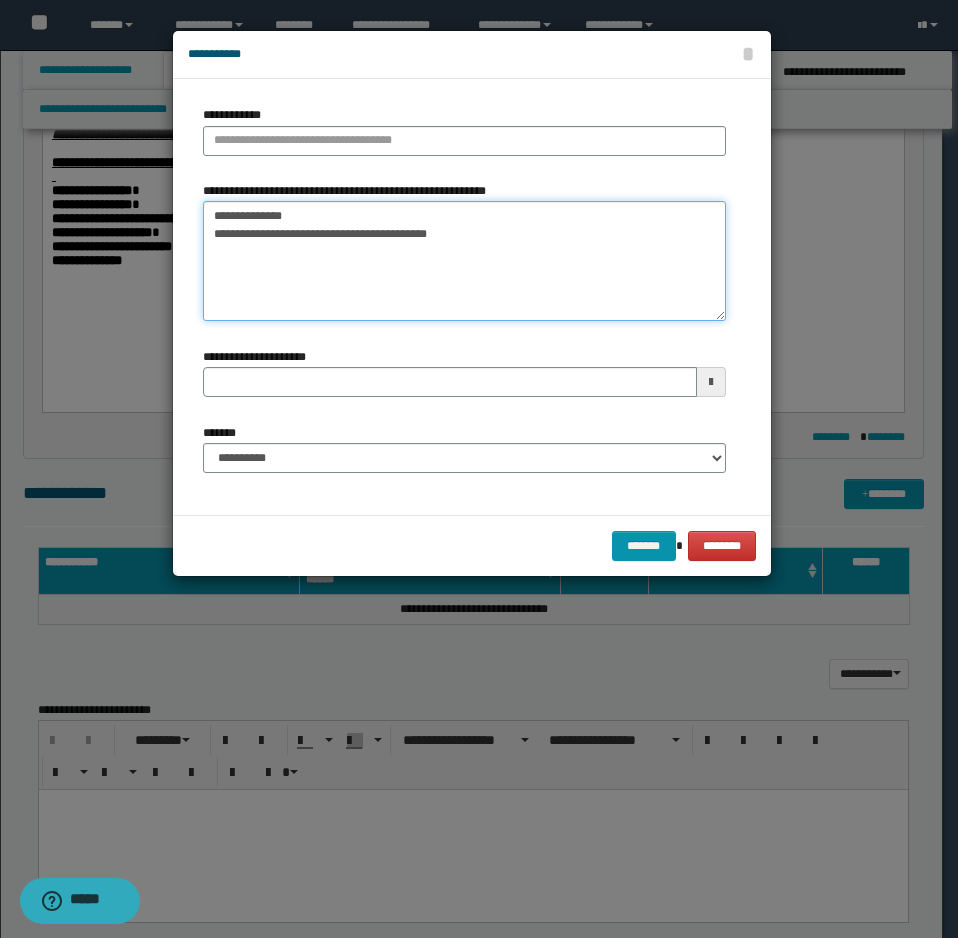 type on "**********" 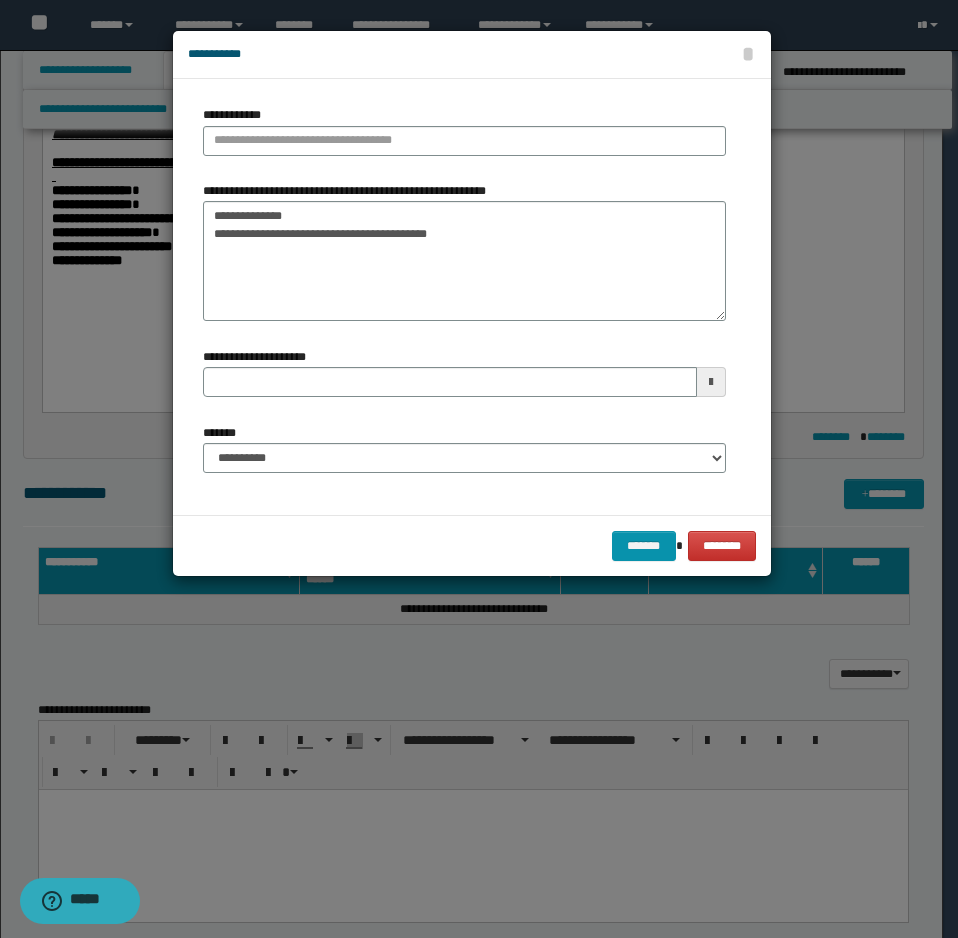click on "**********" at bounding box center (236, 115) 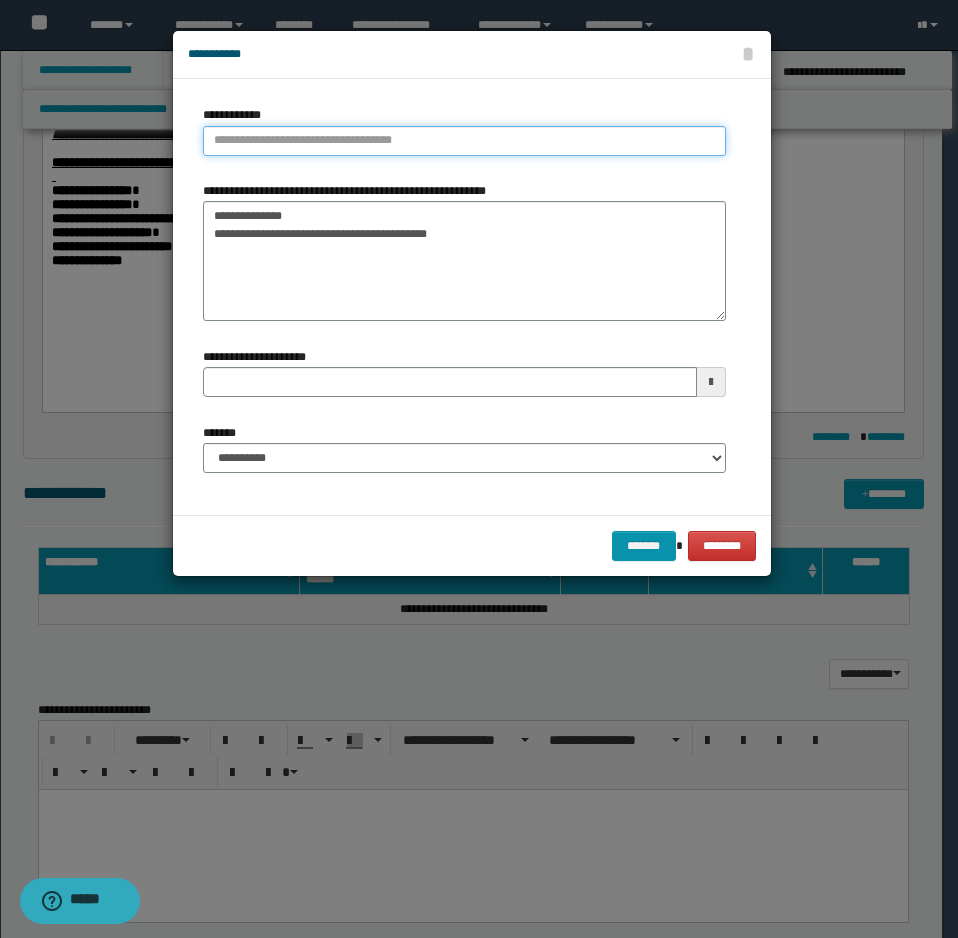 click on "**********" at bounding box center [464, 141] 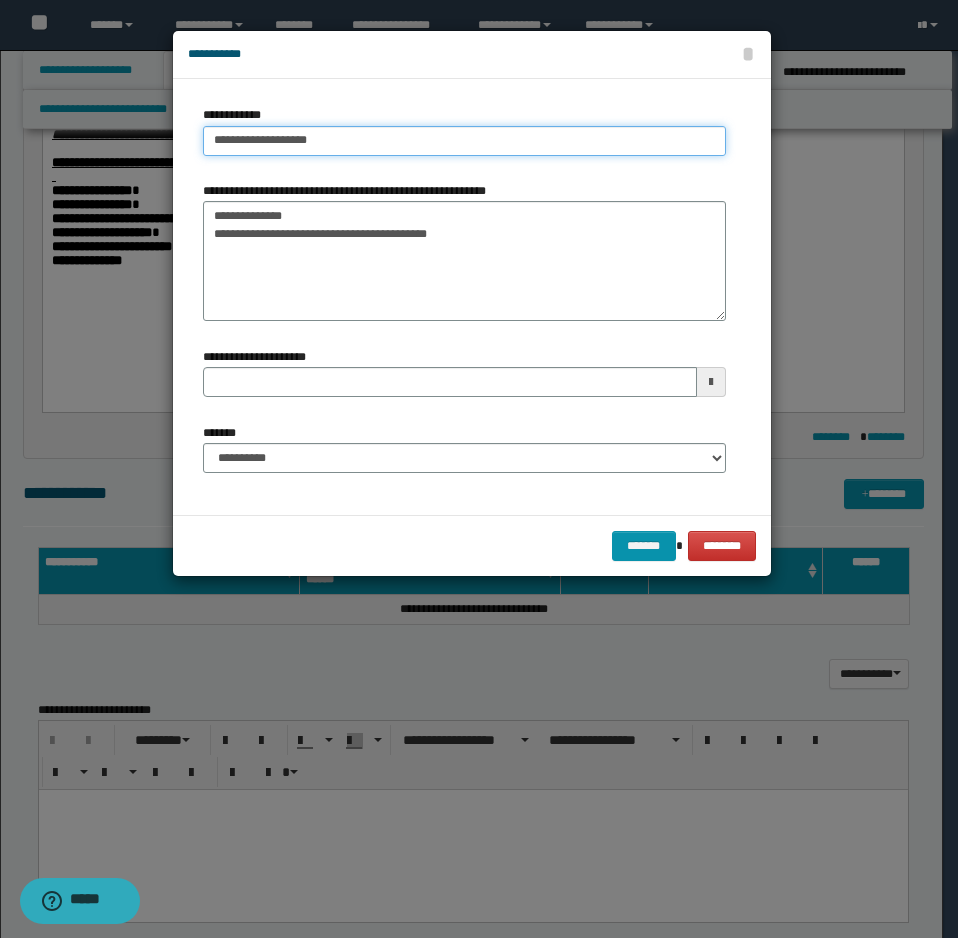 type on "**********" 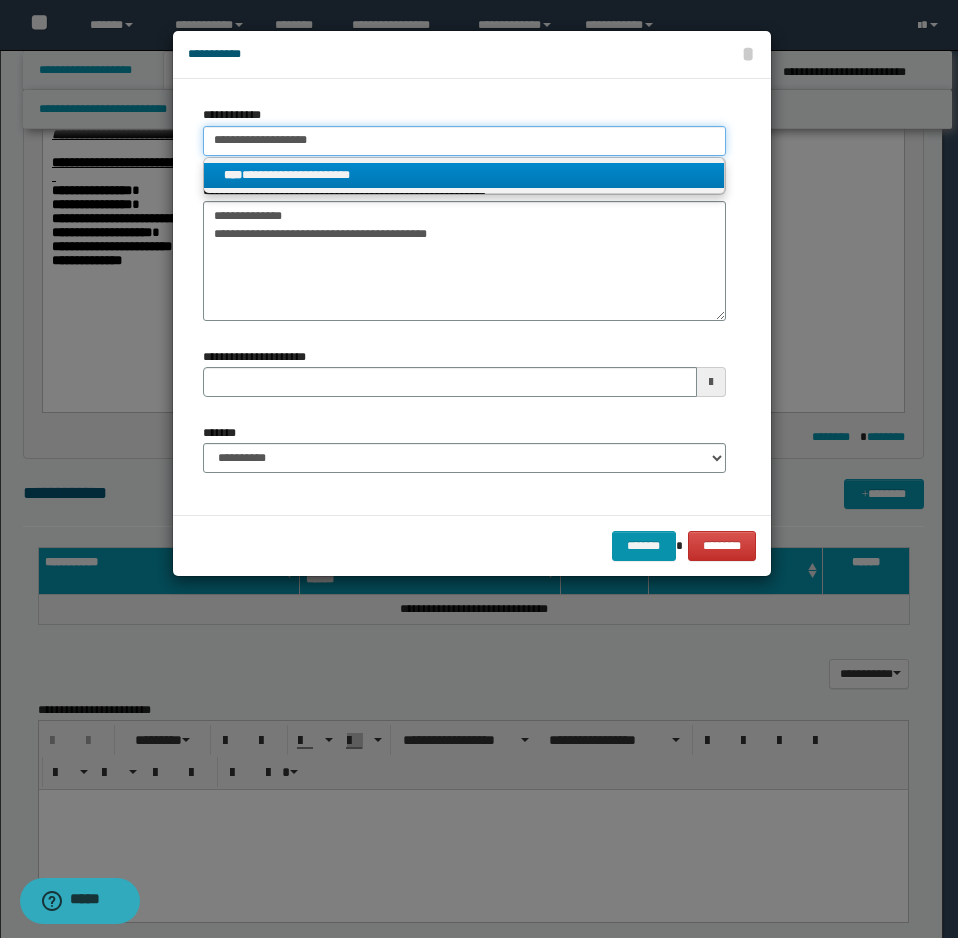 type on "**********" 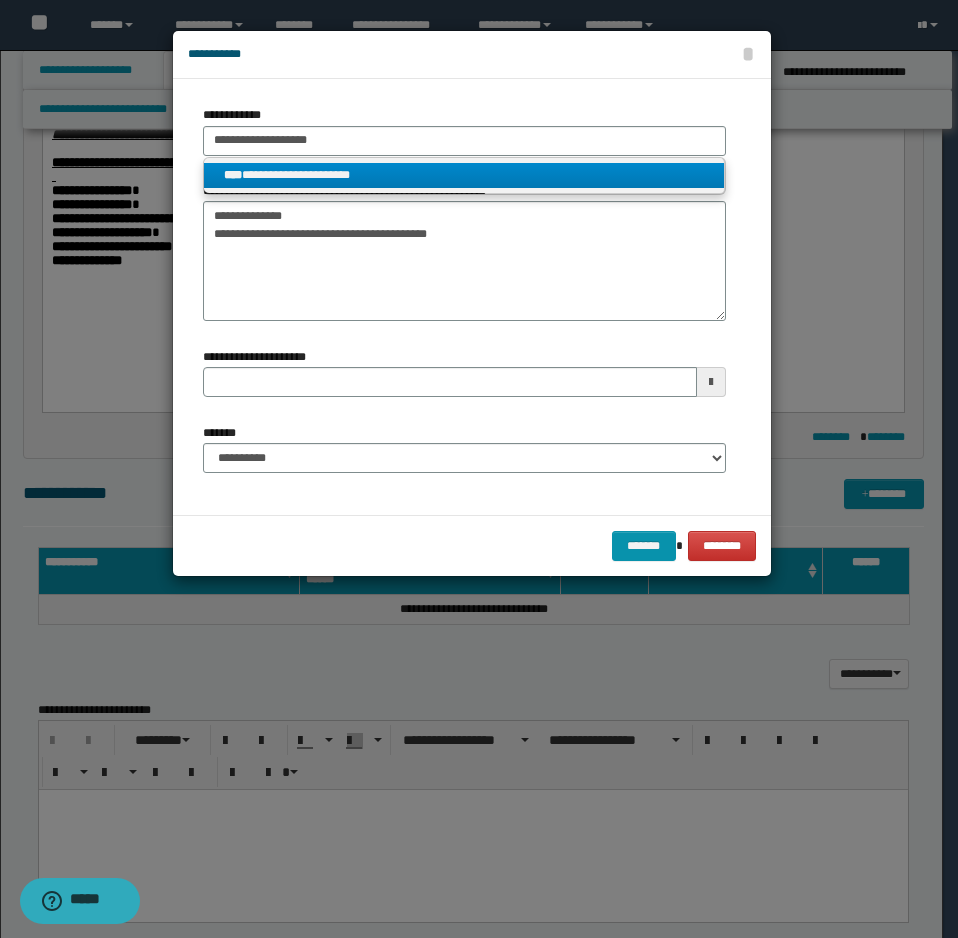 click on "****" at bounding box center [233, 175] 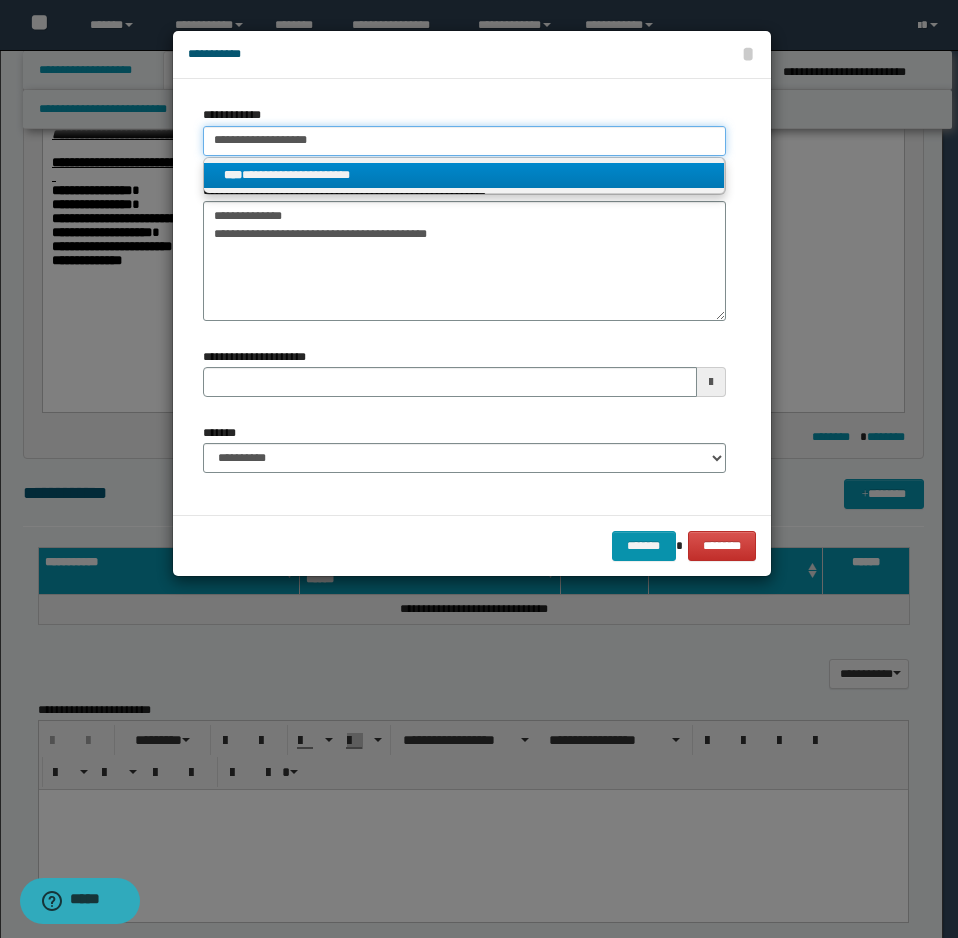 type 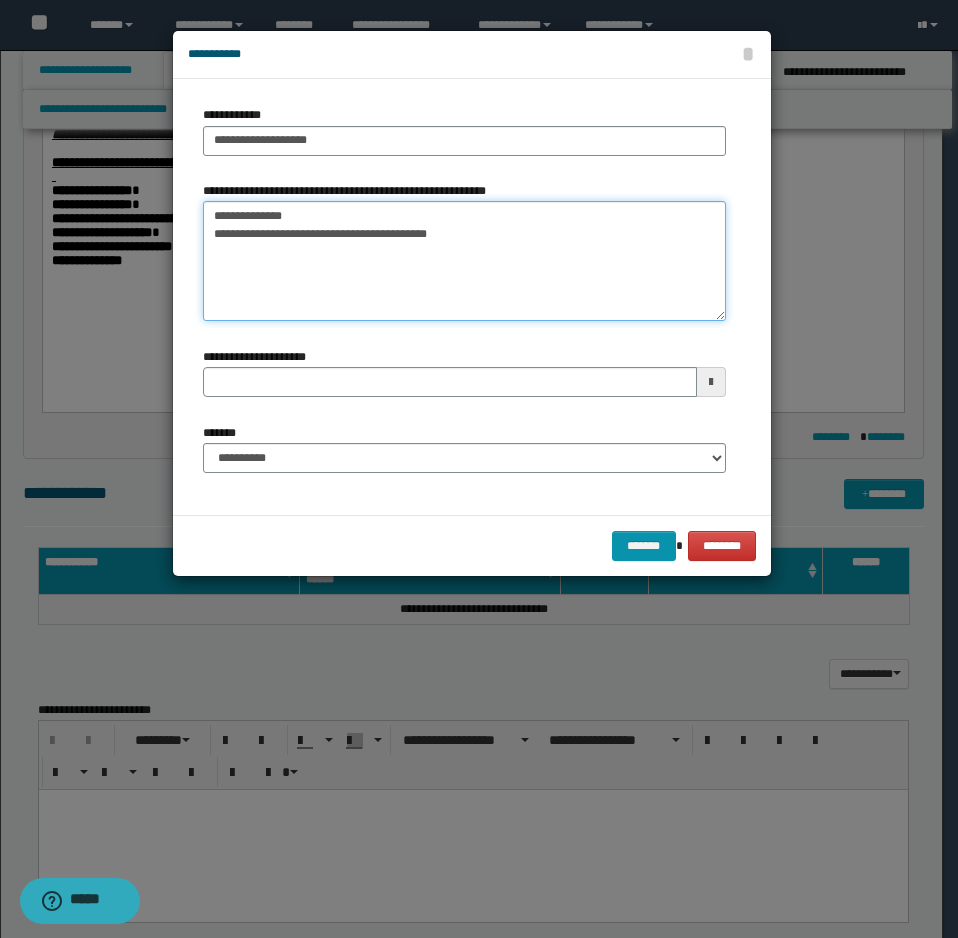 drag, startPoint x: 241, startPoint y: 213, endPoint x: 42, endPoint y: 288, distance: 212.66405 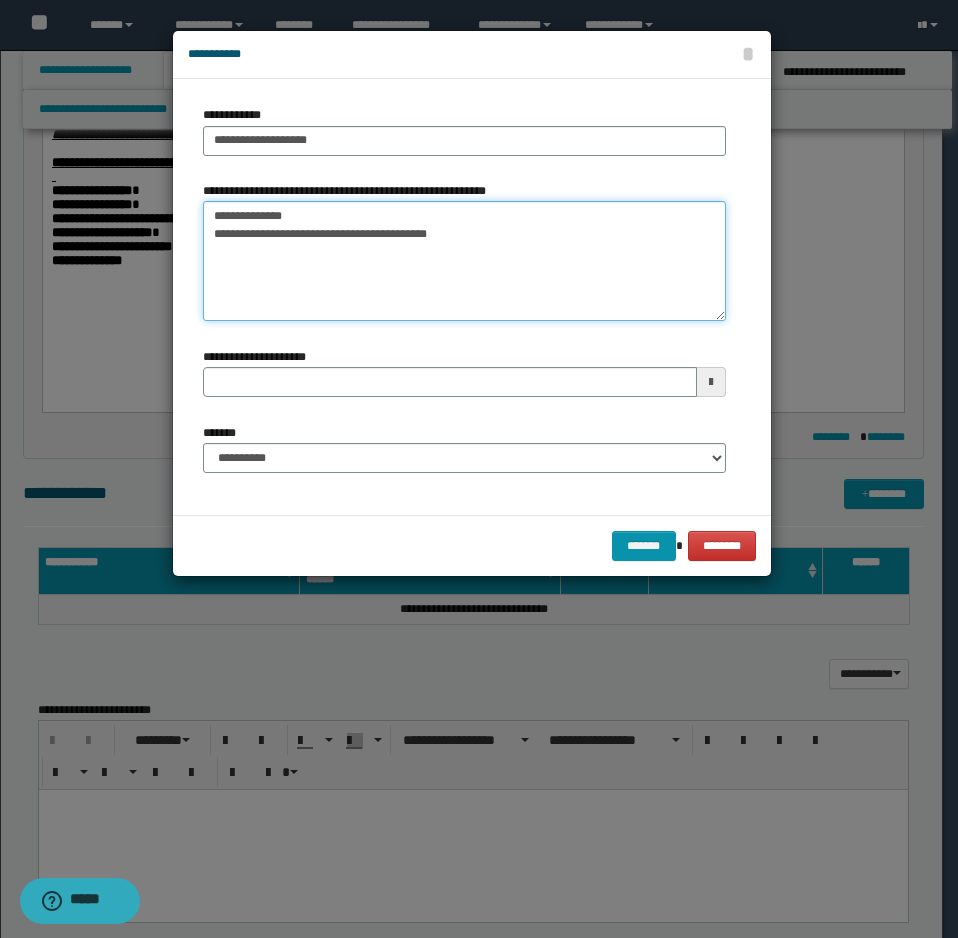 click on "**********" at bounding box center (464, 261) 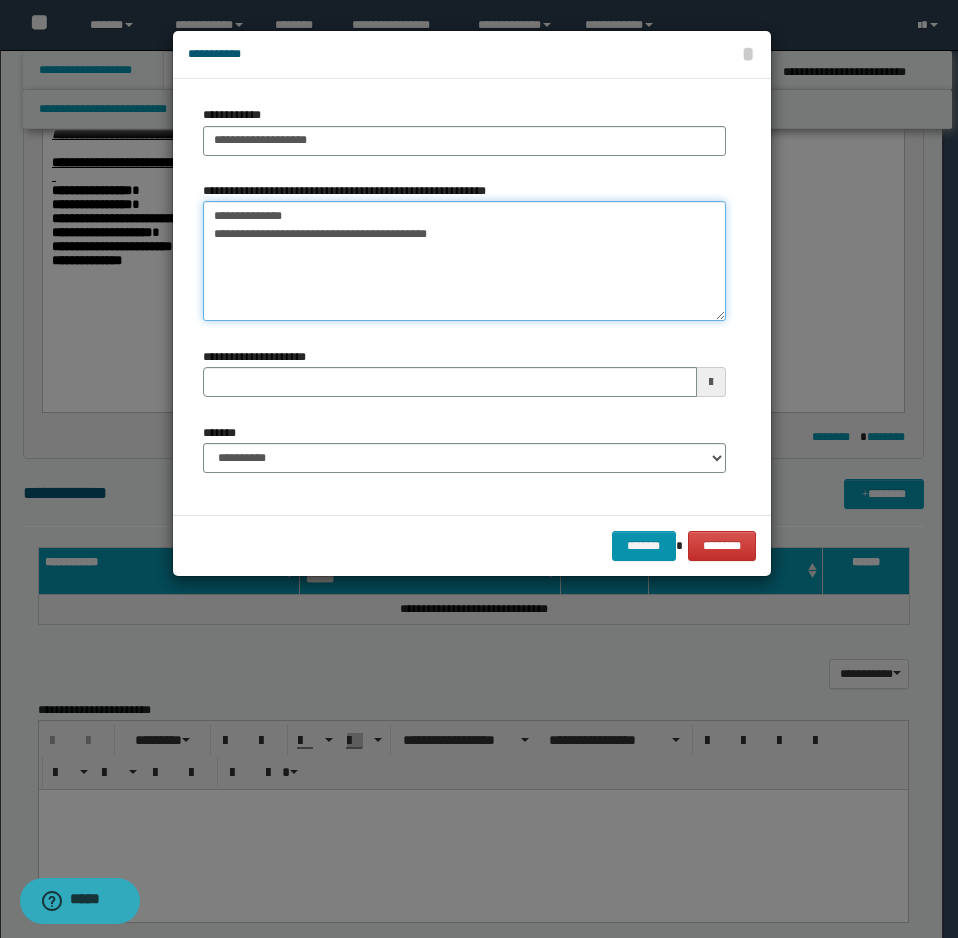 drag, startPoint x: 249, startPoint y: 215, endPoint x: 146, endPoint y: 239, distance: 105.75916 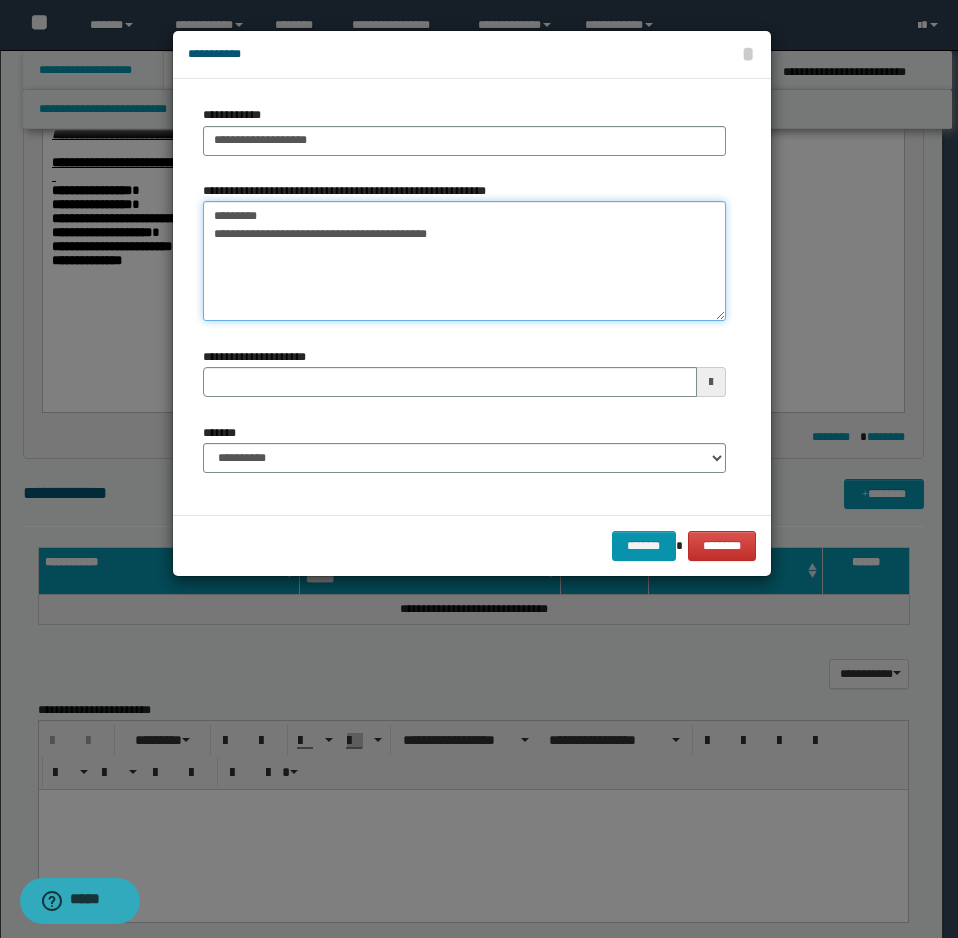 click on "**********" at bounding box center [464, 261] 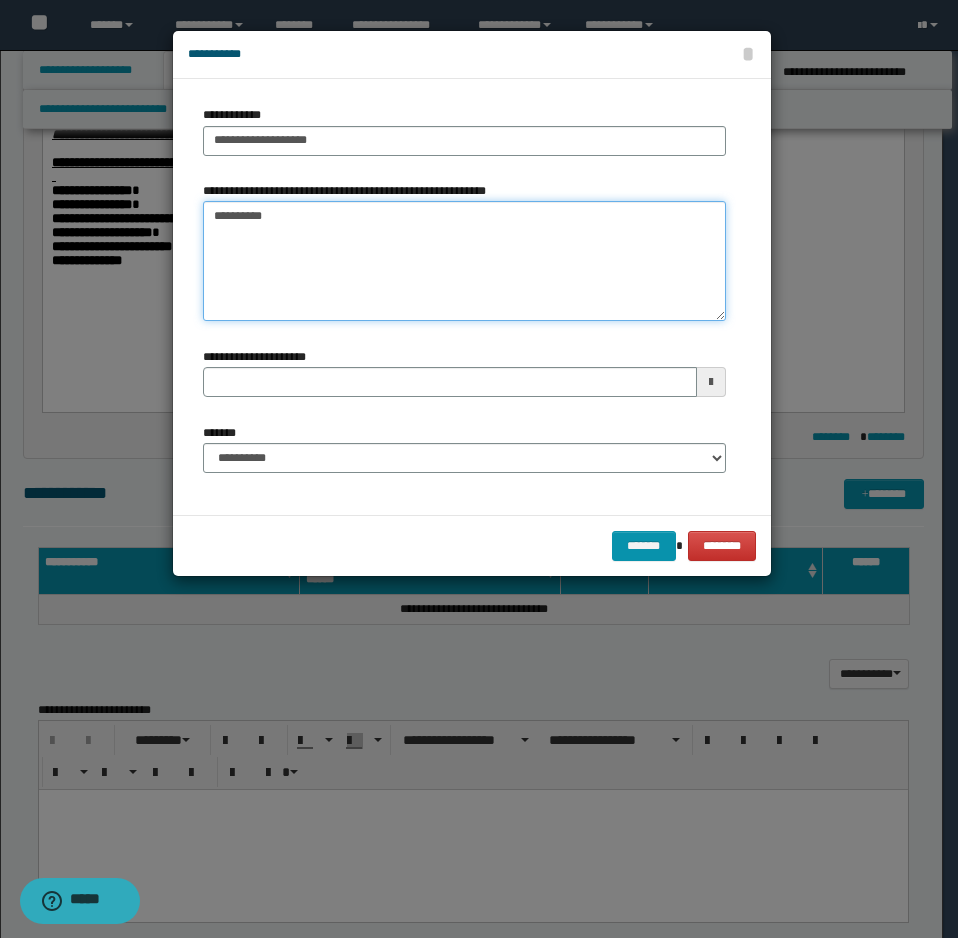 type 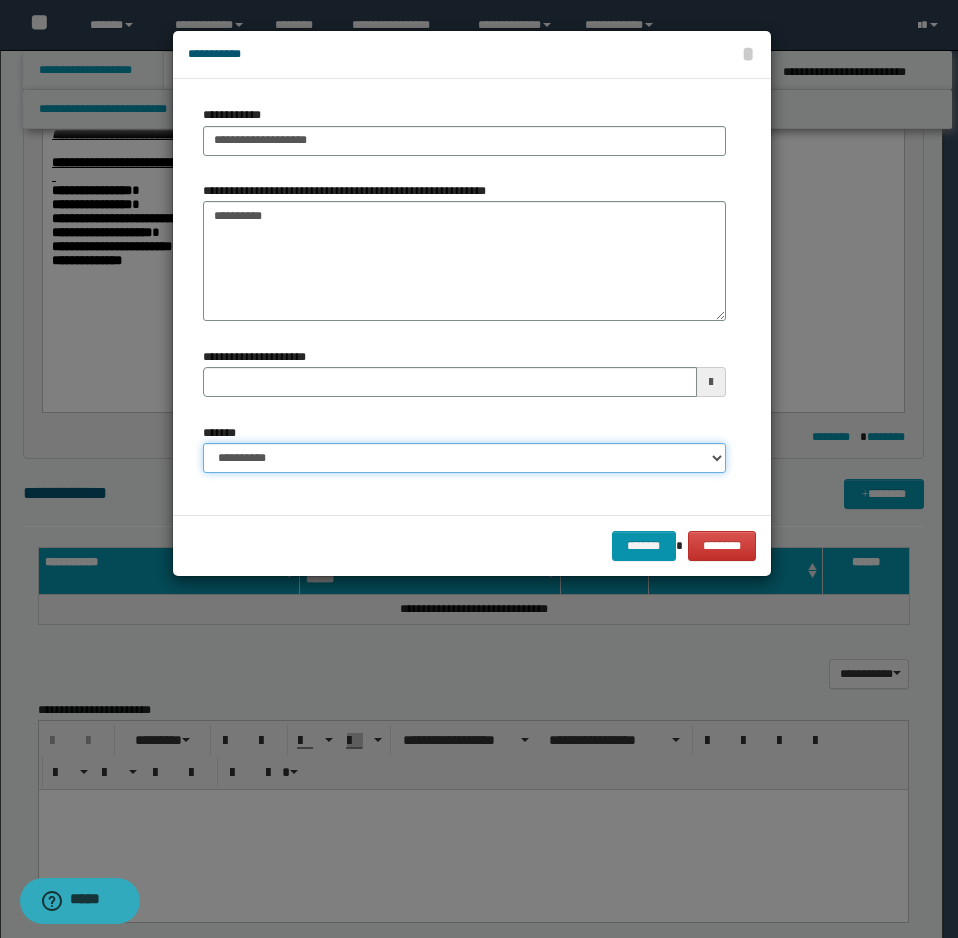 click on "**********" at bounding box center [464, 458] 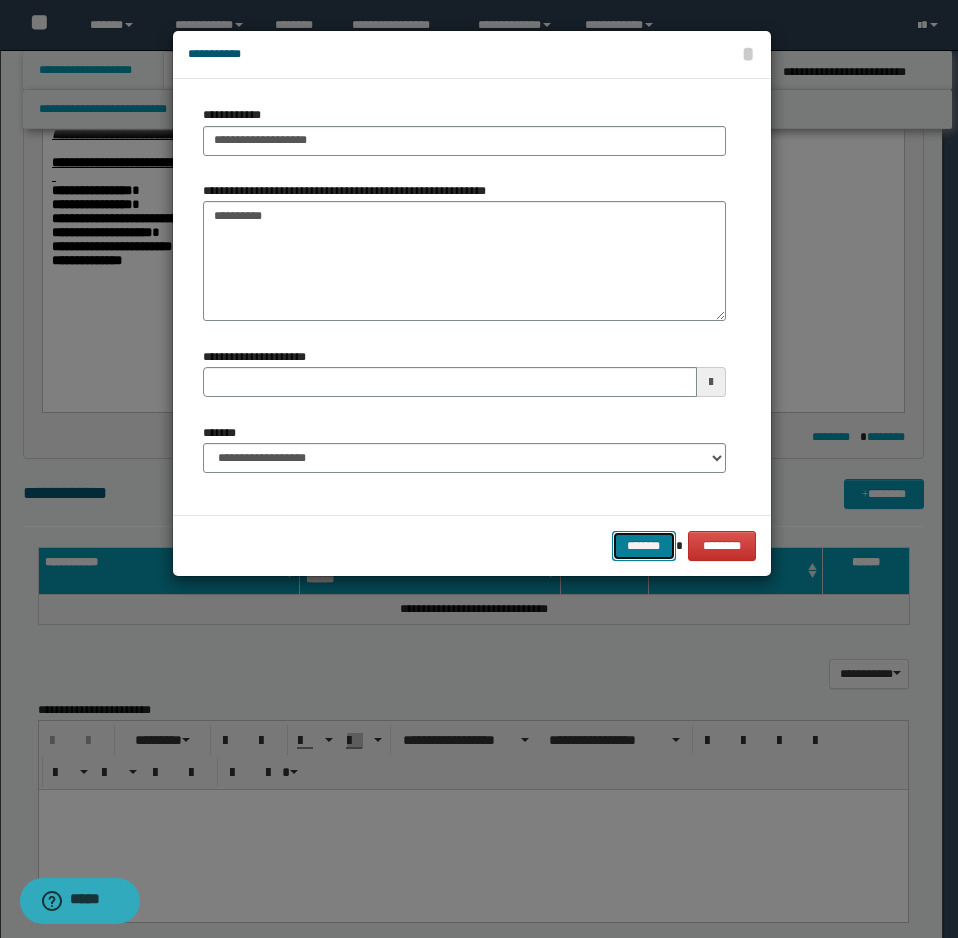 click on "*******" at bounding box center (644, 546) 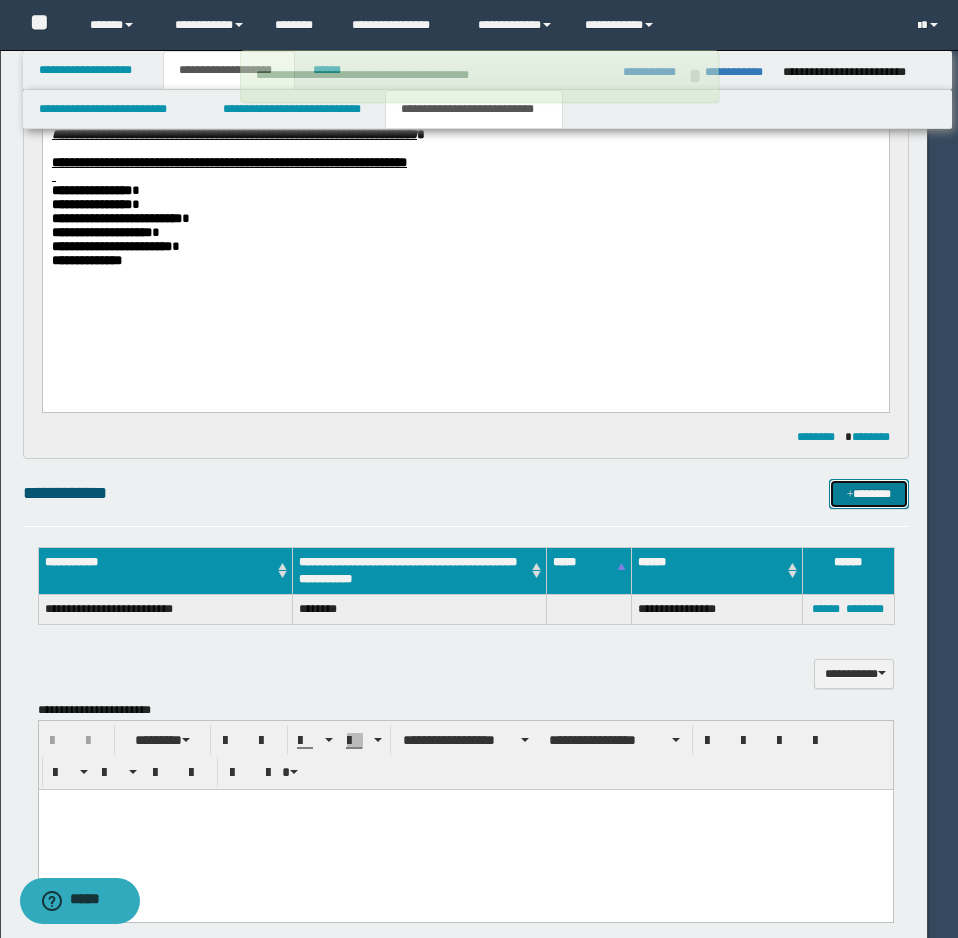 type 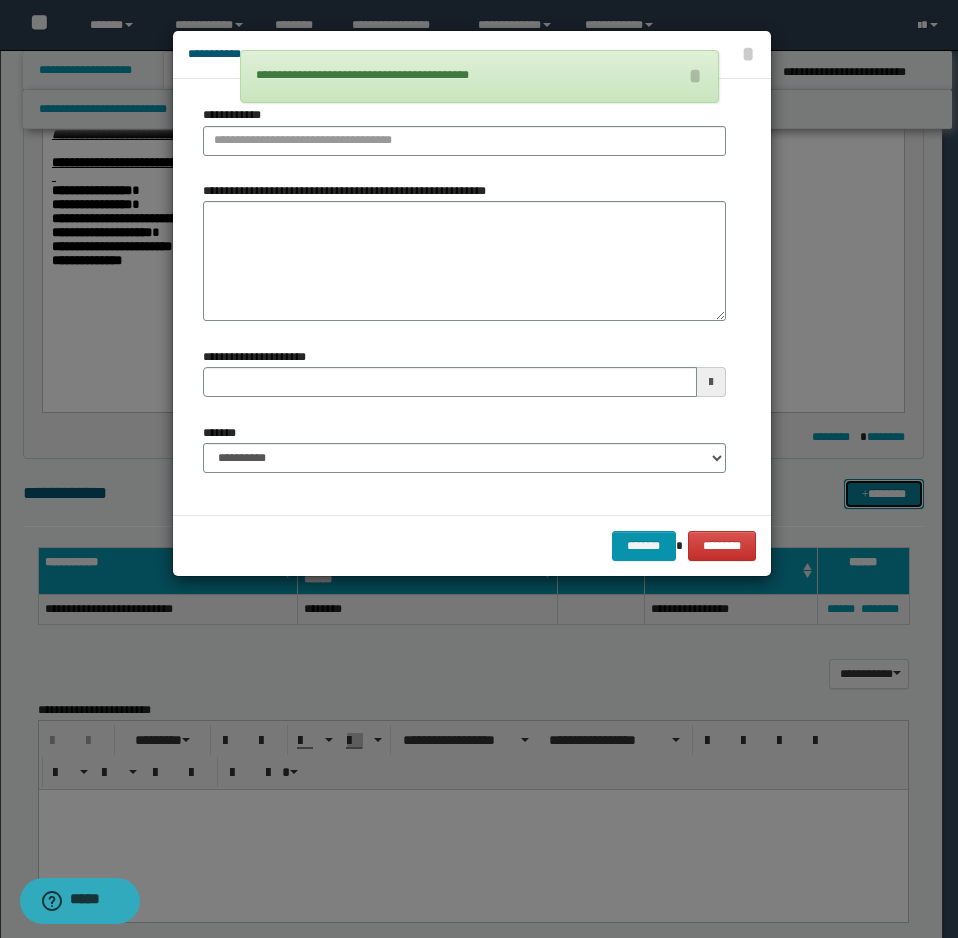 type 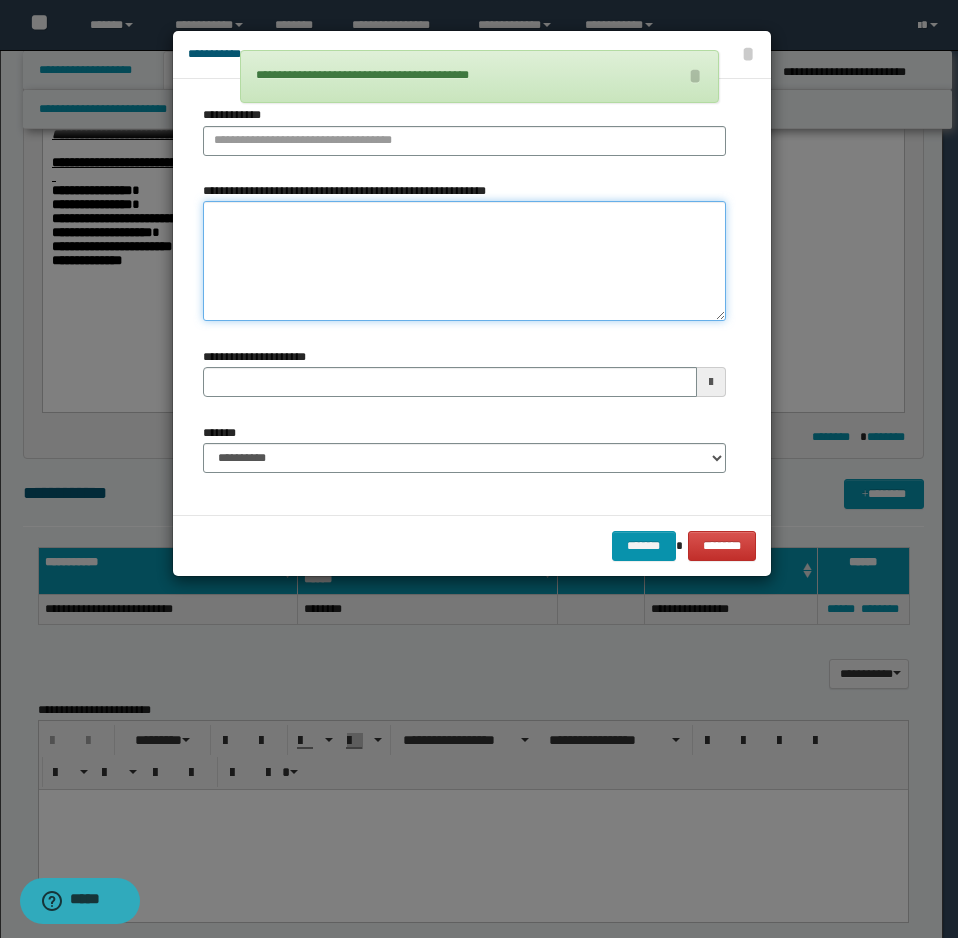 paste on "**********" 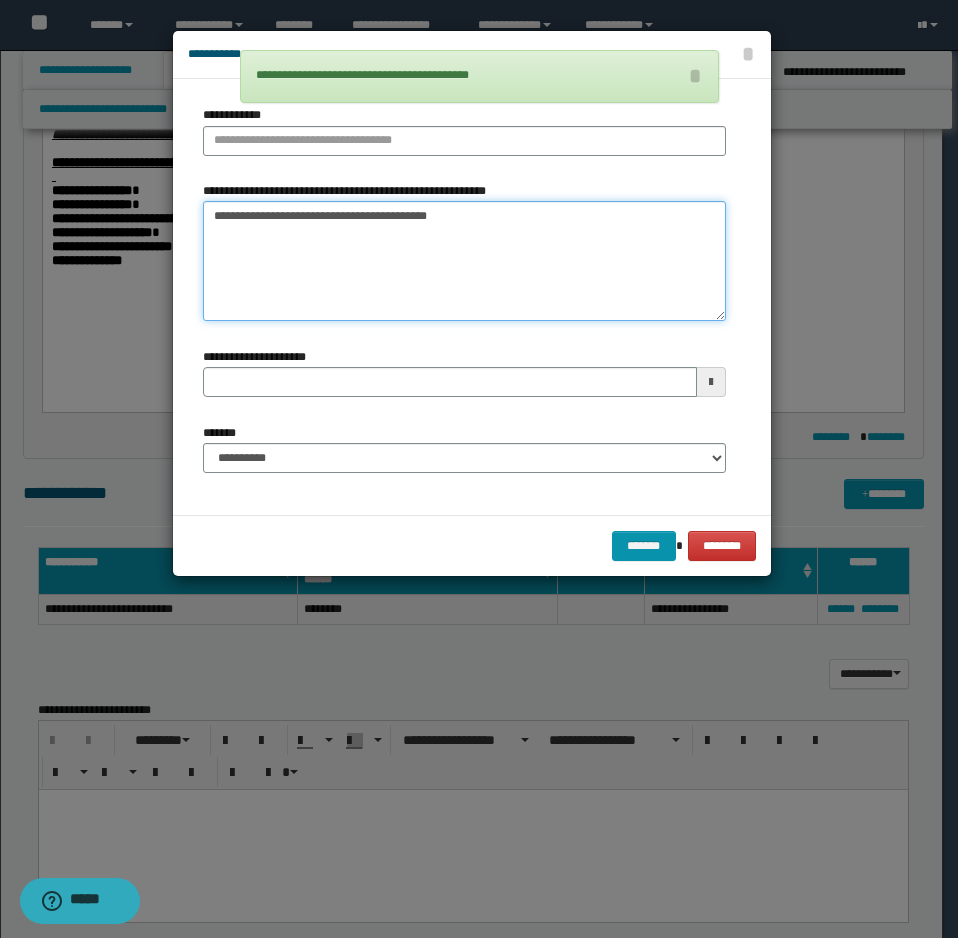 click on "**********" at bounding box center (464, 261) 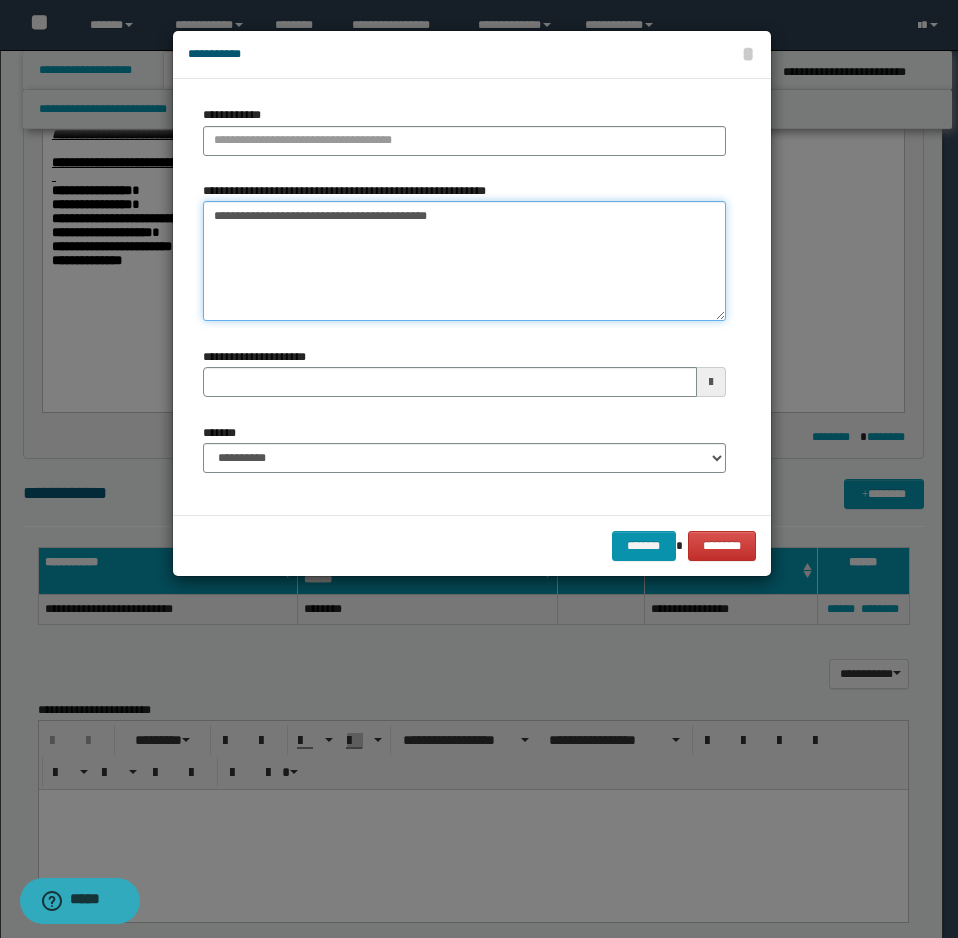 drag, startPoint x: 237, startPoint y: 215, endPoint x: 410, endPoint y: 231, distance: 173.73831 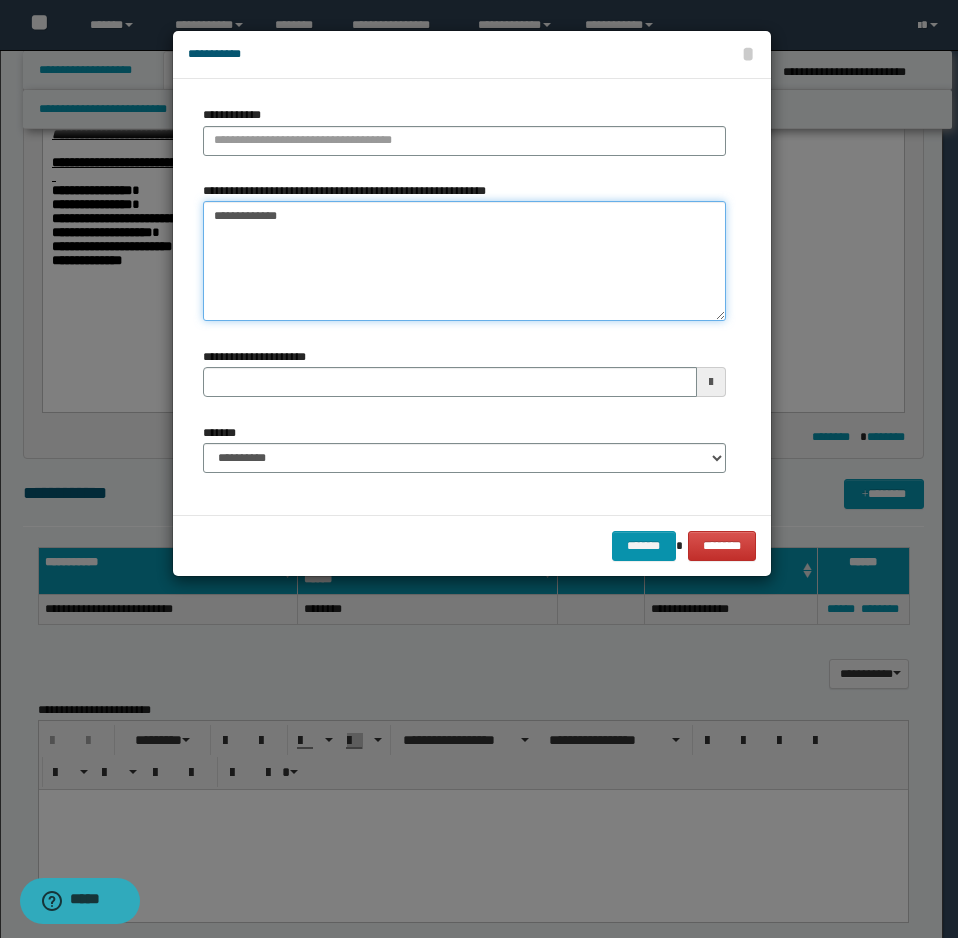 type on "**********" 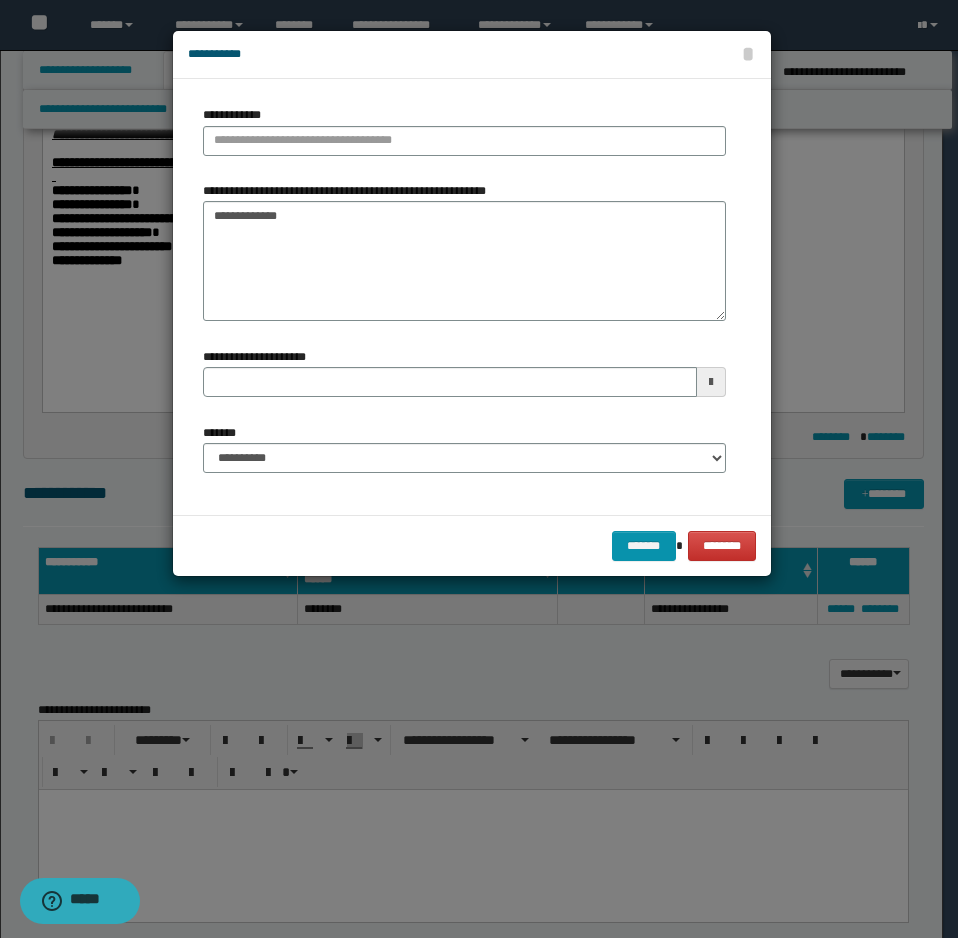 click on "**********" at bounding box center (464, 130) 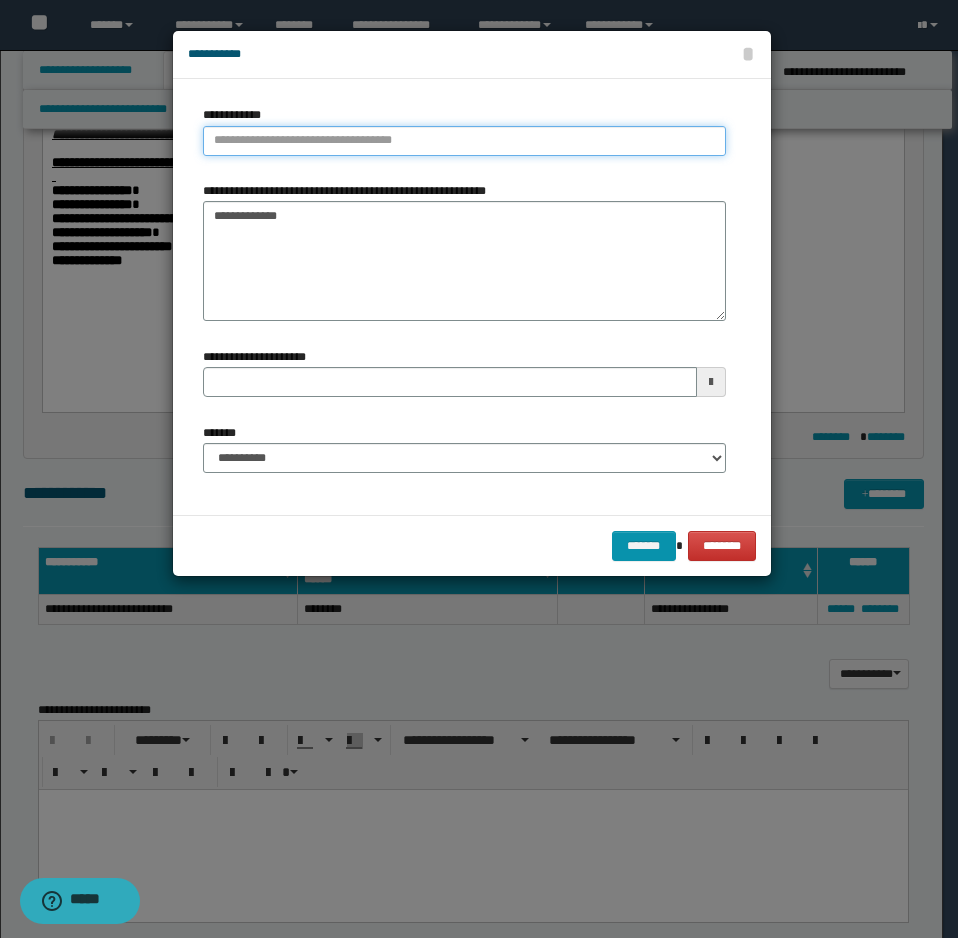 type on "**********" 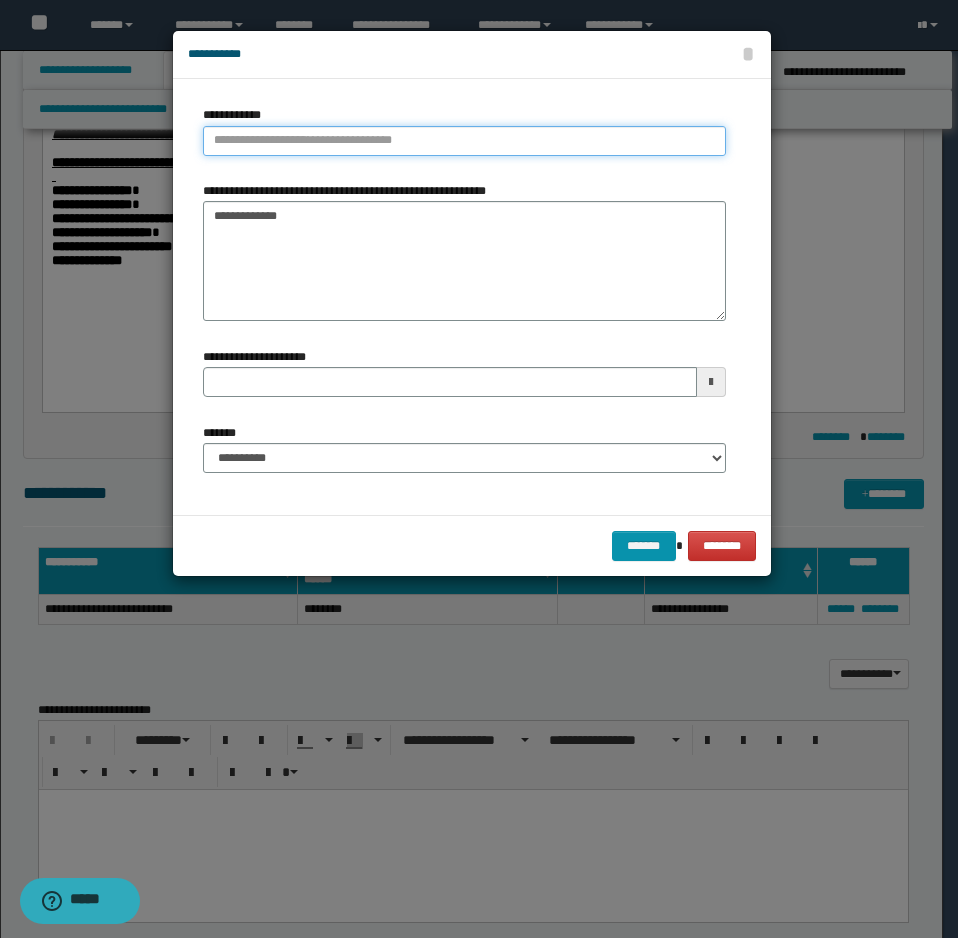 click on "**********" at bounding box center [464, 141] 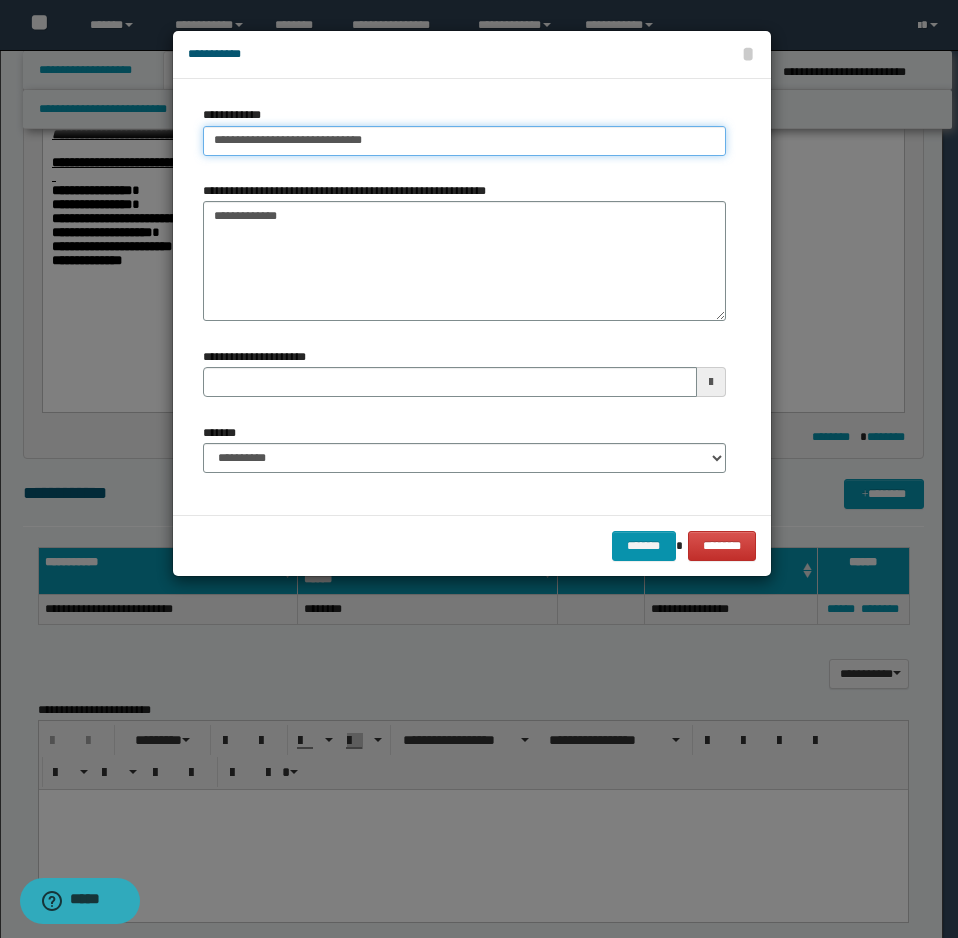 type on "**********" 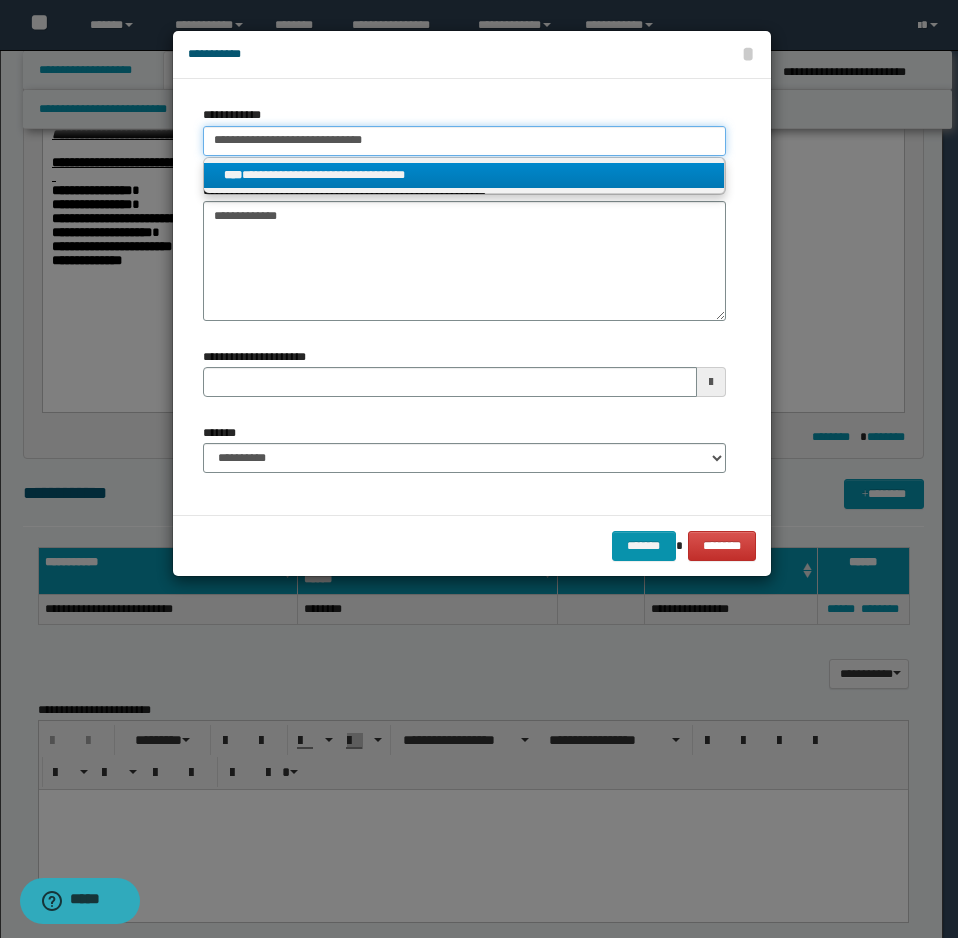 type on "**********" 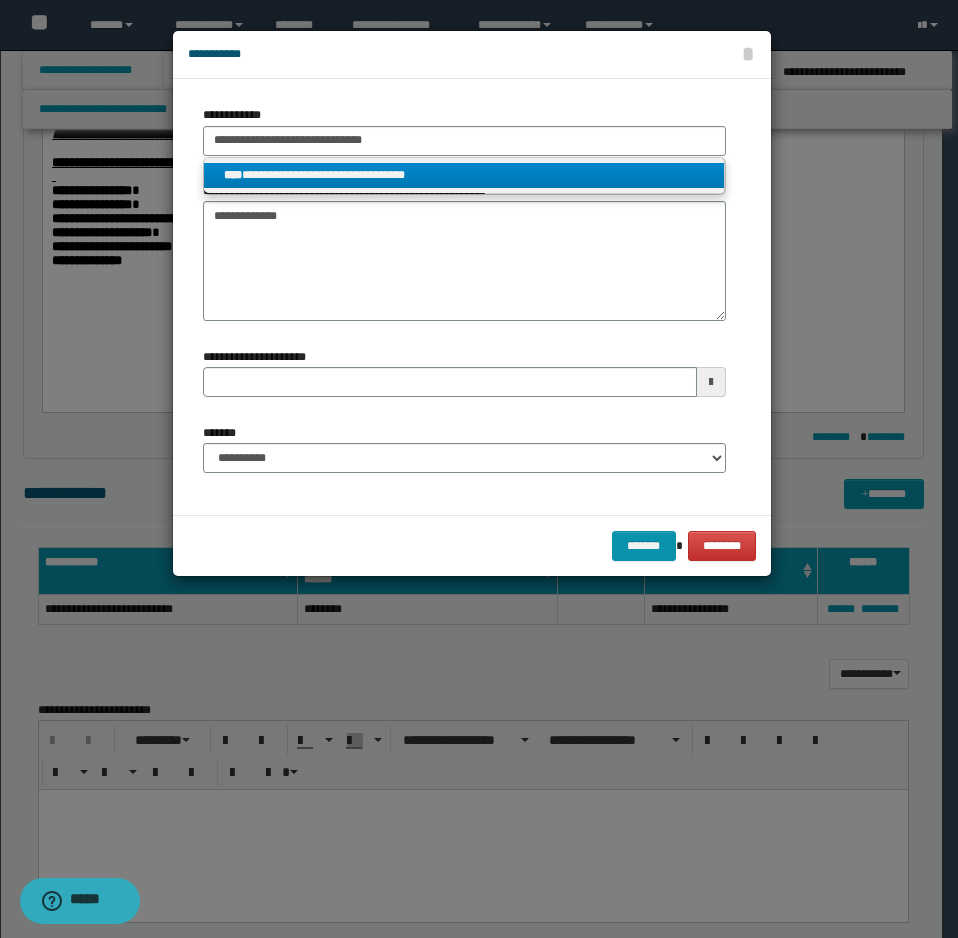 click on "****" at bounding box center (233, 175) 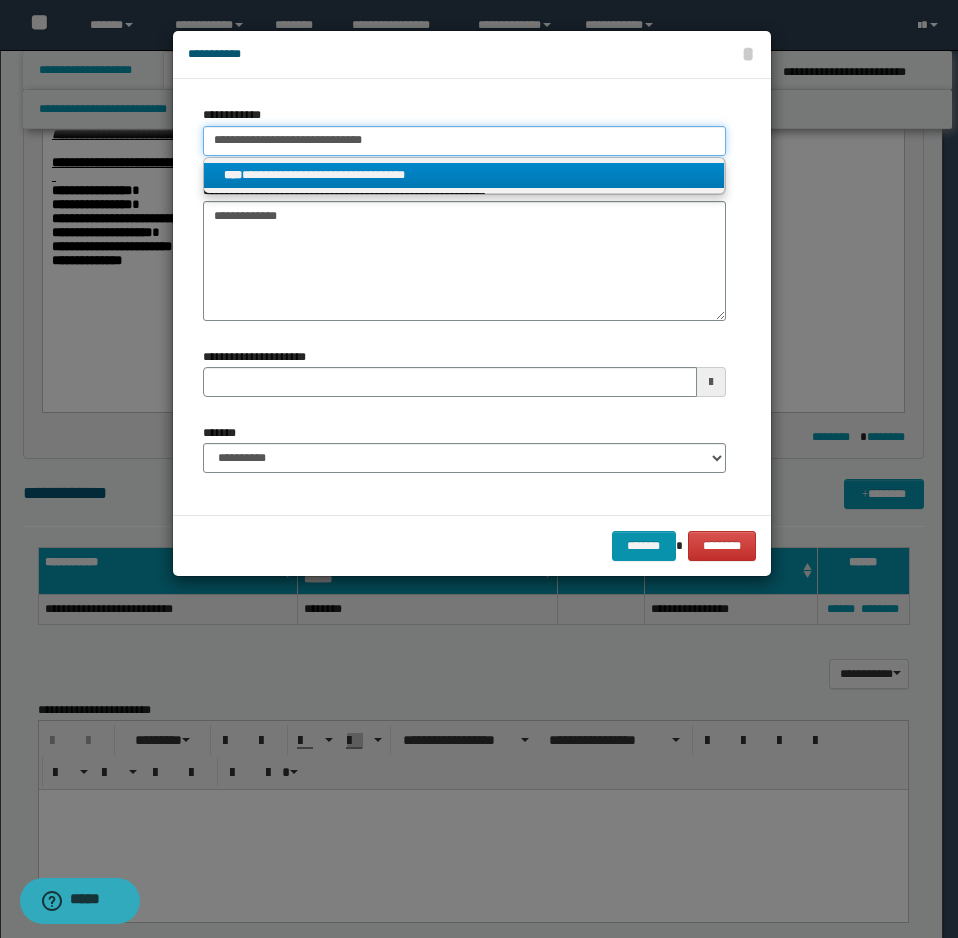 type 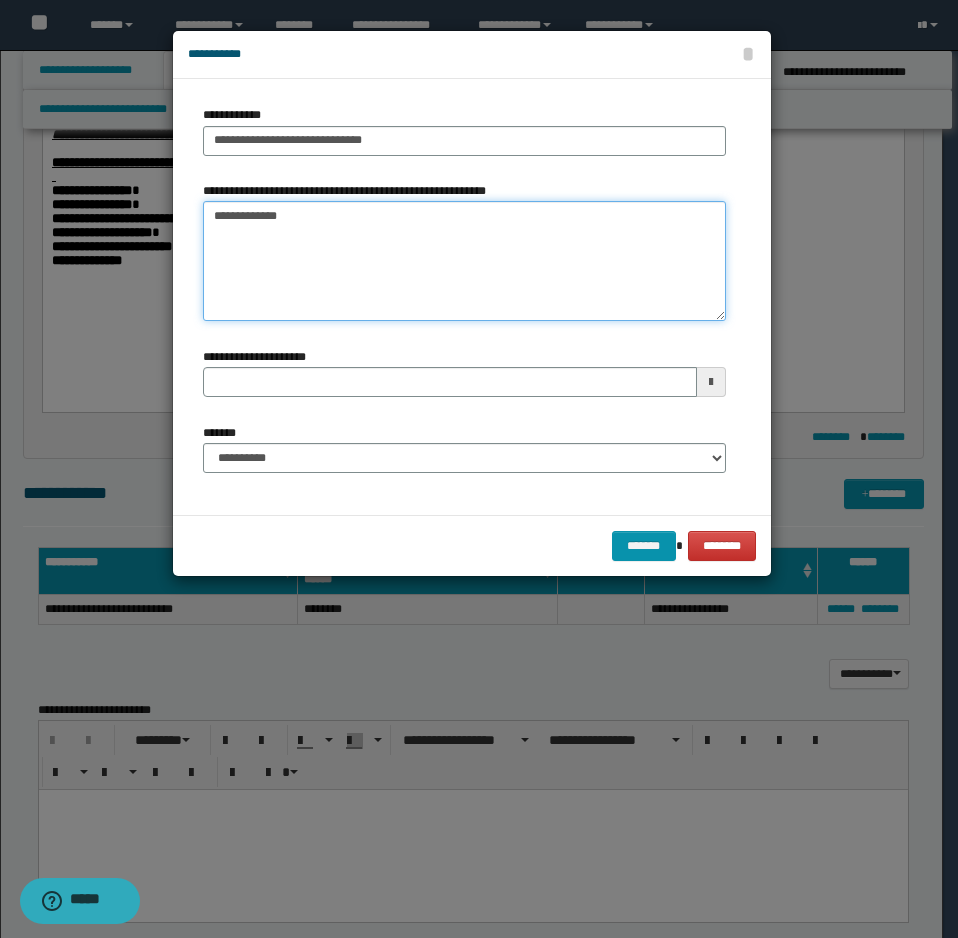 drag, startPoint x: 245, startPoint y: 224, endPoint x: 83, endPoint y: 255, distance: 164.93938 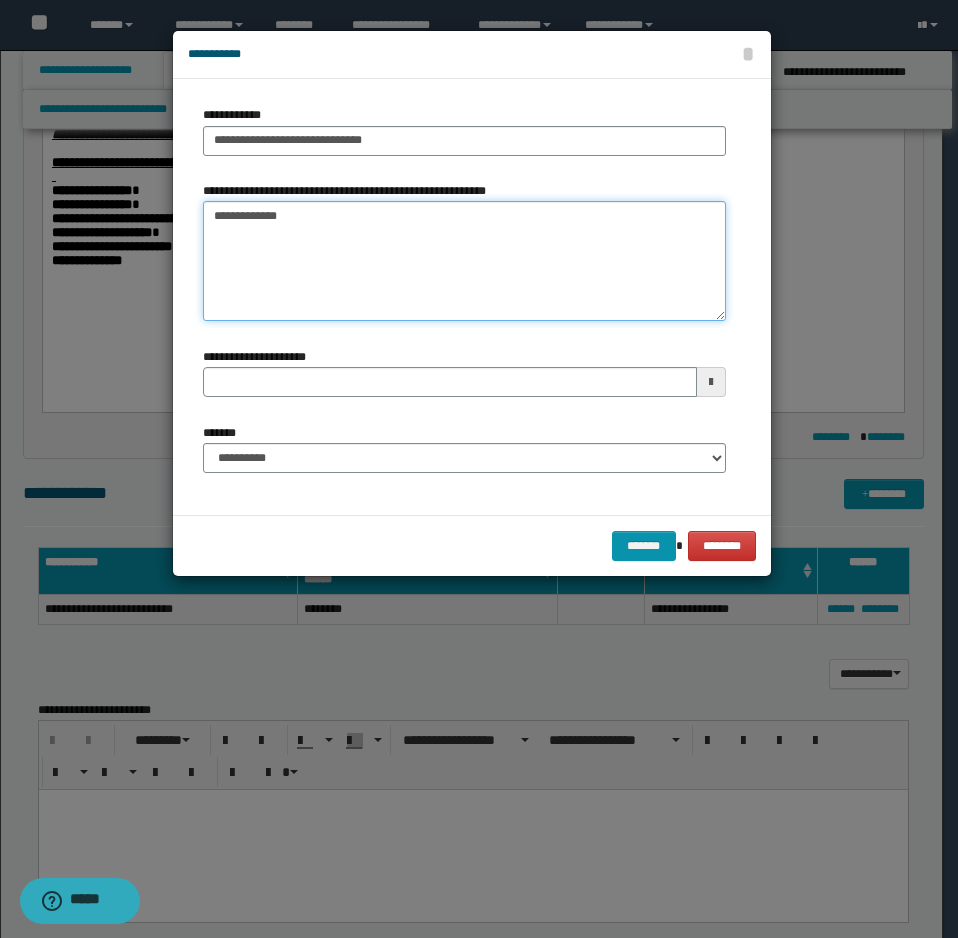 type on "**********" 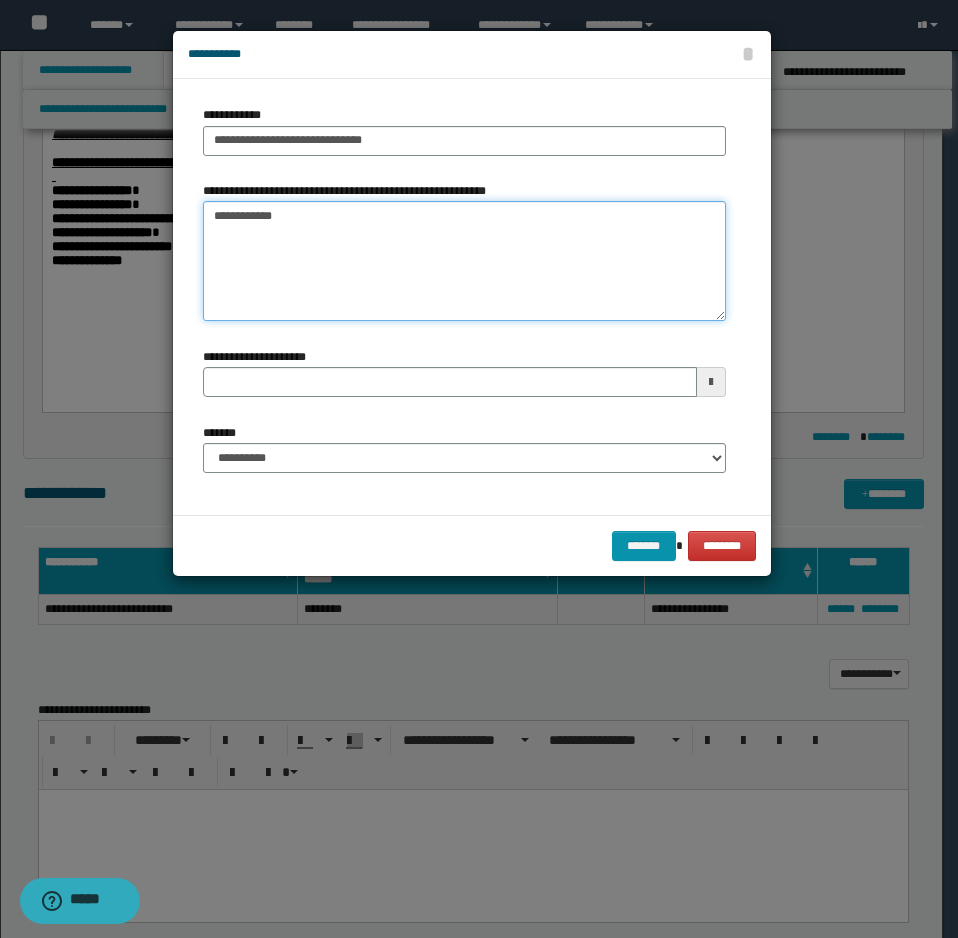 type 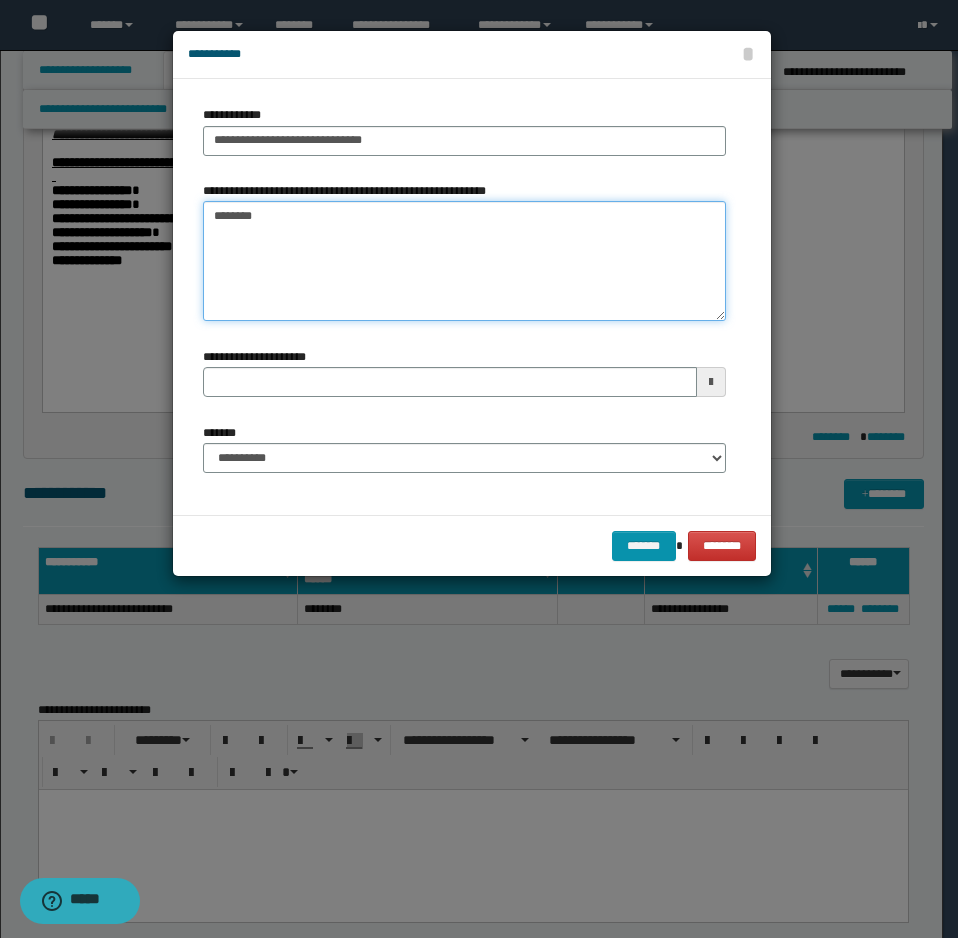 type on "*******" 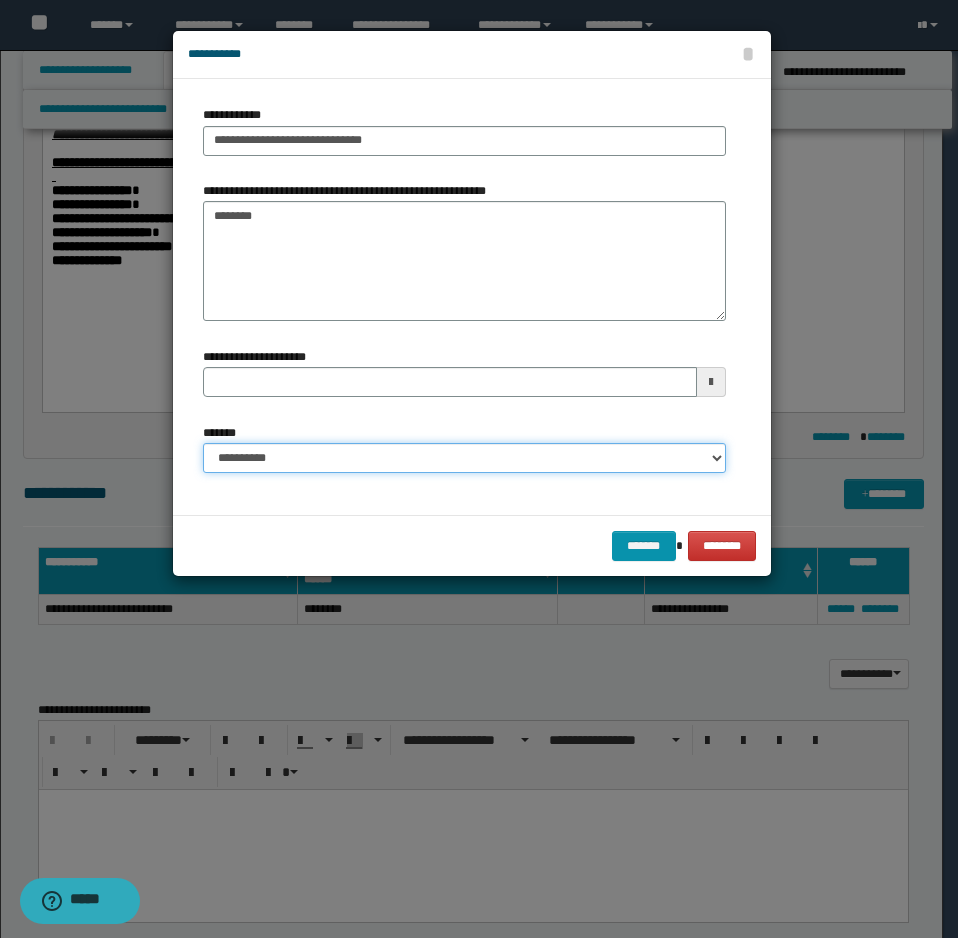 click on "**********" at bounding box center (464, 458) 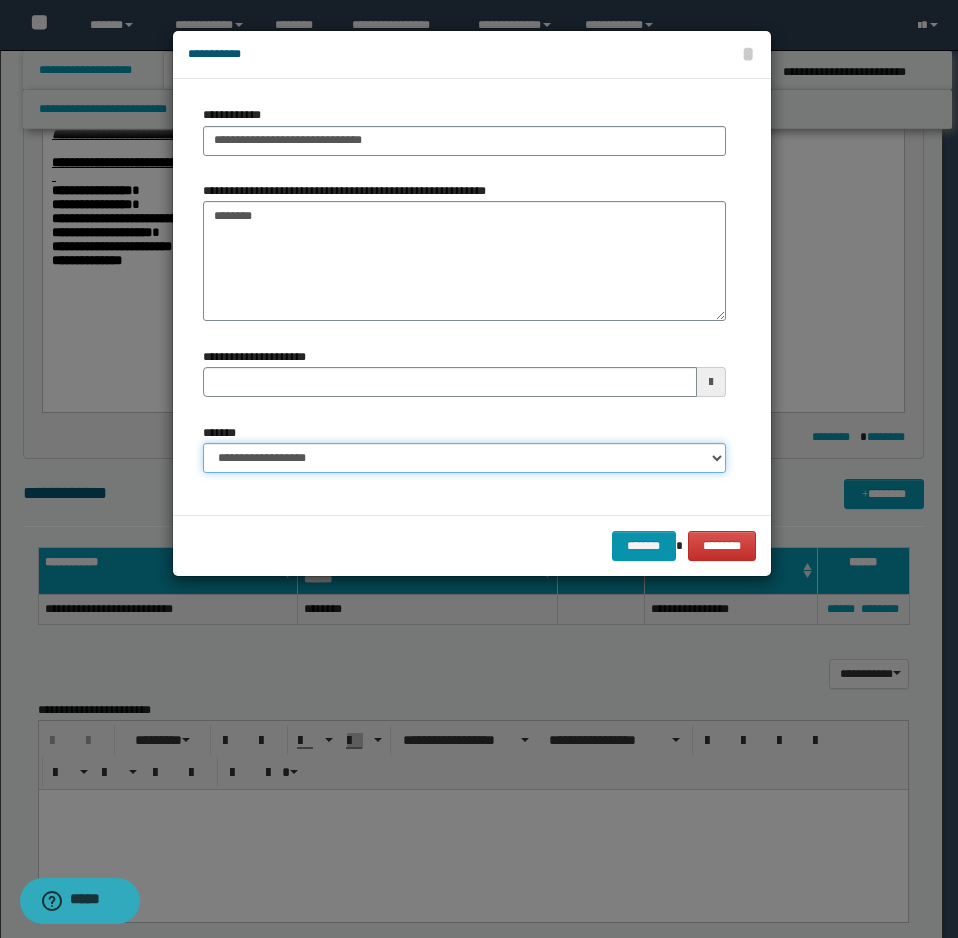 click on "**********" at bounding box center [464, 458] 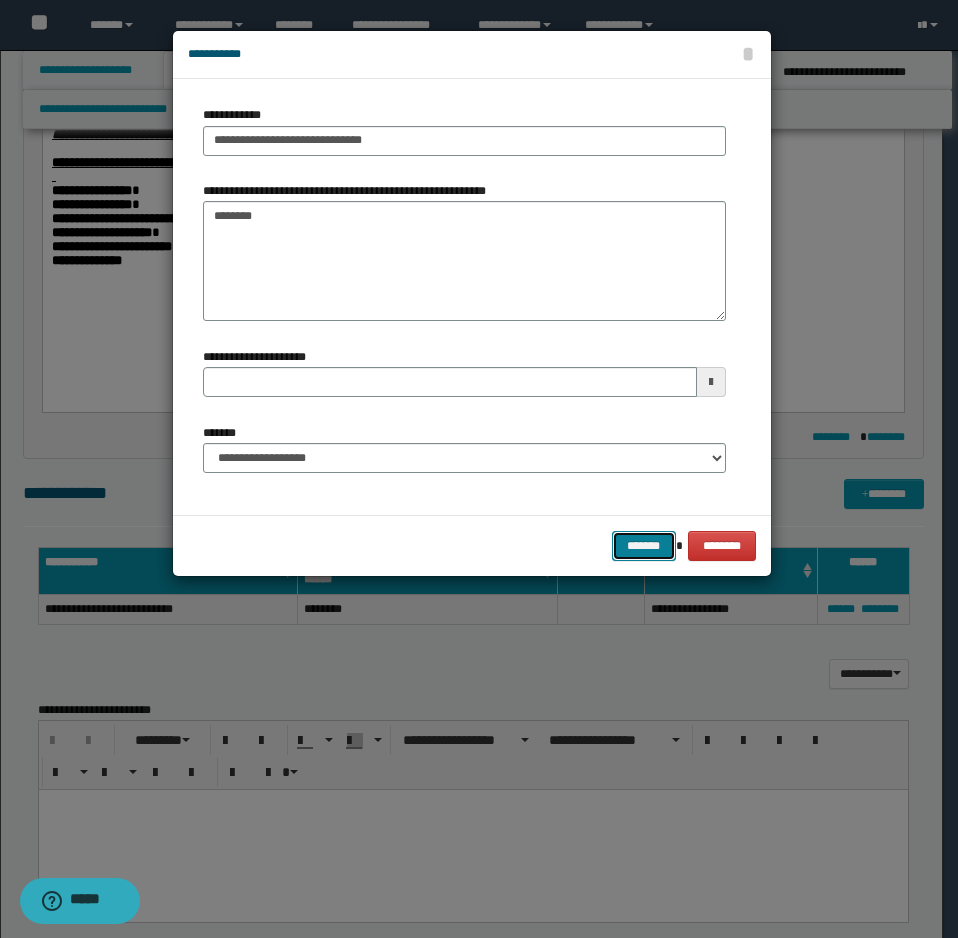 click on "*******" at bounding box center [644, 546] 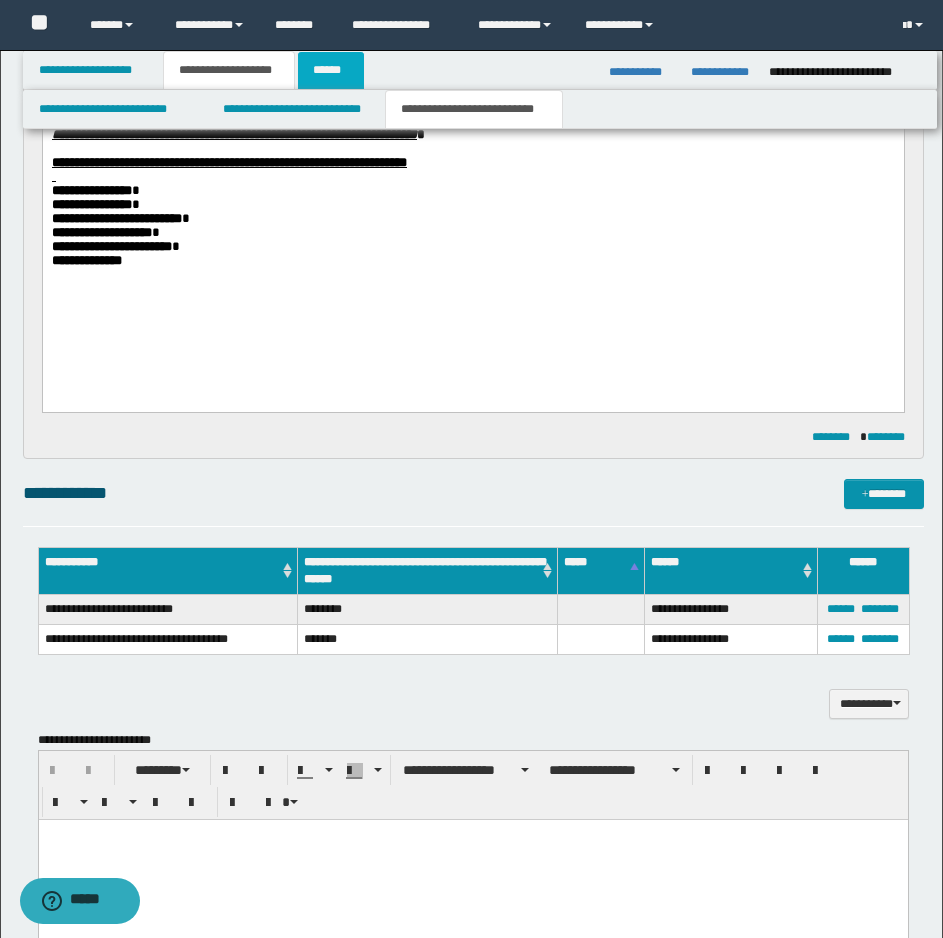 click on "******" at bounding box center [331, 70] 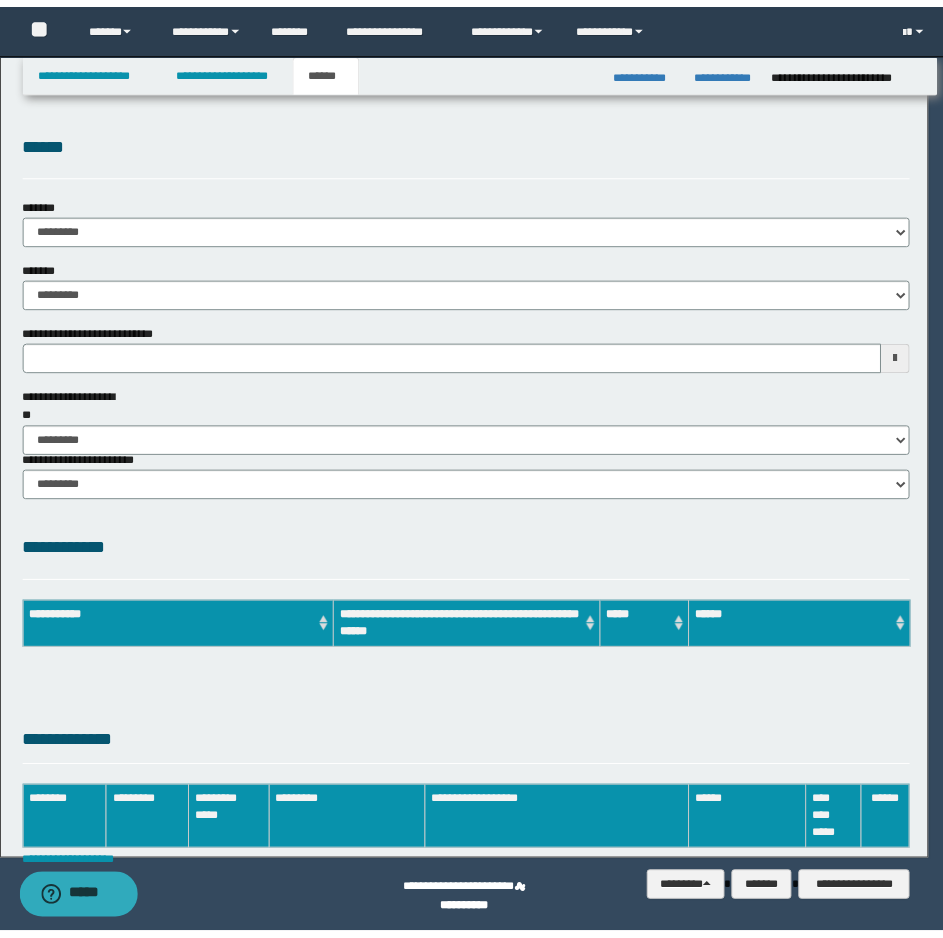 scroll, scrollTop: 0, scrollLeft: 0, axis: both 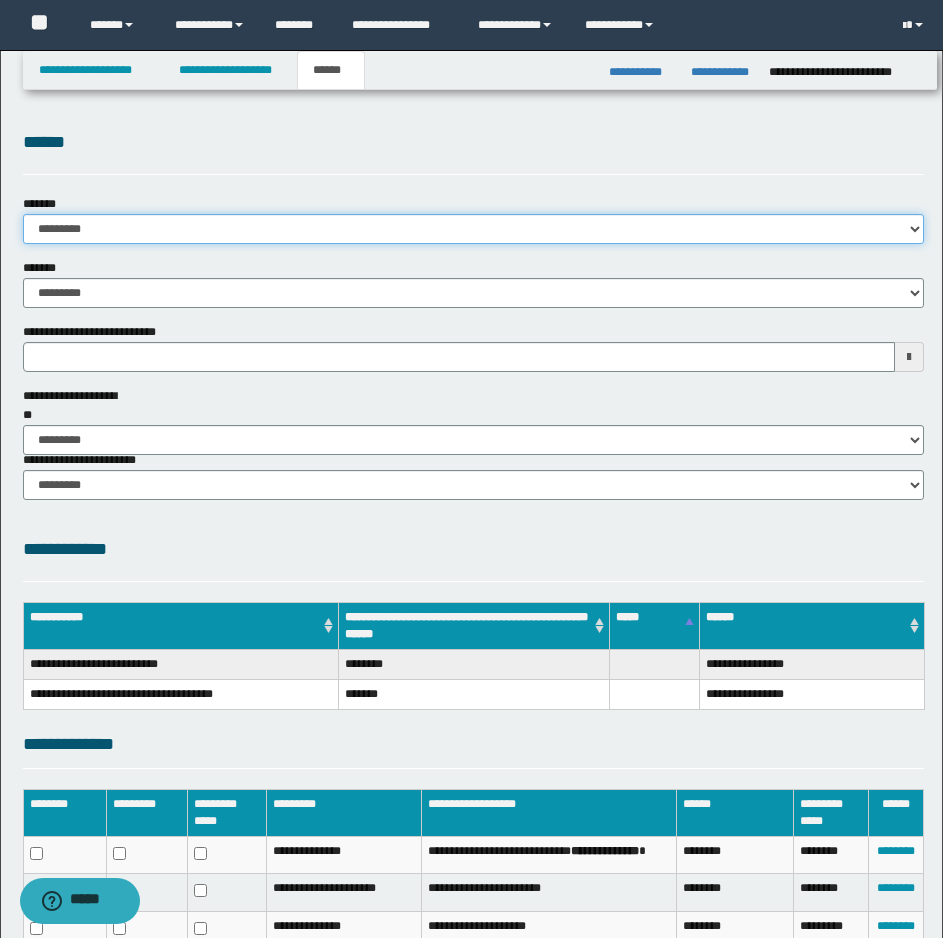drag, startPoint x: 69, startPoint y: 225, endPoint x: 74, endPoint y: 242, distance: 17.720045 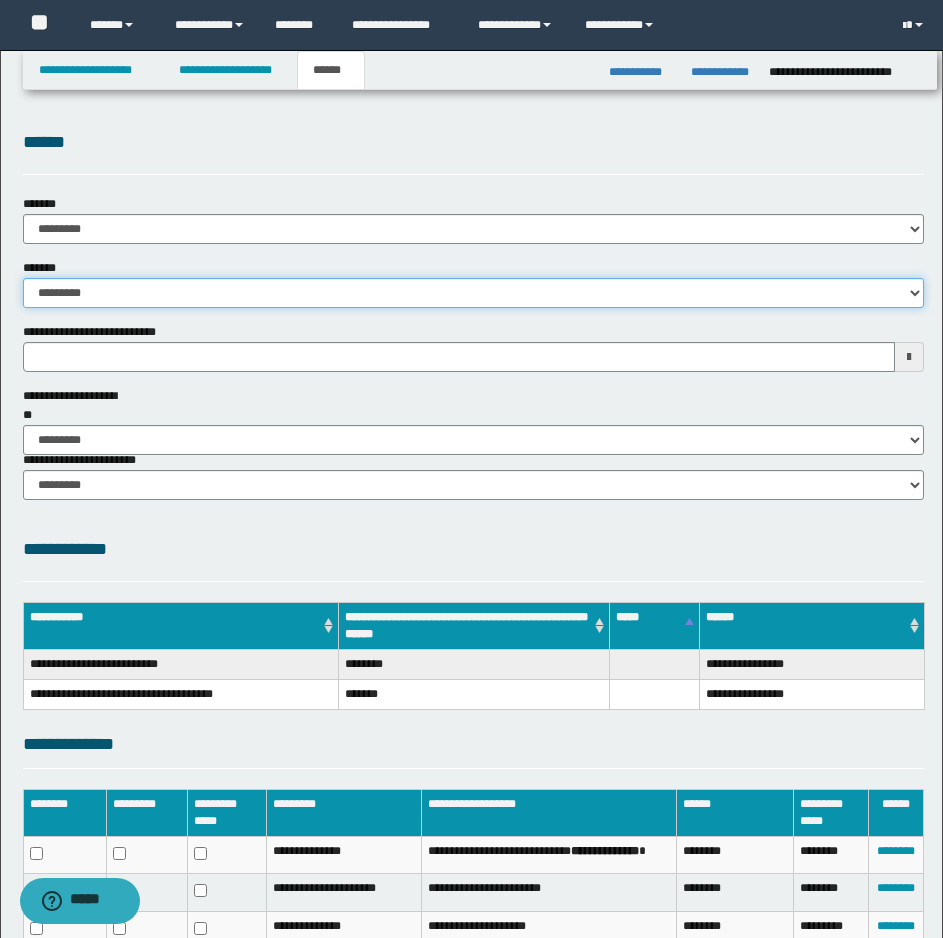click on "**********" at bounding box center [473, 293] 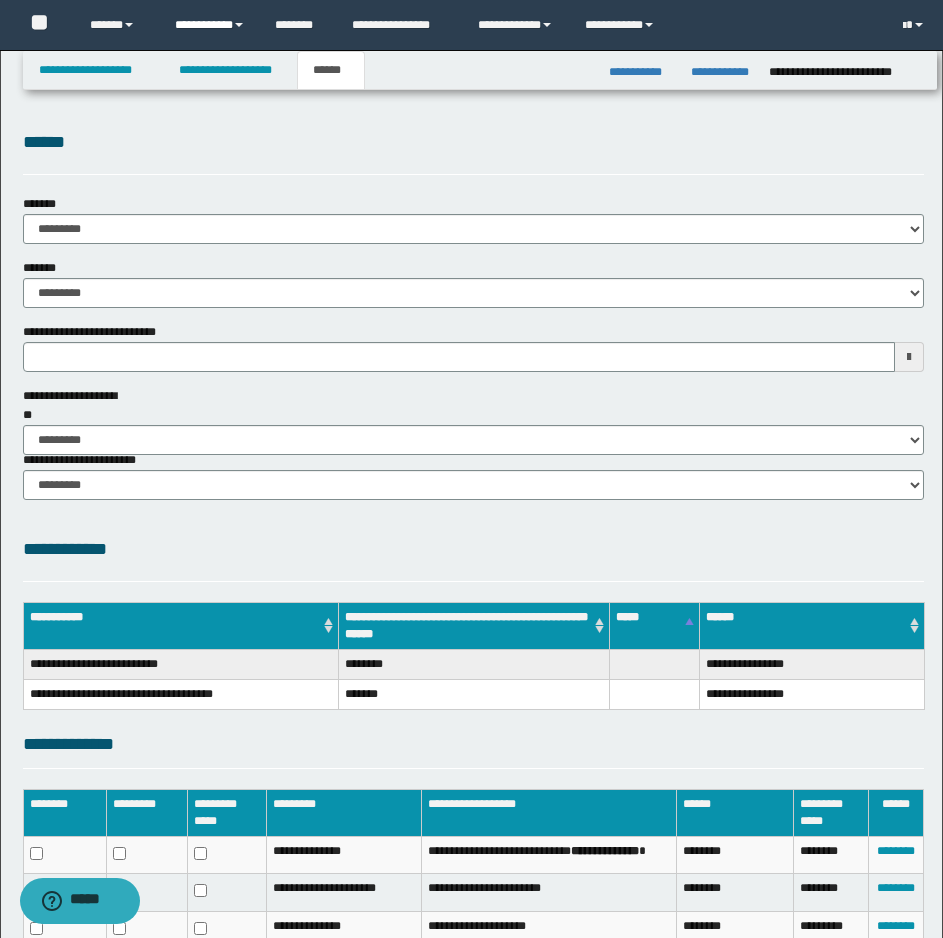 click on "**********" at bounding box center (210, 25) 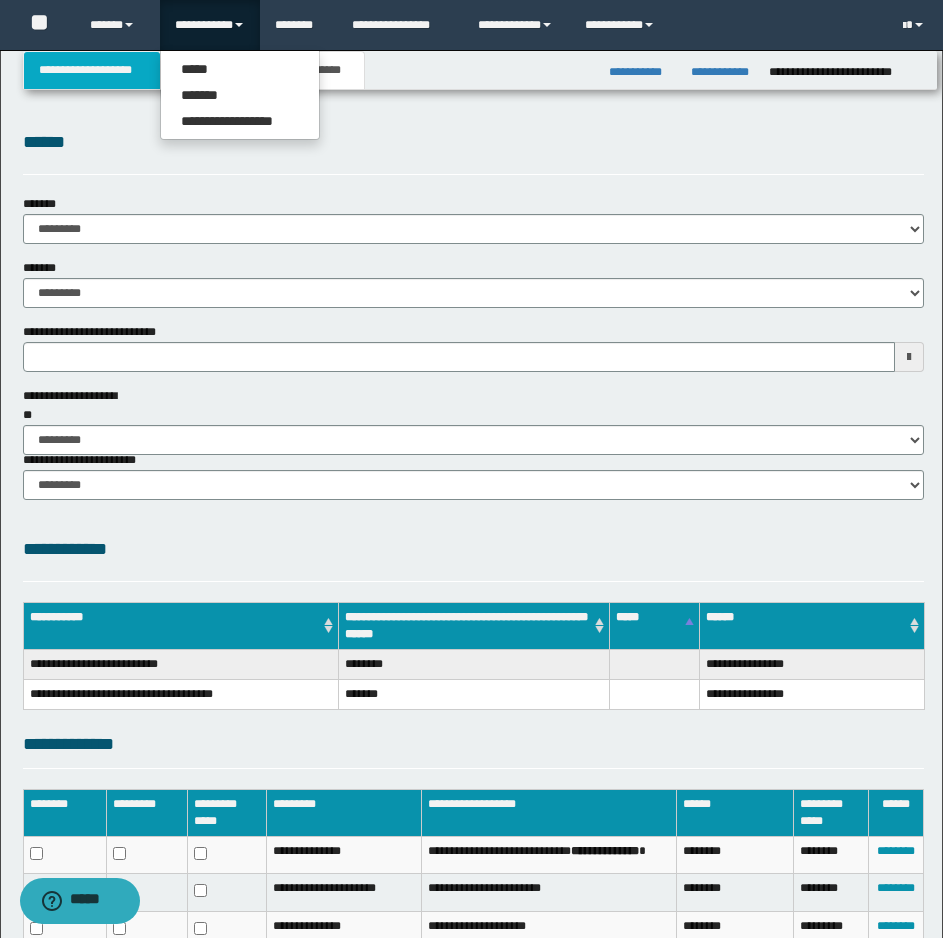click on "**********" at bounding box center (92, 70) 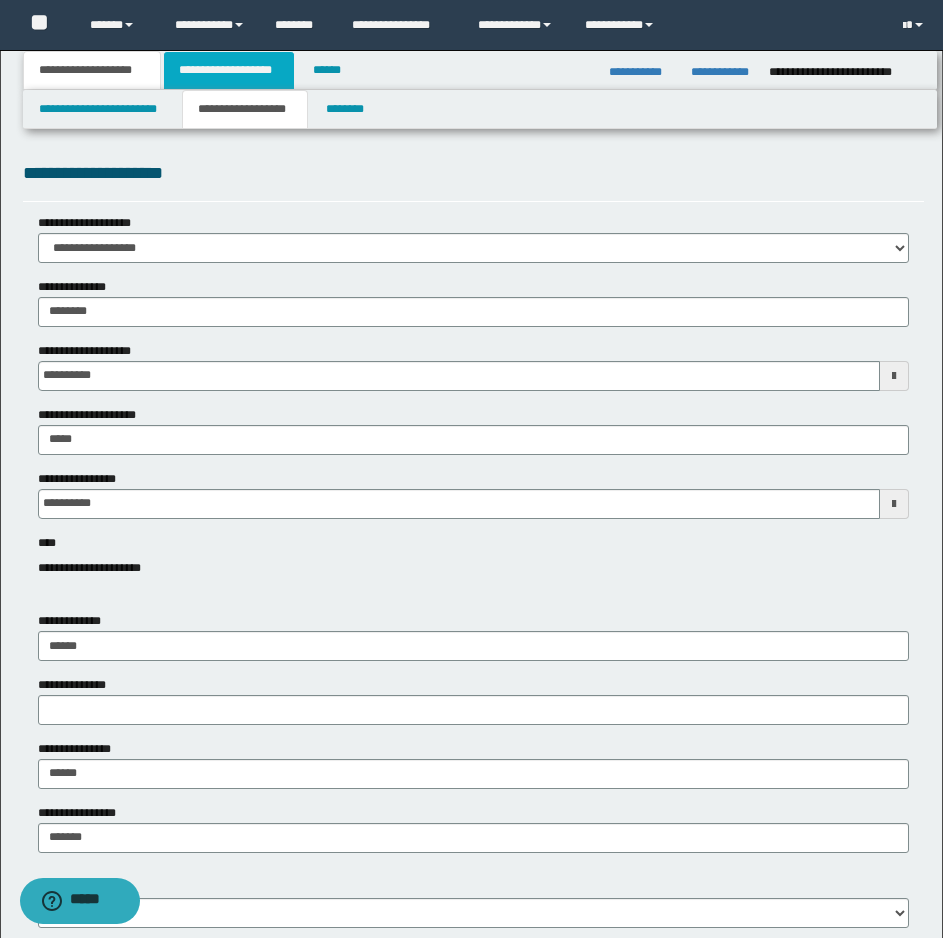 click on "**********" at bounding box center (229, 70) 